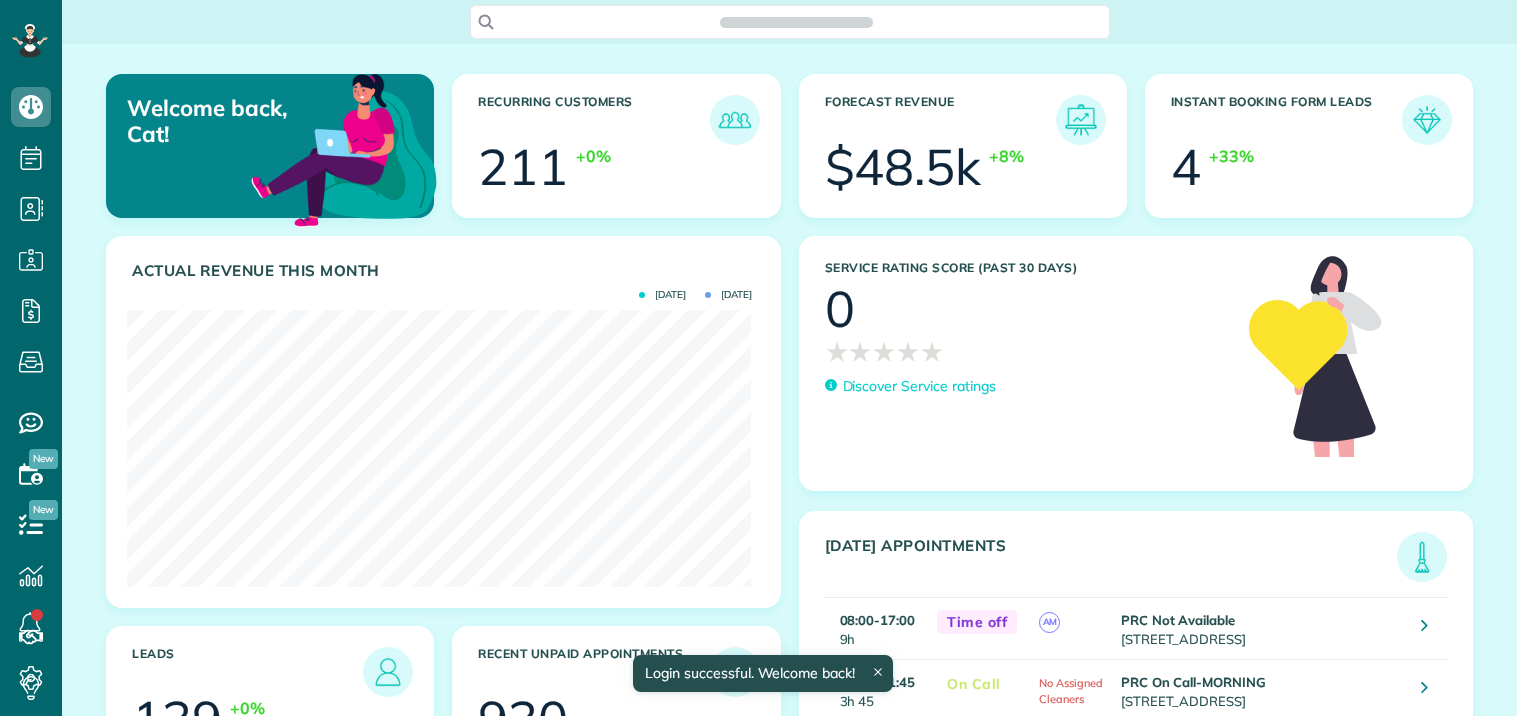 scroll, scrollTop: 0, scrollLeft: 0, axis: both 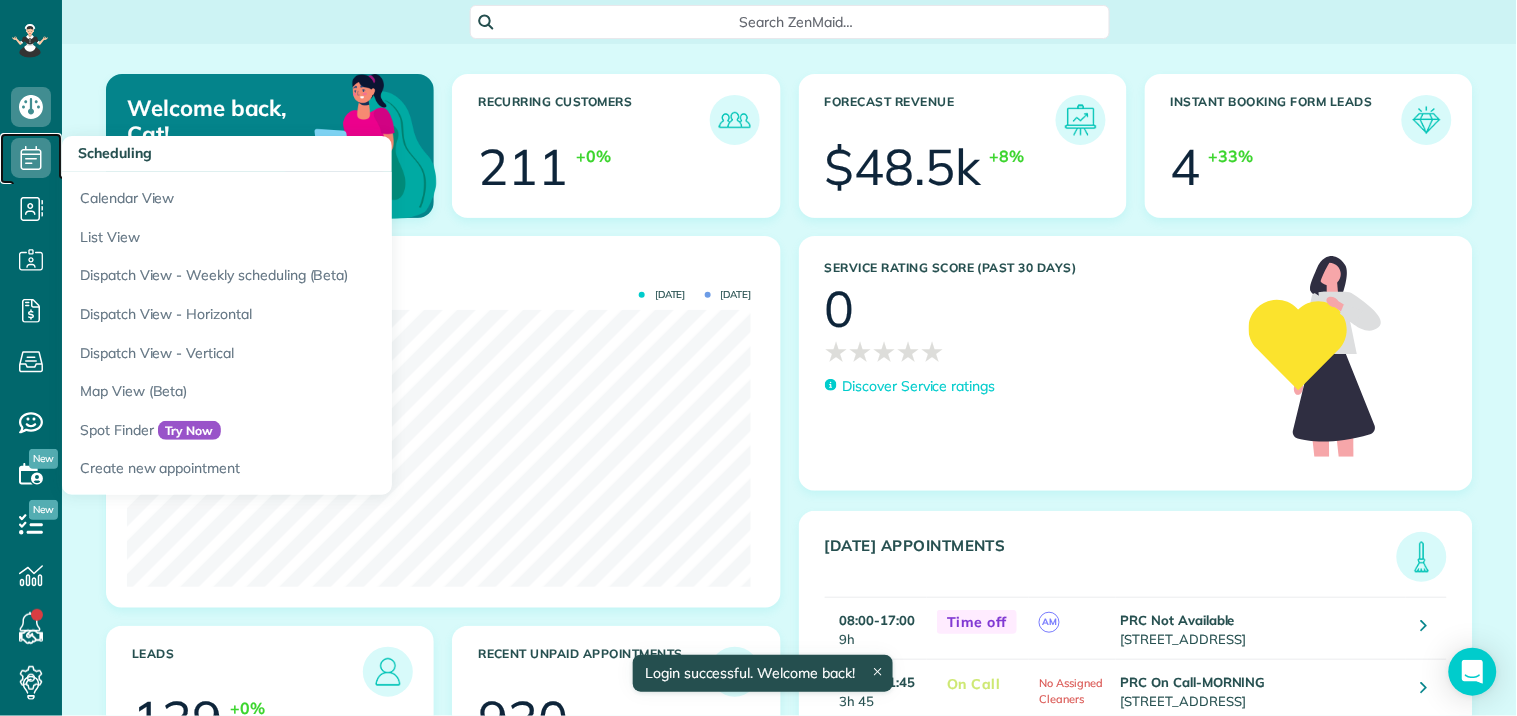 click 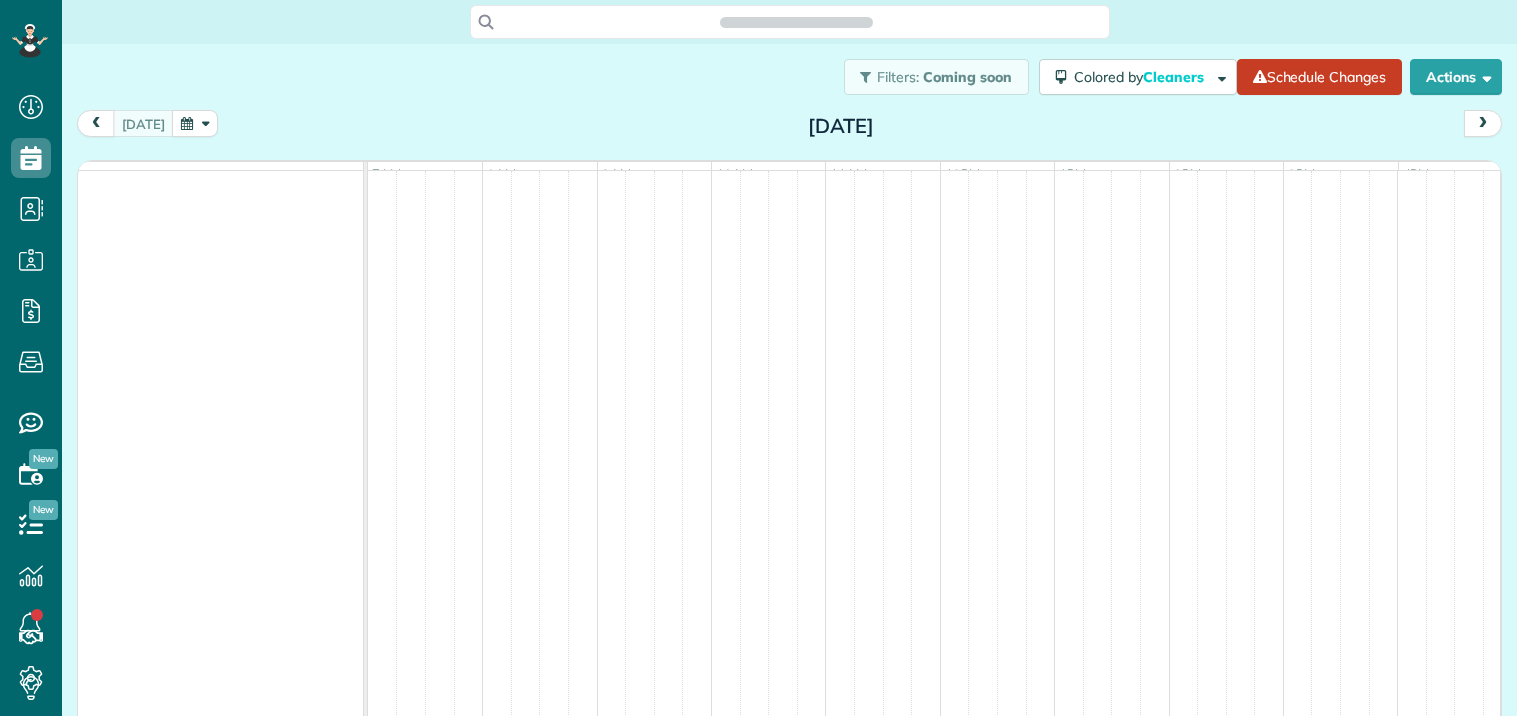 scroll, scrollTop: 0, scrollLeft: 0, axis: both 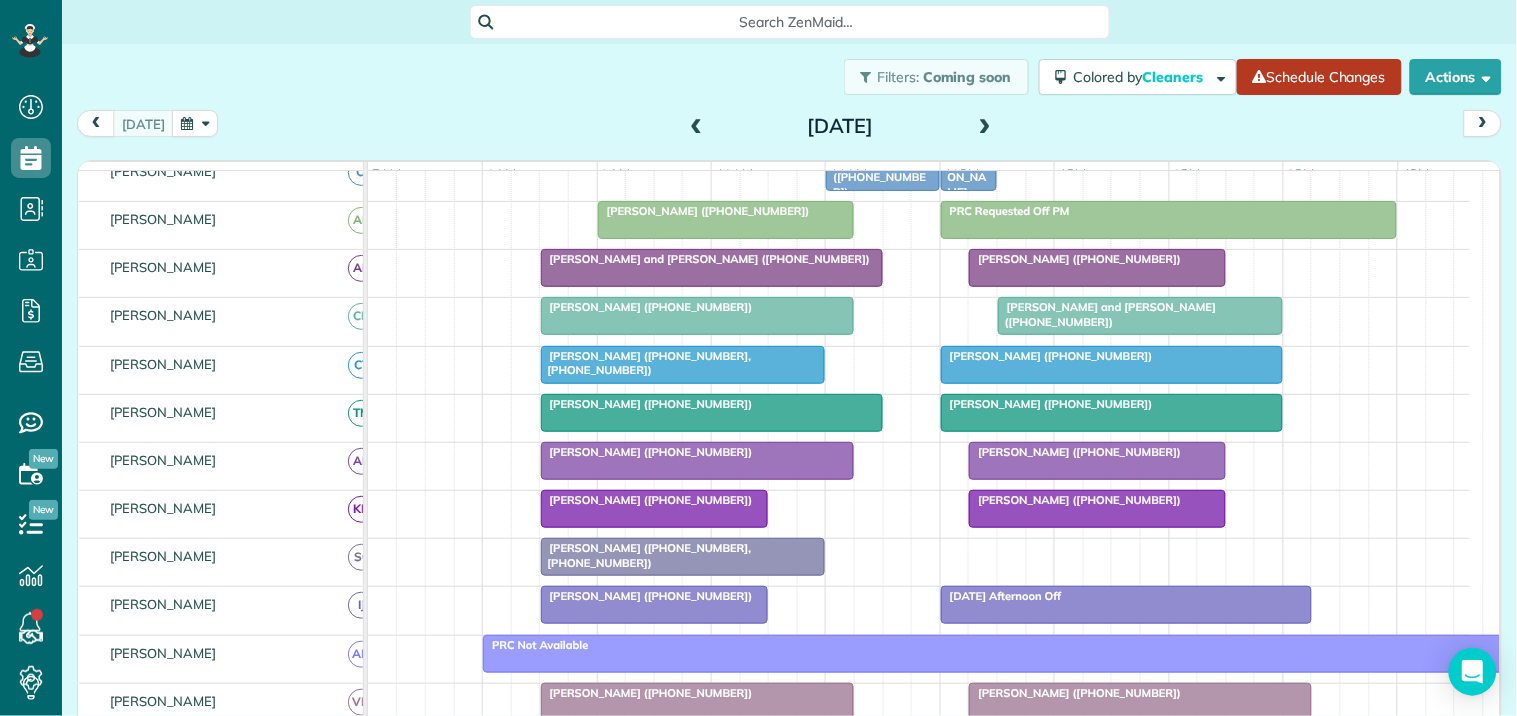 click on "Schedule Changes" at bounding box center (1319, 77) 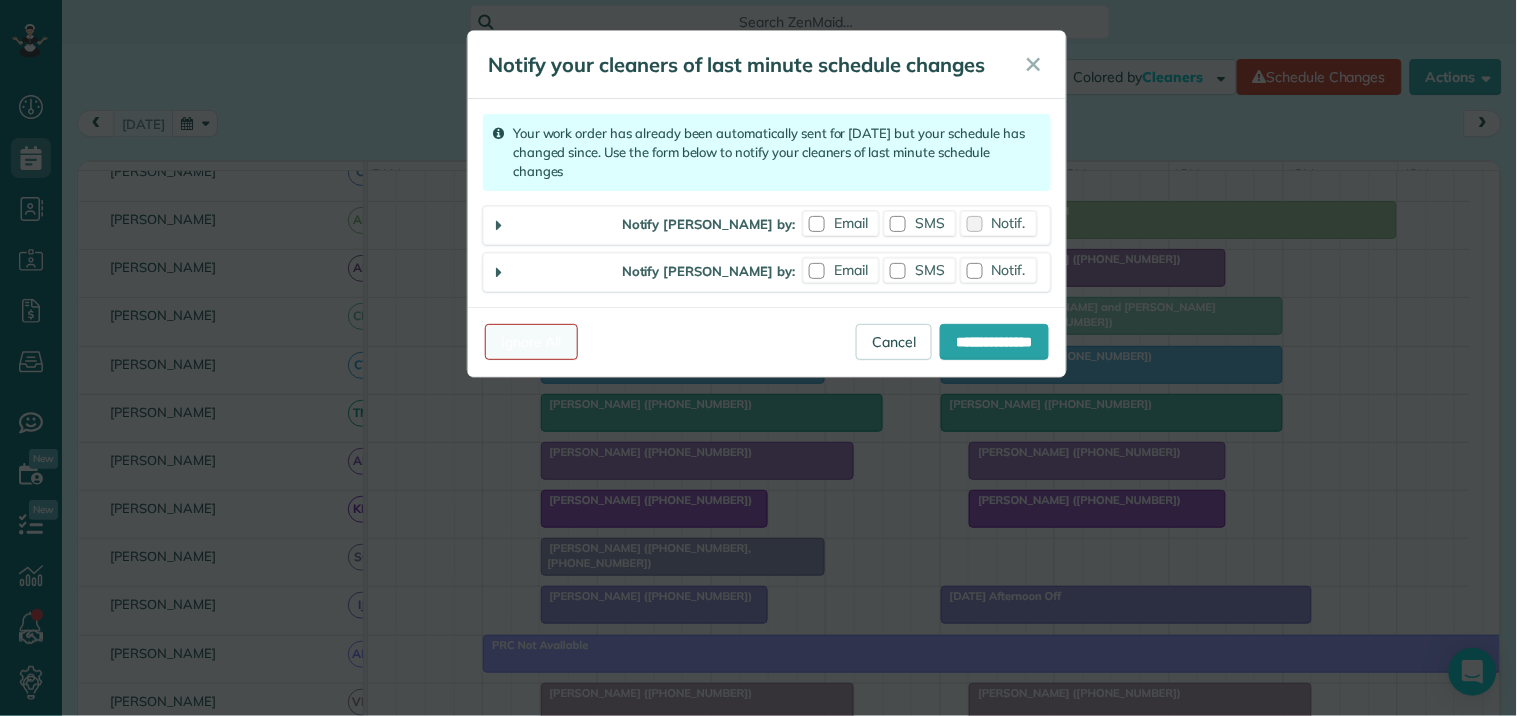 click on "Ignore All" at bounding box center [531, 342] 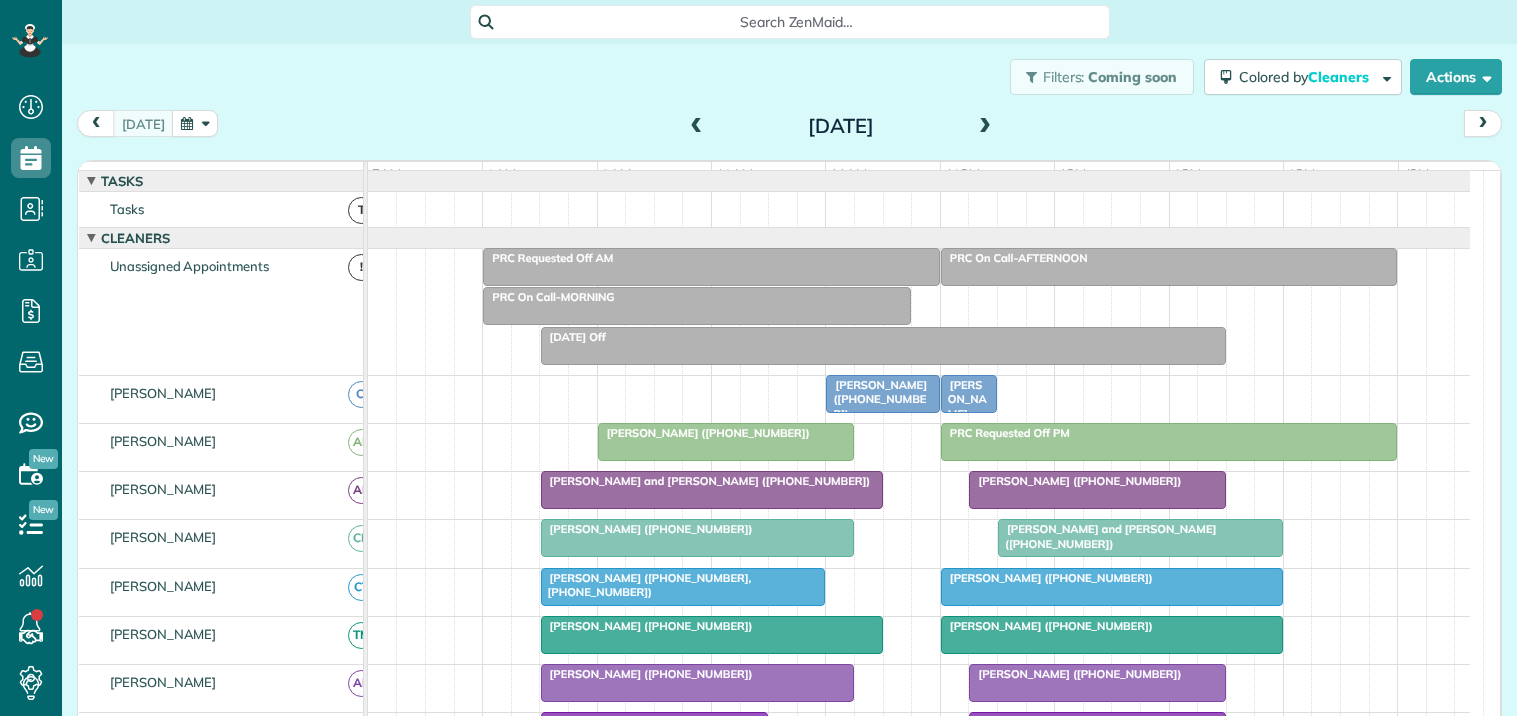 scroll, scrollTop: 0, scrollLeft: 0, axis: both 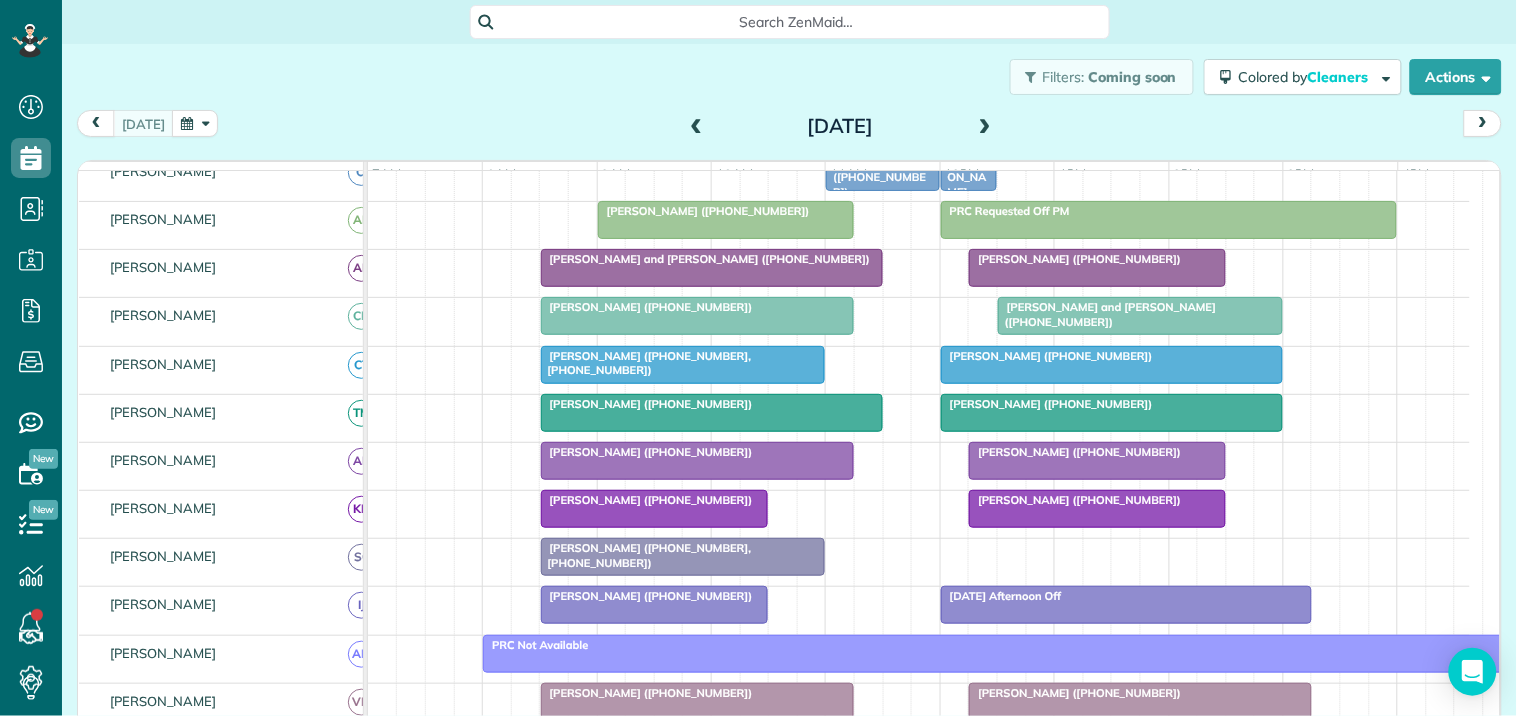 click at bounding box center [1097, 268] 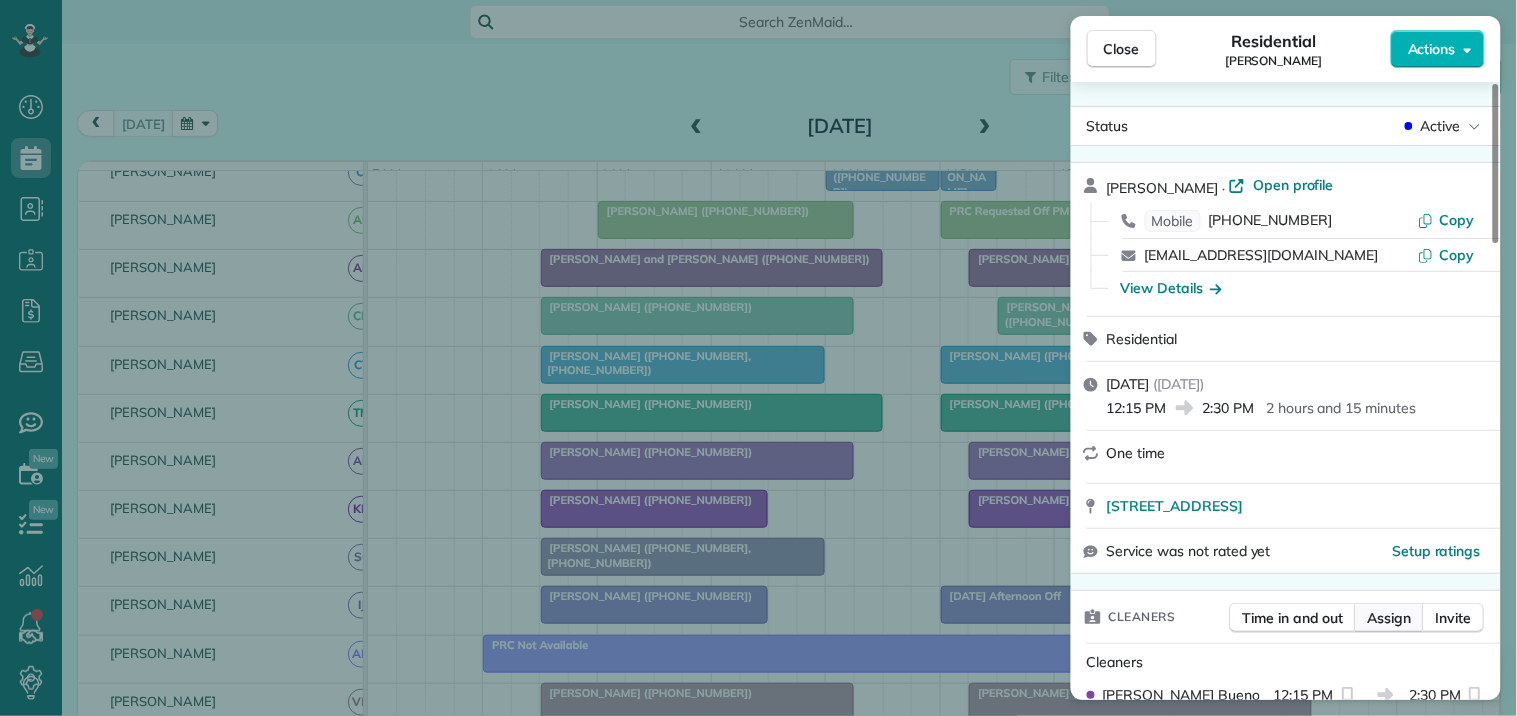 click on "Assign" at bounding box center (1390, 618) 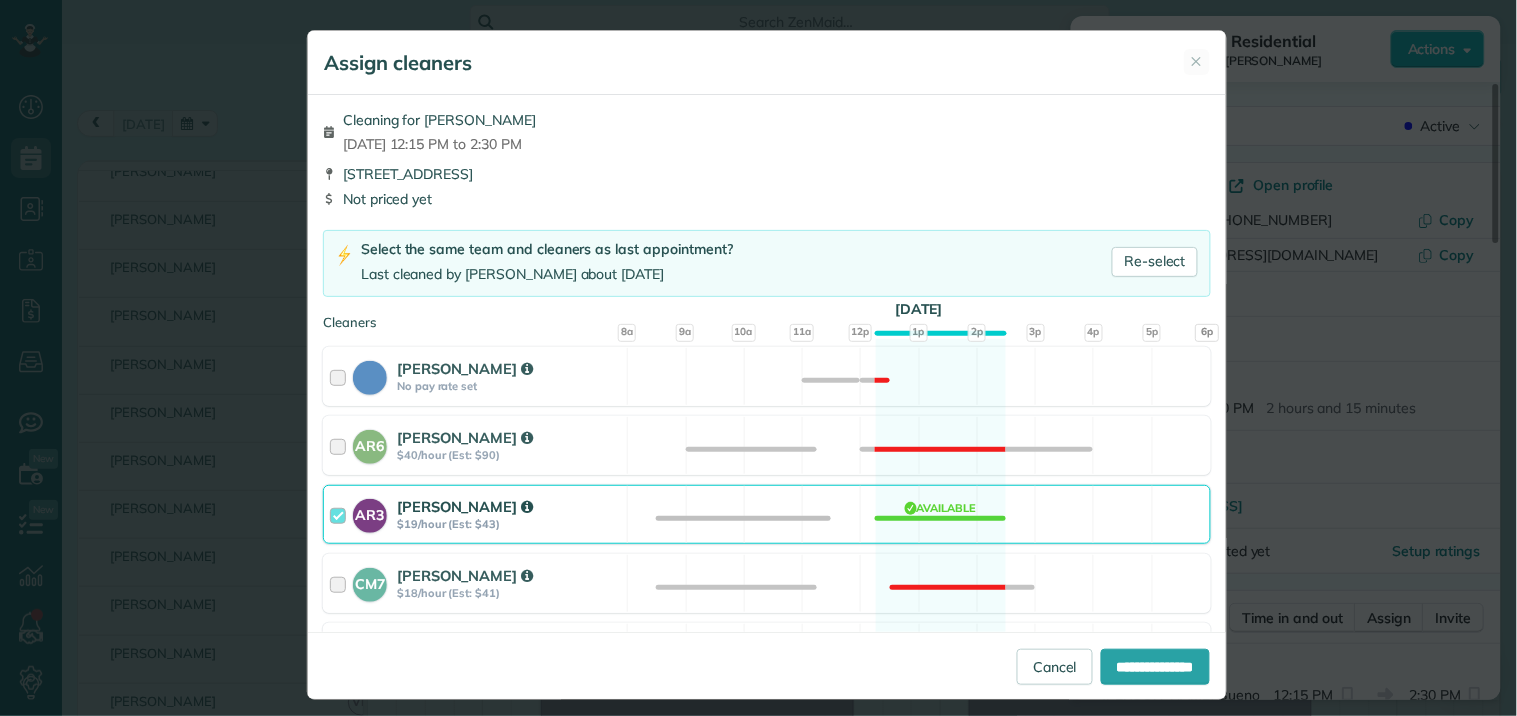 click on "AR3
Amy Reid
$19/hour (Est: $43)
Available" at bounding box center (767, 514) 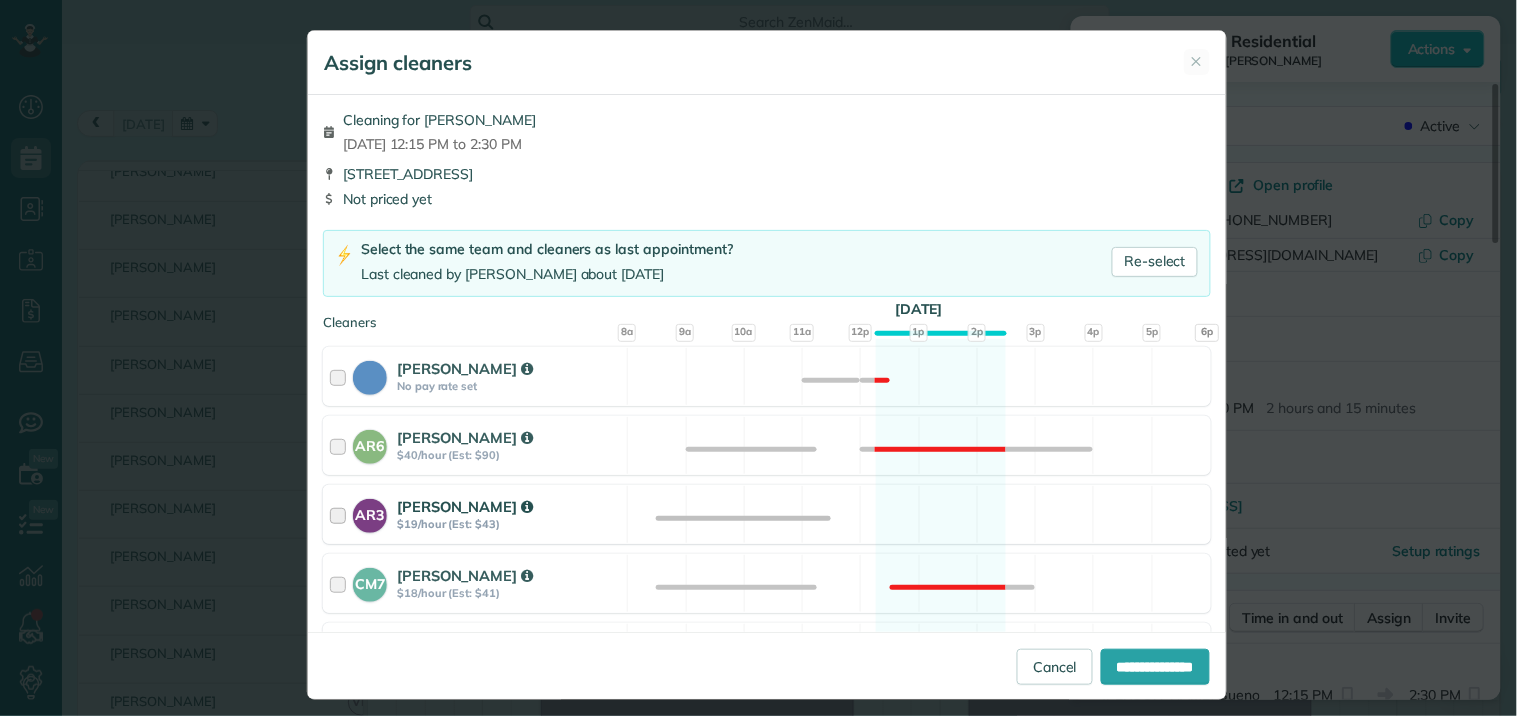 scroll, scrollTop: 444, scrollLeft: 0, axis: vertical 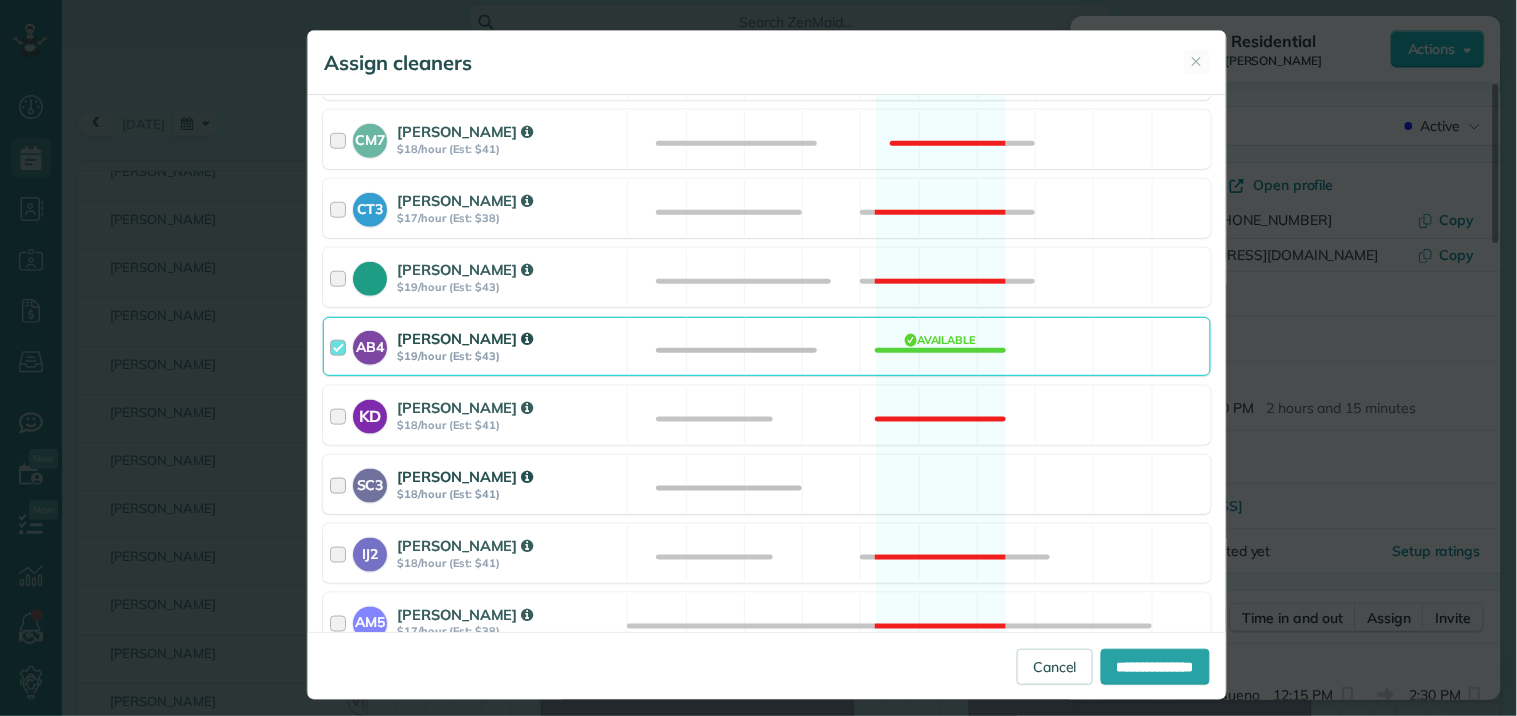 click on "SC3
Stephanie Cruz
$18/hour (Est: $41)
Available" at bounding box center [767, 484] 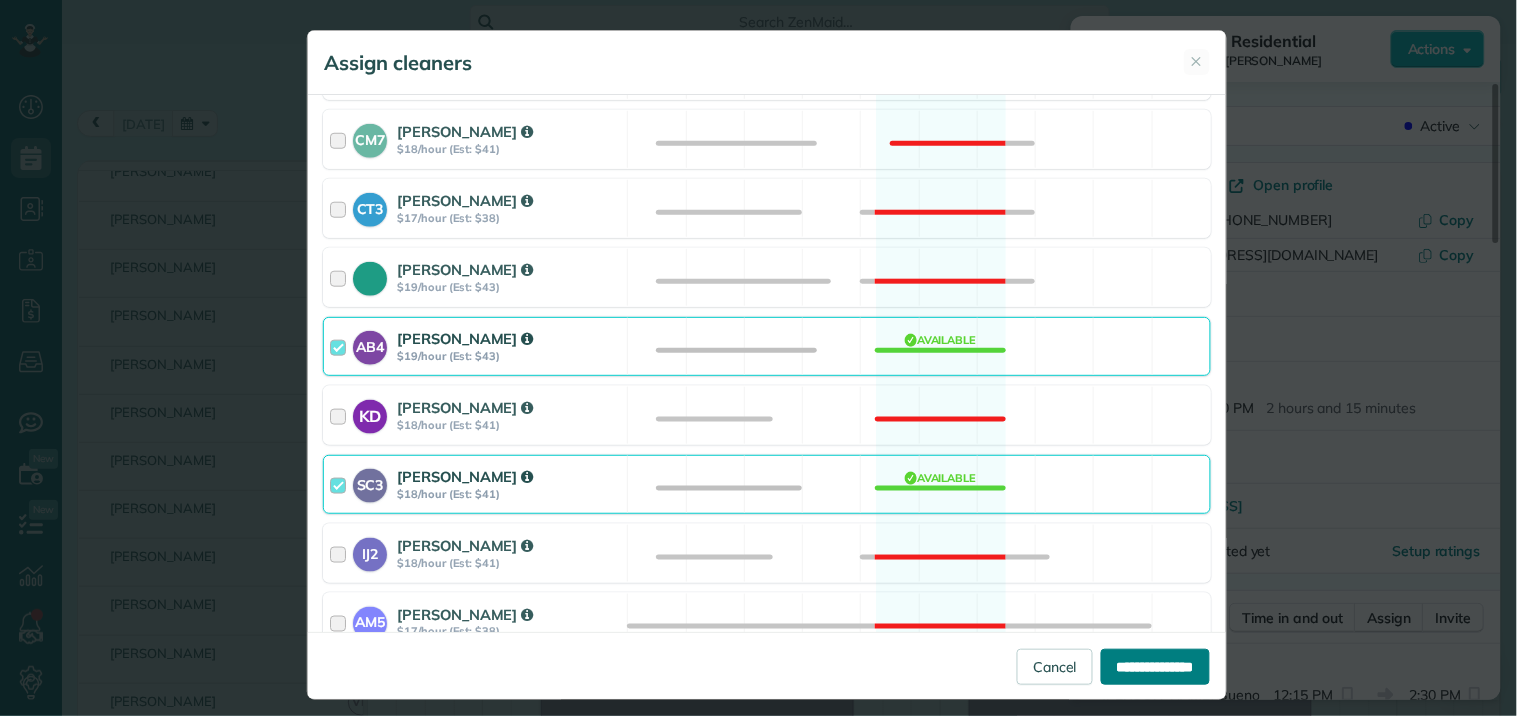 click on "**********" at bounding box center [1155, 667] 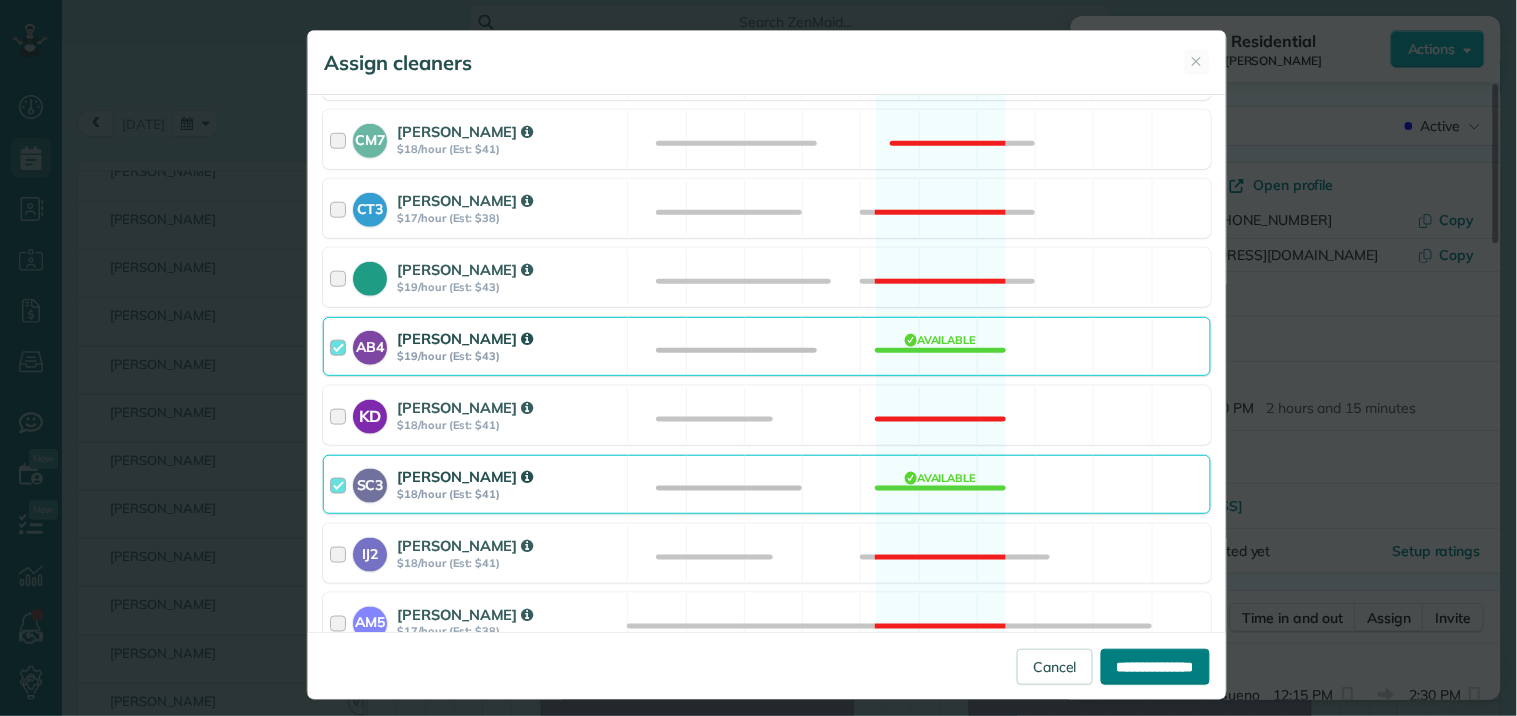 type on "**********" 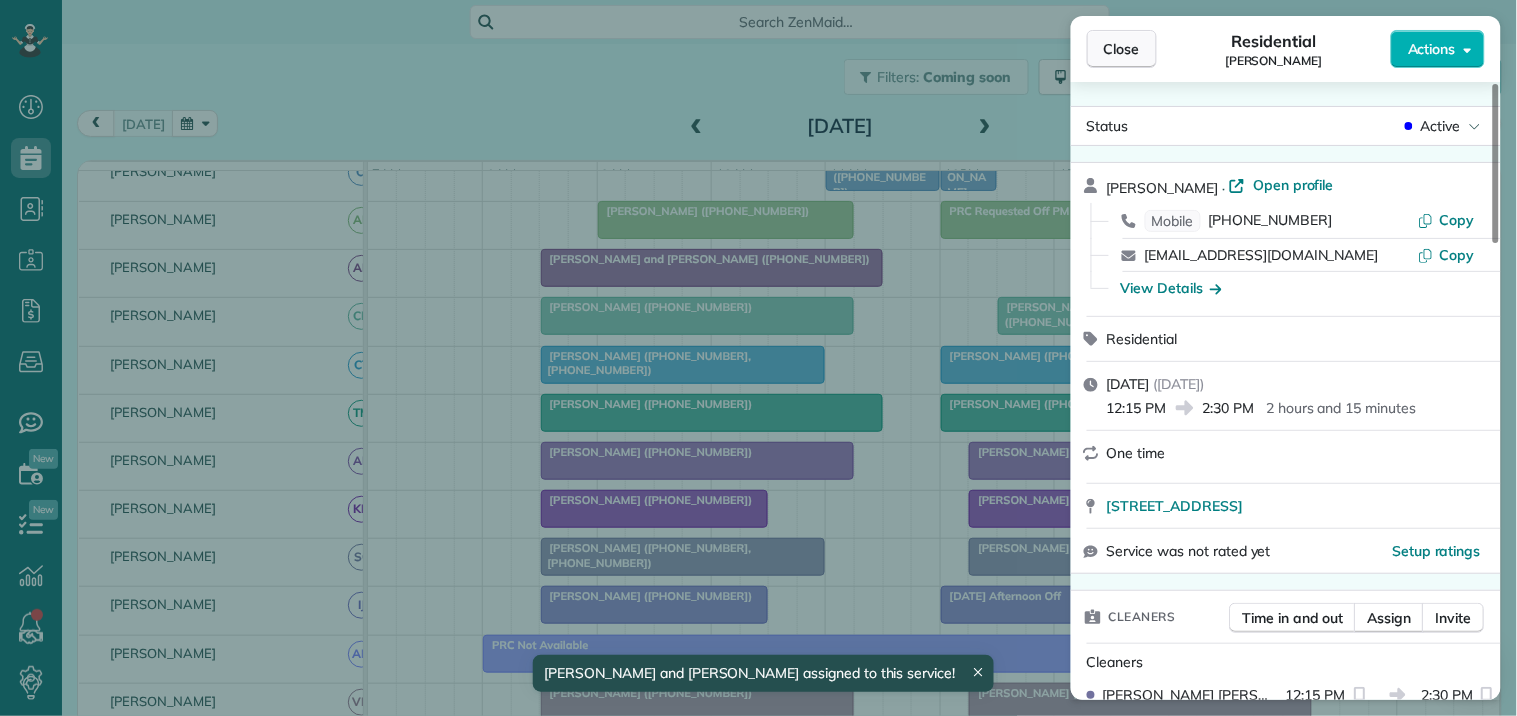 click on "Close" at bounding box center [1122, 49] 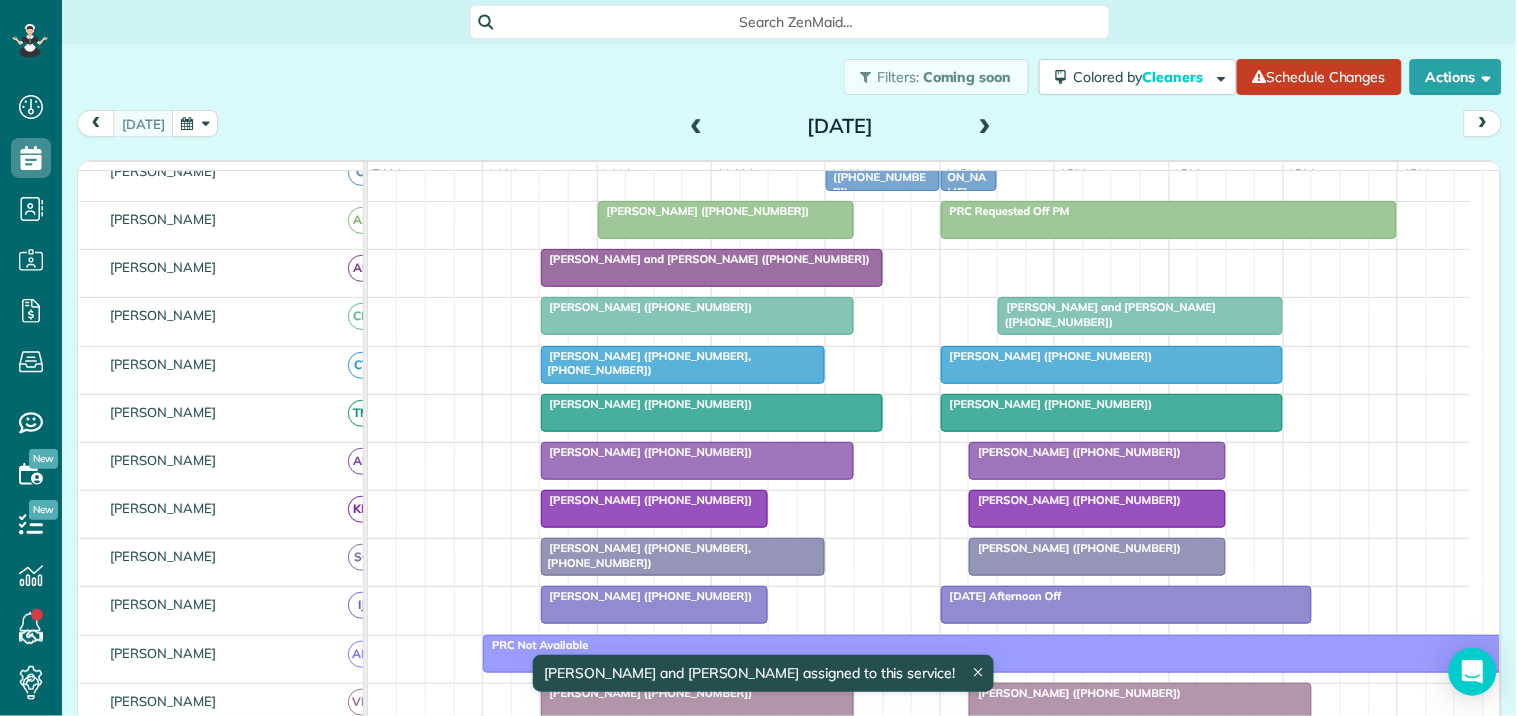 click on "[PERSON_NAME] ([PHONE_NUMBER])" at bounding box center [726, 211] 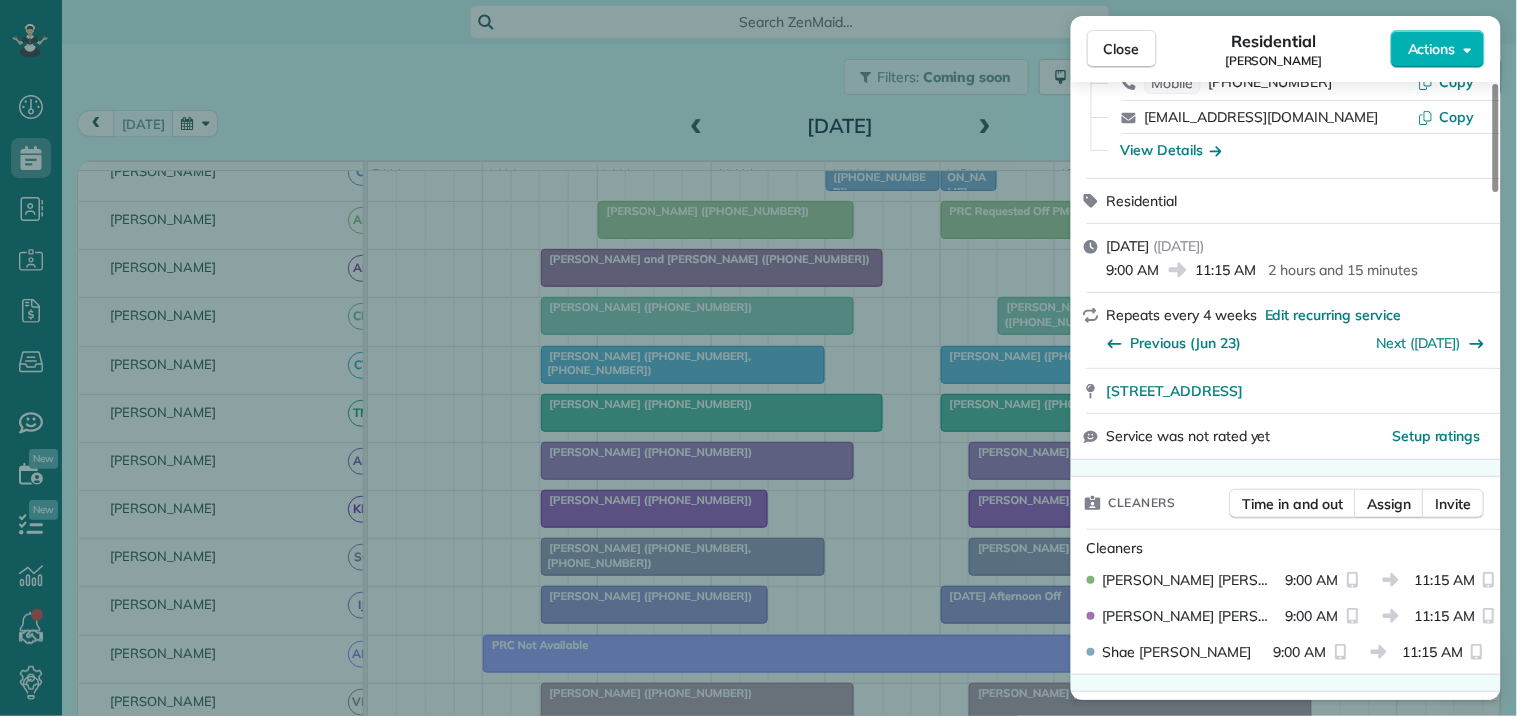 scroll, scrollTop: 333, scrollLeft: 0, axis: vertical 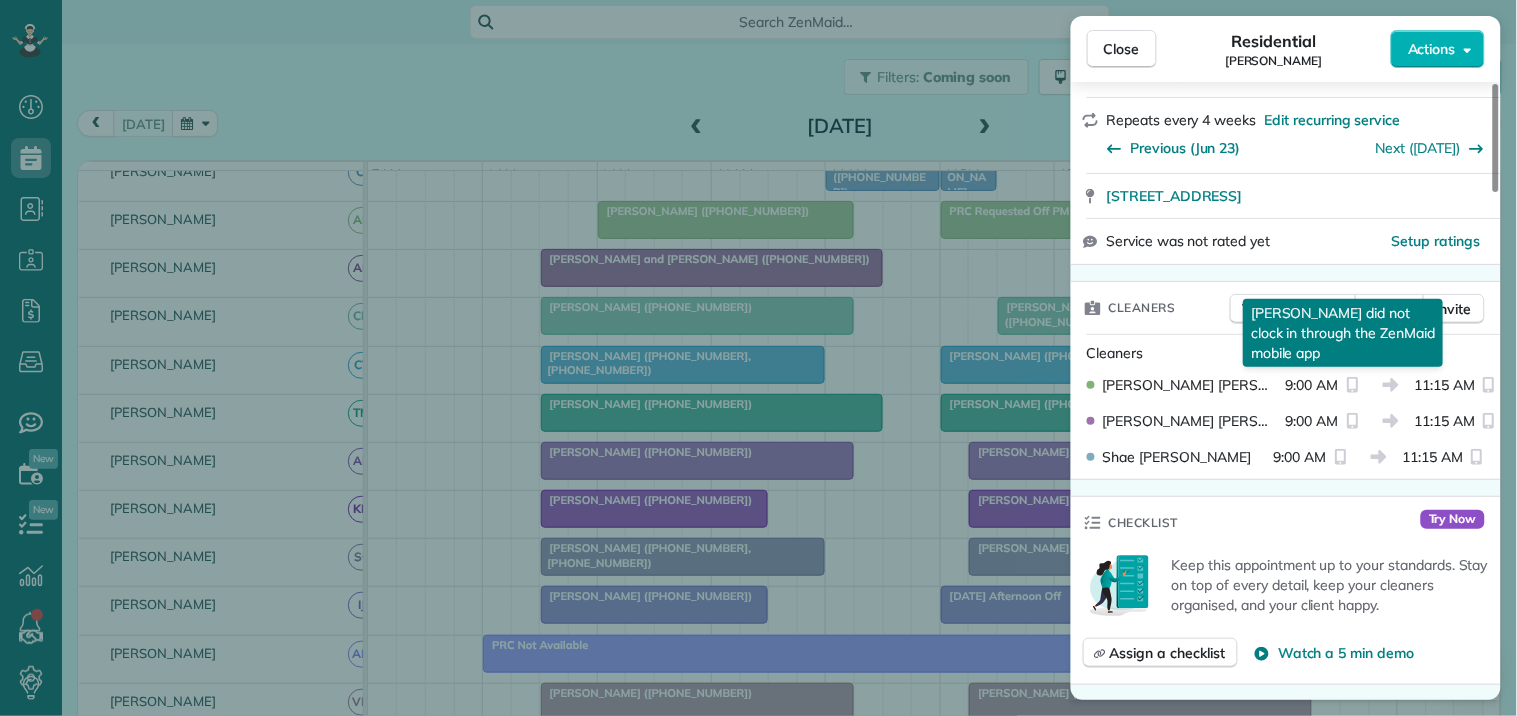 click on "Arianna Ransby did not clock in through the ZenMaid mobile app" at bounding box center (1343, 333) 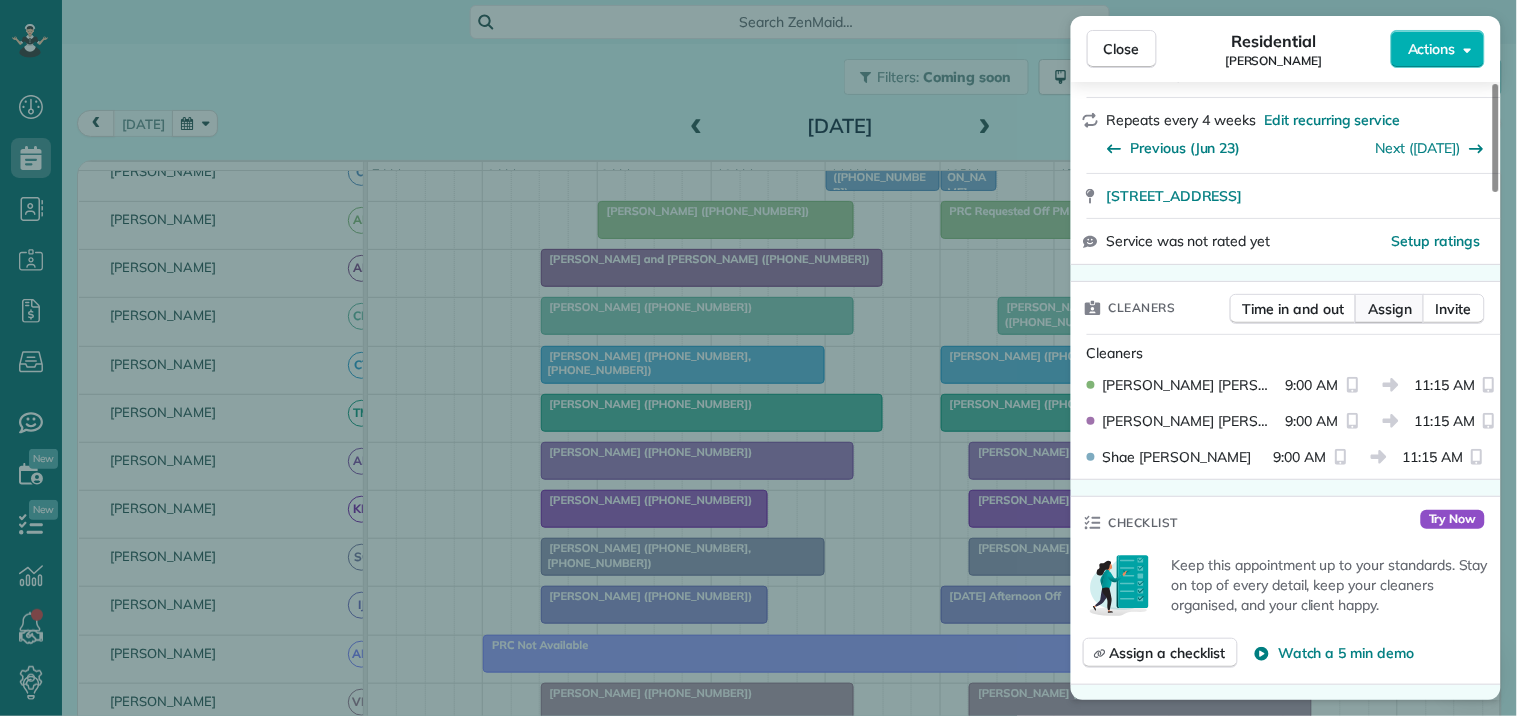 click on "Assign" at bounding box center (1390, 309) 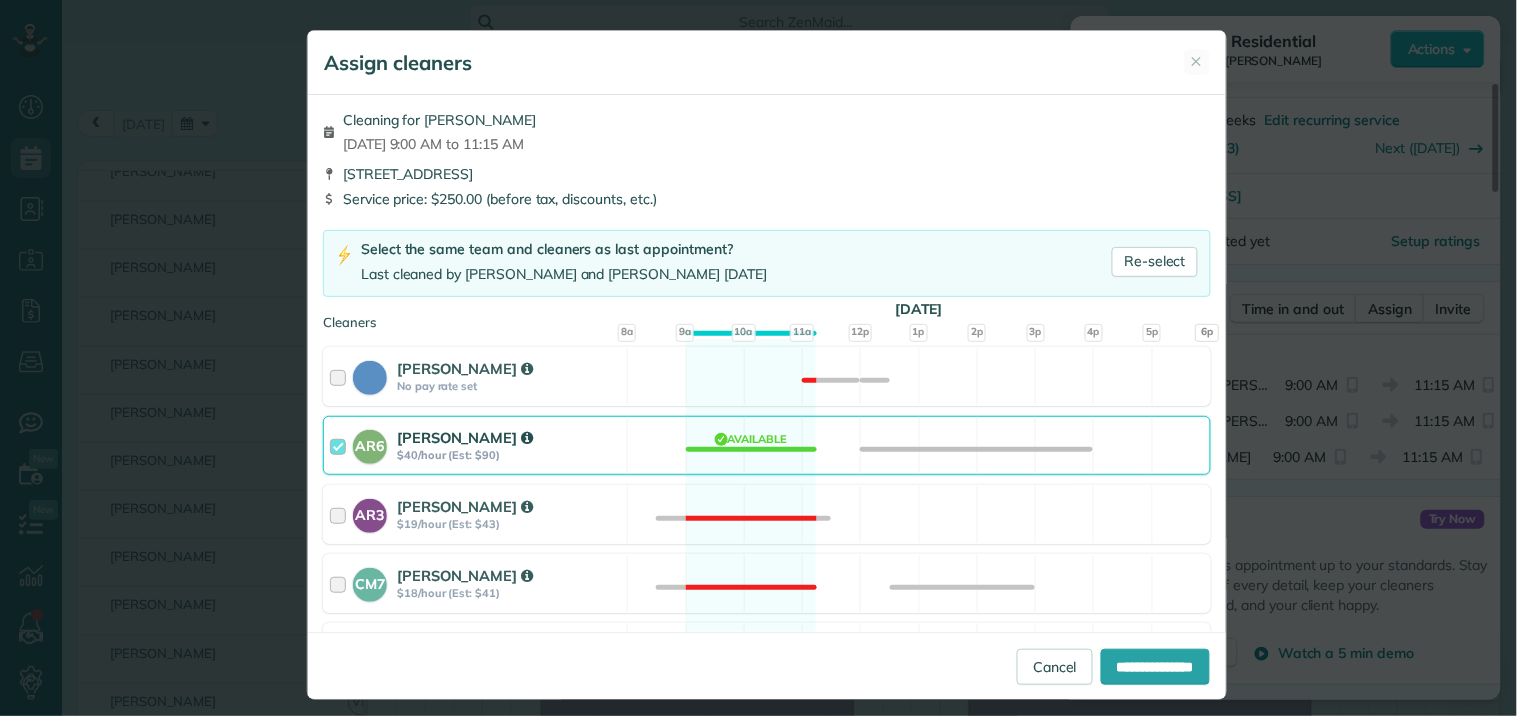 click on "AR6
Arianna Ransby
$40/hour (Est: $90)
Available" at bounding box center [767, 445] 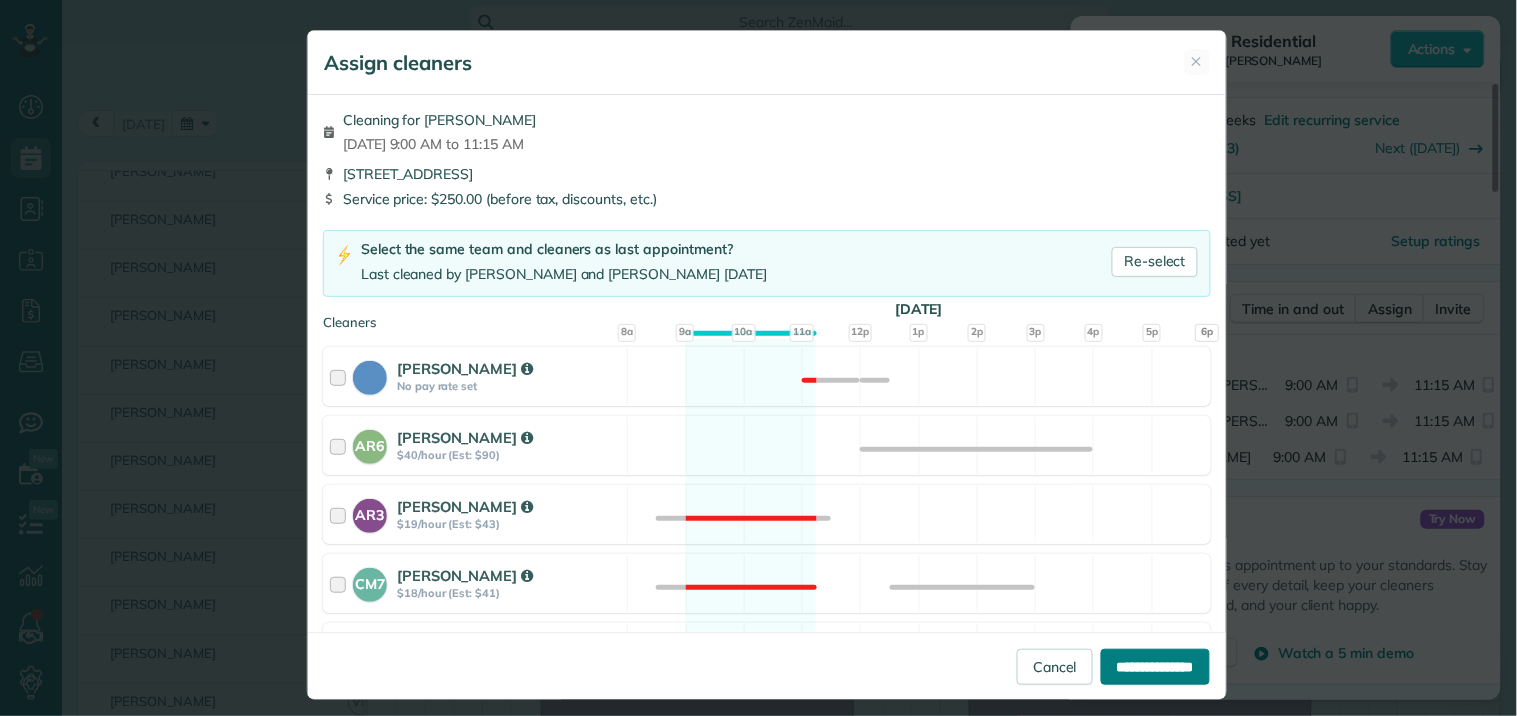 type on "**********" 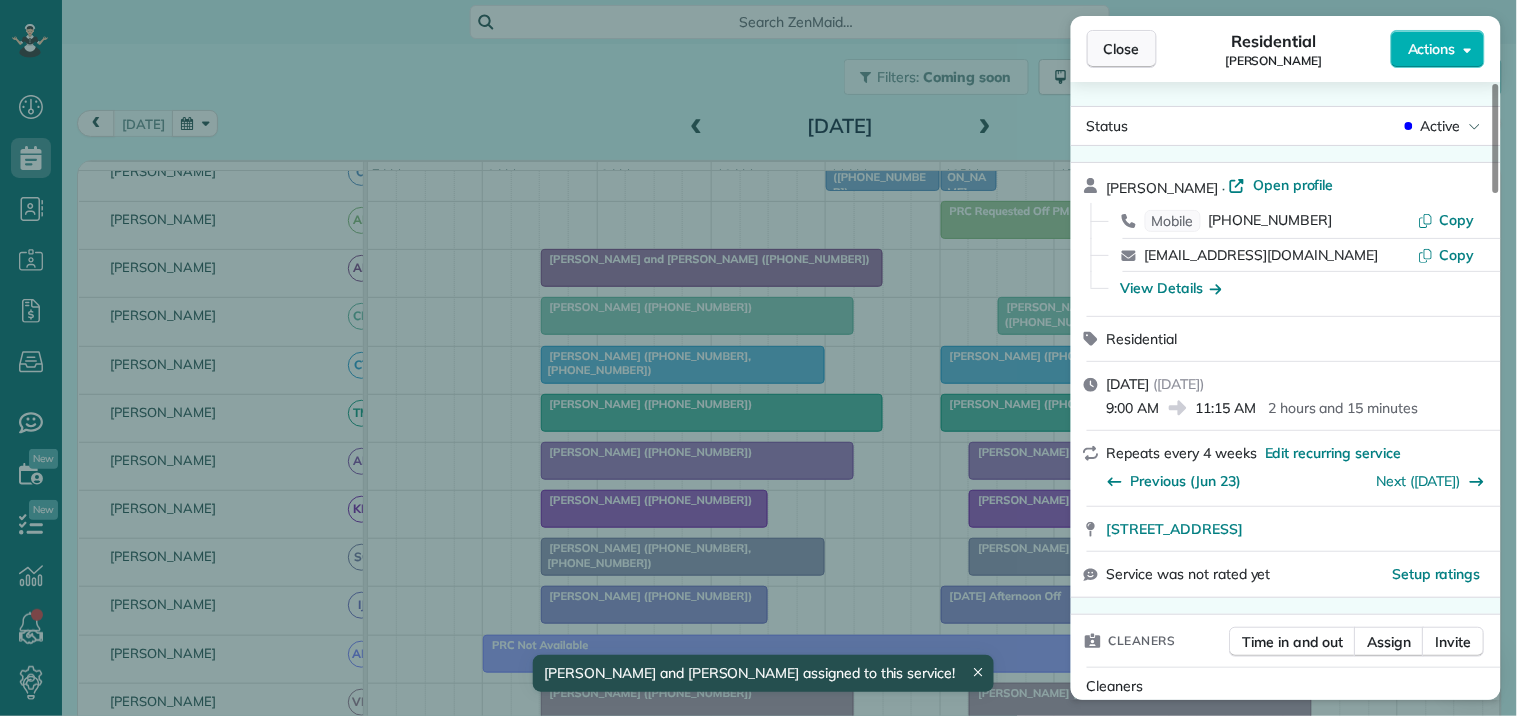 click on "Close" at bounding box center [1122, 49] 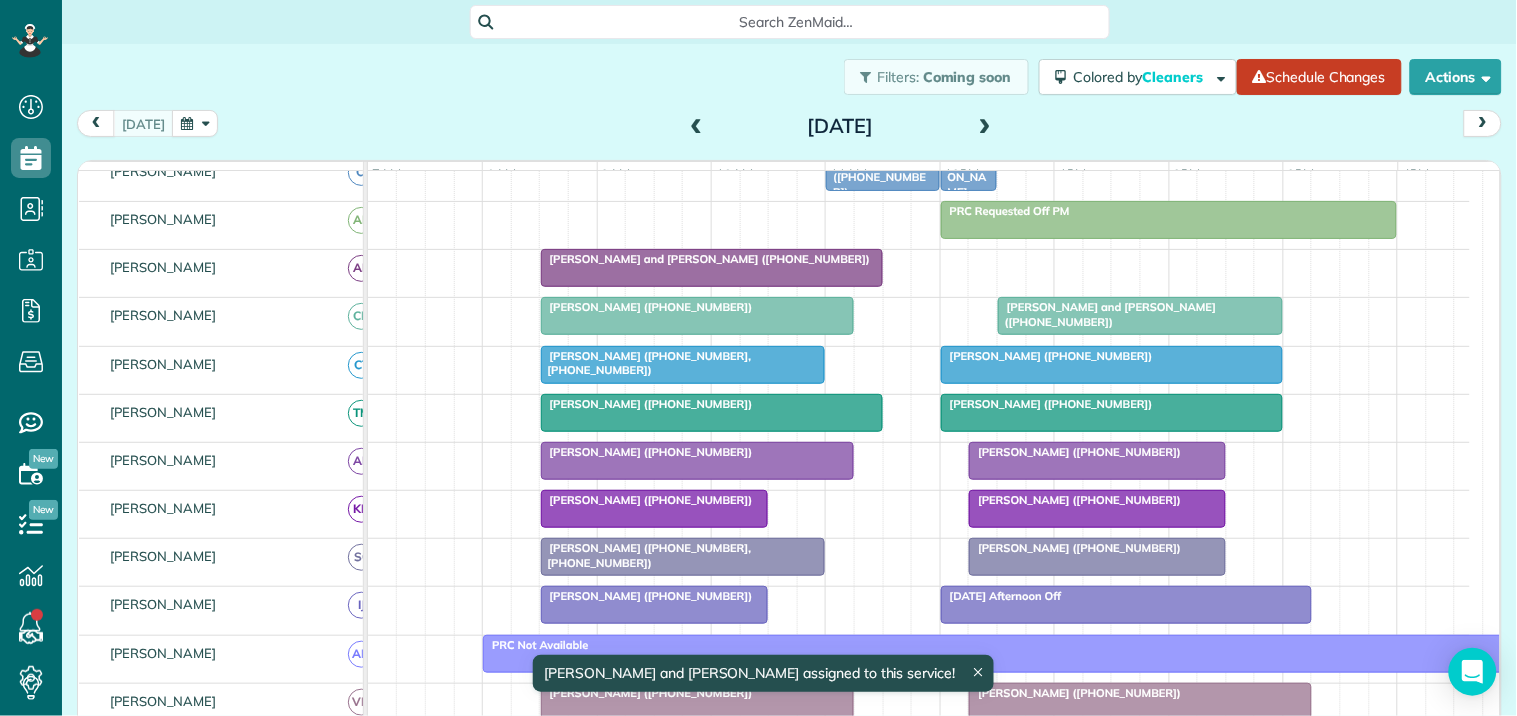 scroll, scrollTop: 444, scrollLeft: 0, axis: vertical 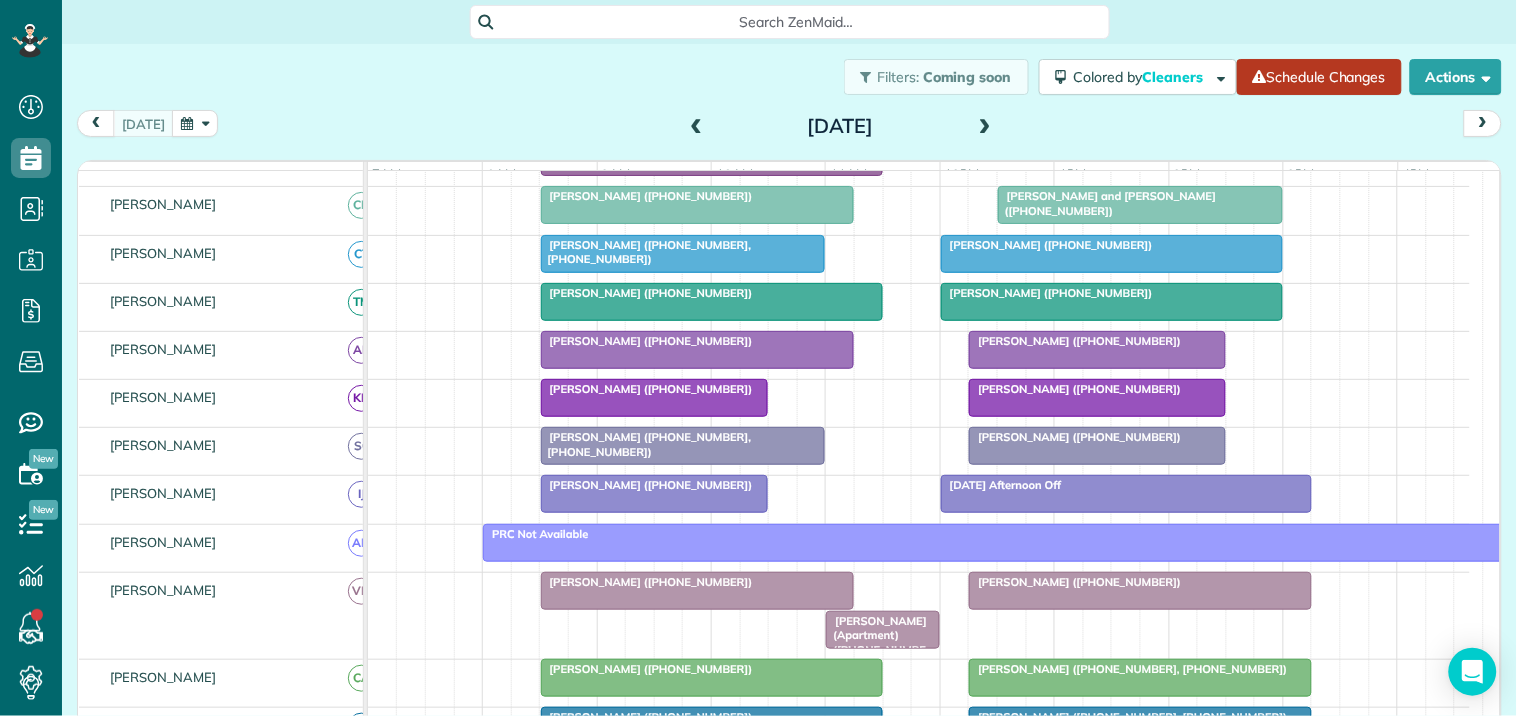 click on "Schedule Changes" at bounding box center [1319, 77] 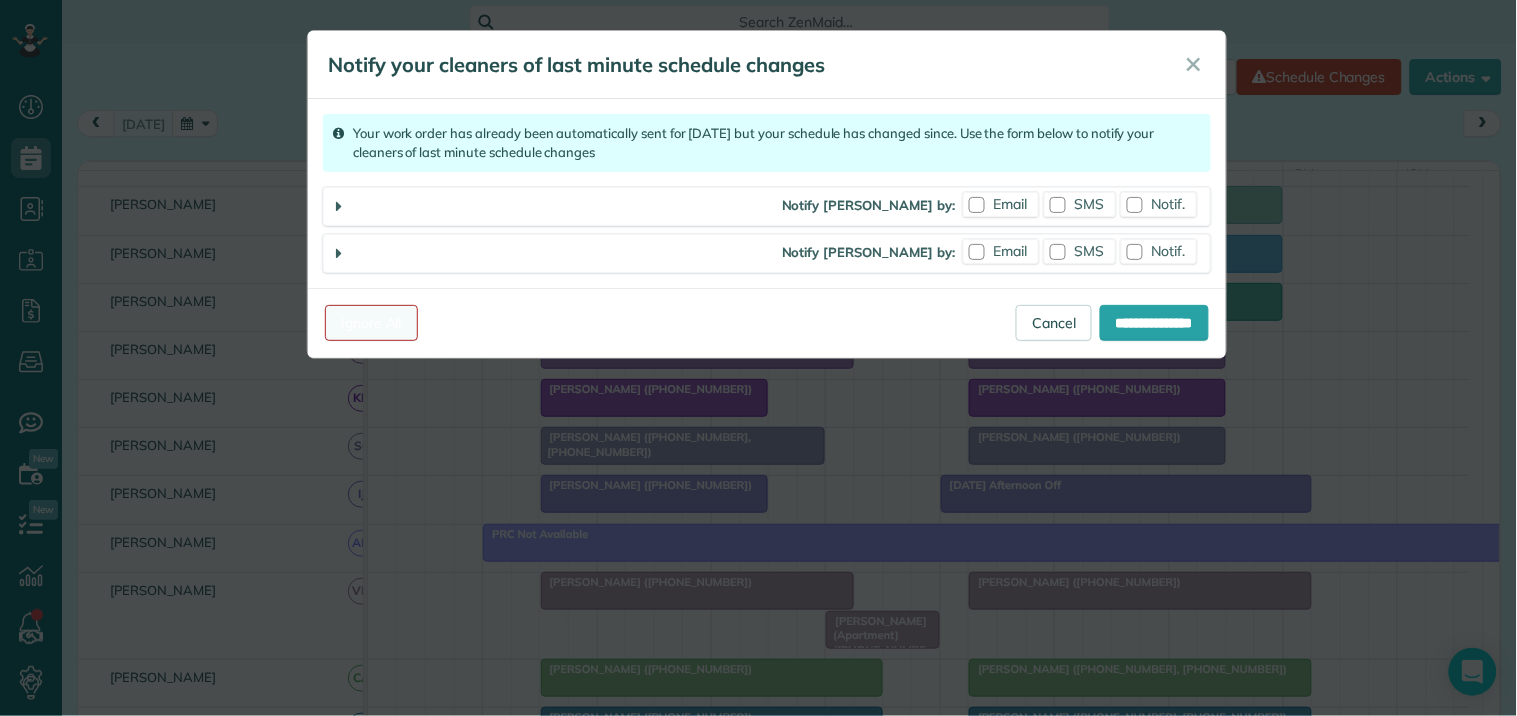 click on "Ignore All" at bounding box center [371, 323] 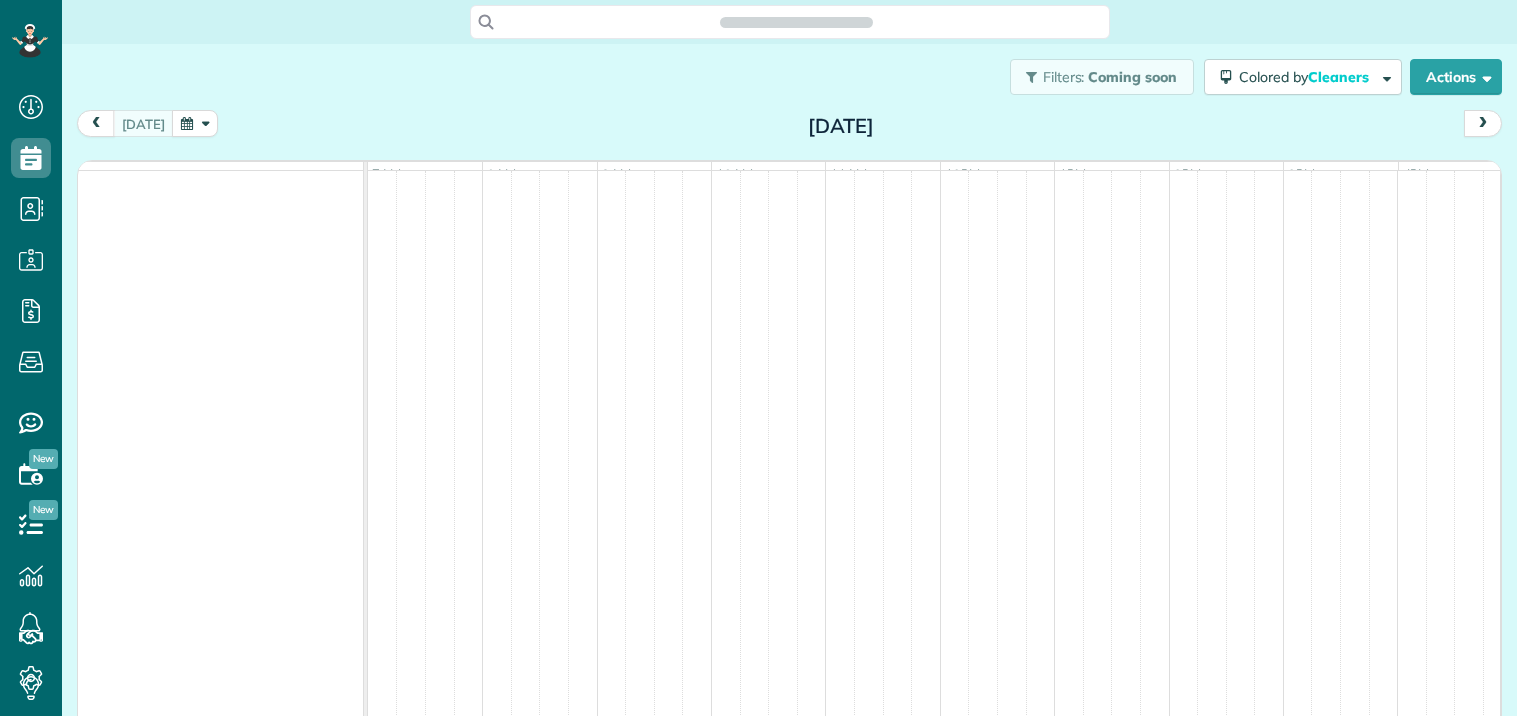 scroll, scrollTop: 0, scrollLeft: 0, axis: both 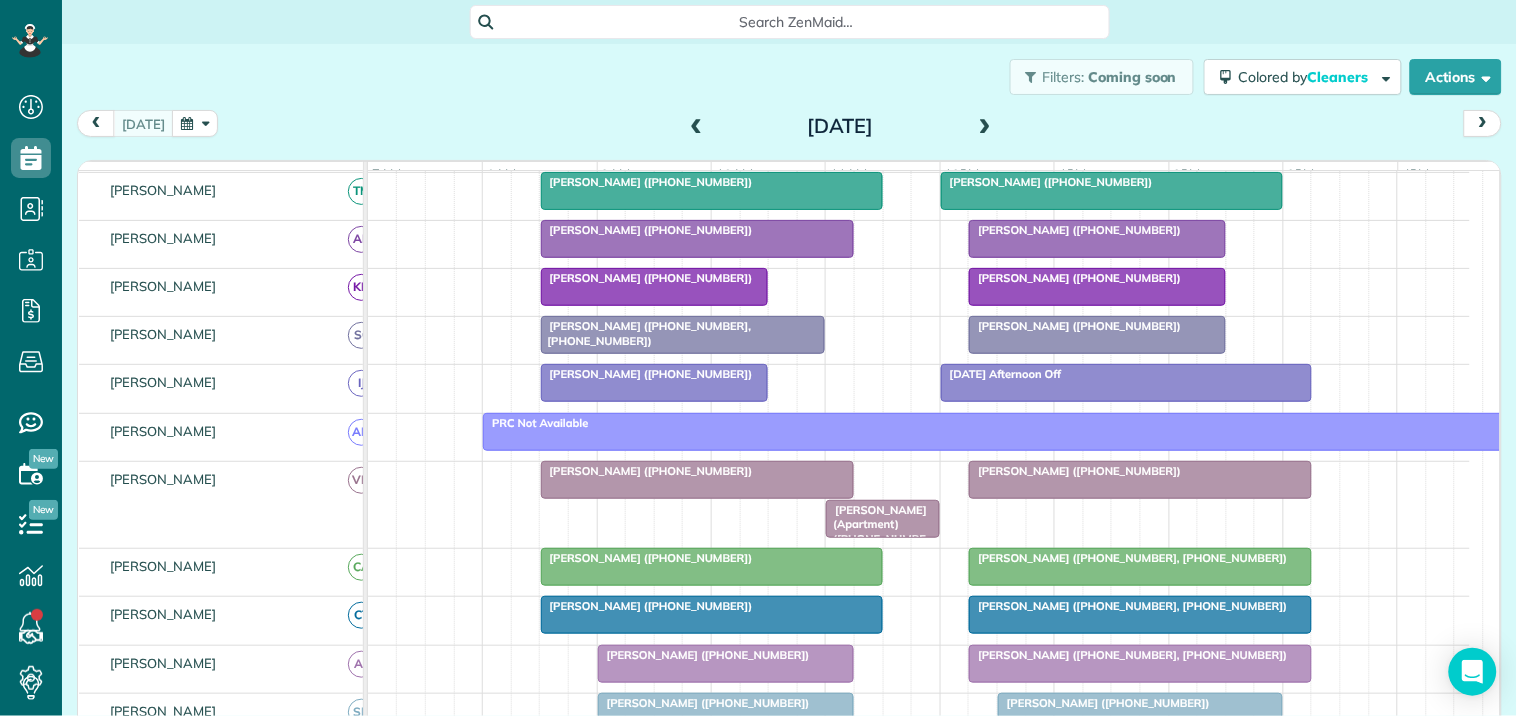 click on "[PERSON_NAME] ([PHONE_NUMBER])" at bounding box center (647, 374) 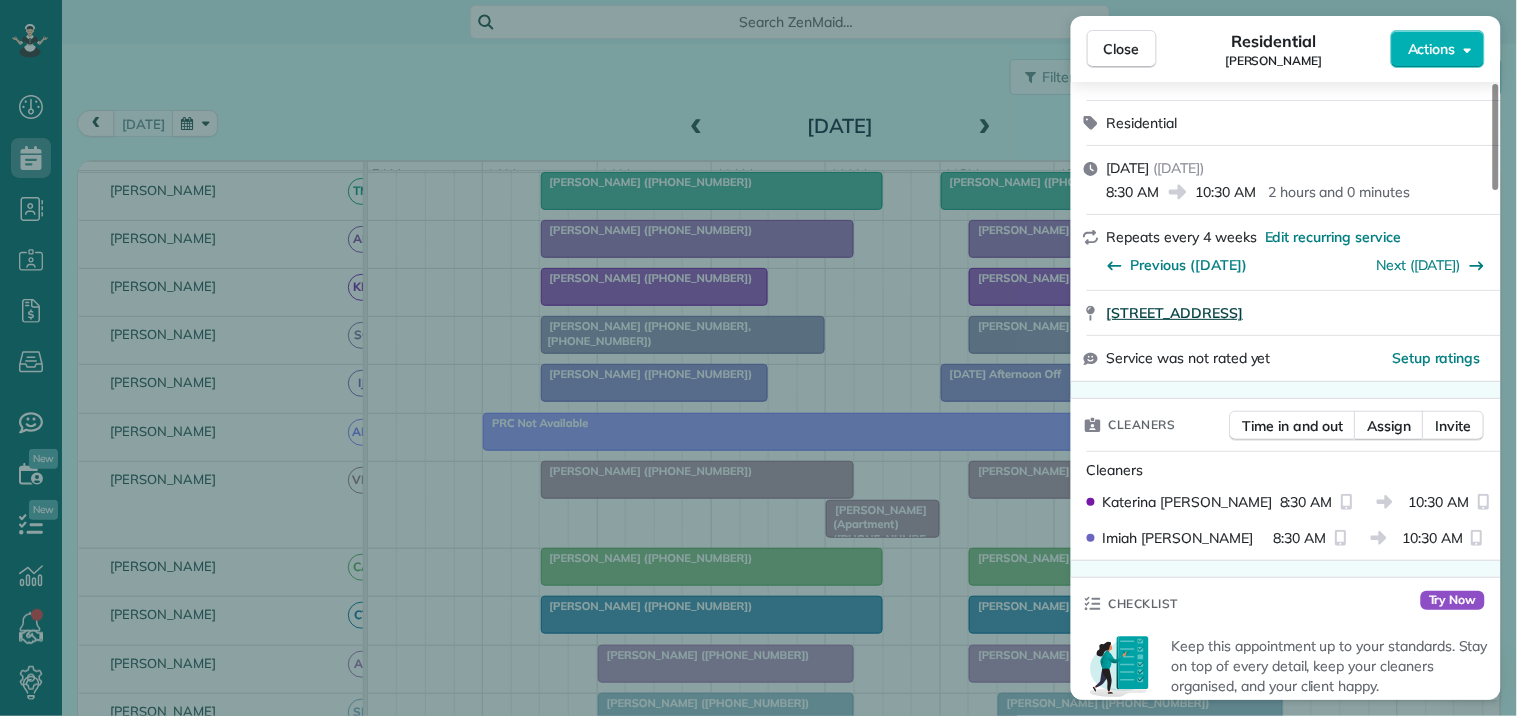 scroll, scrollTop: 222, scrollLeft: 0, axis: vertical 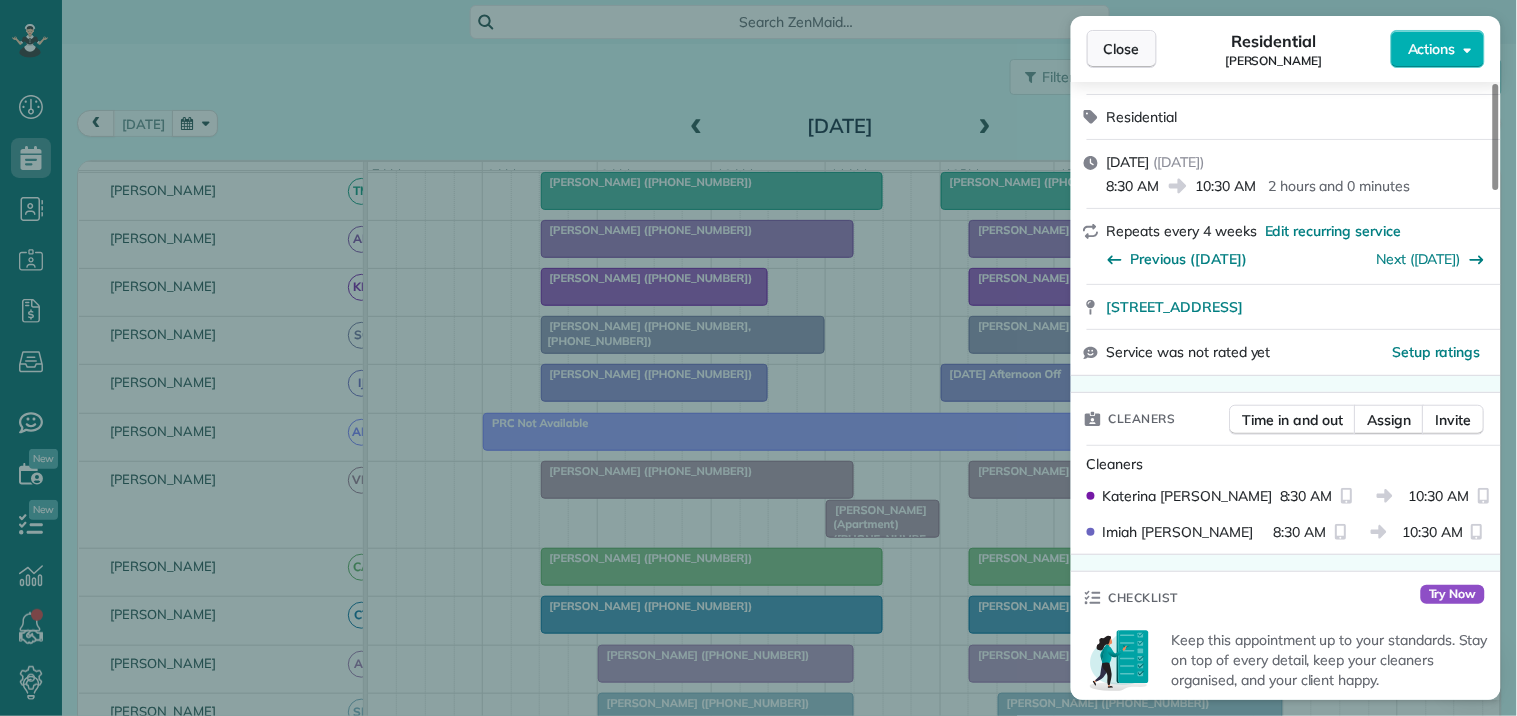 click on "Close" at bounding box center [1122, 49] 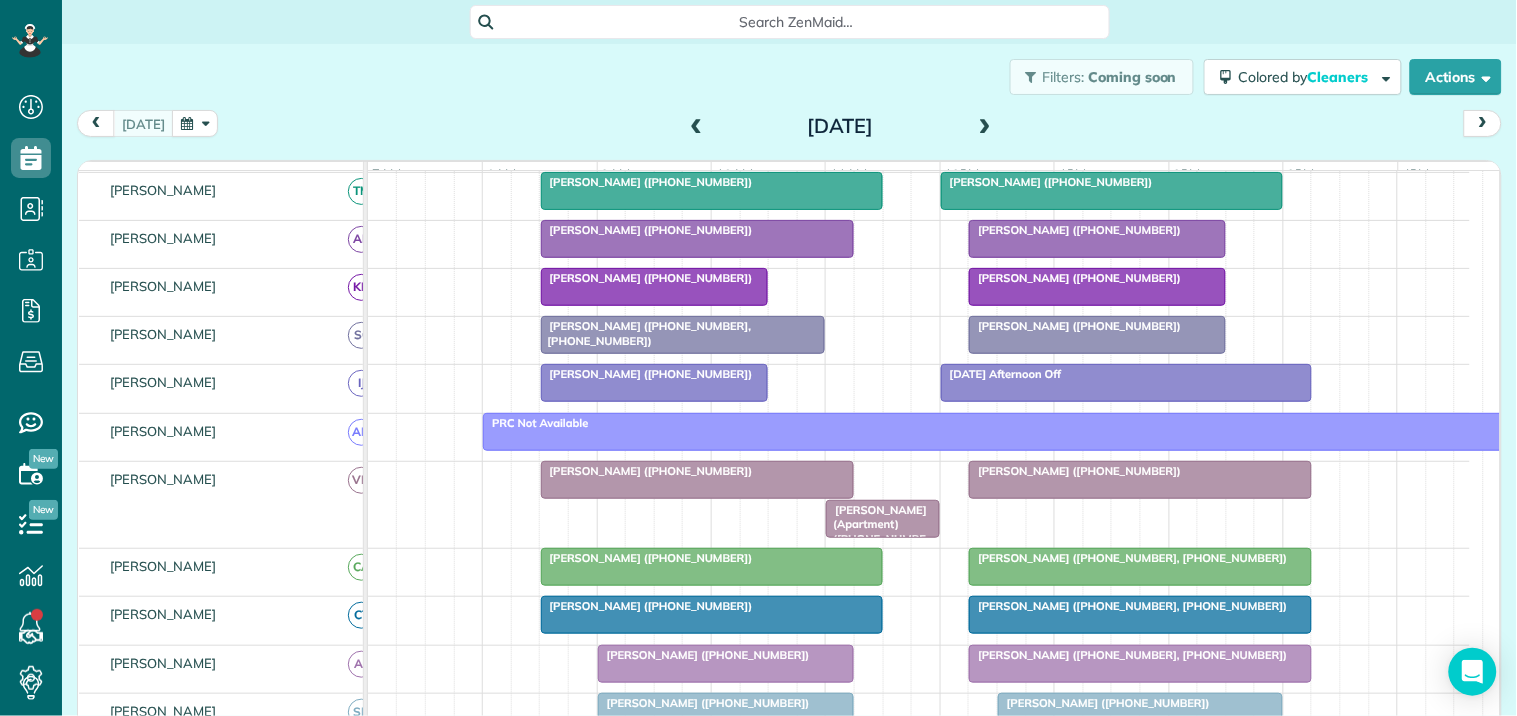 click at bounding box center [985, 127] 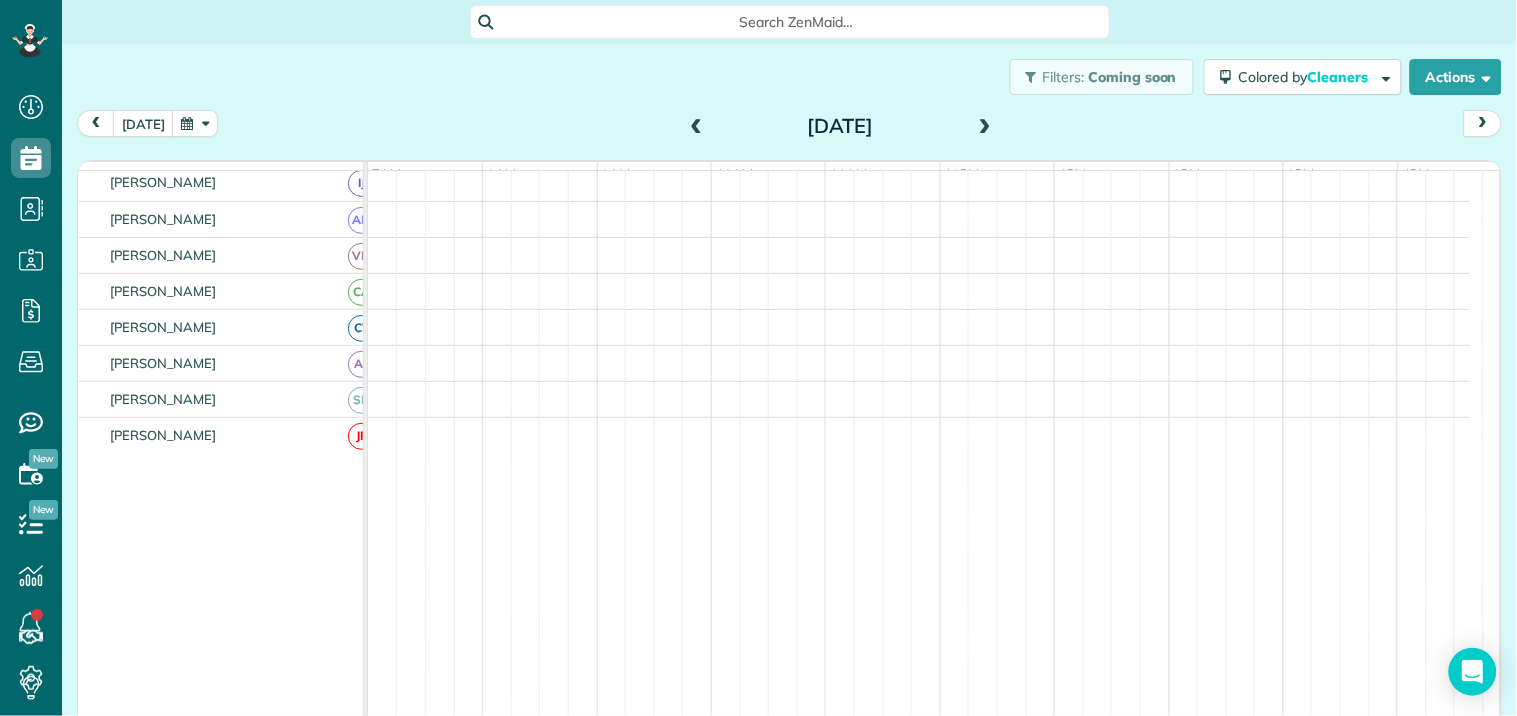 scroll, scrollTop: 293, scrollLeft: 0, axis: vertical 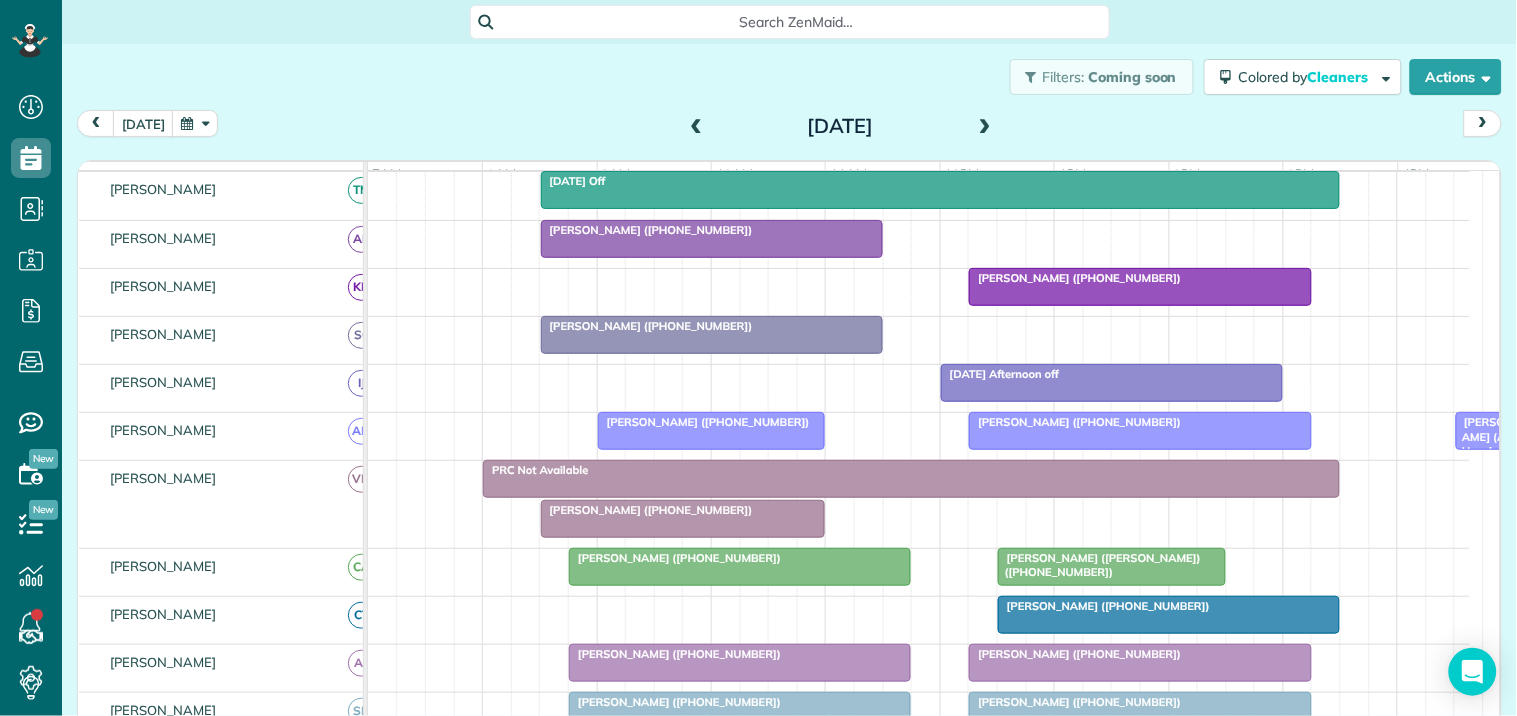 click at bounding box center (697, 127) 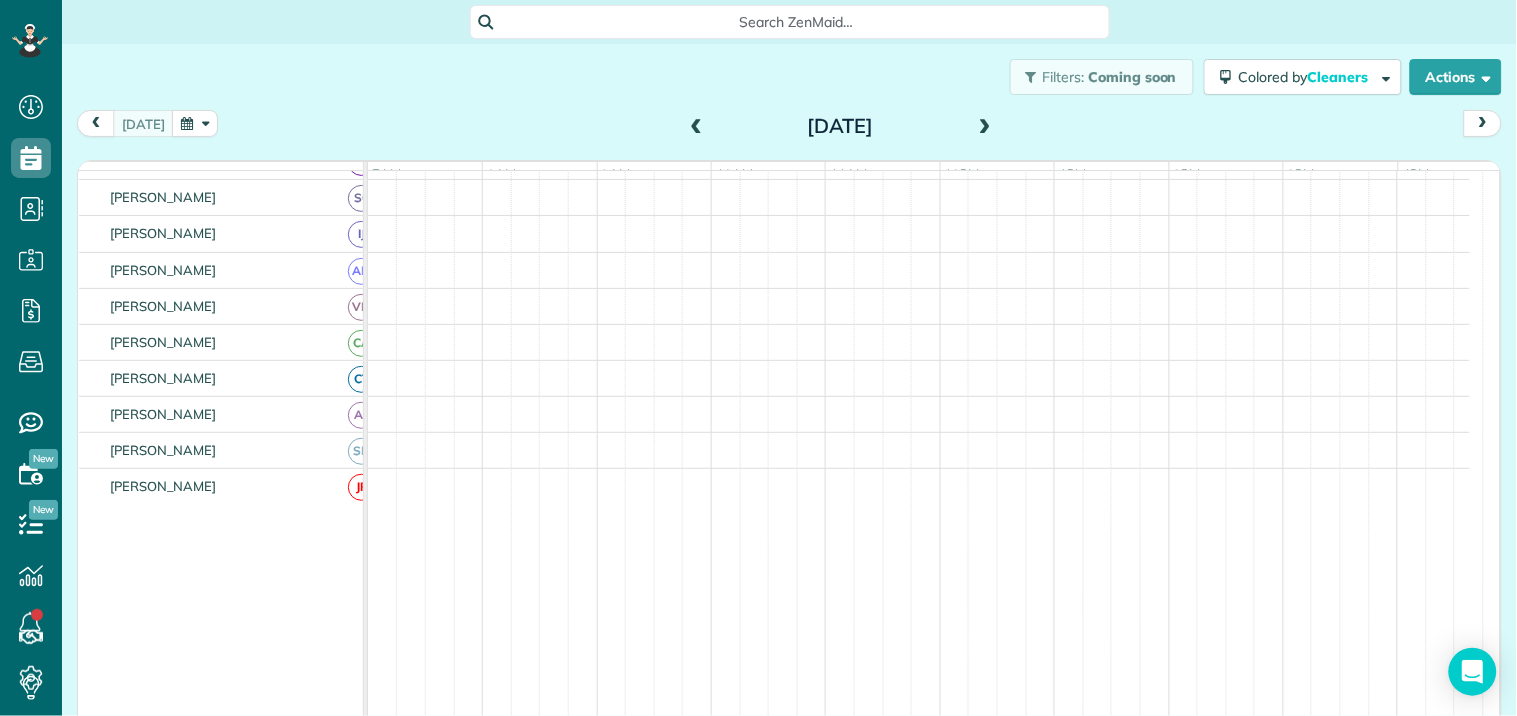 scroll, scrollTop: 293, scrollLeft: 0, axis: vertical 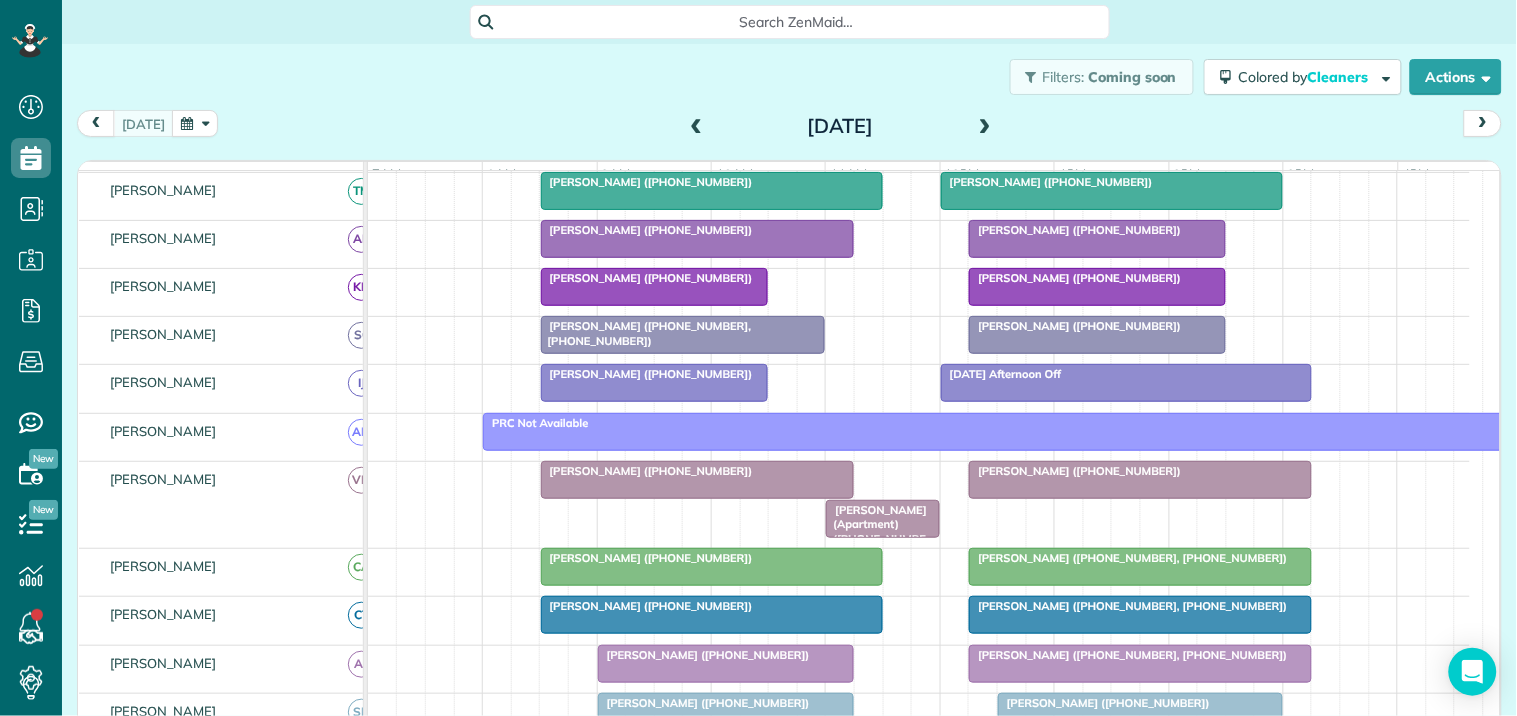 click on "[PERSON_NAME] ([PHONE_NUMBER])" at bounding box center [647, 374] 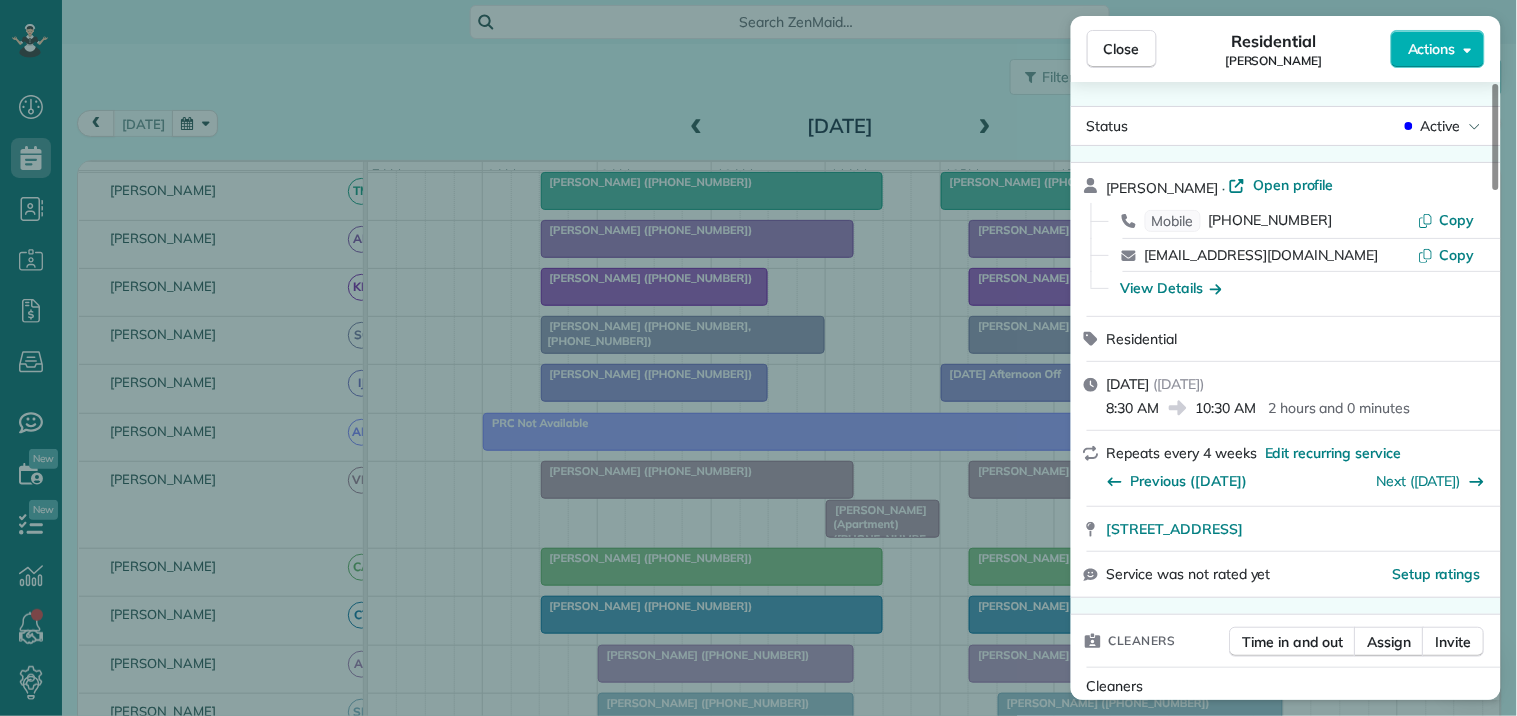 scroll, scrollTop: 222, scrollLeft: 0, axis: vertical 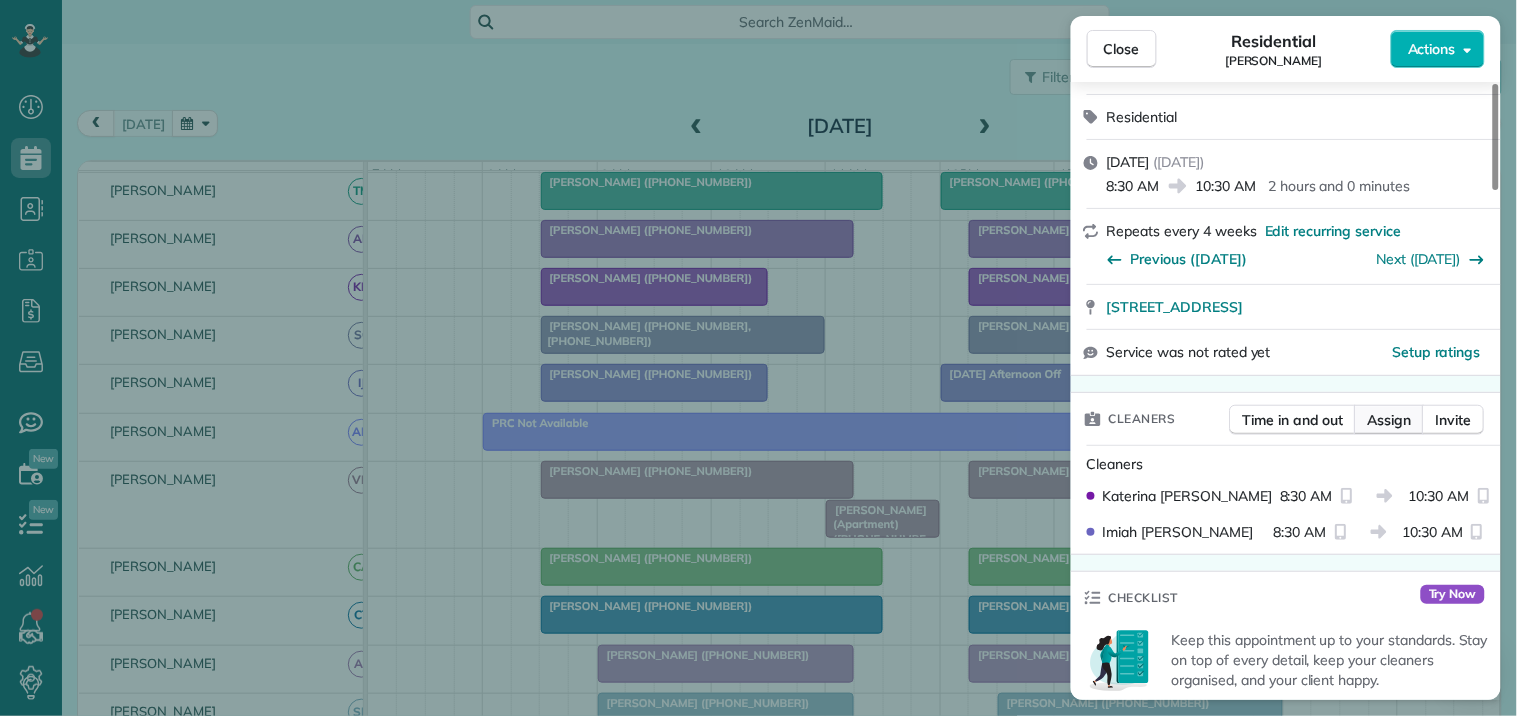 click on "Assign" at bounding box center (1390, 420) 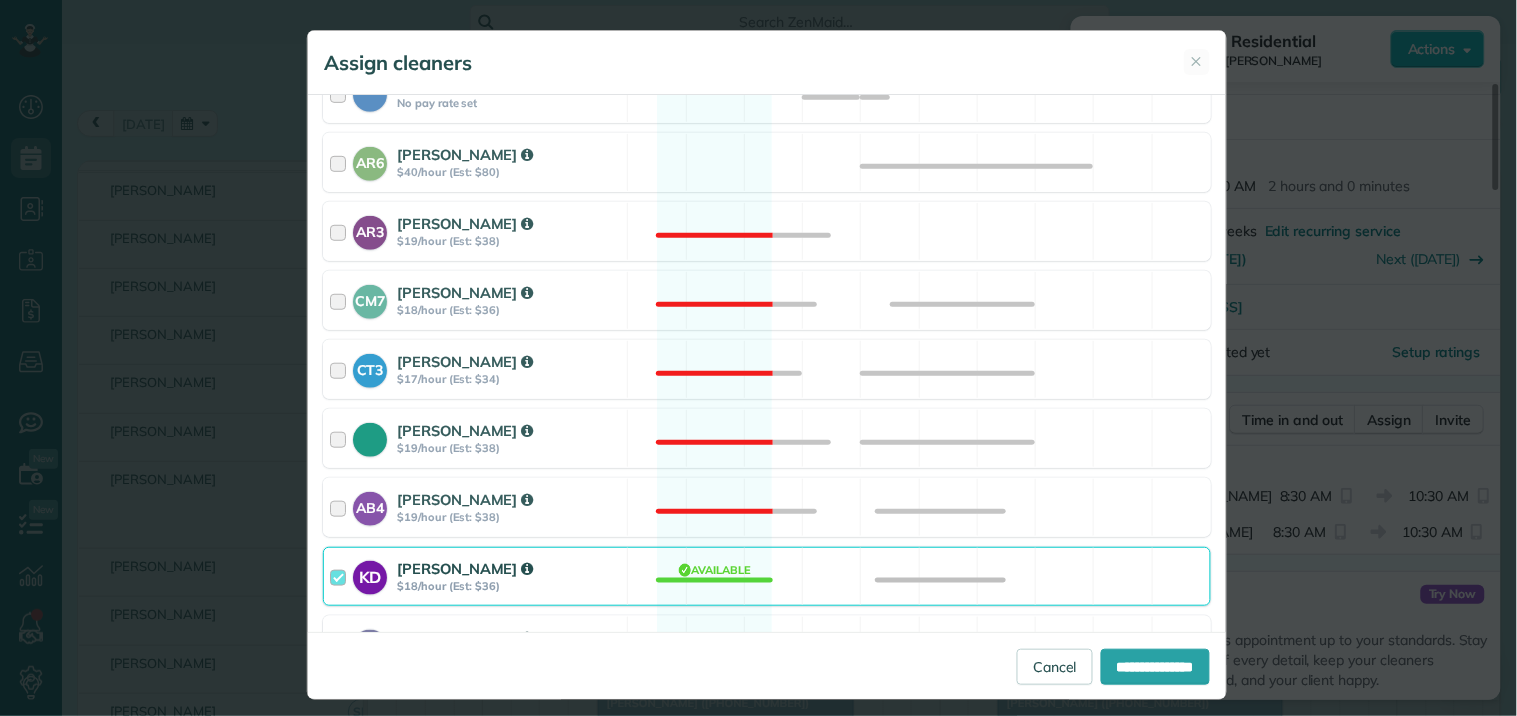 scroll, scrollTop: 555, scrollLeft: 0, axis: vertical 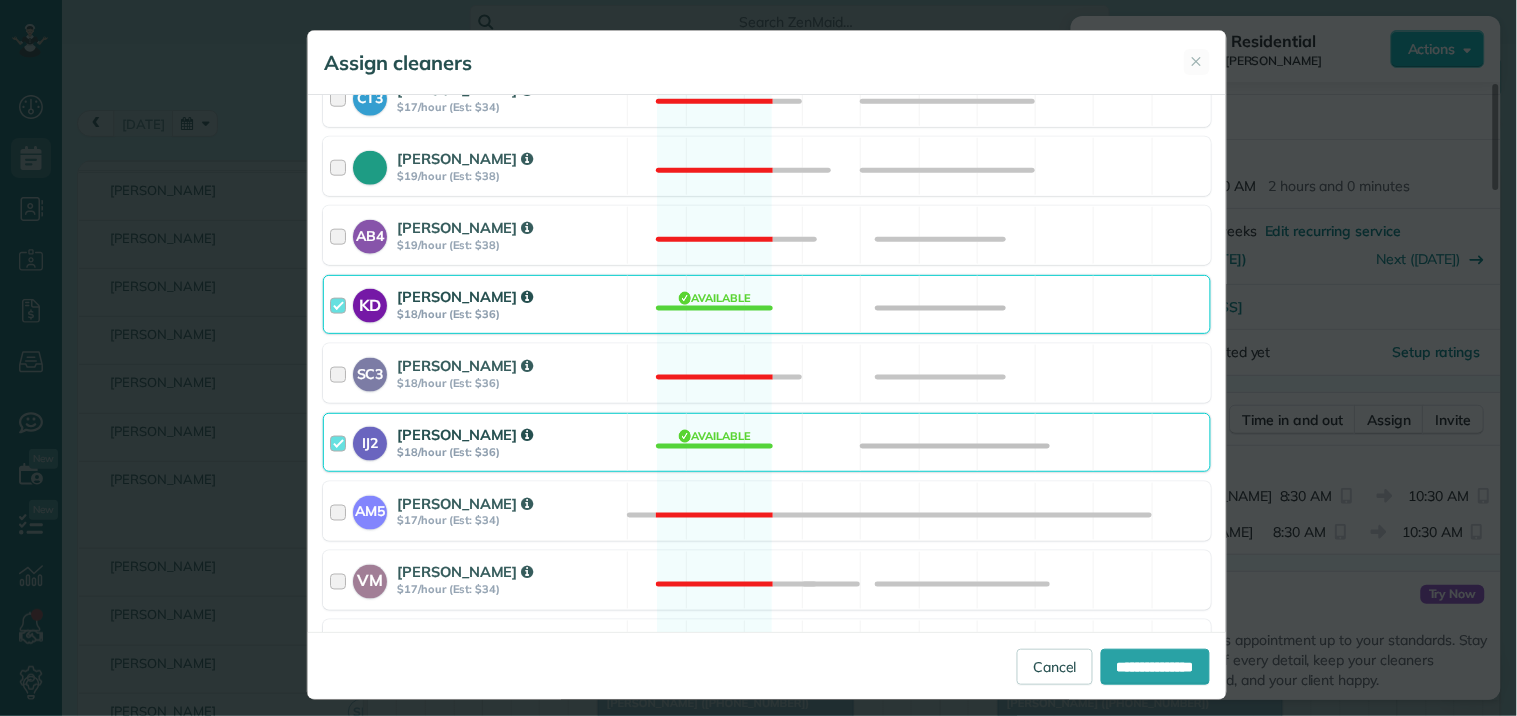 click on "IJ2
Imiah Jackson
$18/hour (Est: $36)
Available" at bounding box center (767, 442) 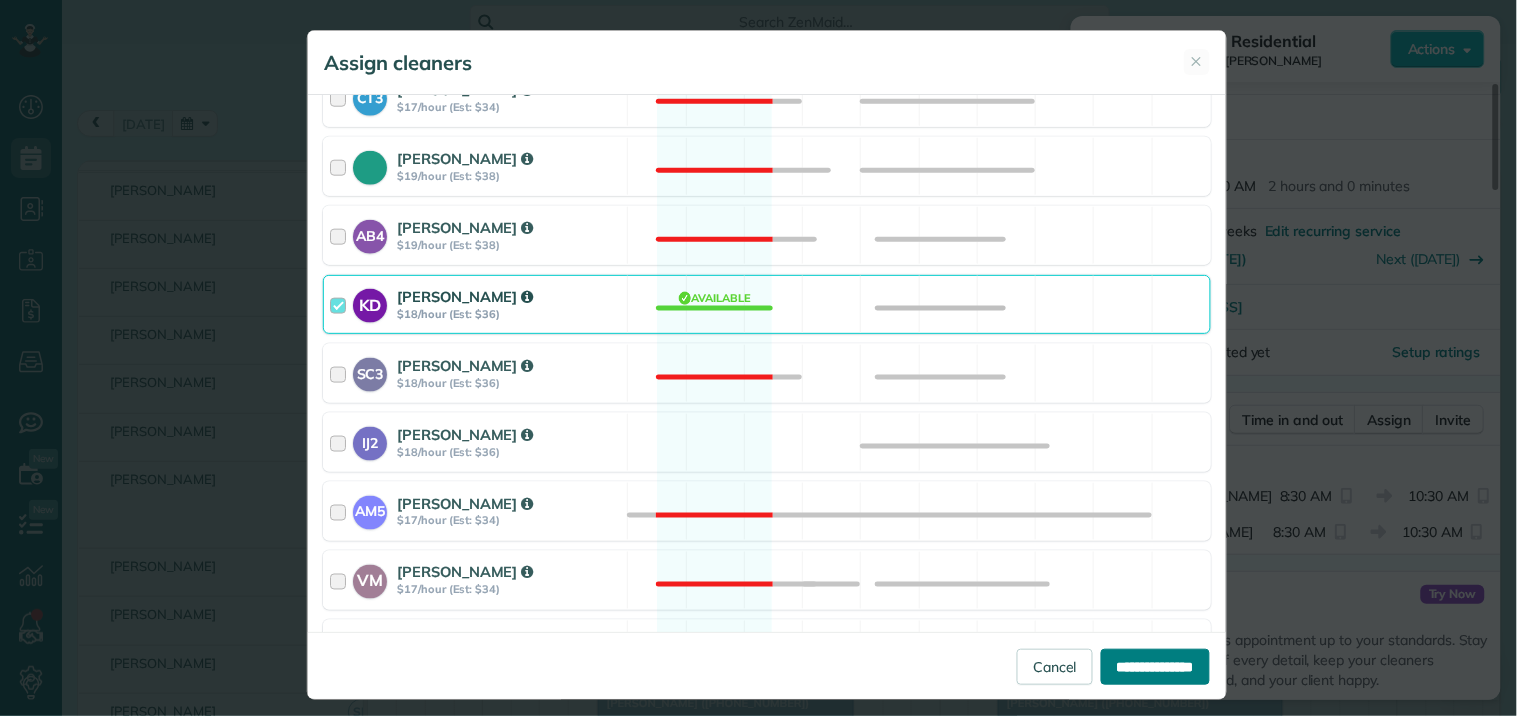click on "**********" at bounding box center [1155, 667] 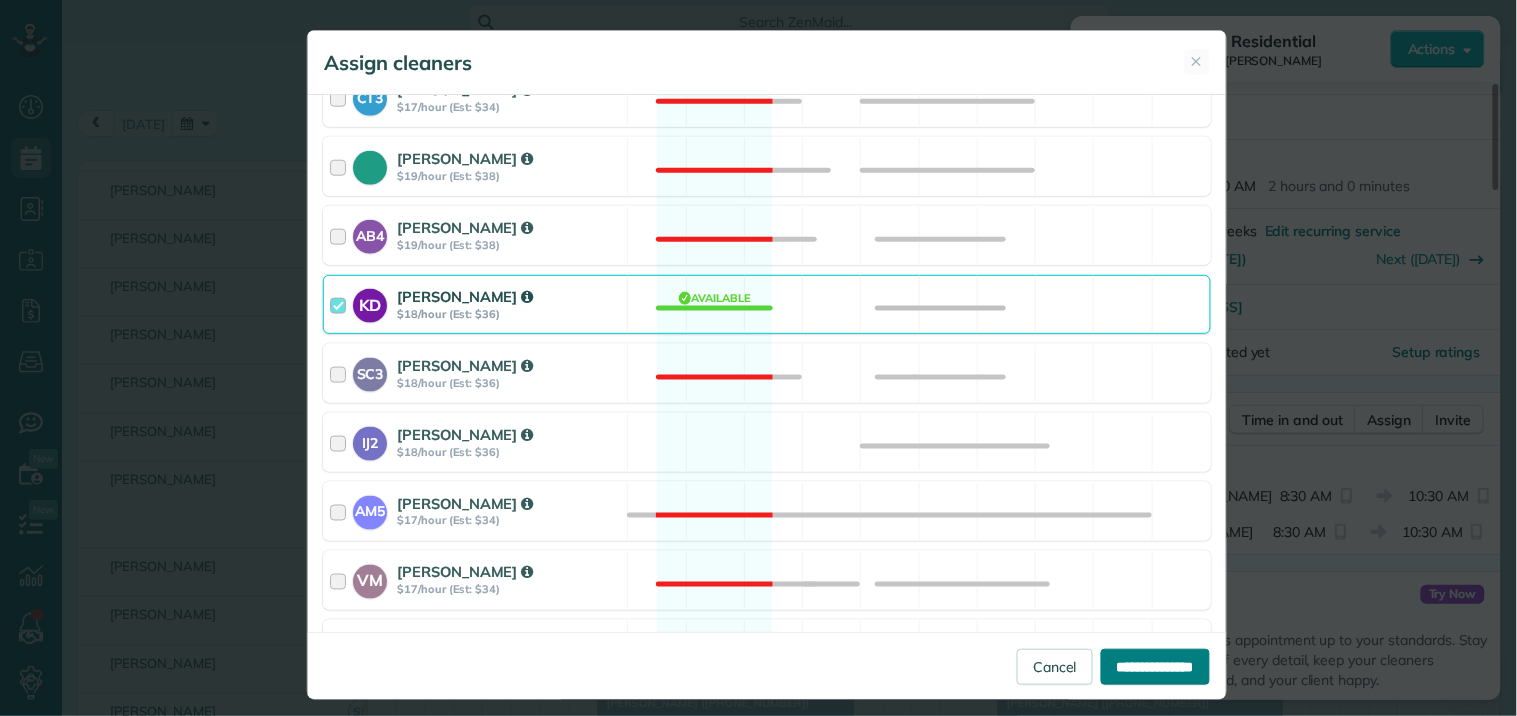 type on "**********" 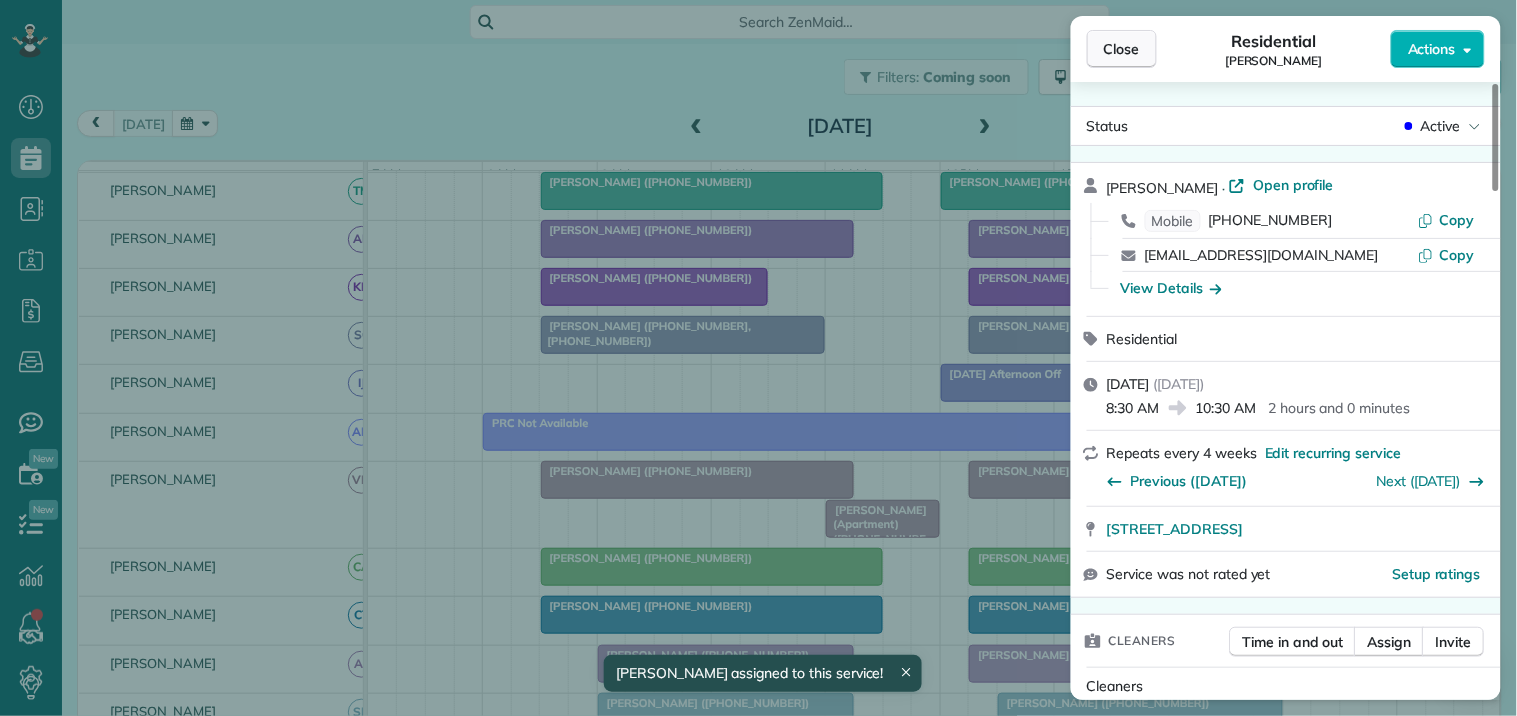 click on "Close" at bounding box center [1122, 49] 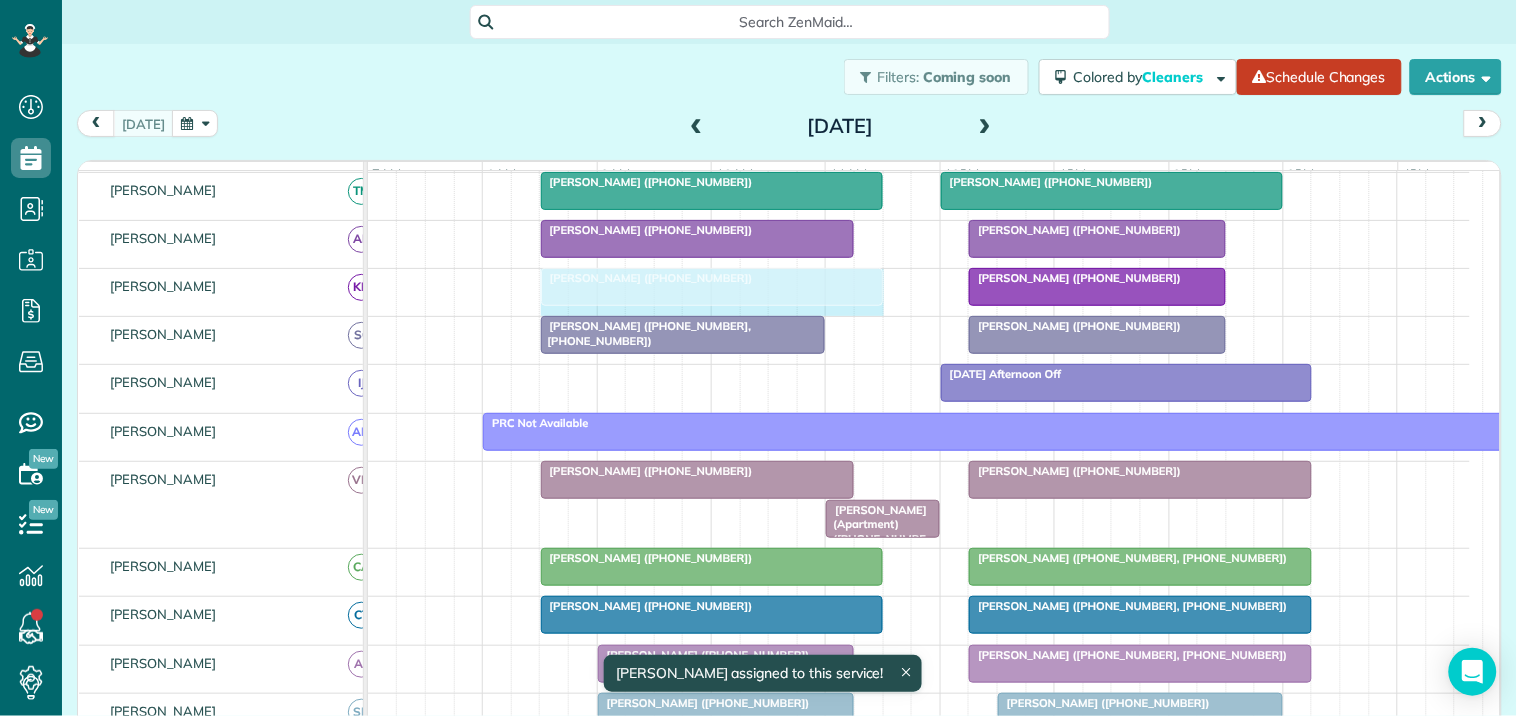 drag, startPoint x: 762, startPoint y: 298, endPoint x: 875, endPoint y: 294, distance: 113.07078 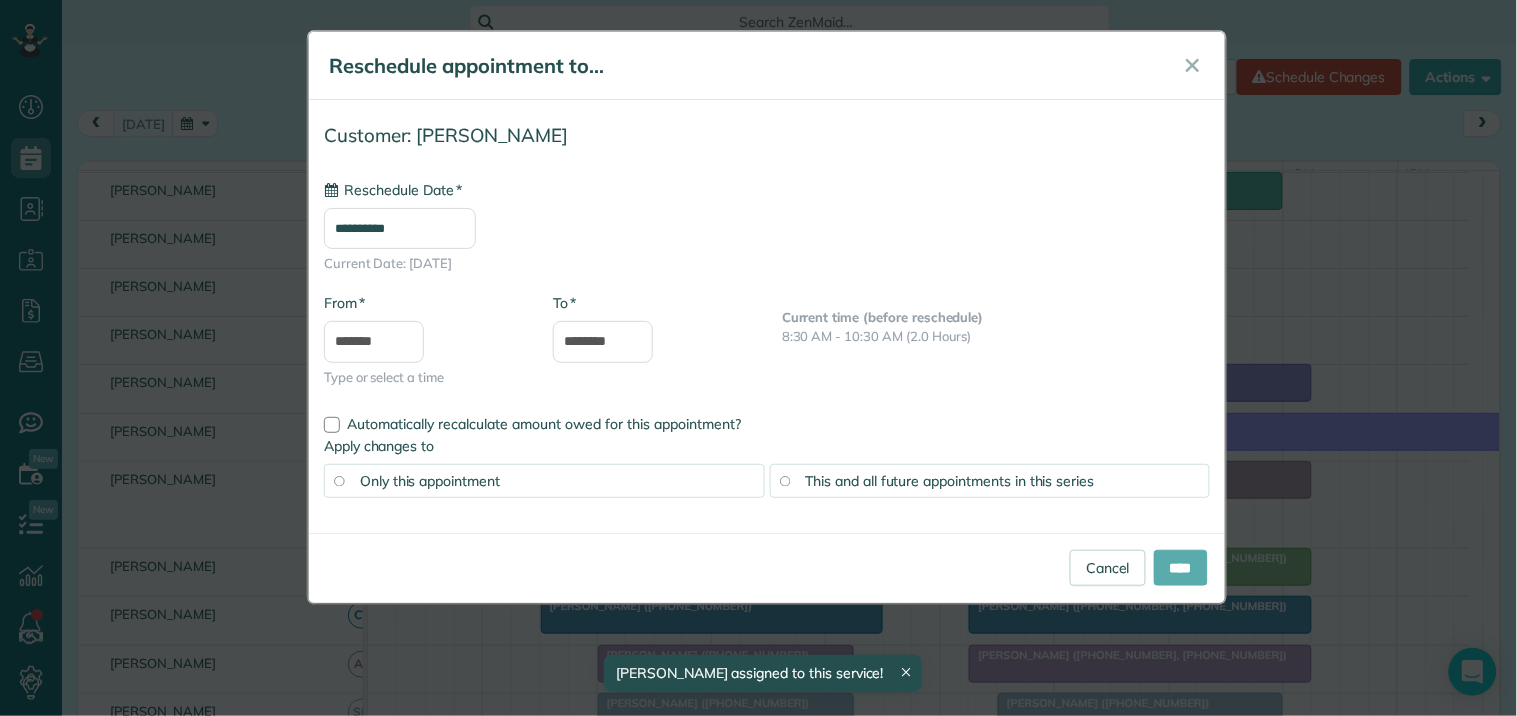 type on "**********" 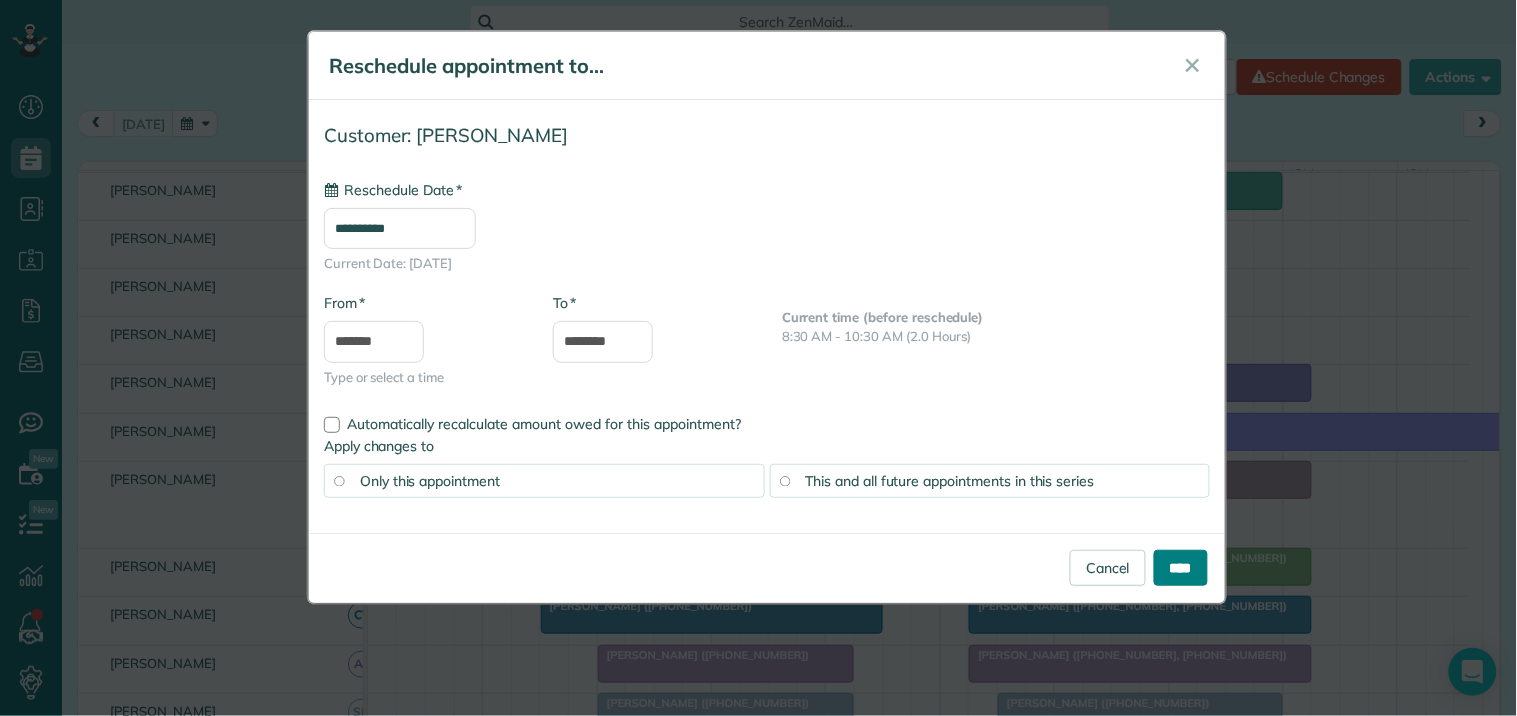 click on "****" at bounding box center [1181, 568] 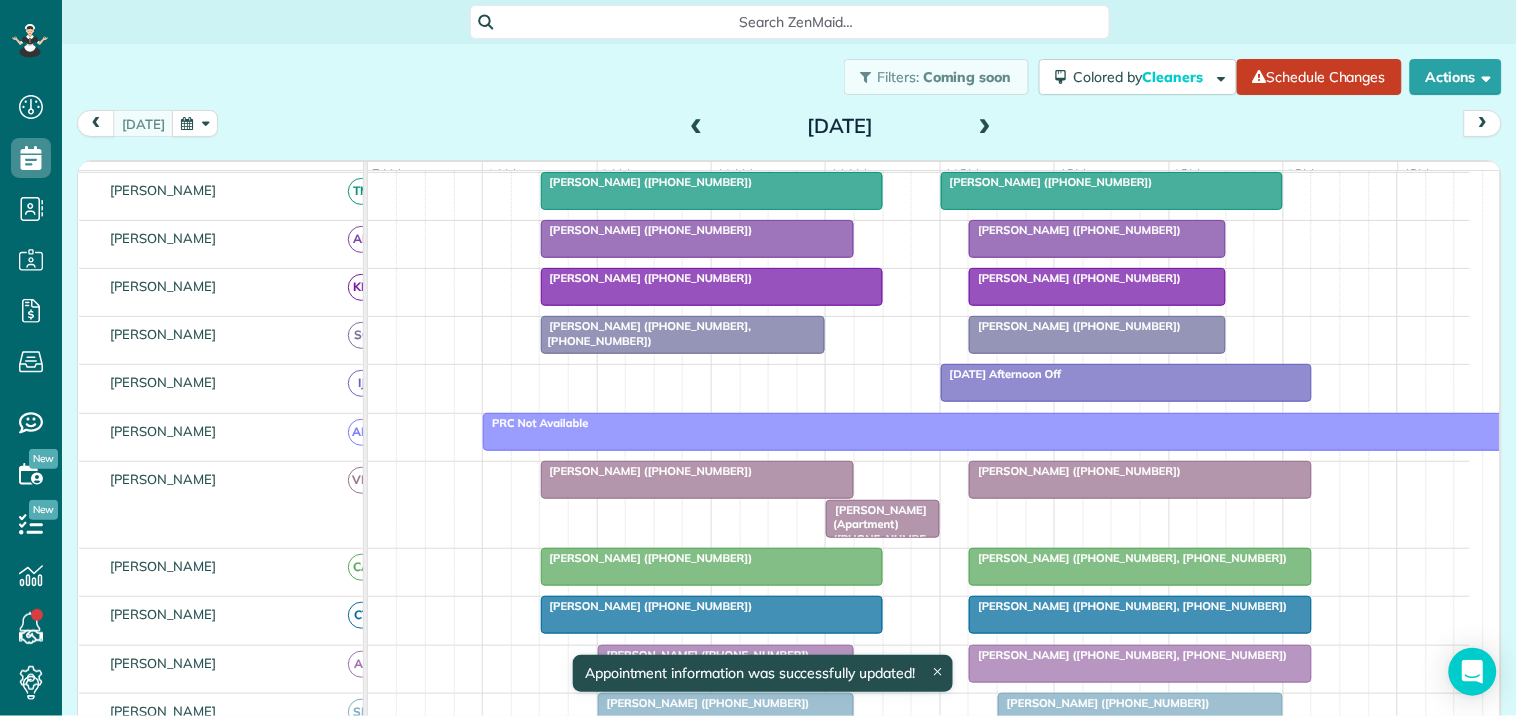 scroll, scrollTop: 333, scrollLeft: 0, axis: vertical 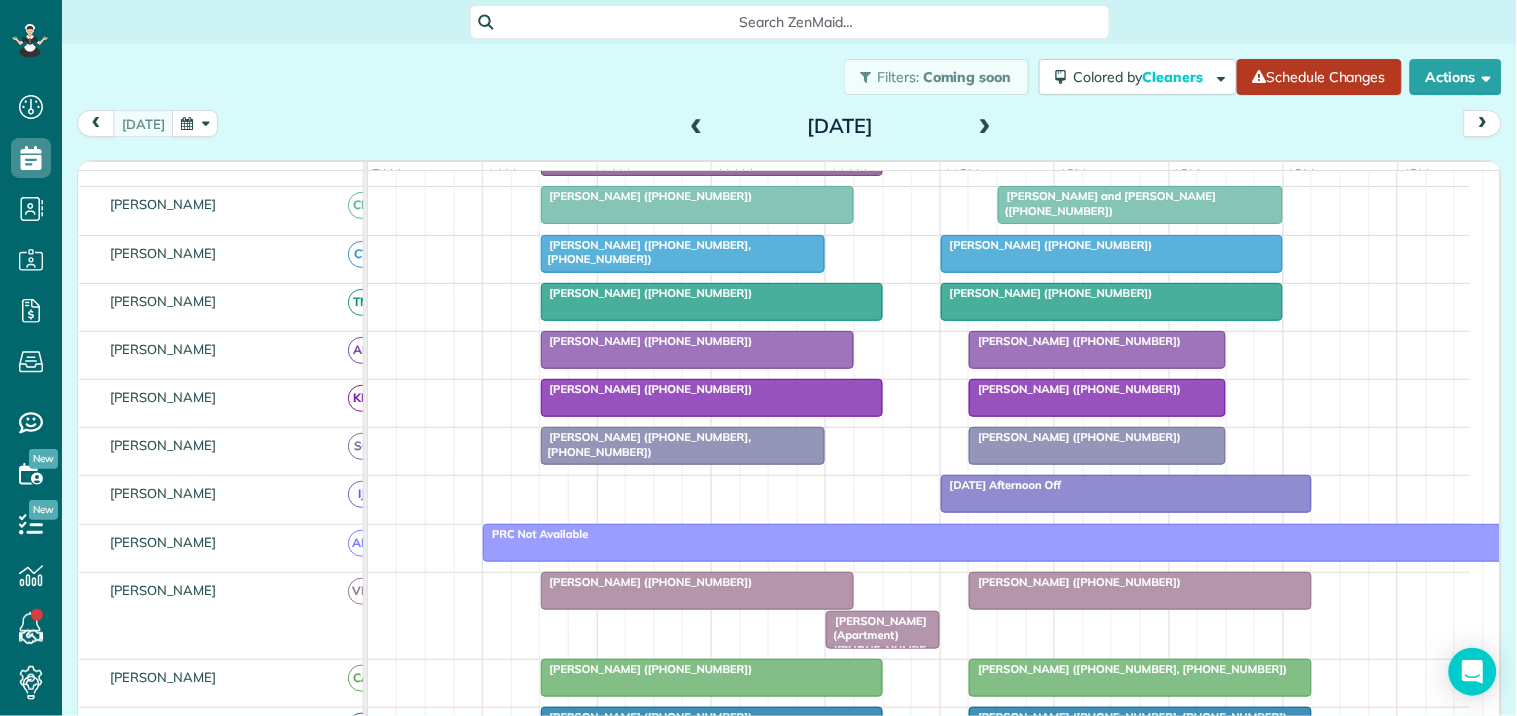 click on "Schedule Changes" at bounding box center [1319, 77] 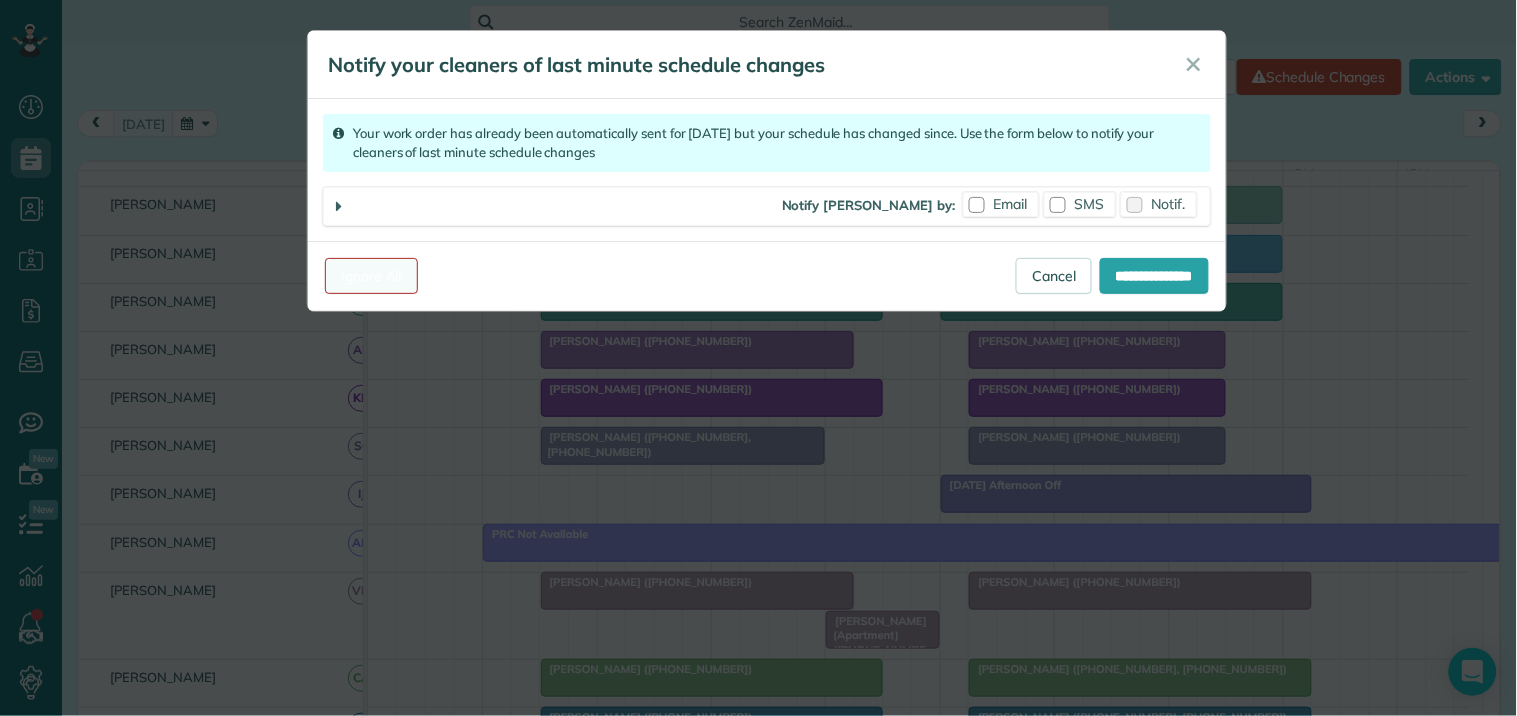 click on "Ignore All" at bounding box center (371, 276) 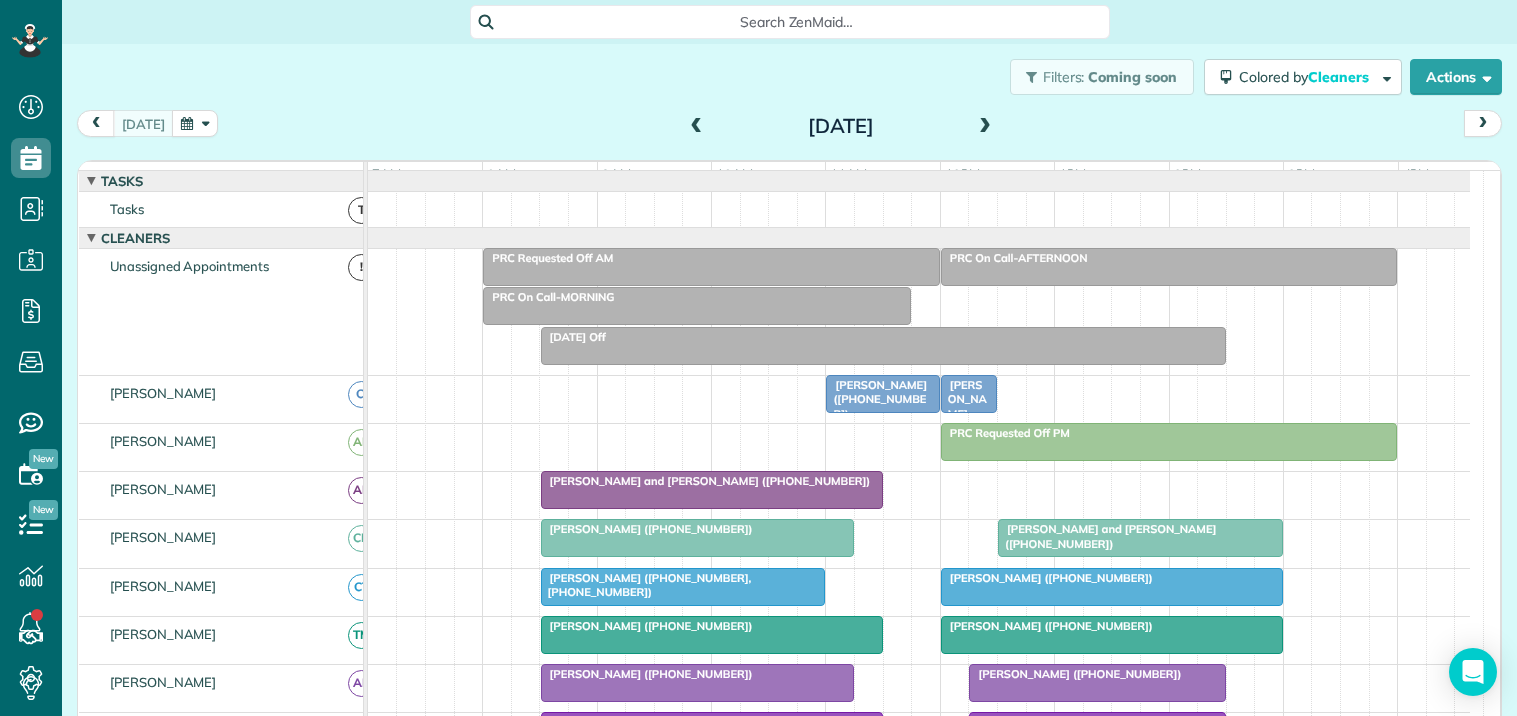 scroll, scrollTop: 0, scrollLeft: 0, axis: both 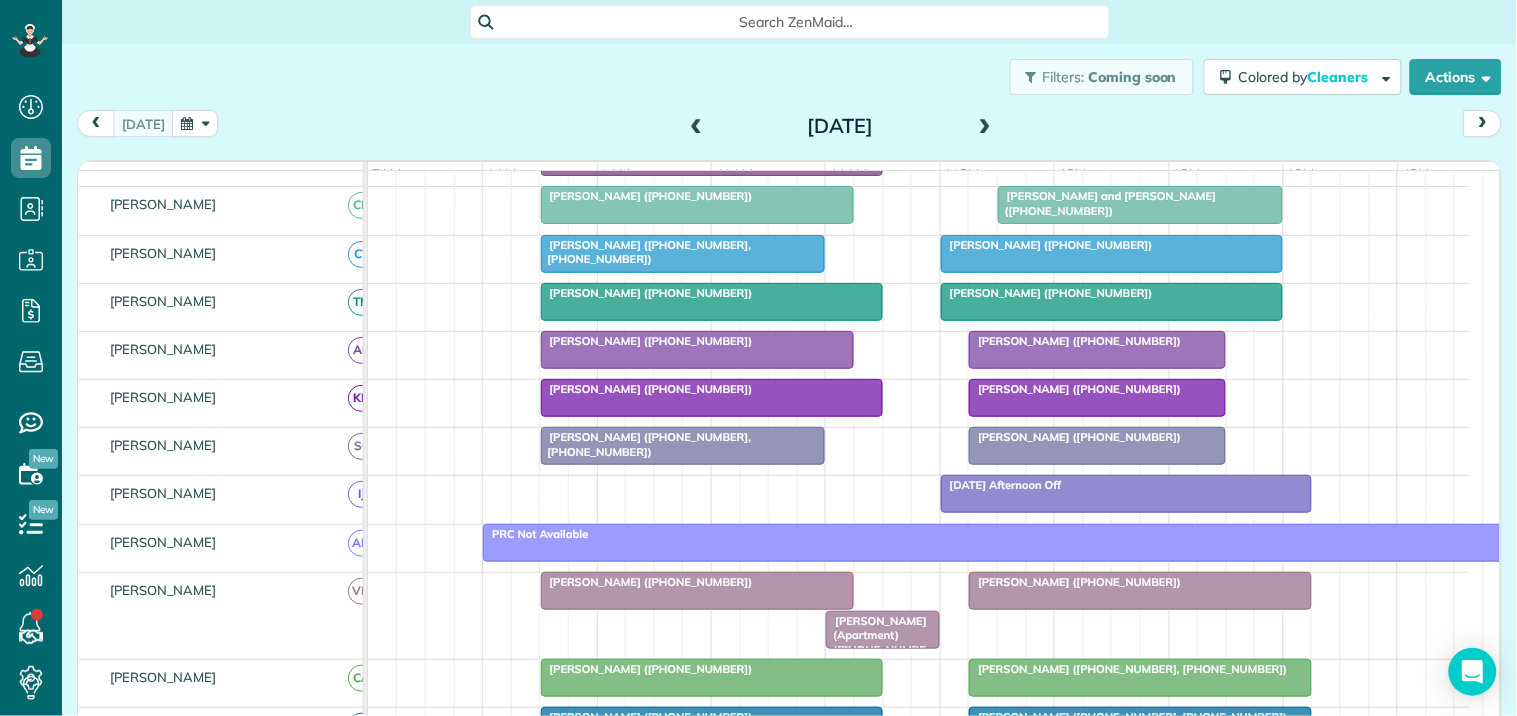 click at bounding box center [985, 127] 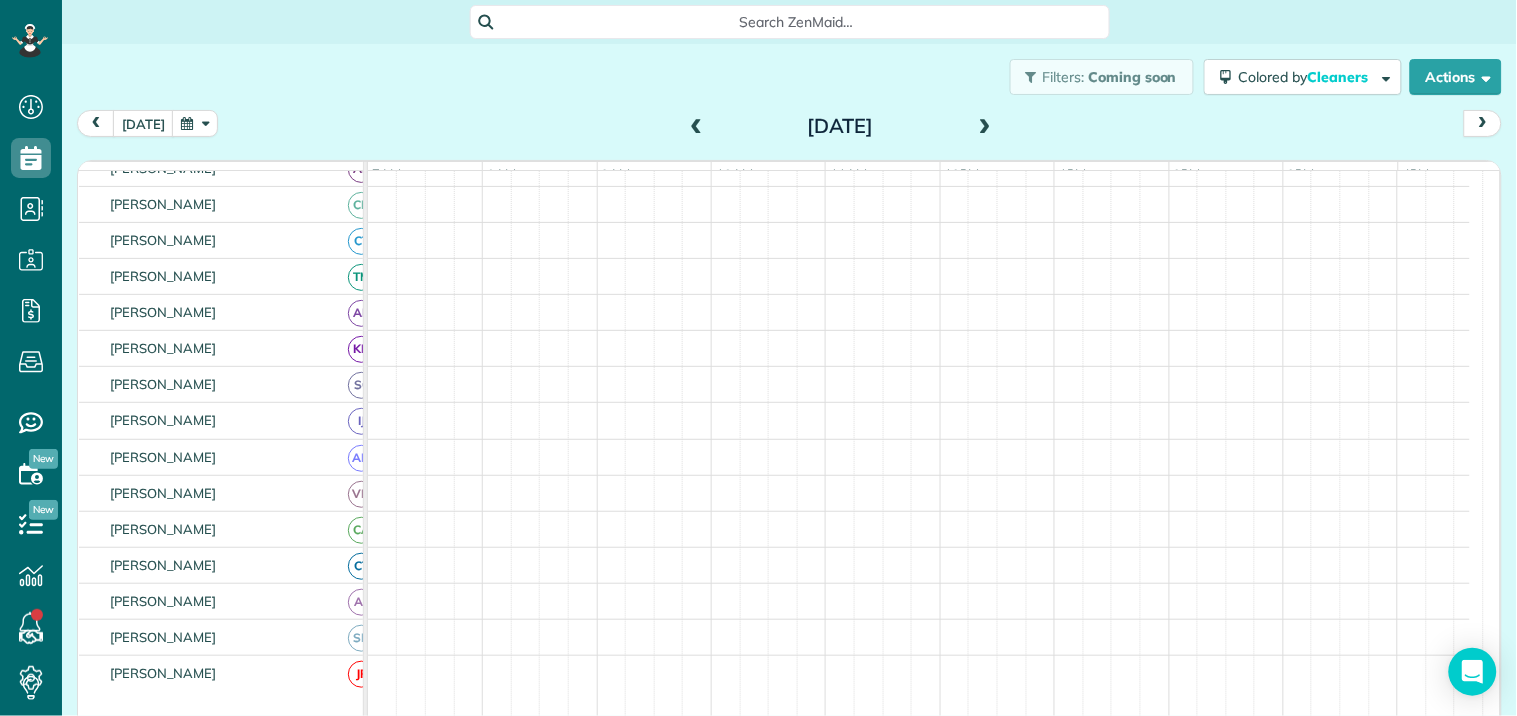 scroll, scrollTop: 282, scrollLeft: 0, axis: vertical 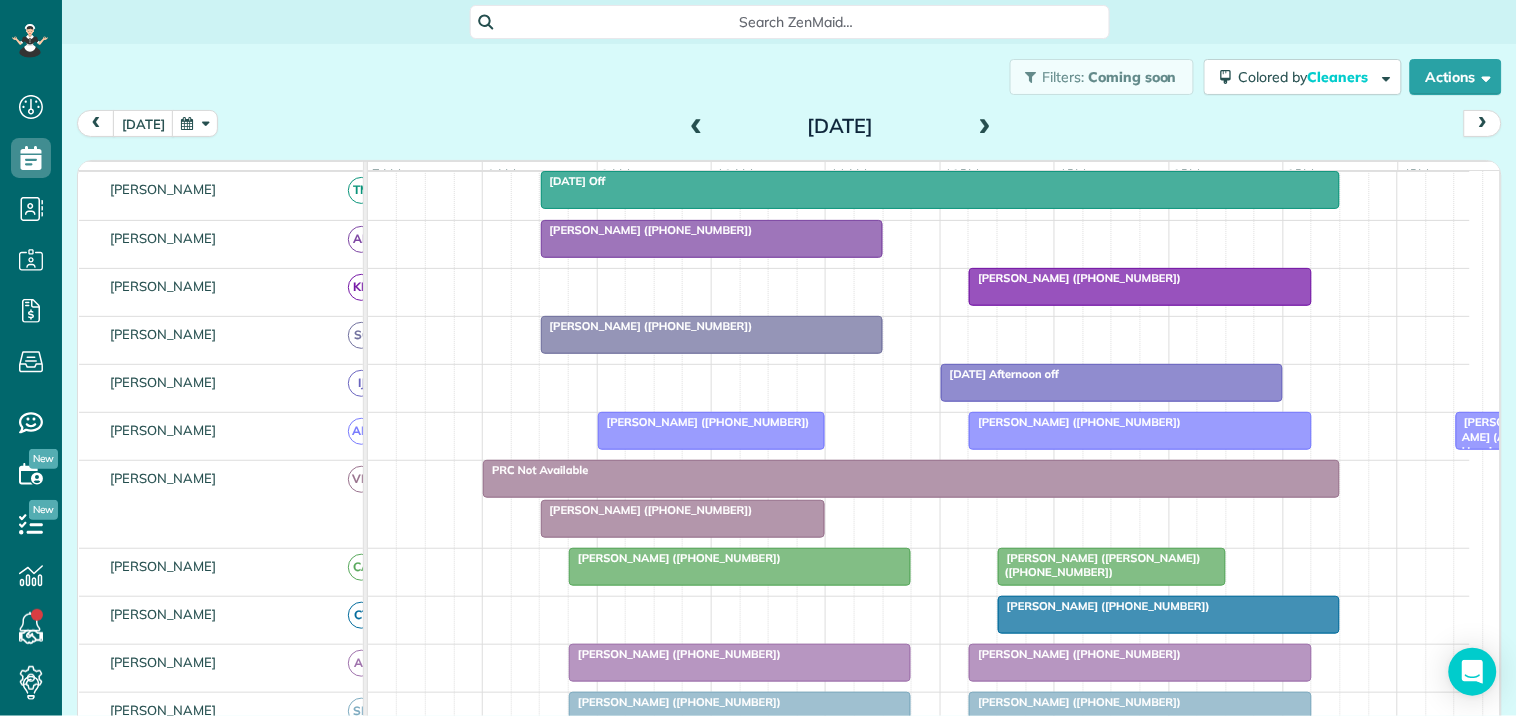click at bounding box center (985, 127) 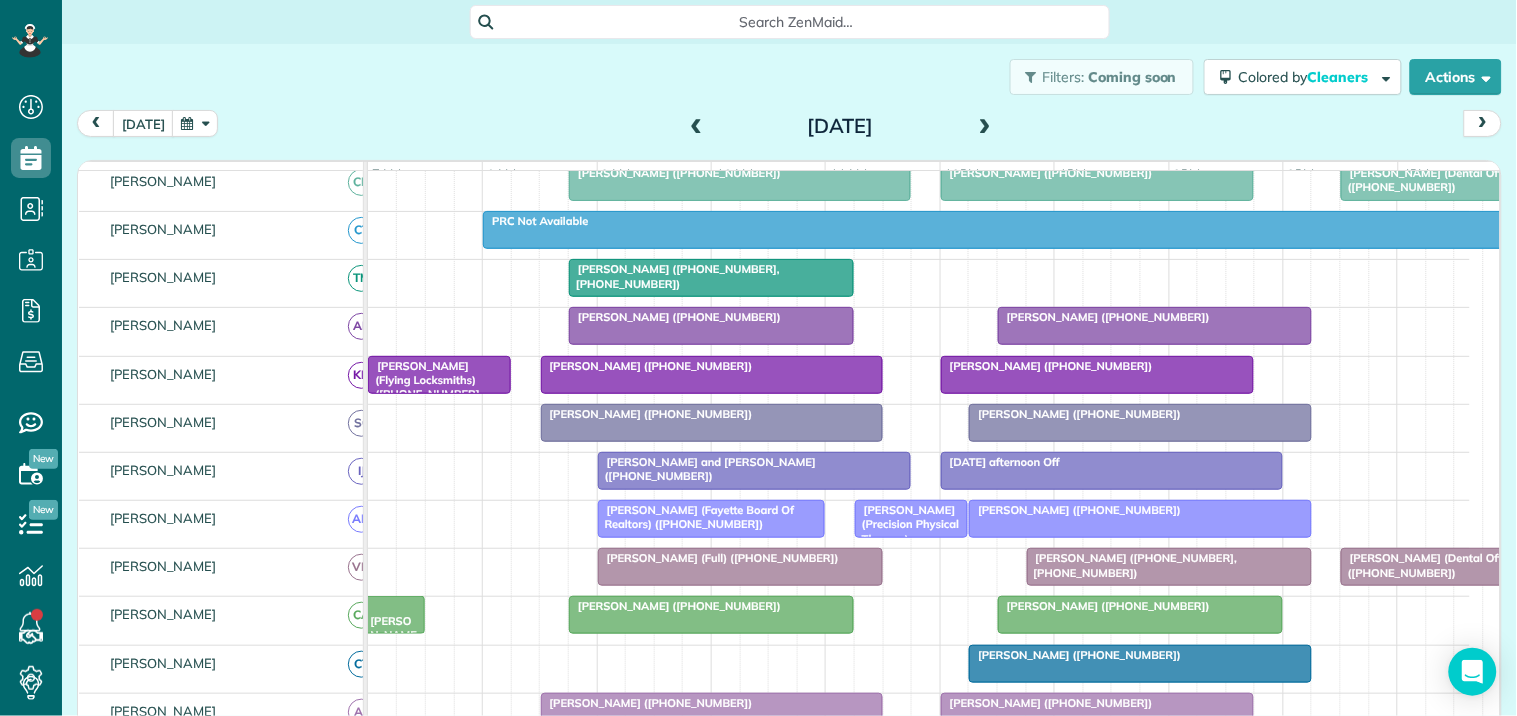 scroll, scrollTop: 381, scrollLeft: 0, axis: vertical 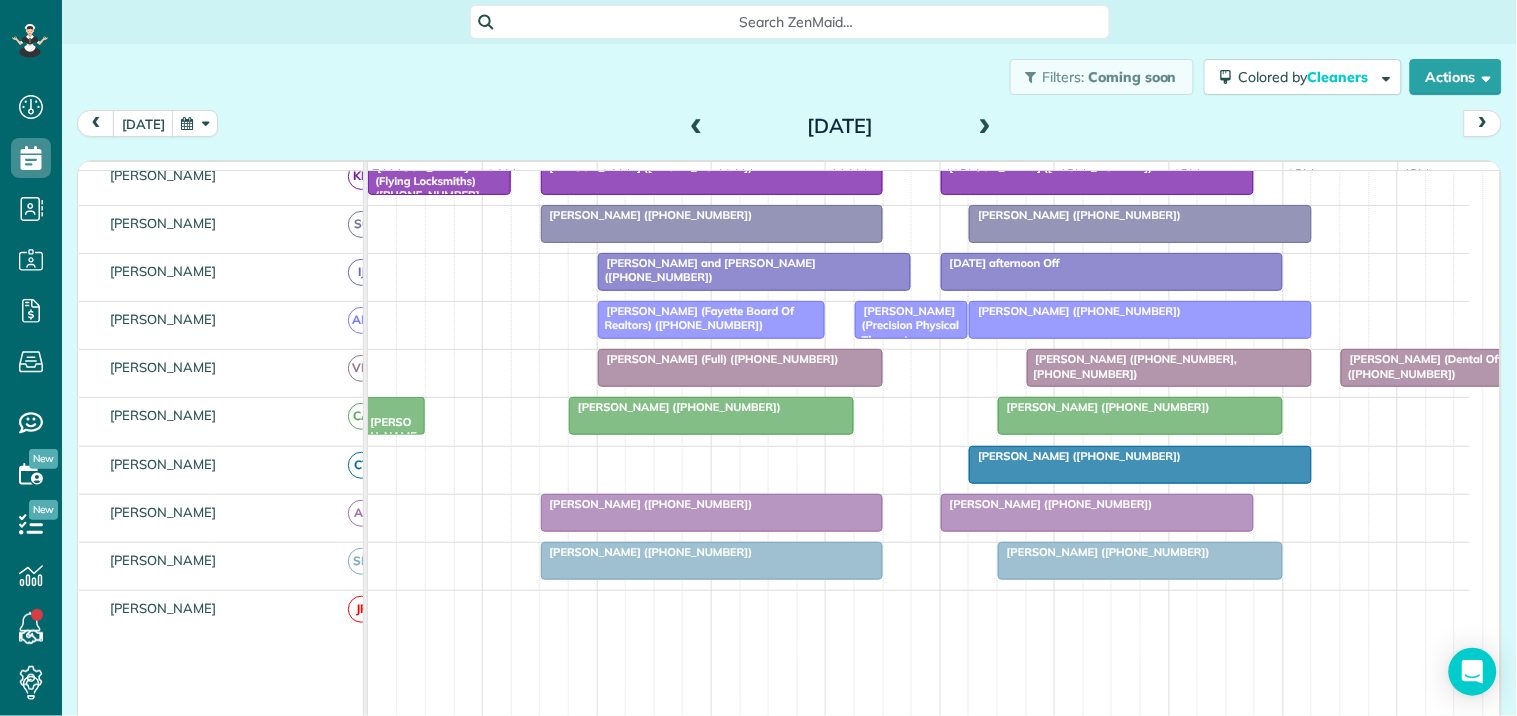 click on "[PERSON_NAME] and [PERSON_NAME] ([PHONE_NUMBER])" at bounding box center [706, 270] 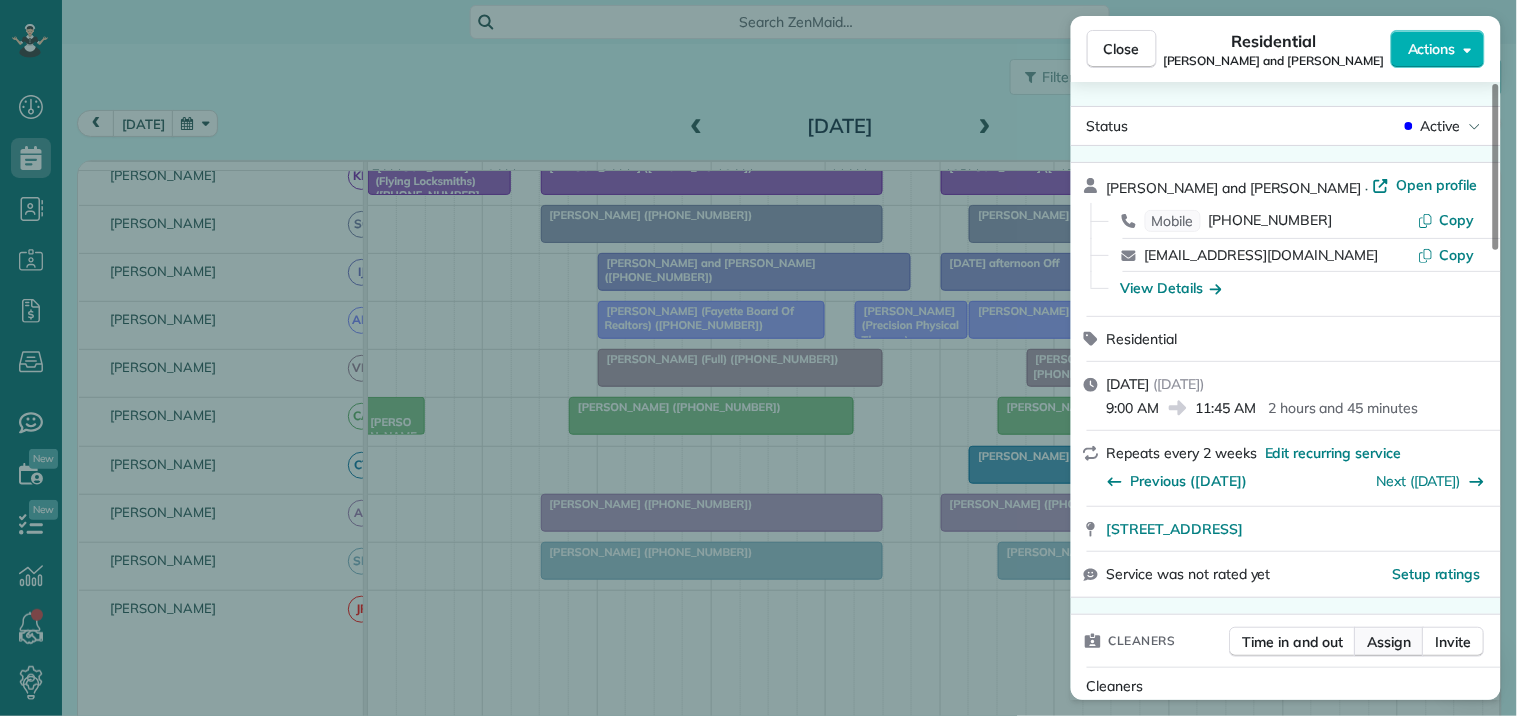 click on "Assign" at bounding box center (1390, 642) 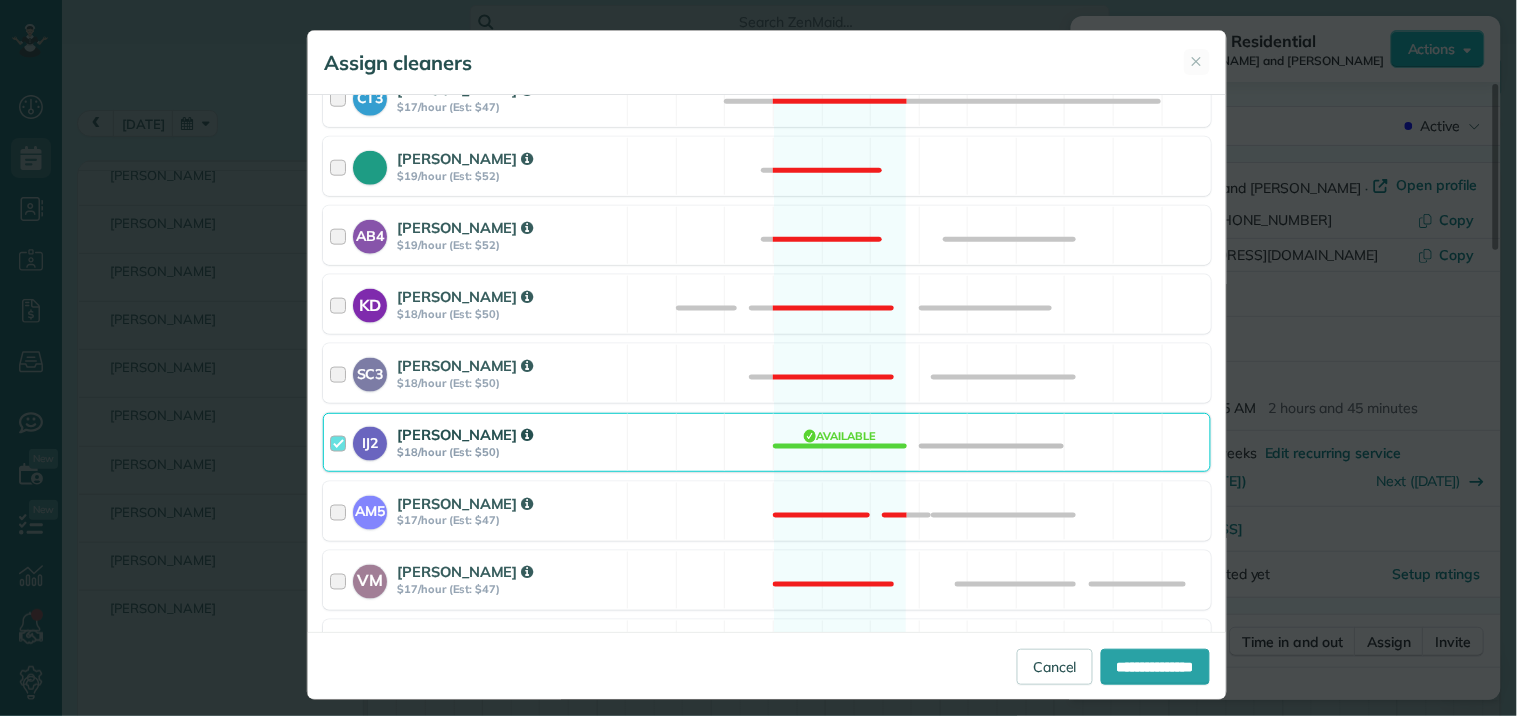 click on "IJ2
Imiah Jackson
$18/hour (Est: $50)
Available" at bounding box center [767, 442] 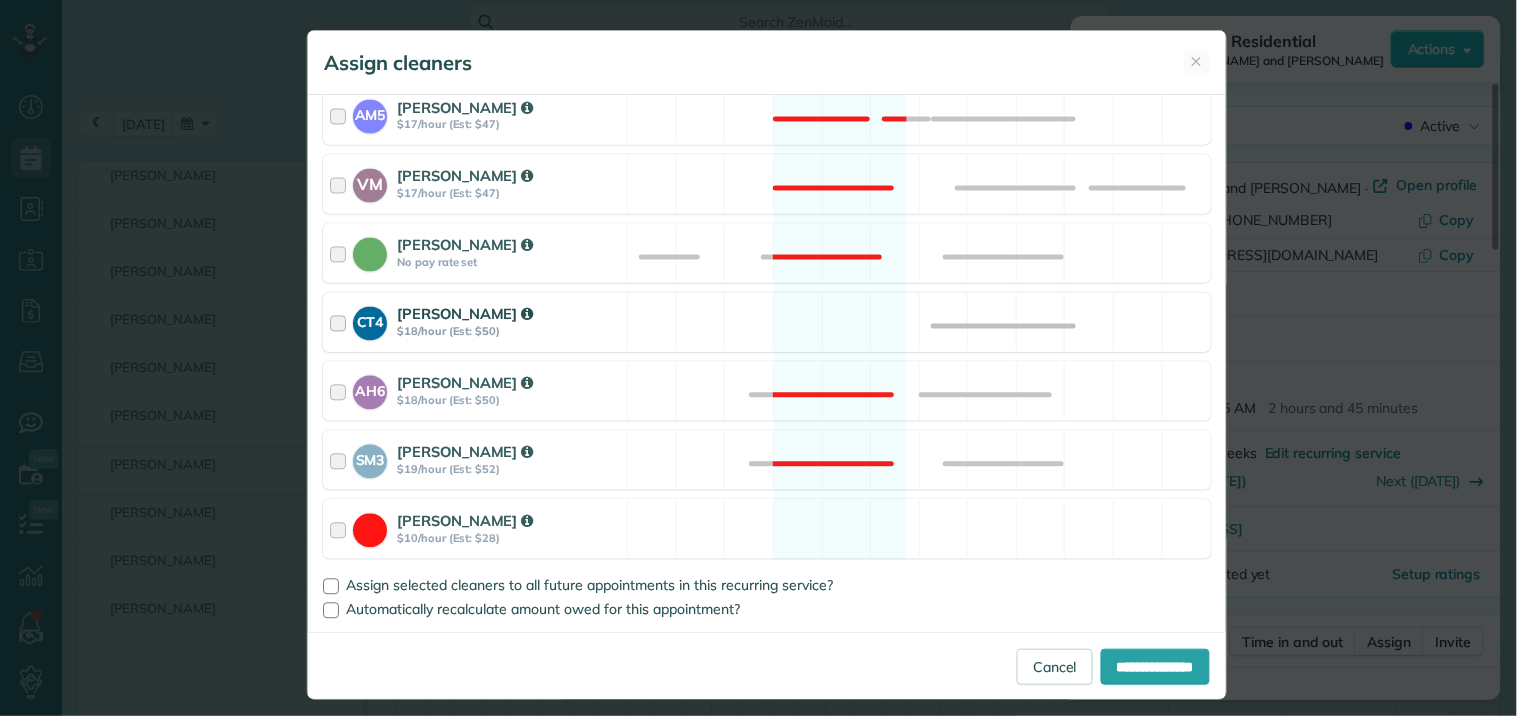 click on "CT4
Crystal Treece
$18/hour (Est: $50)
Available" at bounding box center (767, 322) 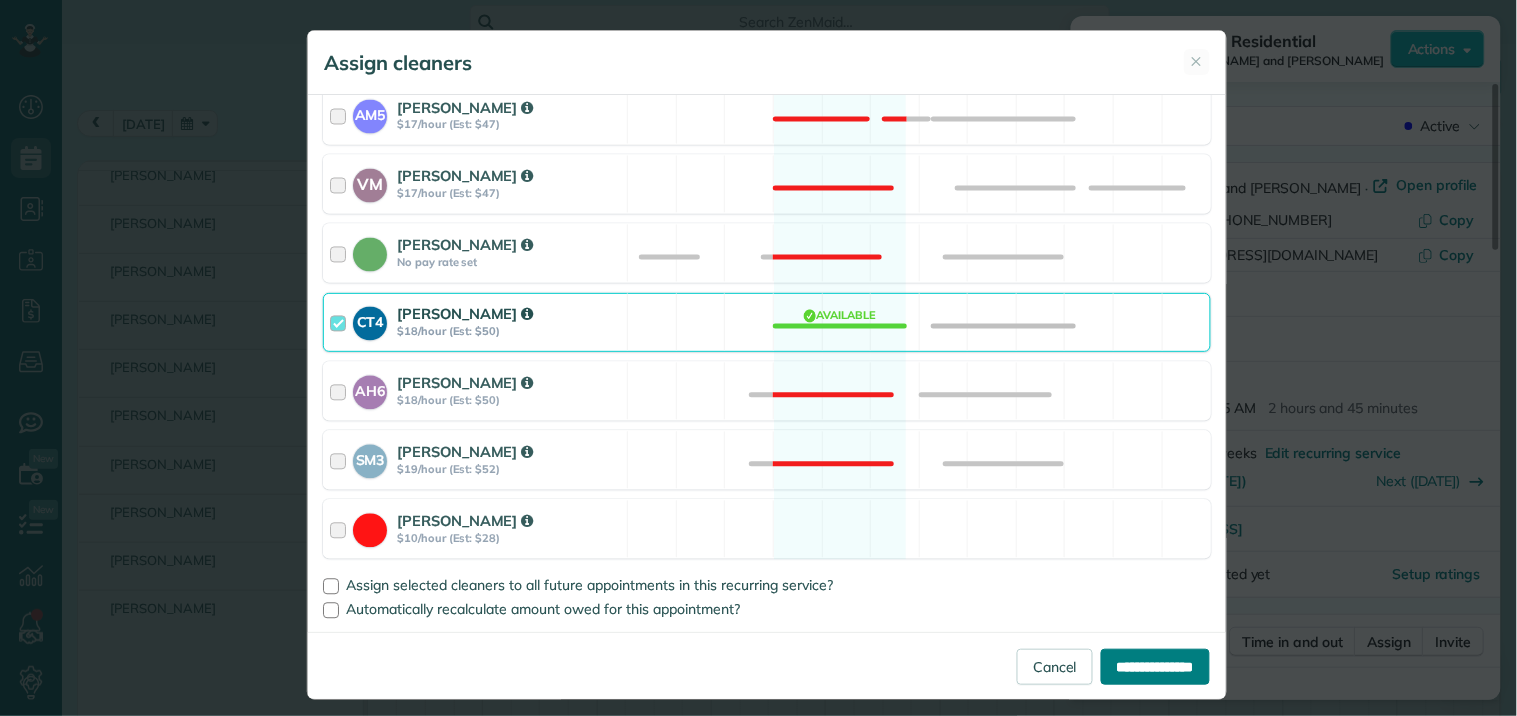 click on "**********" at bounding box center [1155, 667] 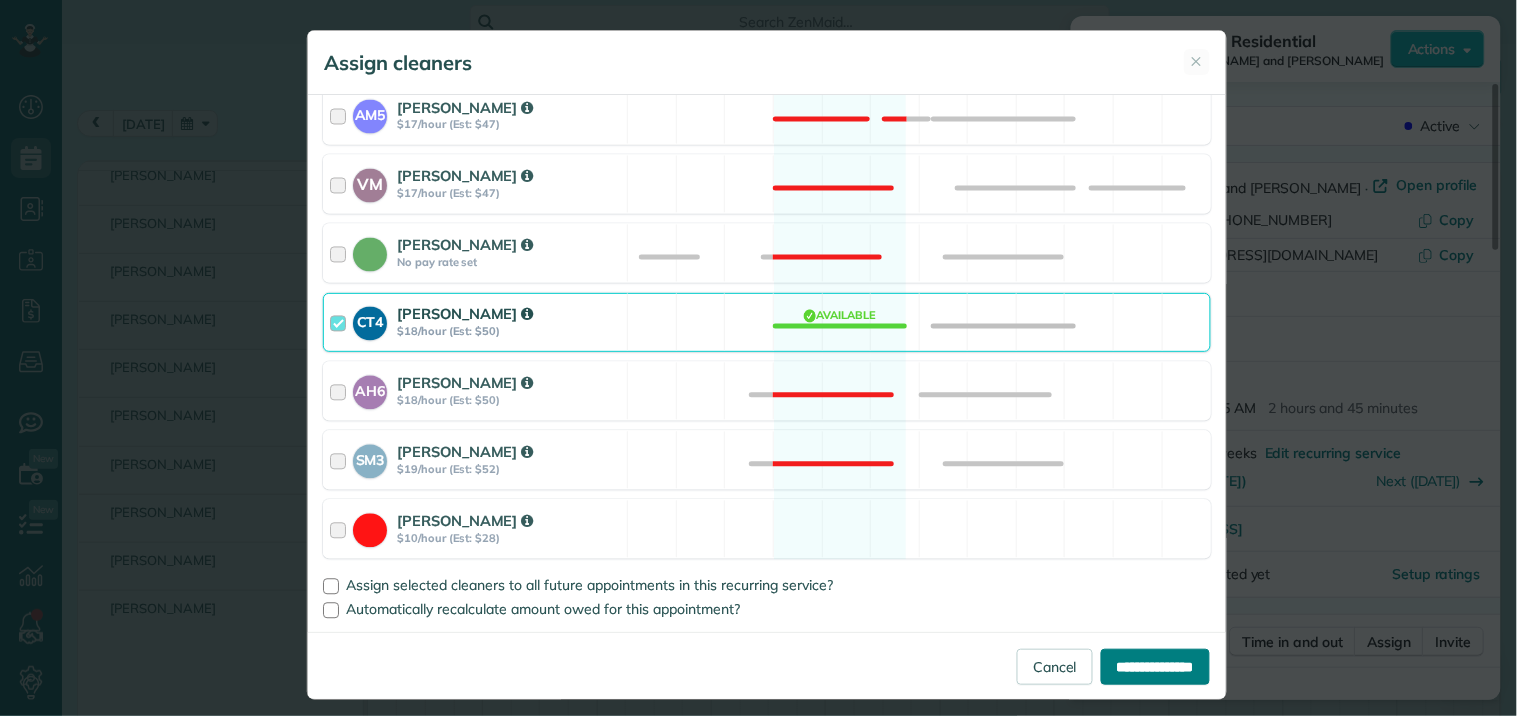 type on "**********" 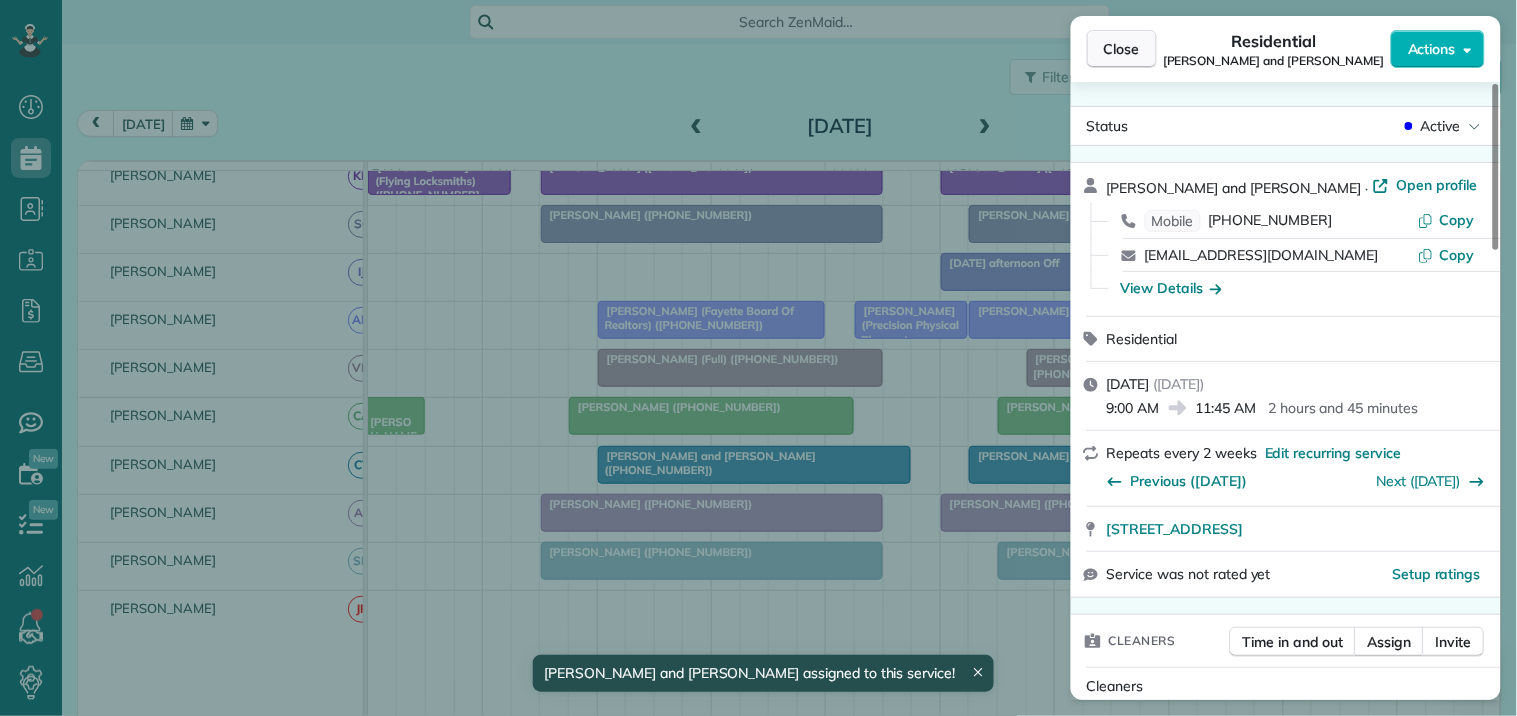 click on "Close" at bounding box center (1122, 49) 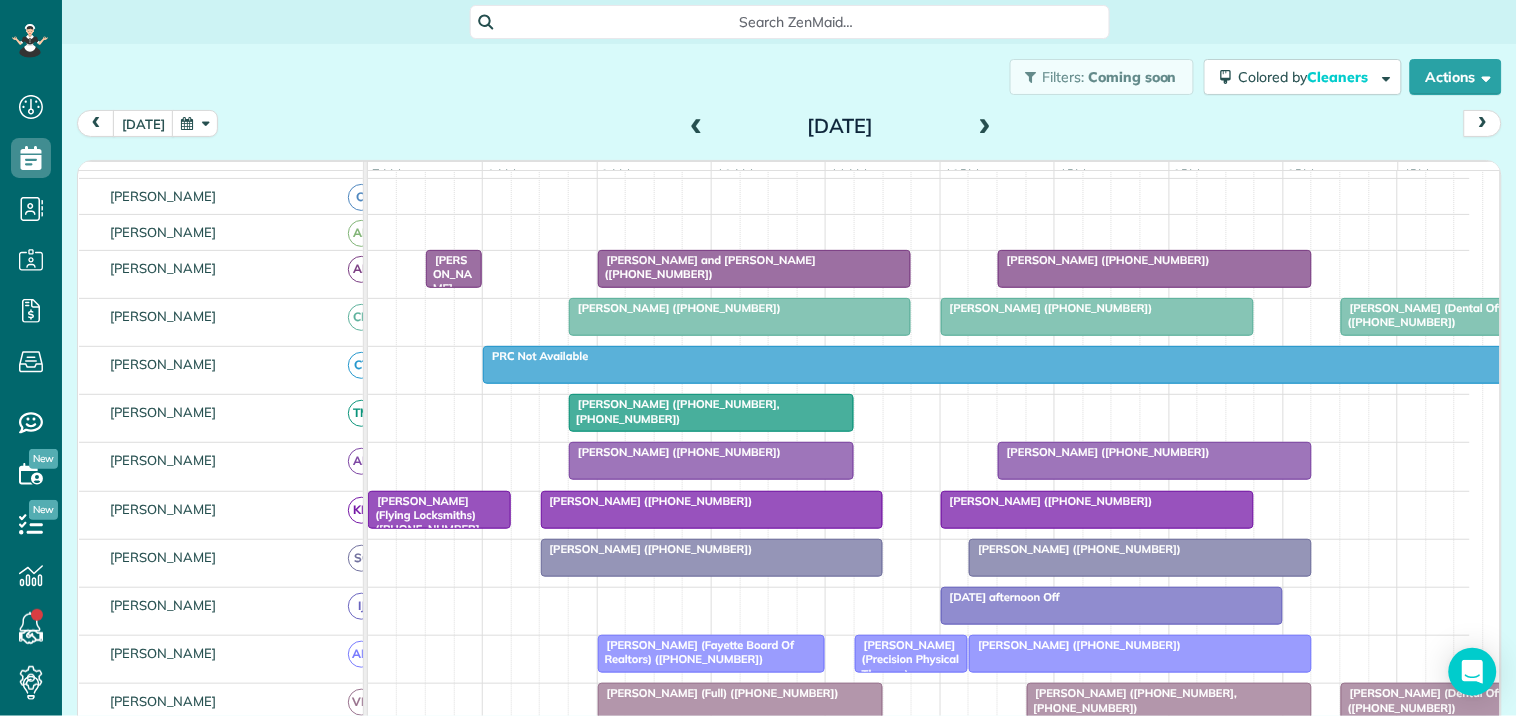 click at bounding box center [985, 127] 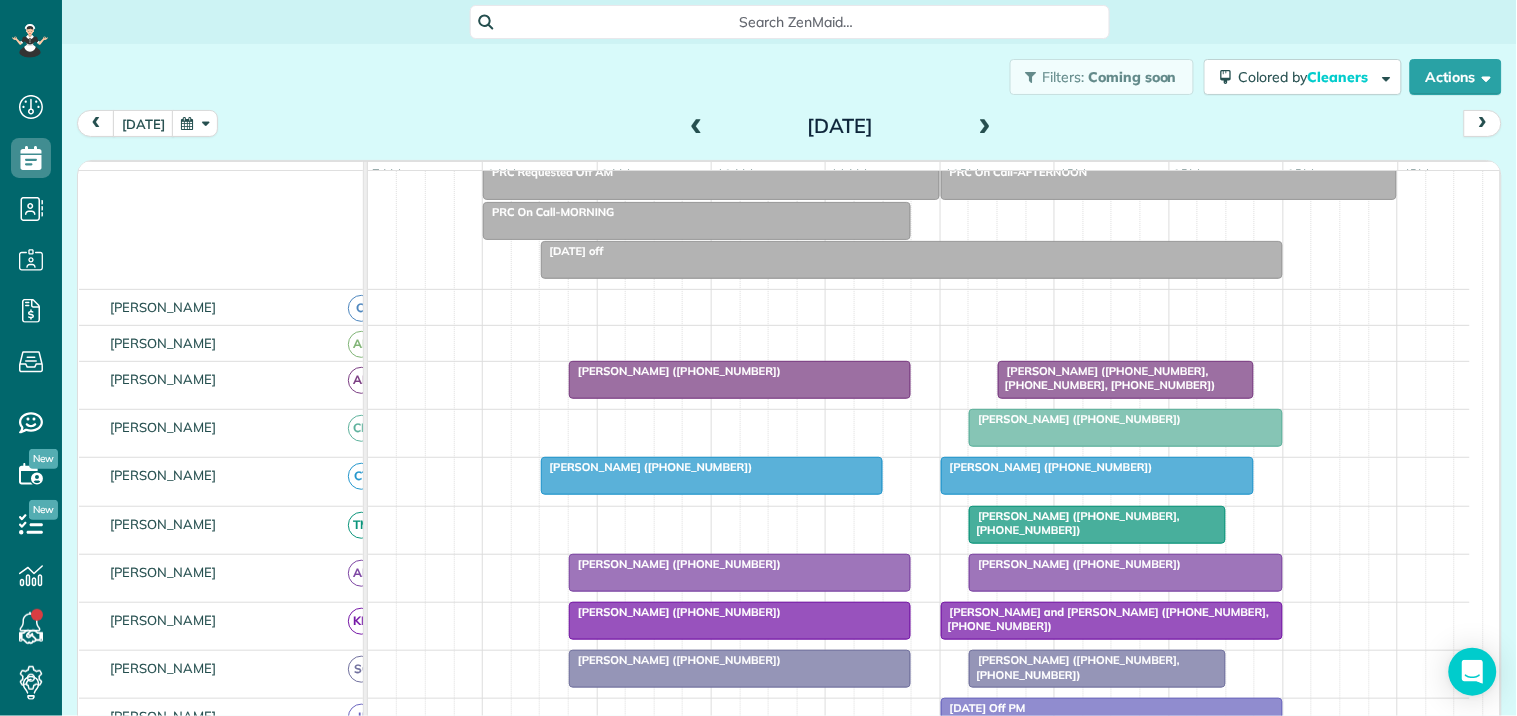 click at bounding box center (985, 127) 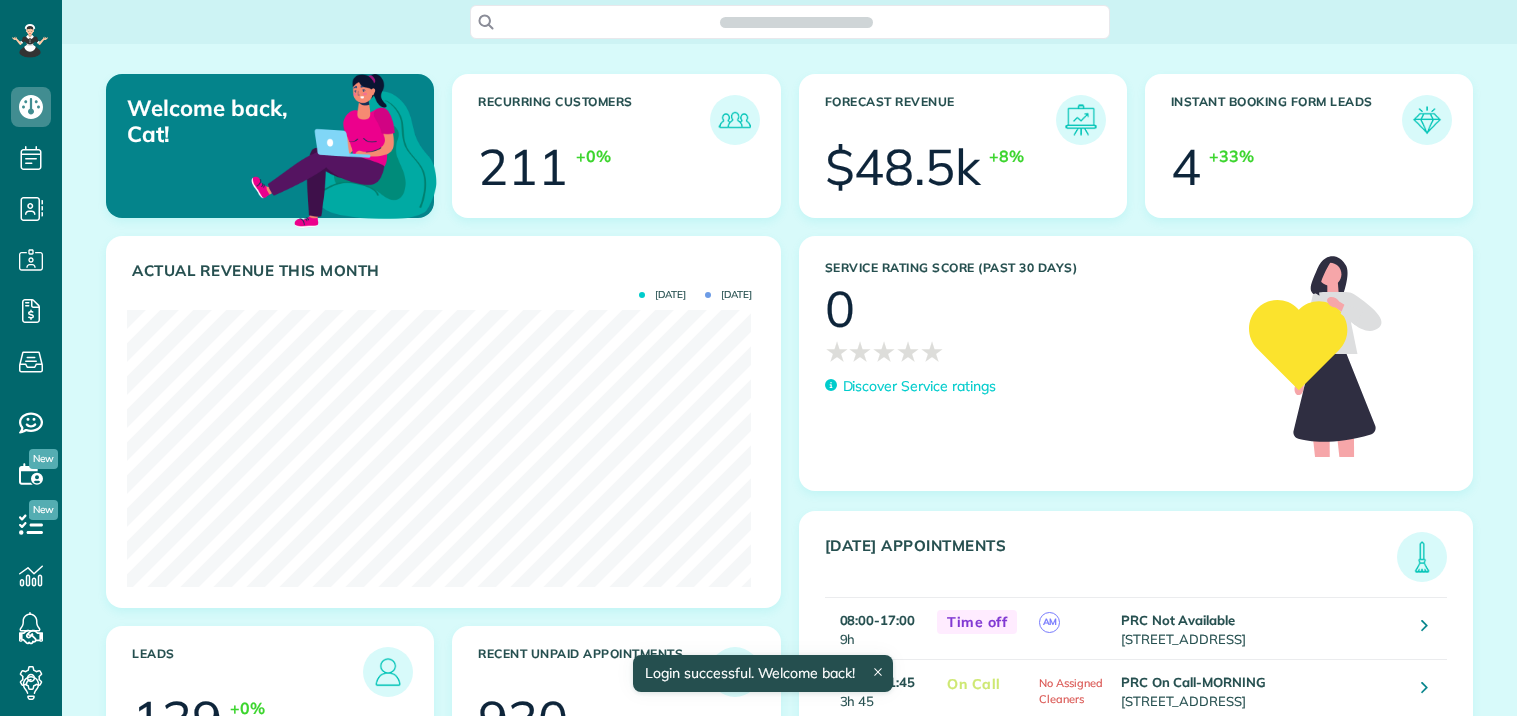 scroll, scrollTop: 0, scrollLeft: 0, axis: both 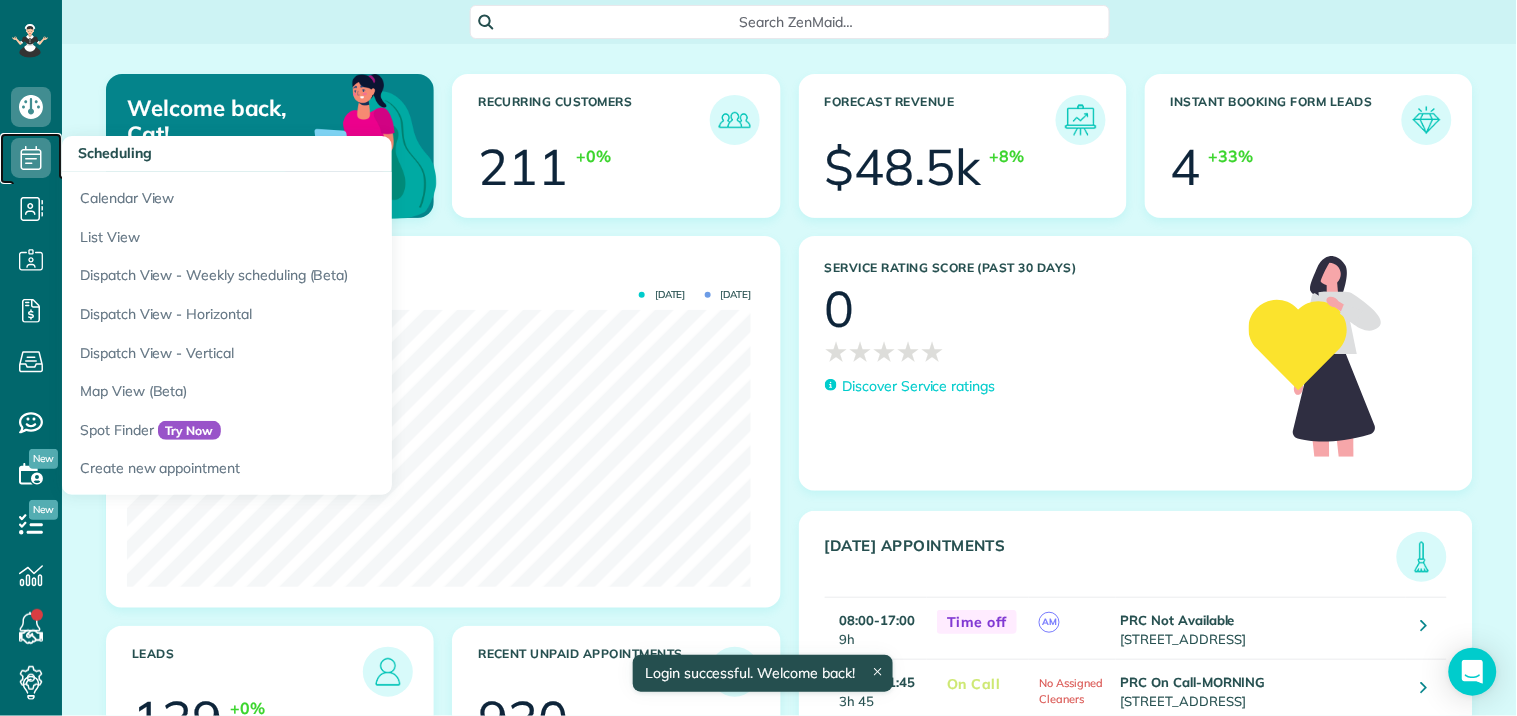 click 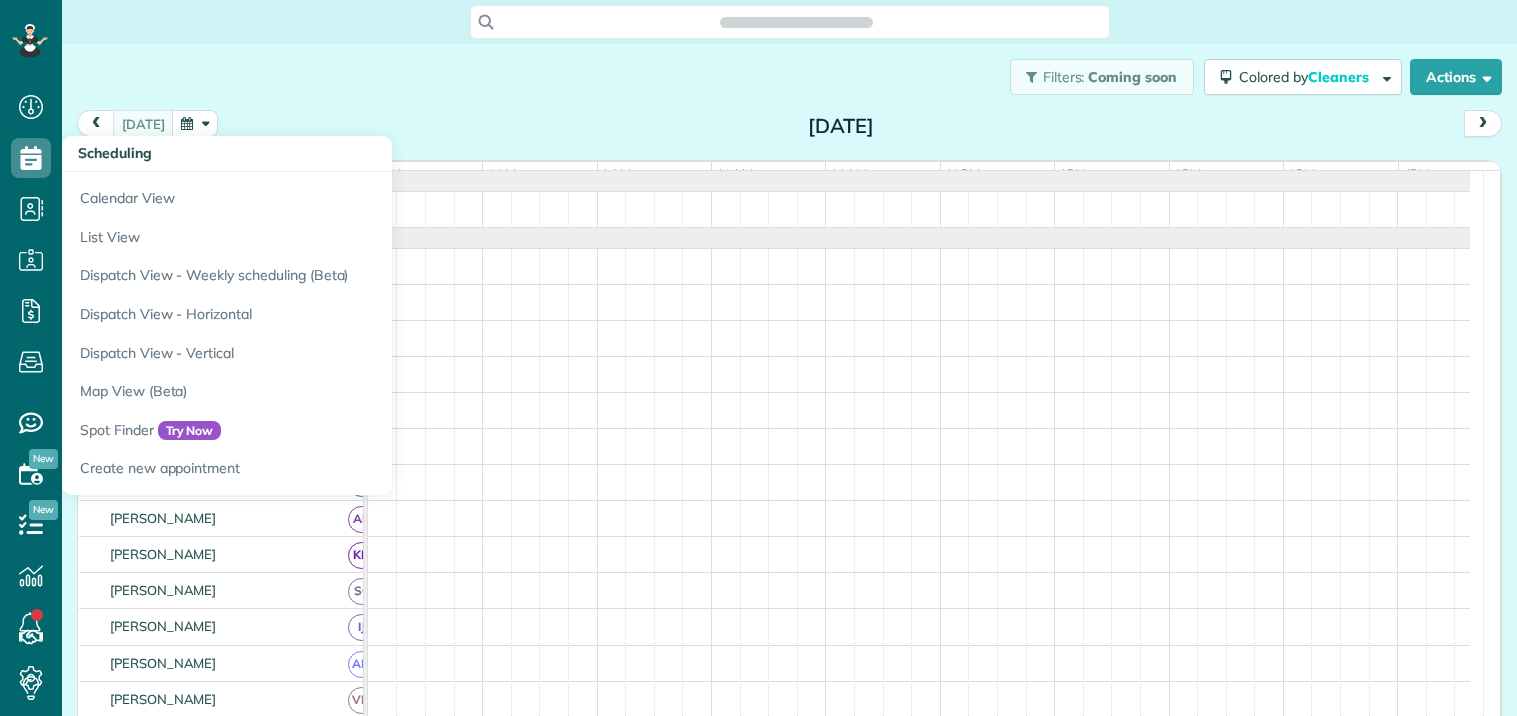 scroll, scrollTop: 0, scrollLeft: 0, axis: both 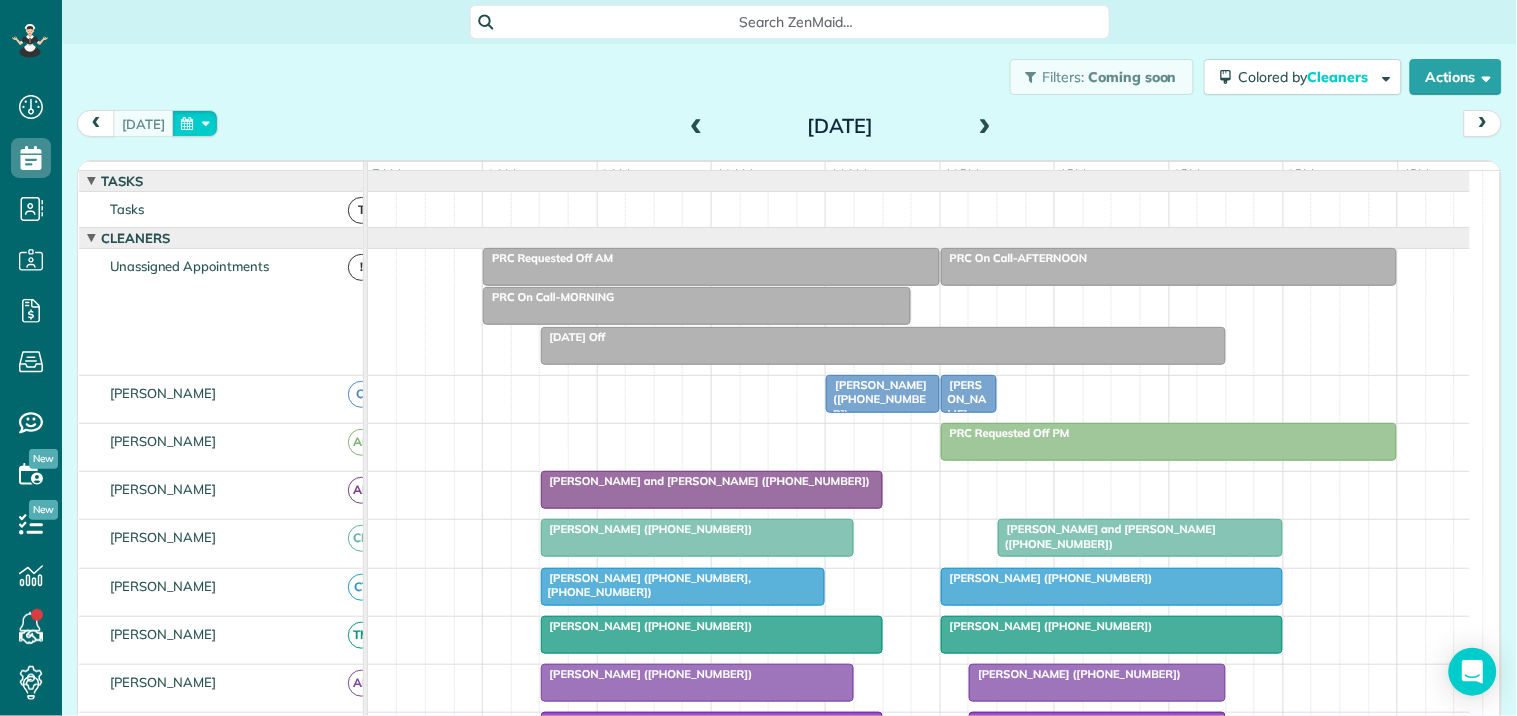 click at bounding box center (195, 123) 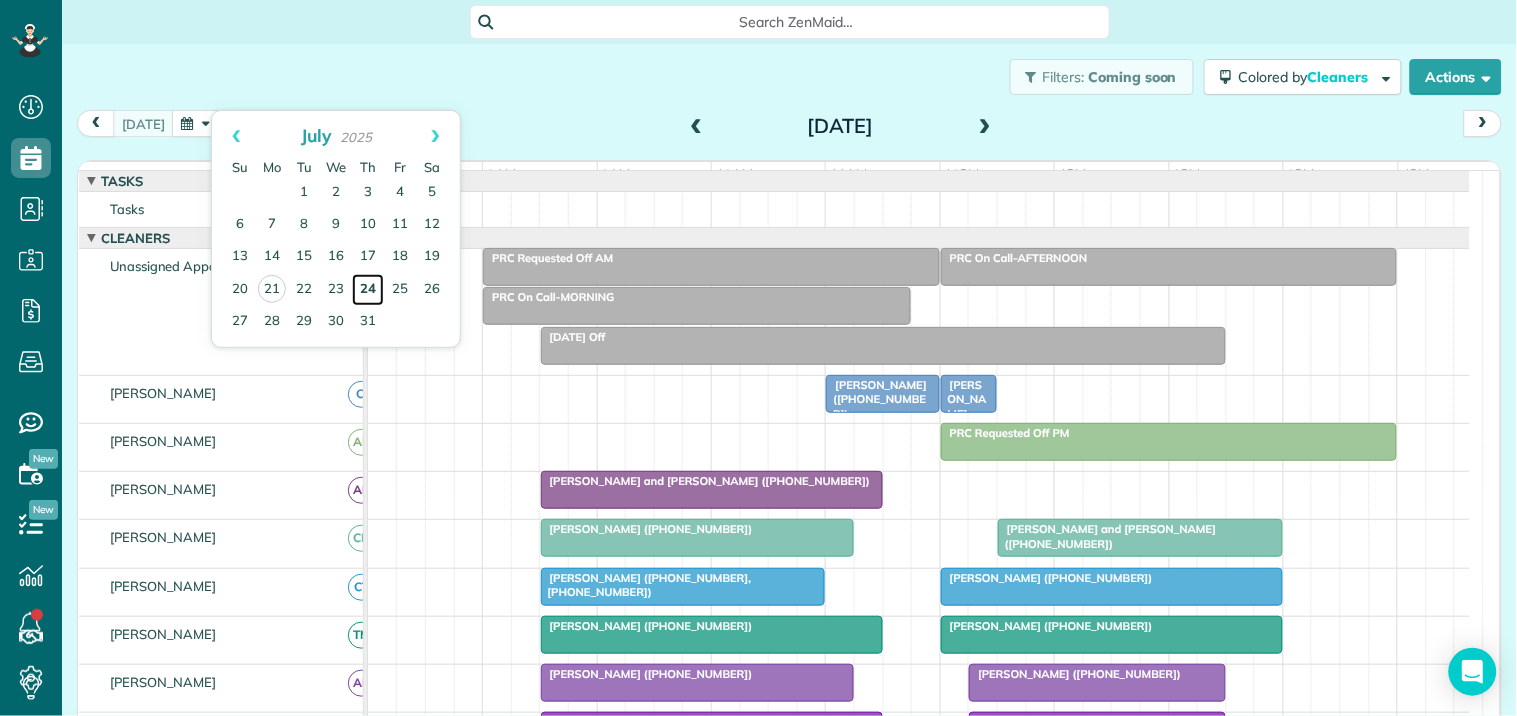 click on "24" at bounding box center (368, 290) 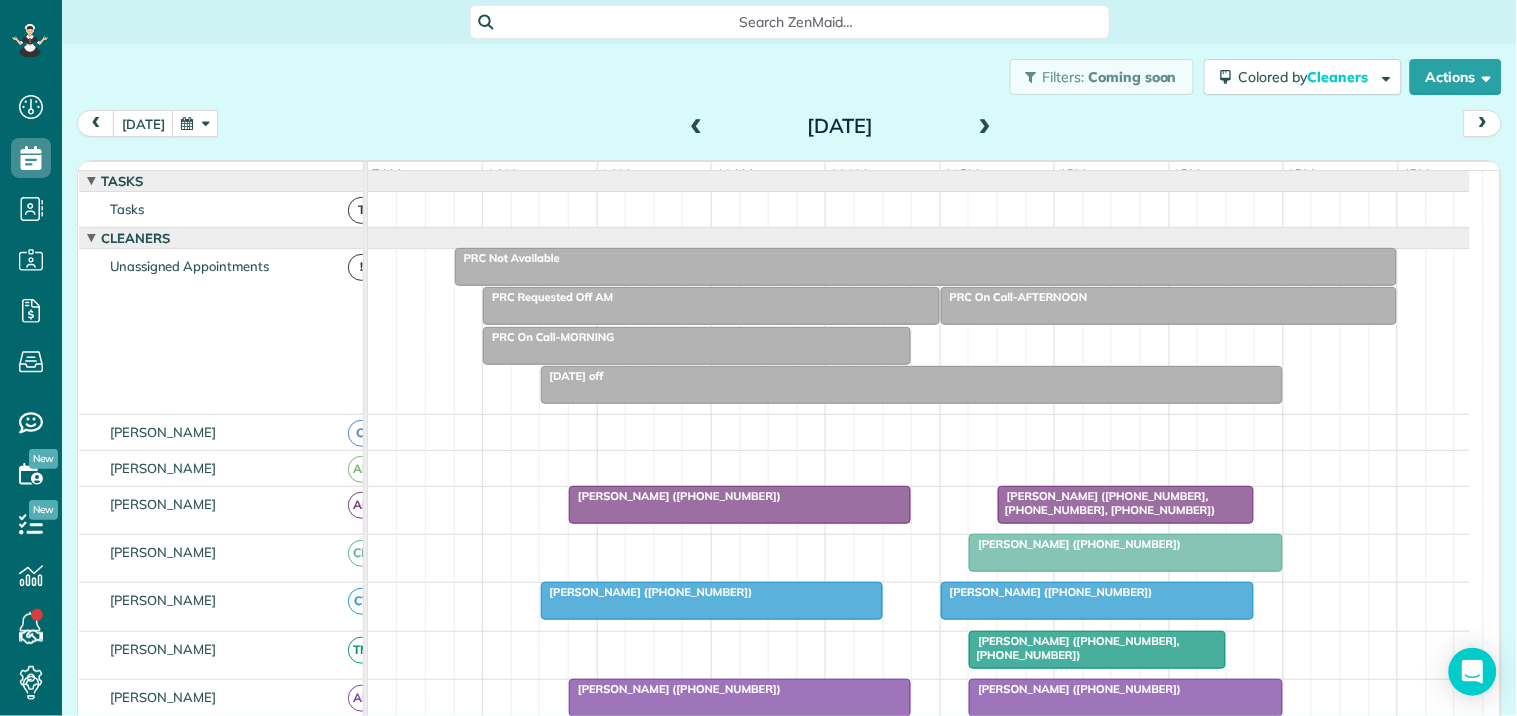scroll, scrollTop: 104, scrollLeft: 0, axis: vertical 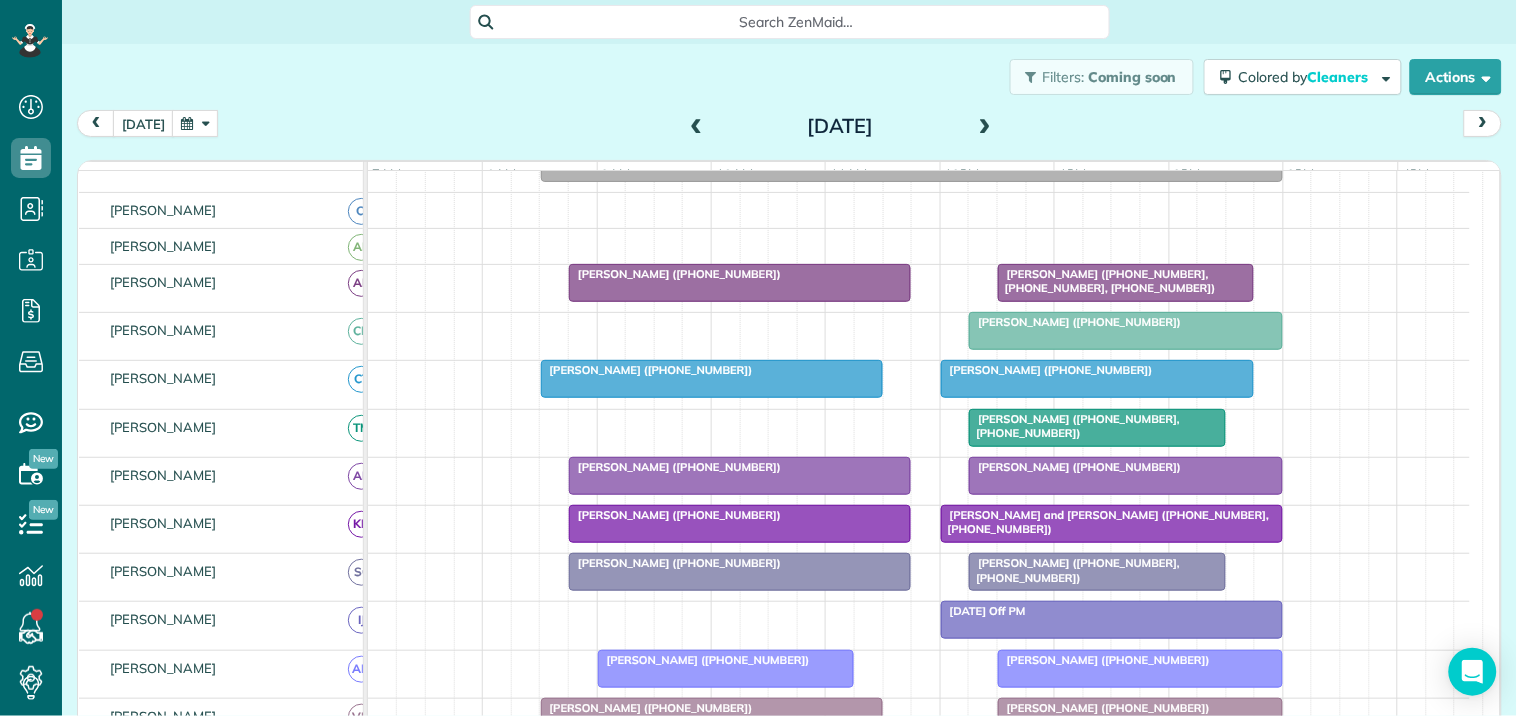 click at bounding box center [985, 127] 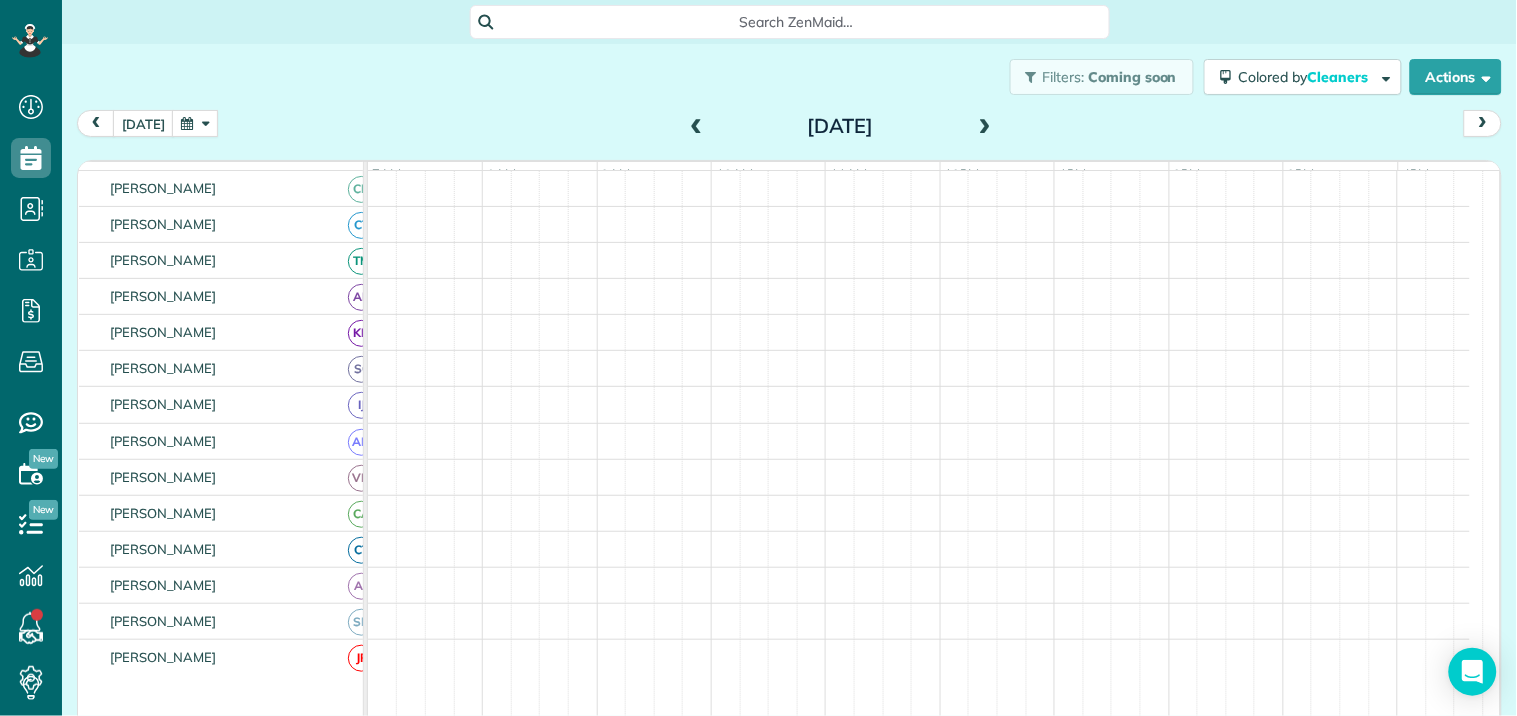 scroll, scrollTop: 92, scrollLeft: 0, axis: vertical 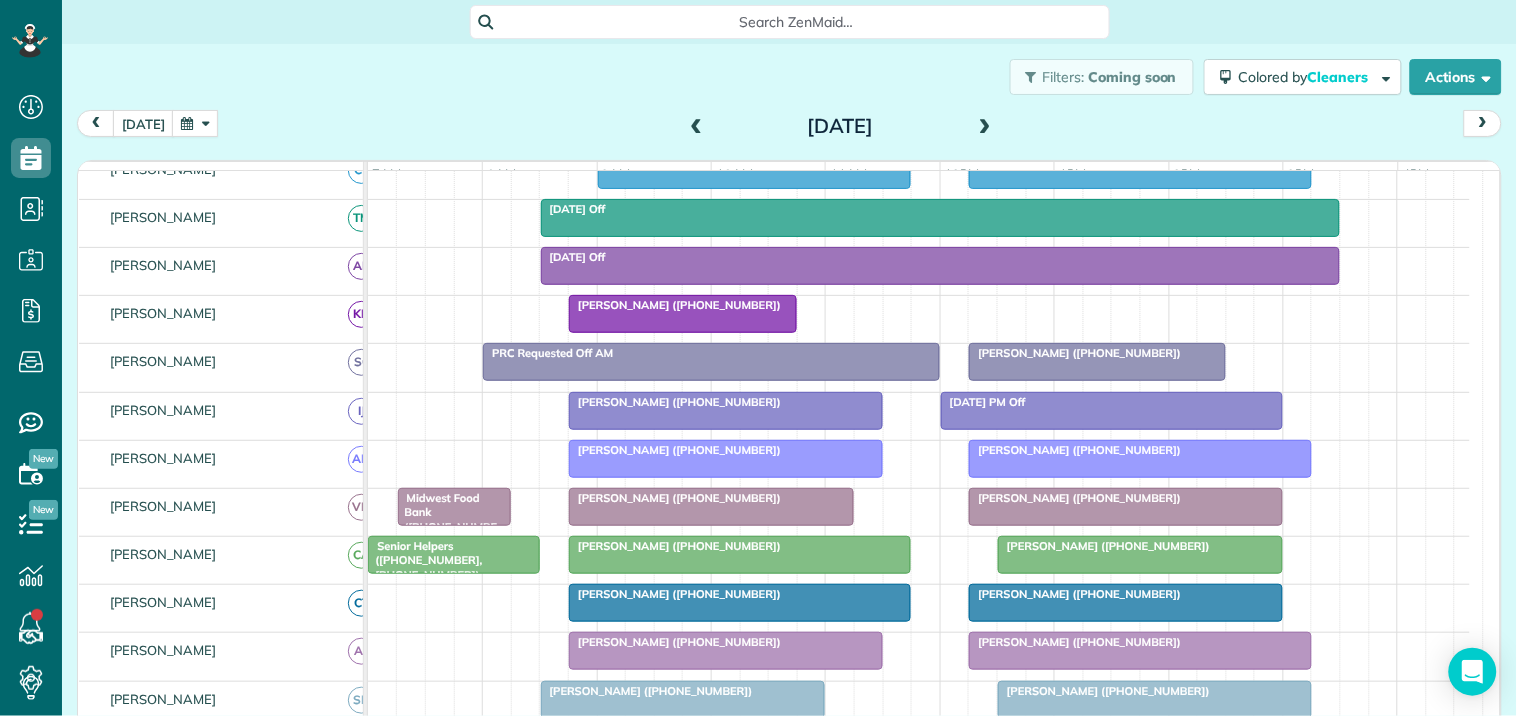 click at bounding box center [697, 127] 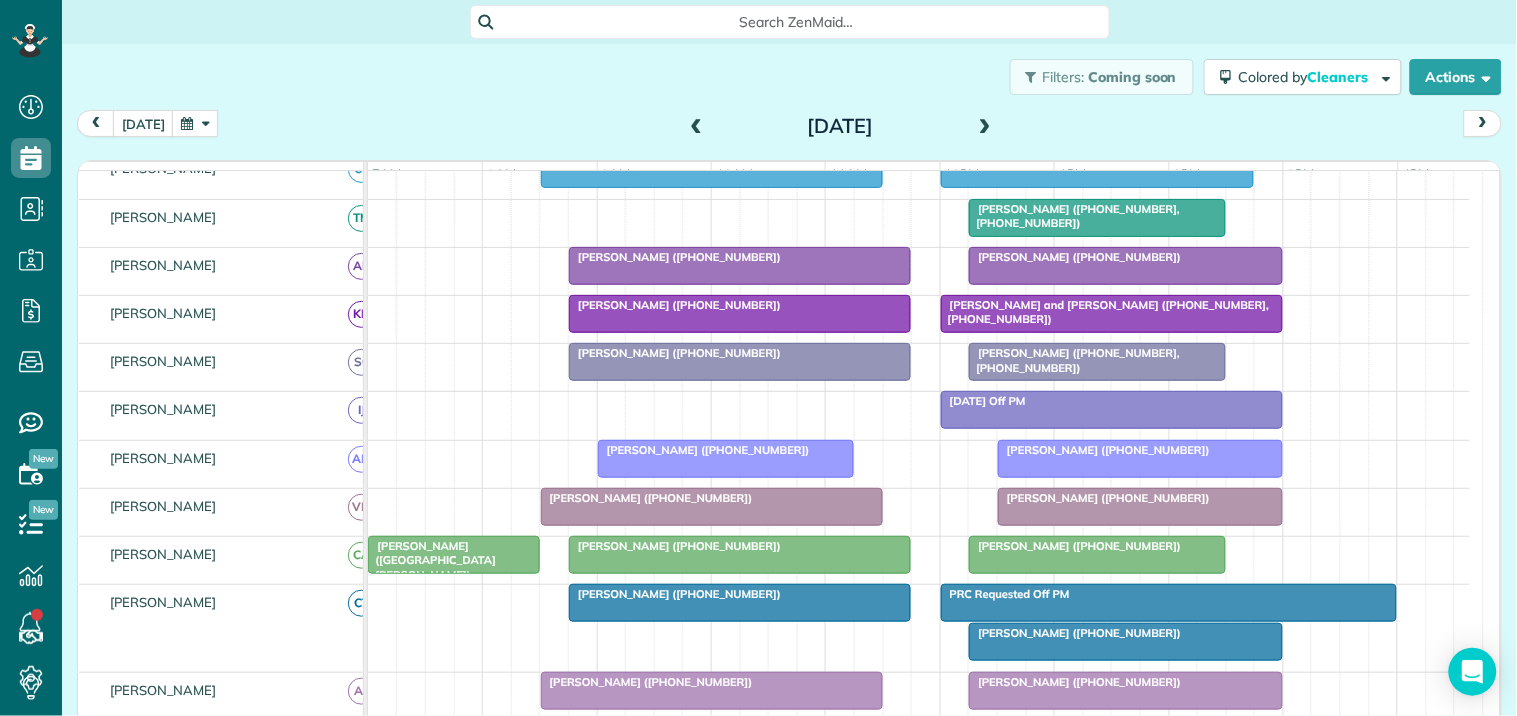 click at bounding box center [697, 127] 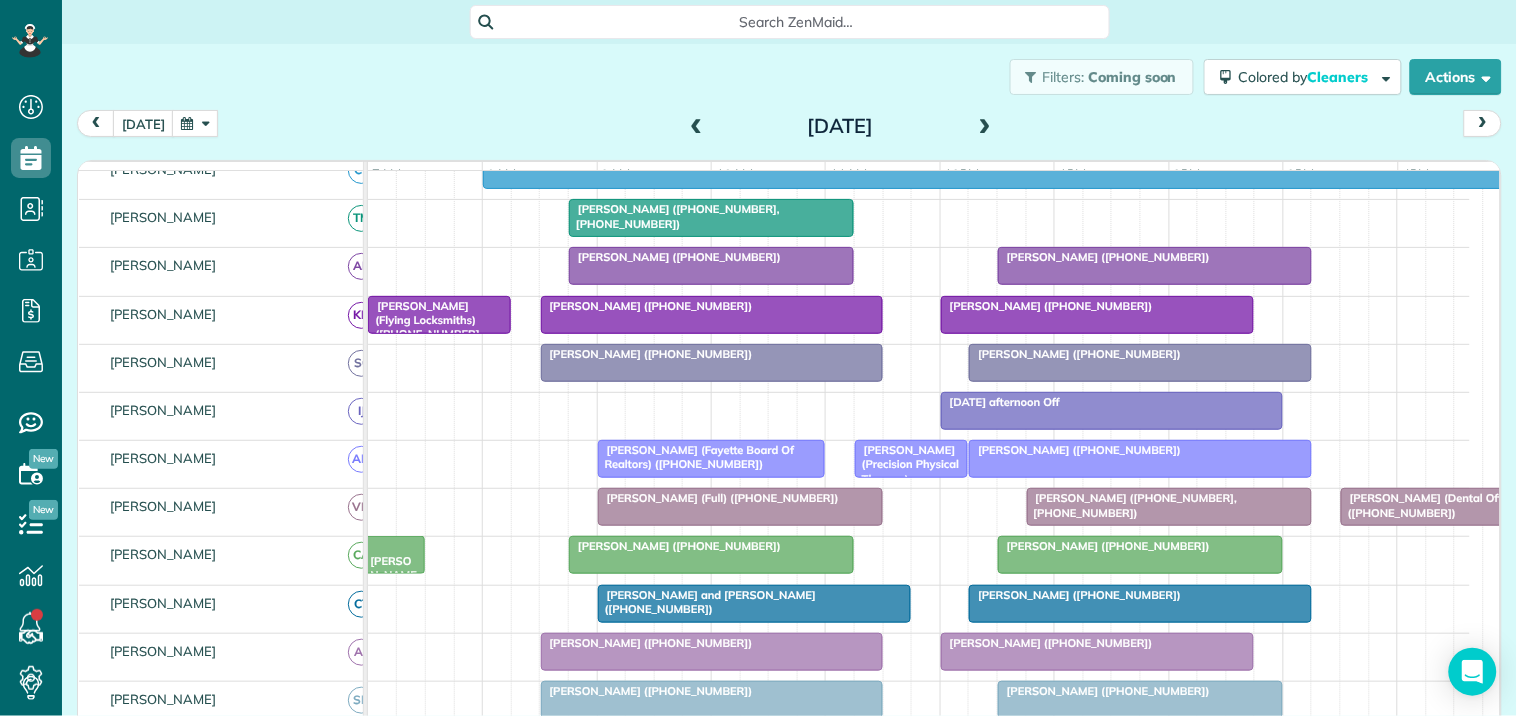 click at bounding box center (697, 127) 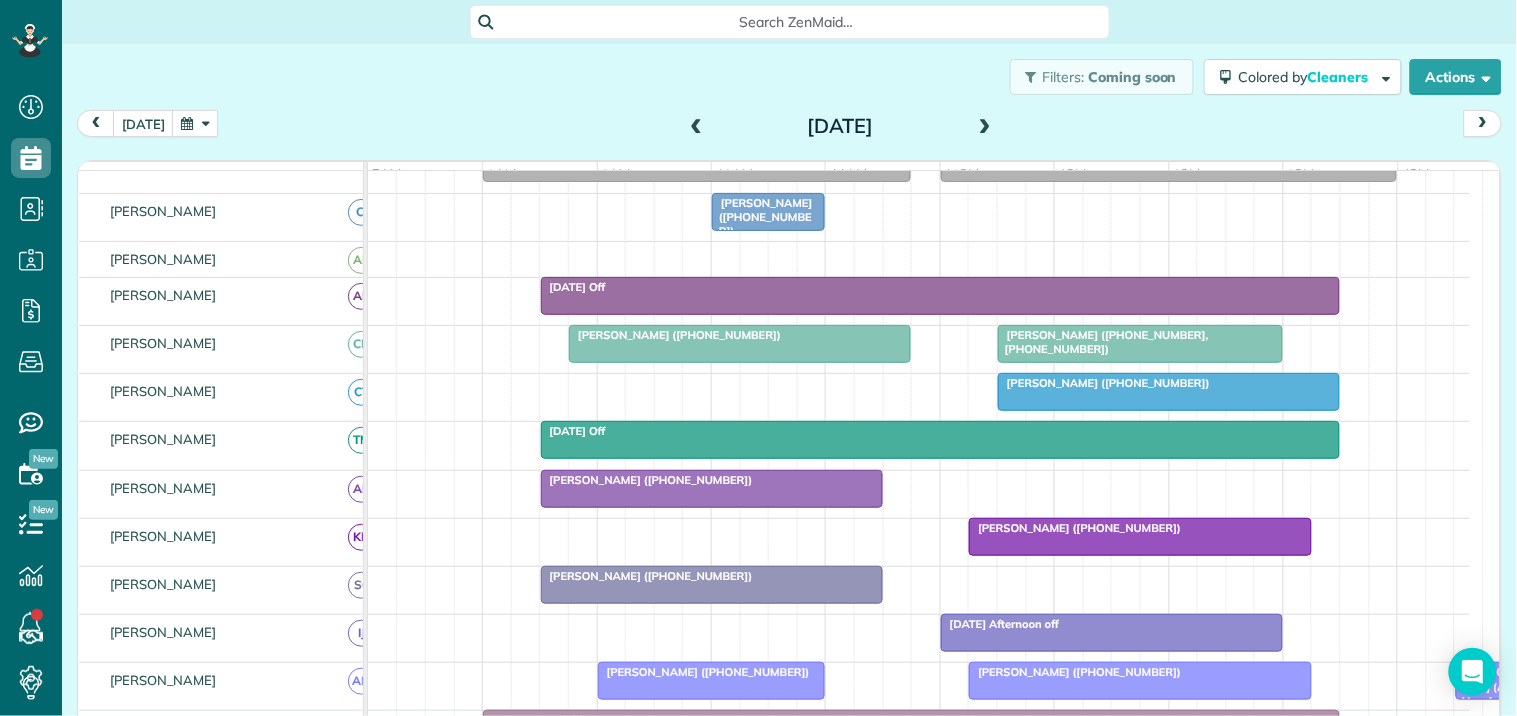 click at bounding box center (985, 127) 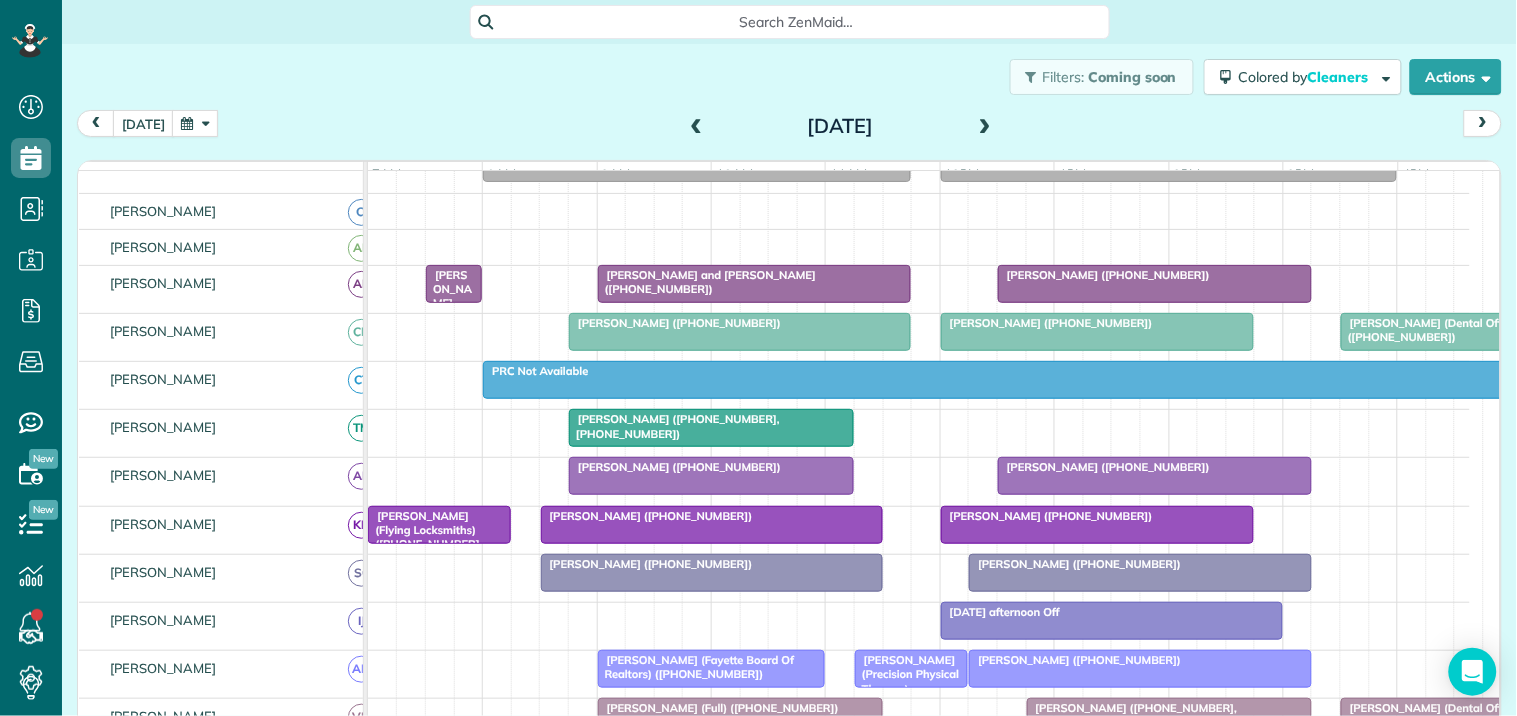 click at bounding box center (985, 127) 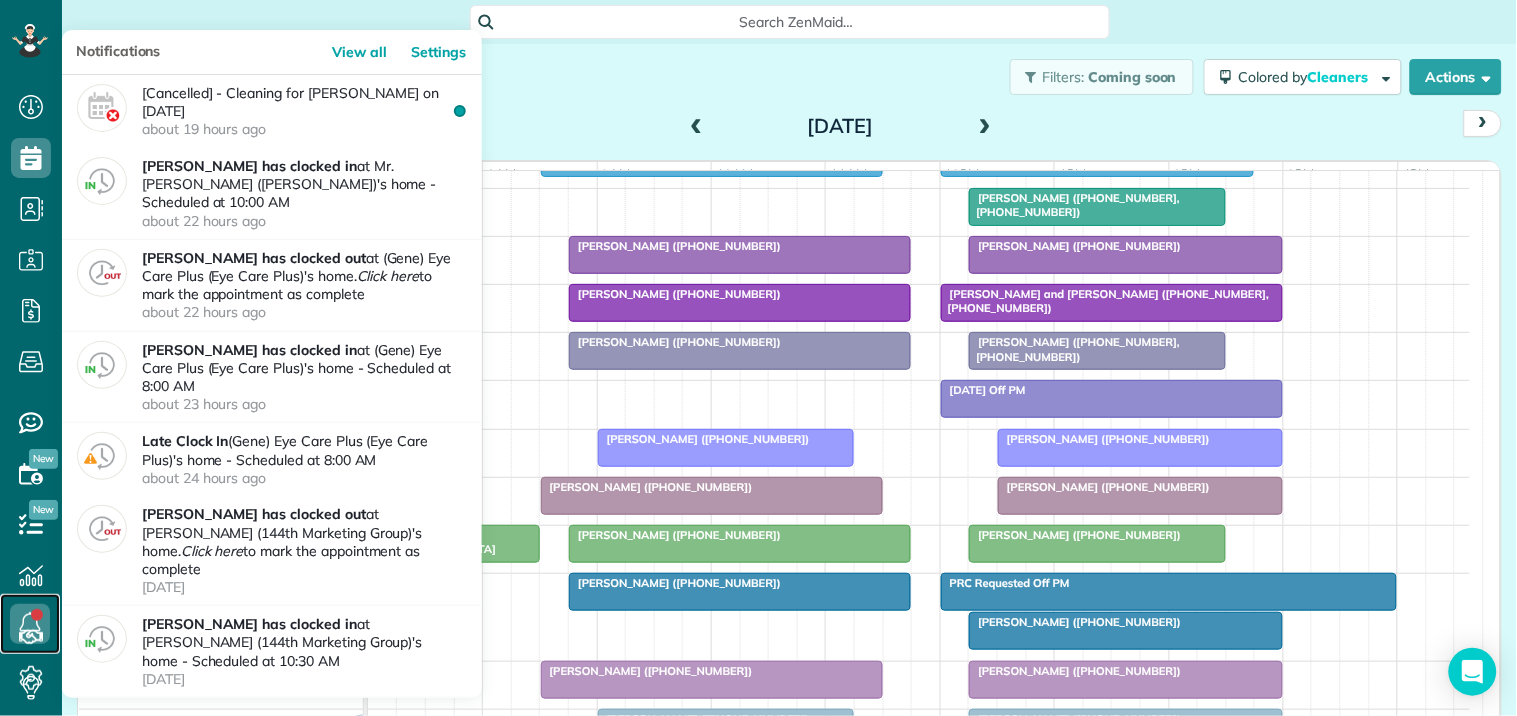 click at bounding box center (30, 624) 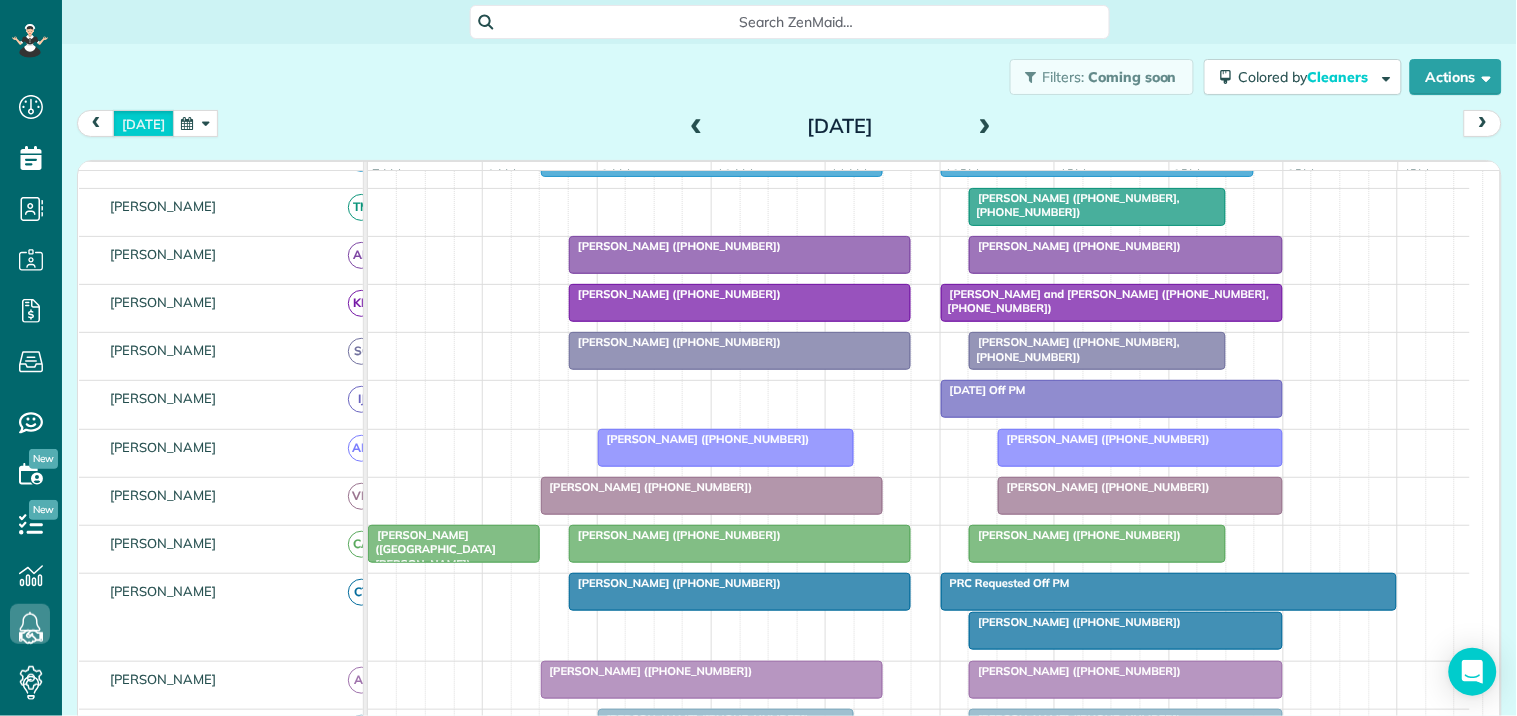 click on "today" at bounding box center (143, 123) 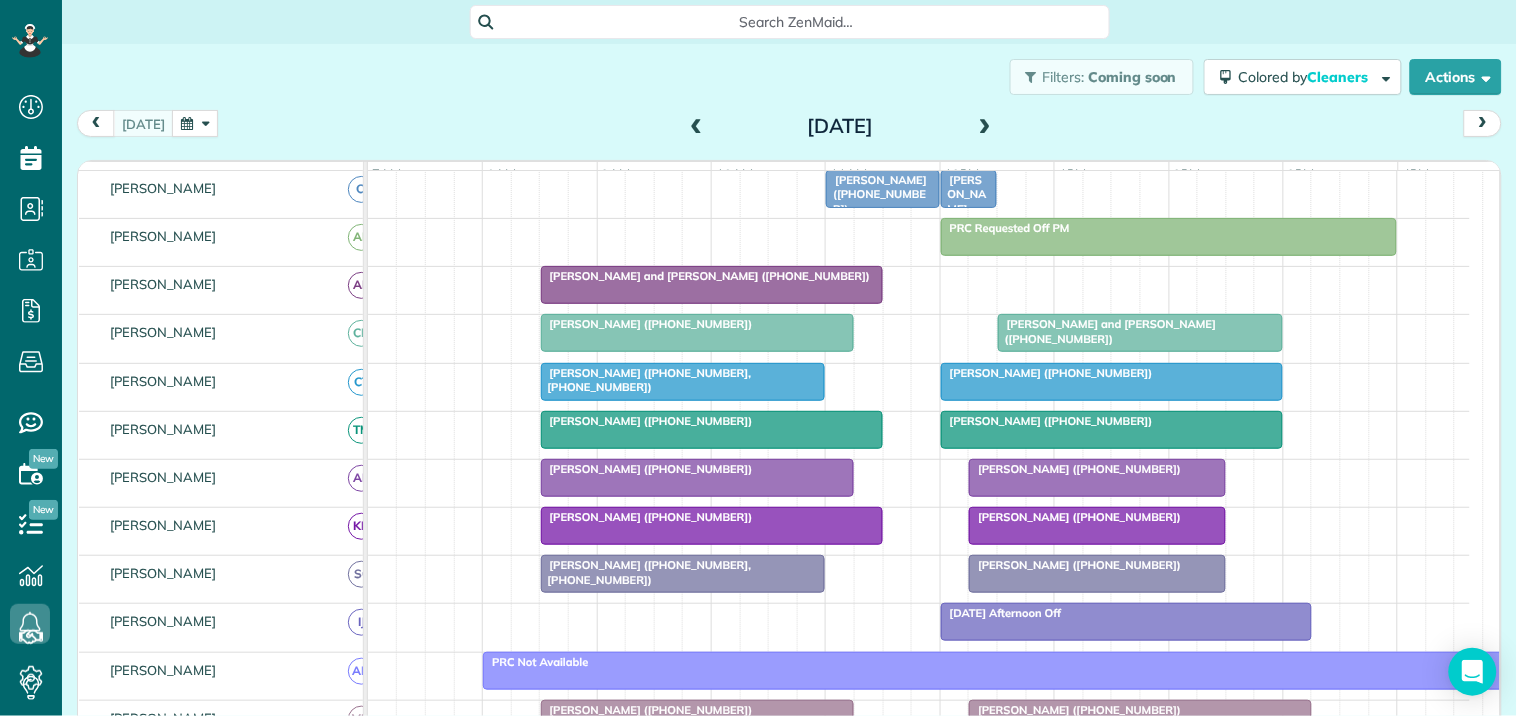 click at bounding box center [985, 127] 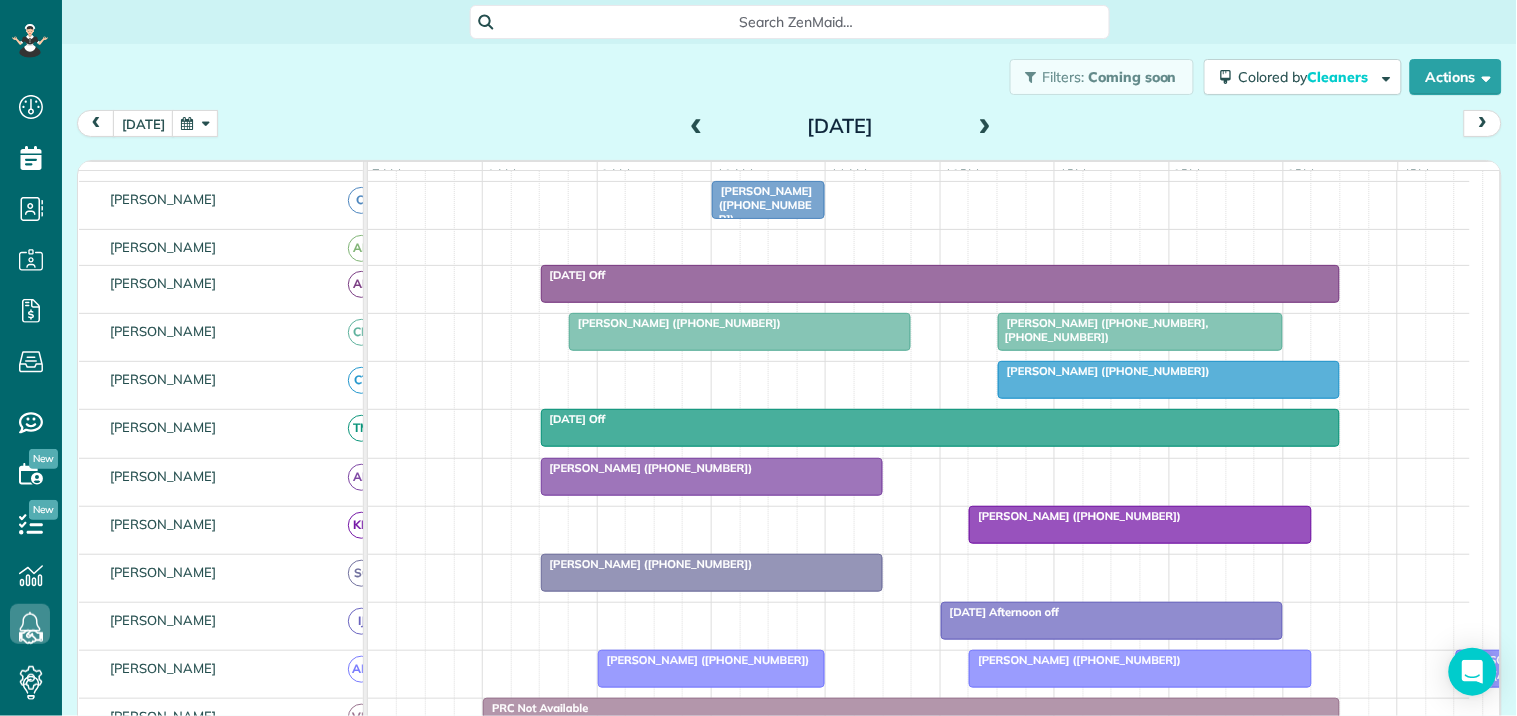click at bounding box center [985, 127] 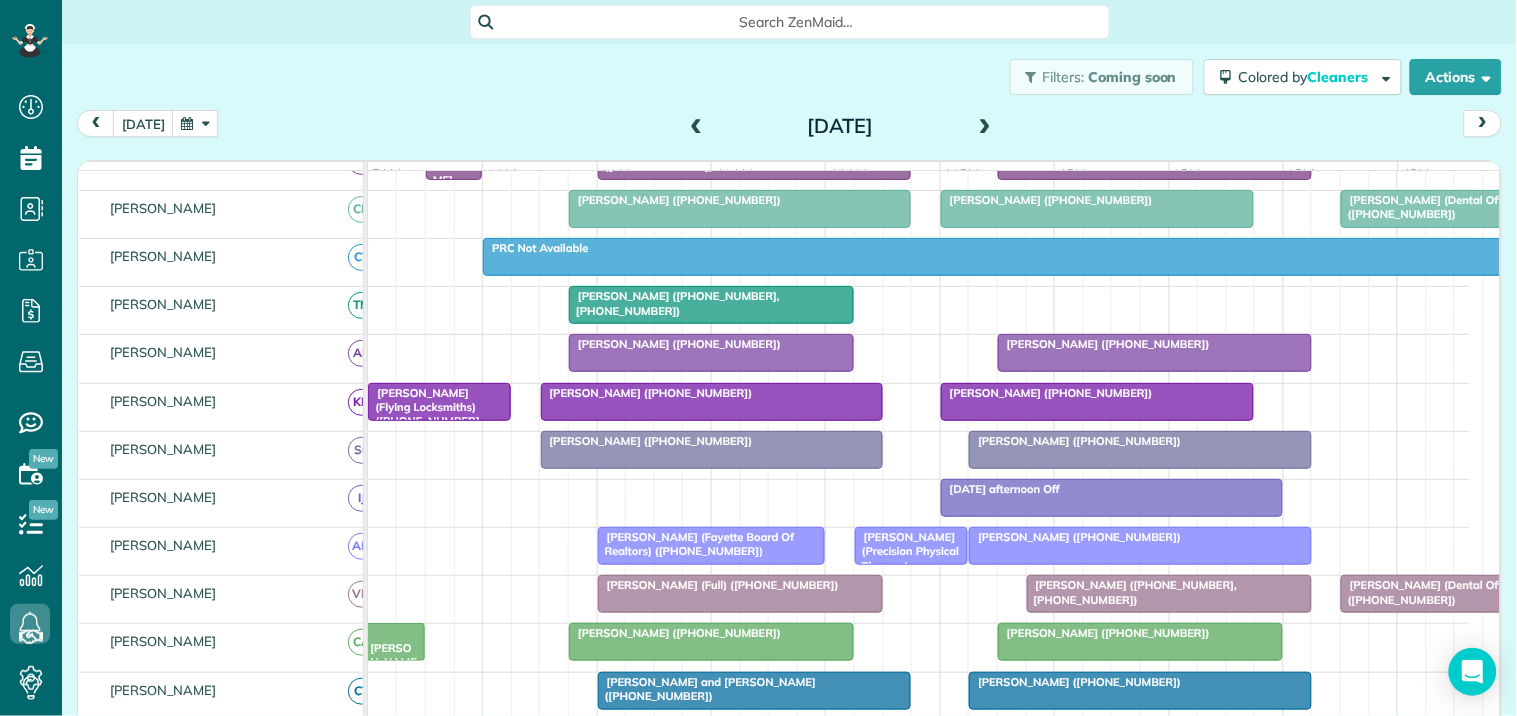 click at bounding box center [985, 127] 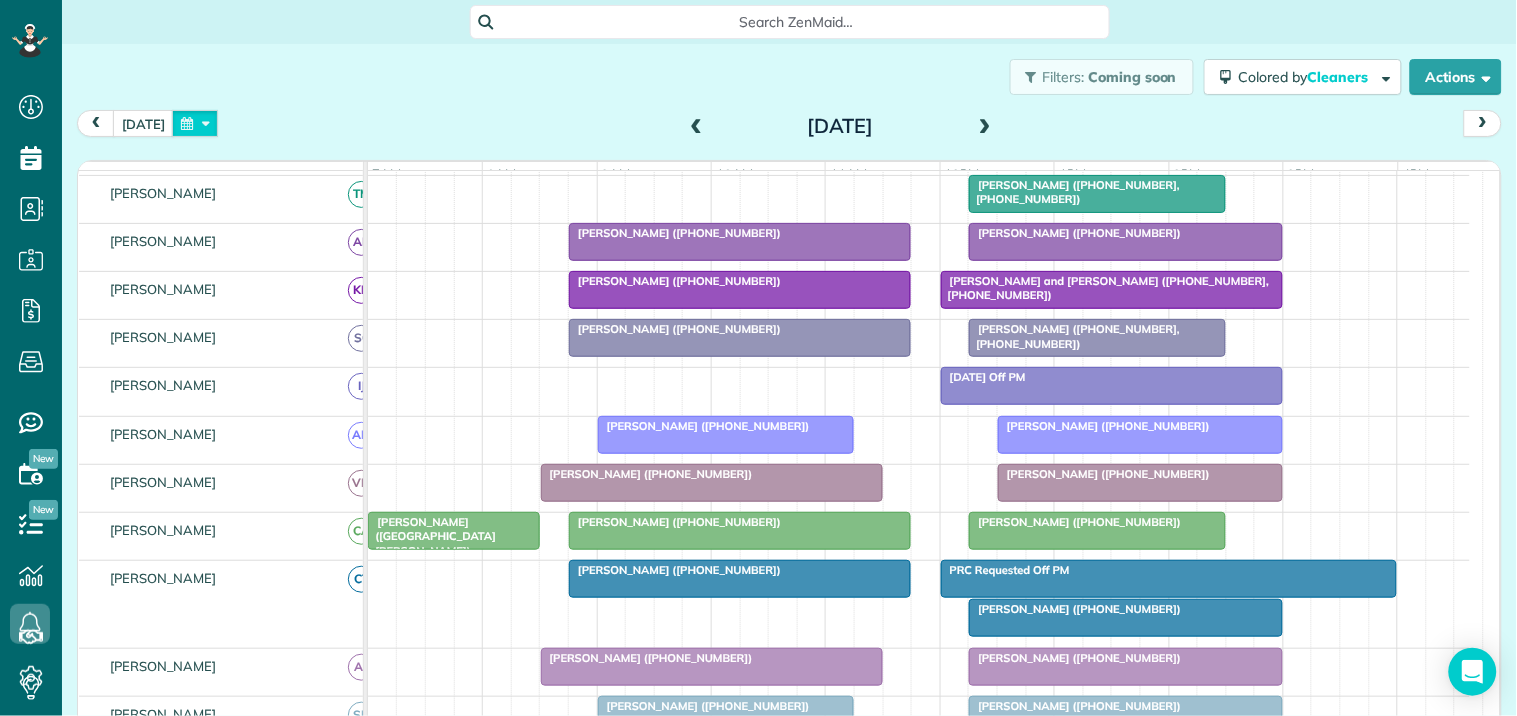 click at bounding box center (195, 123) 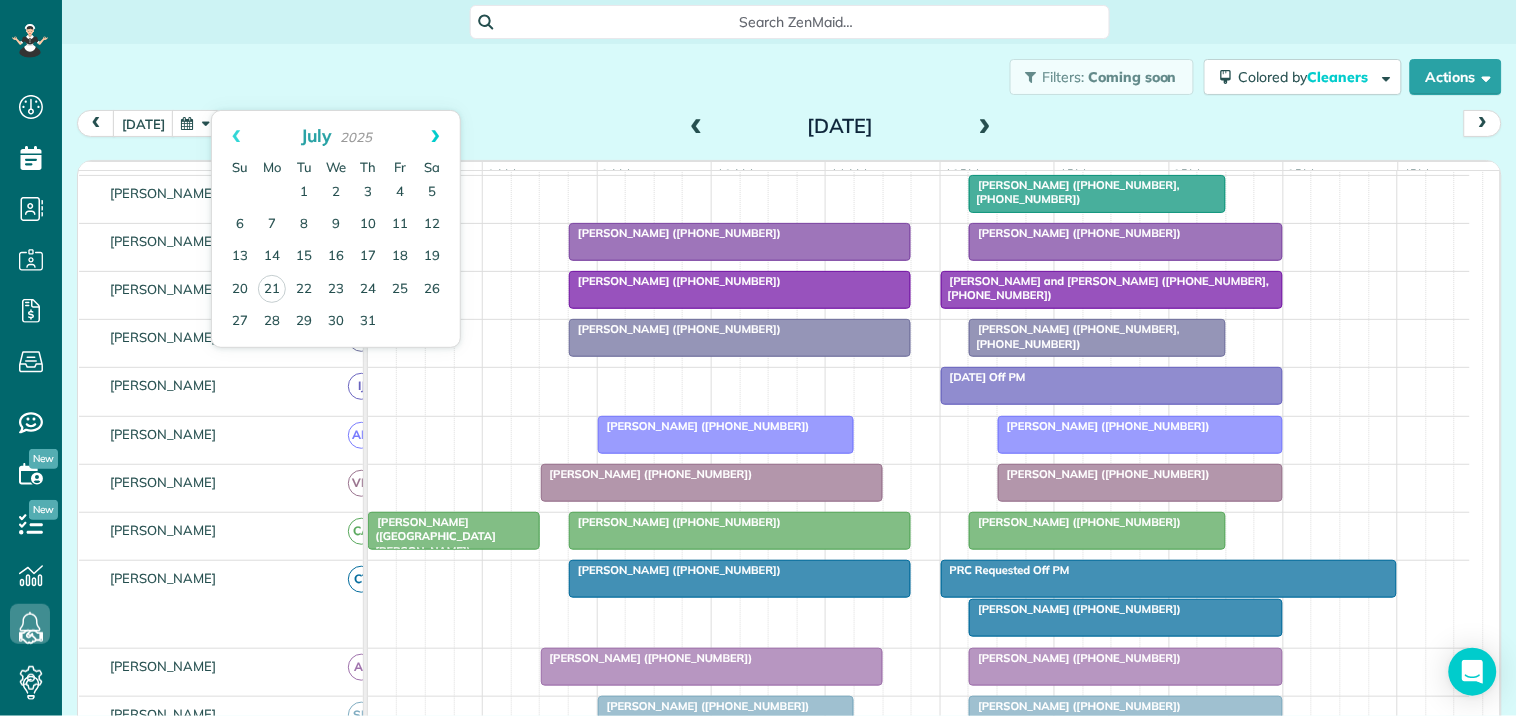 click on "Next" at bounding box center (435, 136) 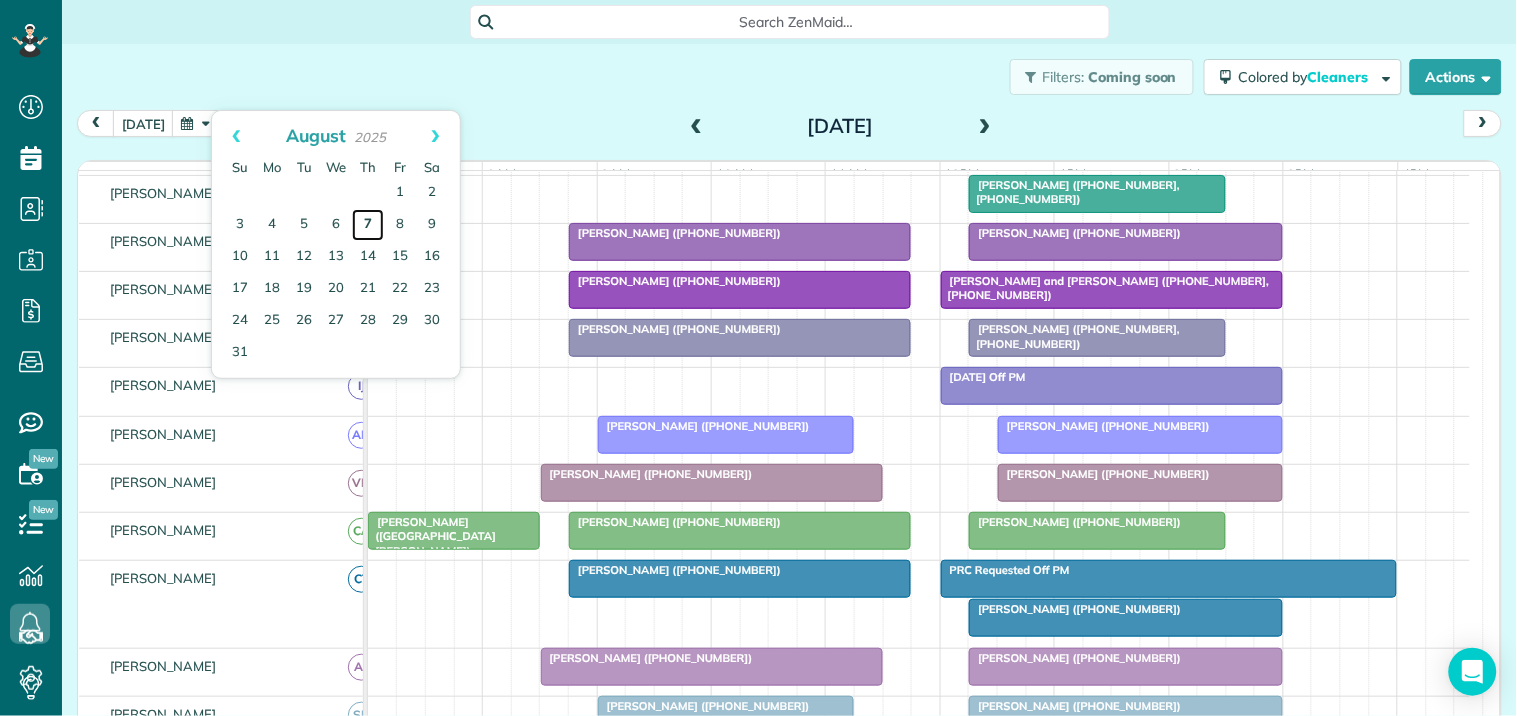 click on "7" at bounding box center [368, 225] 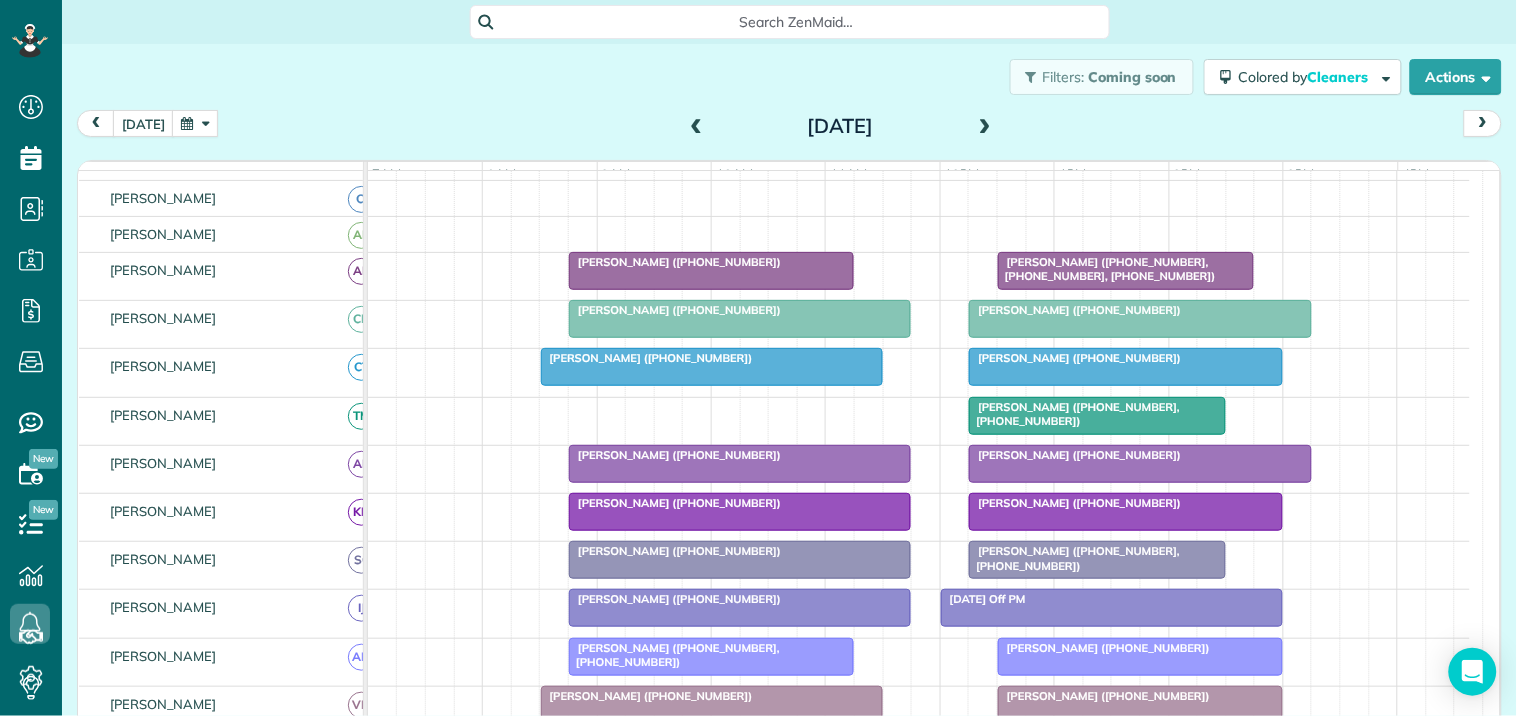 click on "Filters:   Coming soon
Colored by  Cleaners
Color by Cleaner
Color by Team
Color by Status
Color by Recurrence
Color by Paid/Unpaid
Filters  Default
Schedule Changes
Actions
Create Appointment
Create Task
Clock In/Out
Send Work Orders
Print Route Sheets
[DATE] Emails/Texts
Export data.." at bounding box center (789, 77) 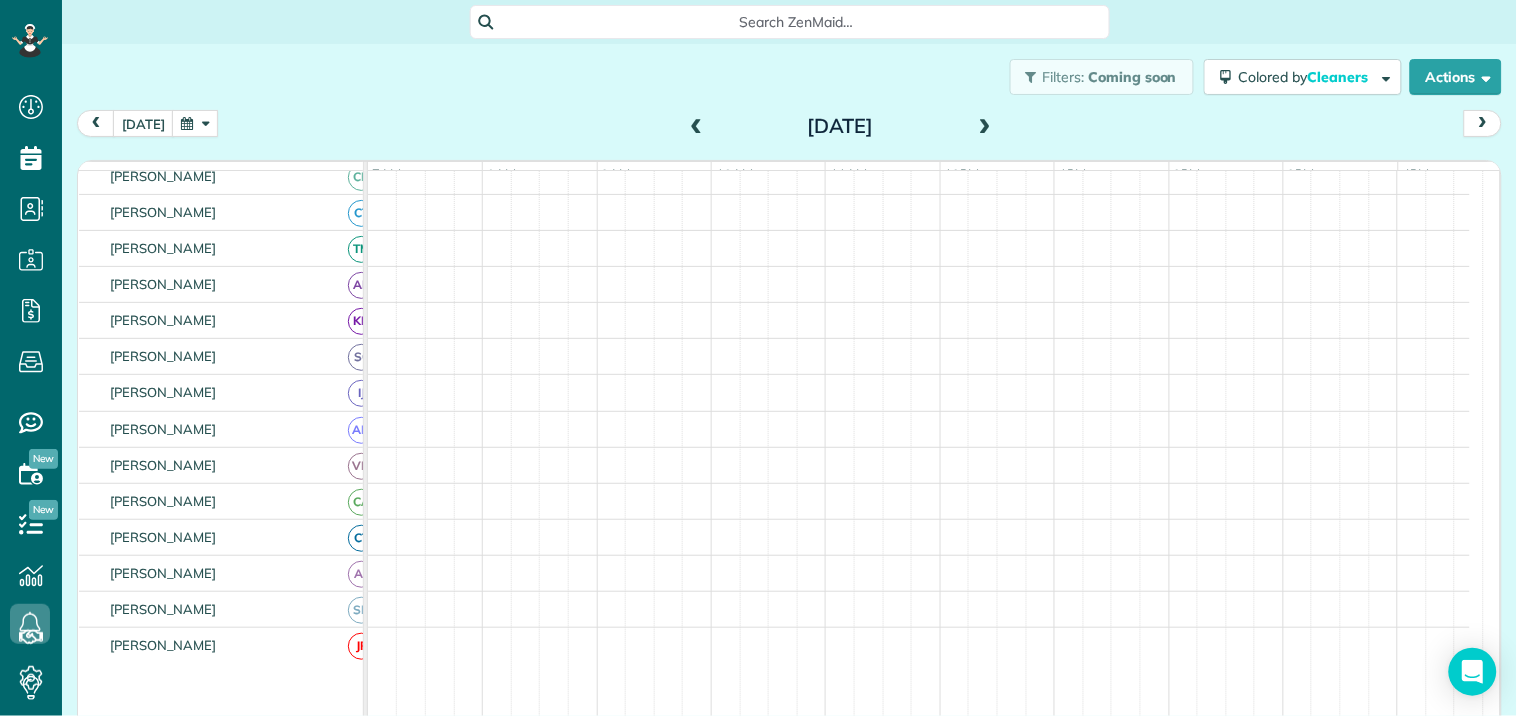 scroll, scrollTop: 104, scrollLeft: 0, axis: vertical 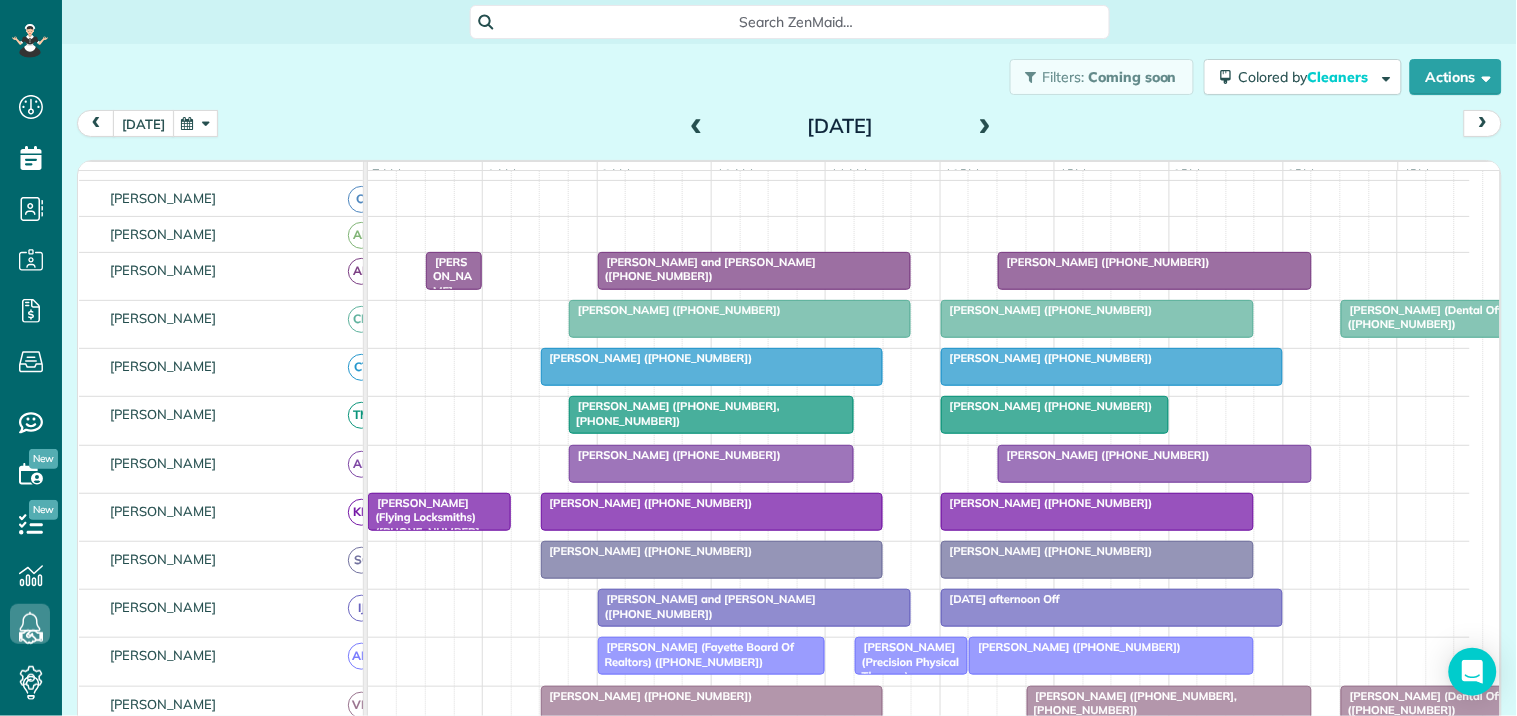 click on "[DATE]" at bounding box center [143, 123] 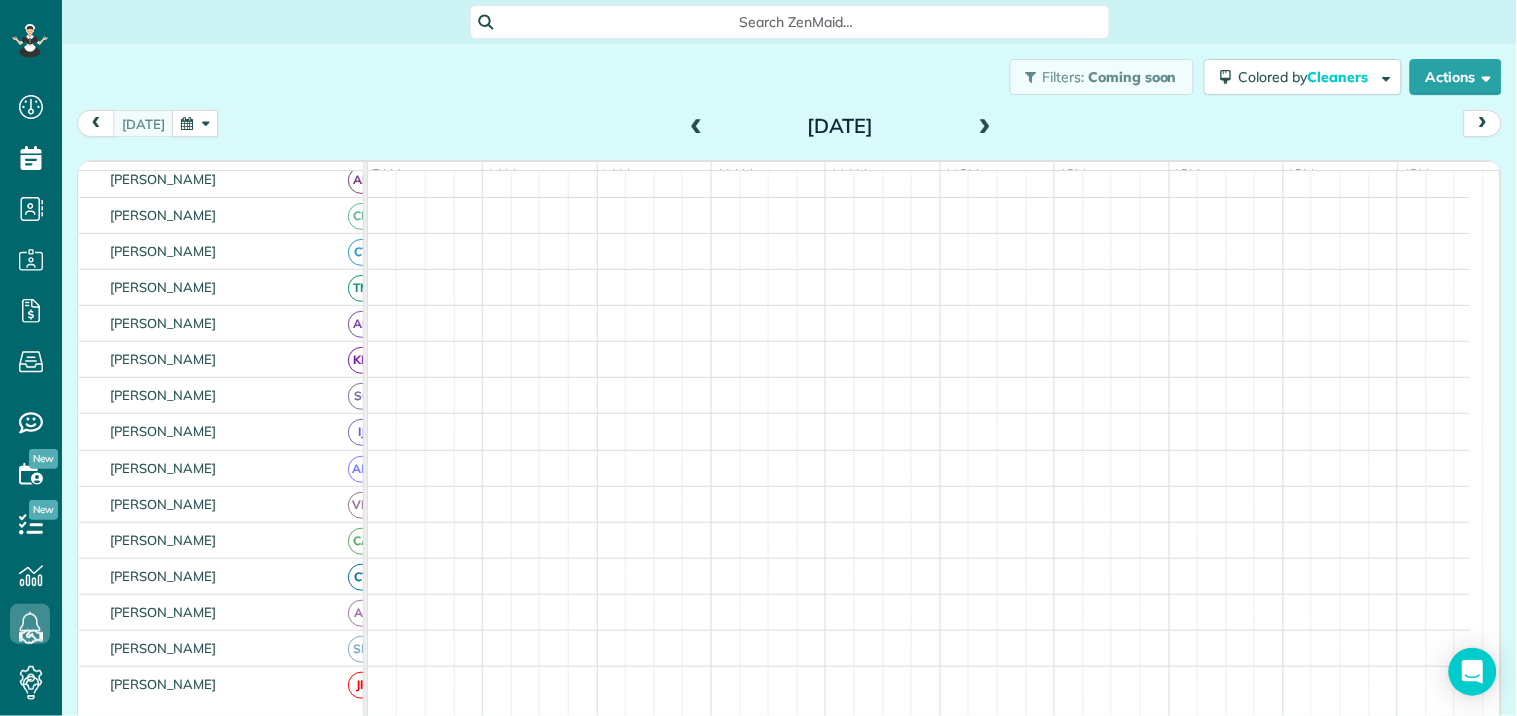 scroll, scrollTop: 104, scrollLeft: 0, axis: vertical 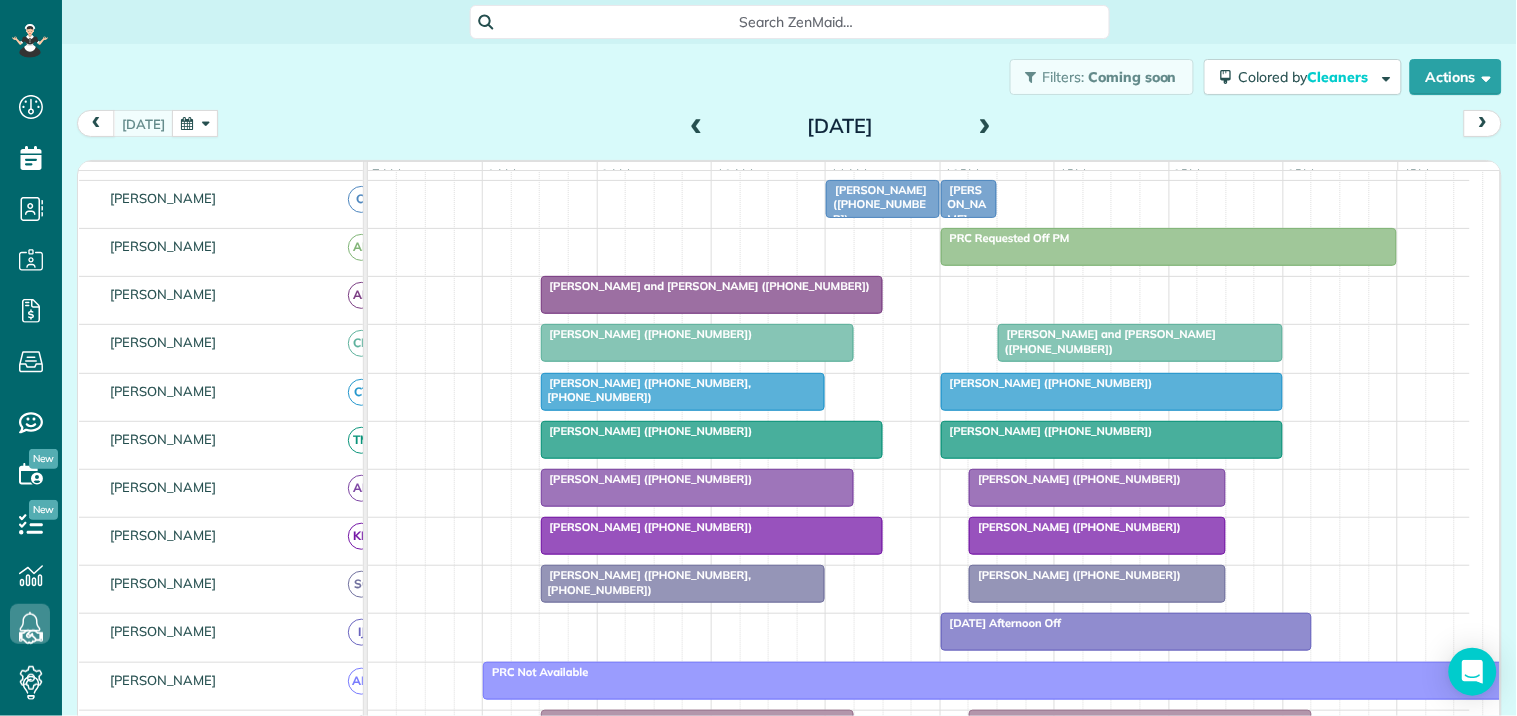 click at bounding box center [985, 127] 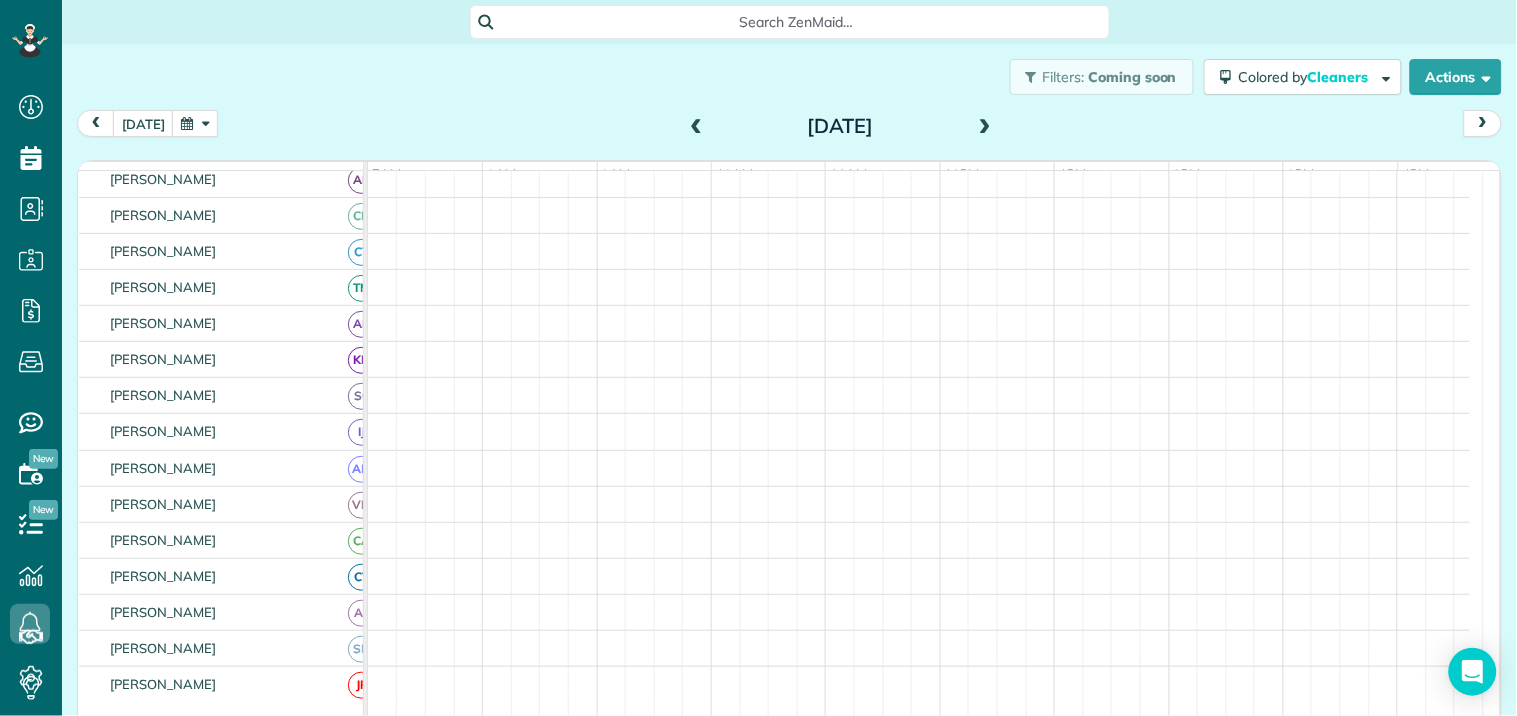scroll, scrollTop: 104, scrollLeft: 0, axis: vertical 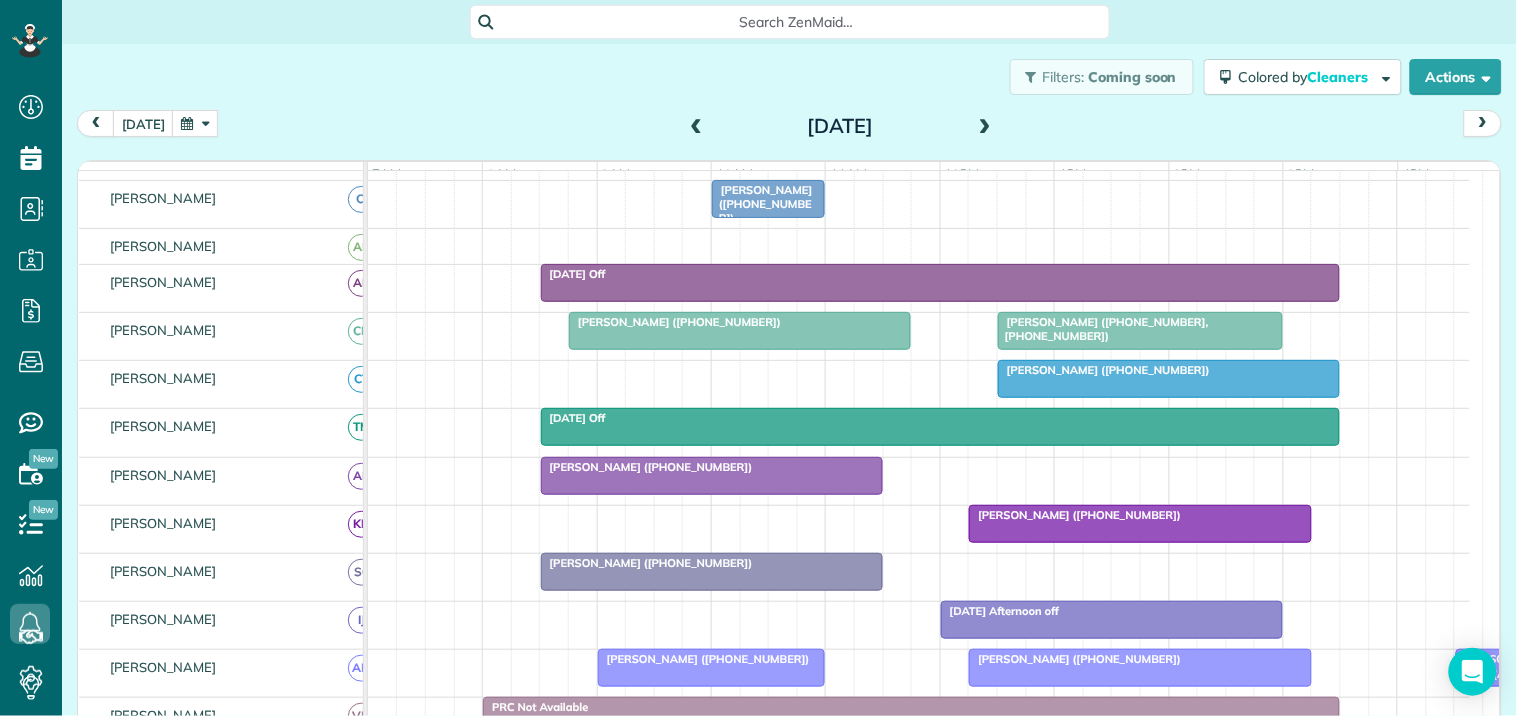 click at bounding box center [985, 127] 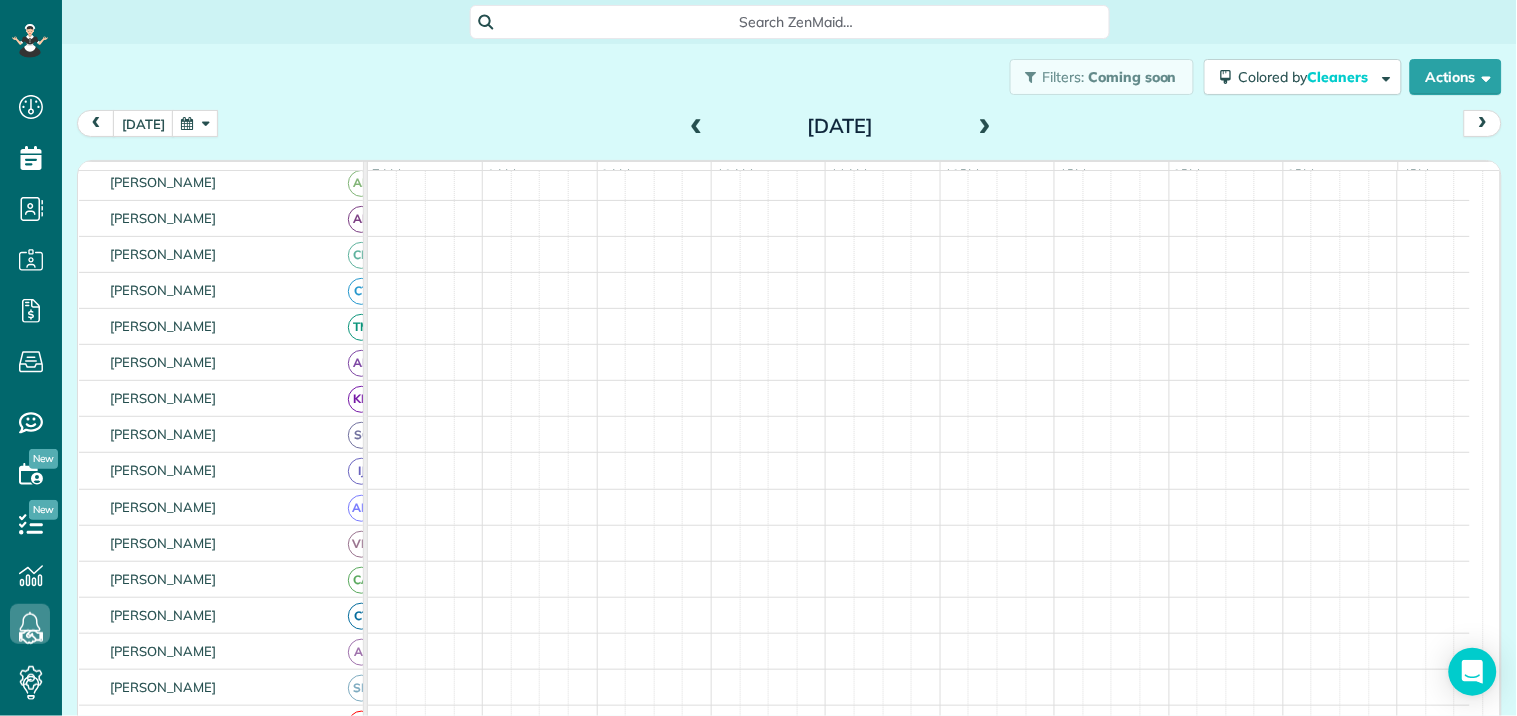 scroll, scrollTop: 104, scrollLeft: 0, axis: vertical 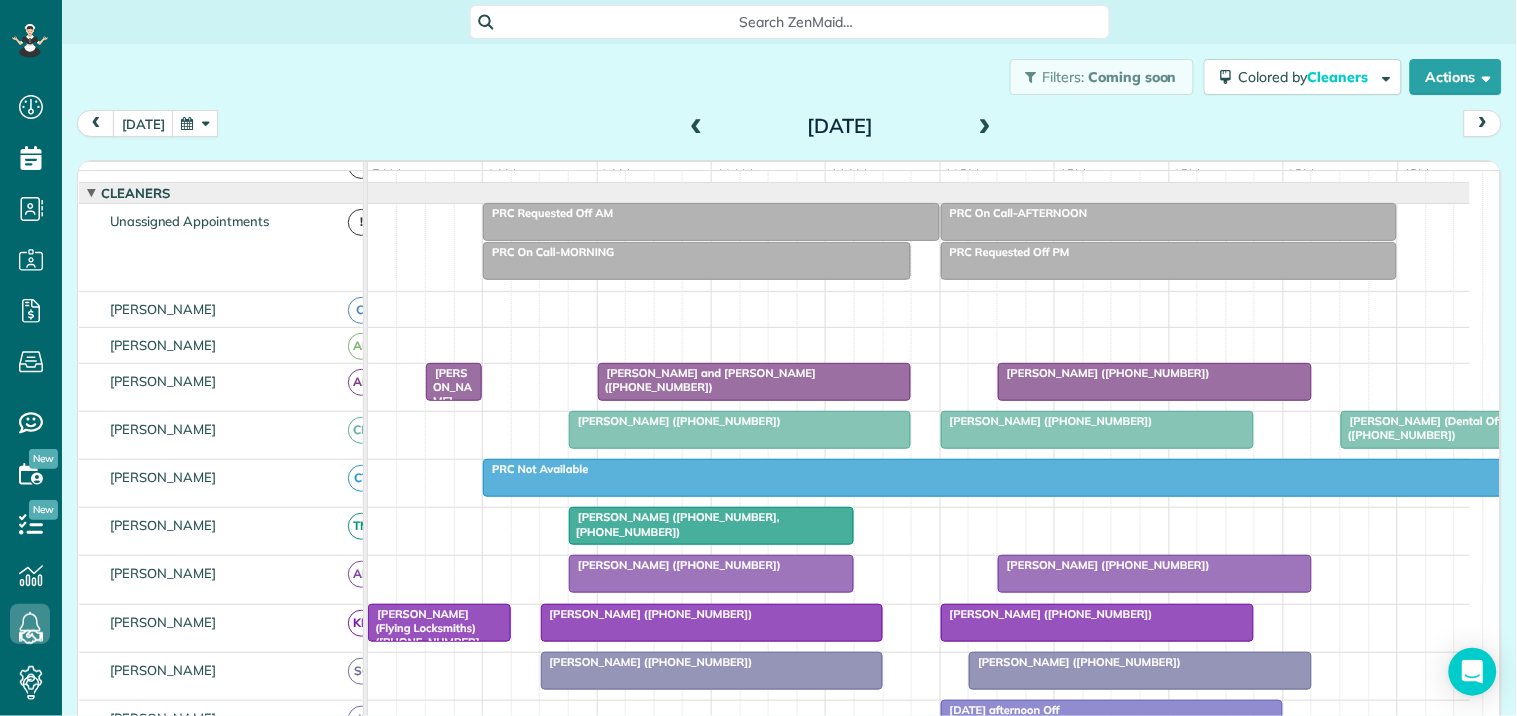 click at bounding box center [1169, 261] 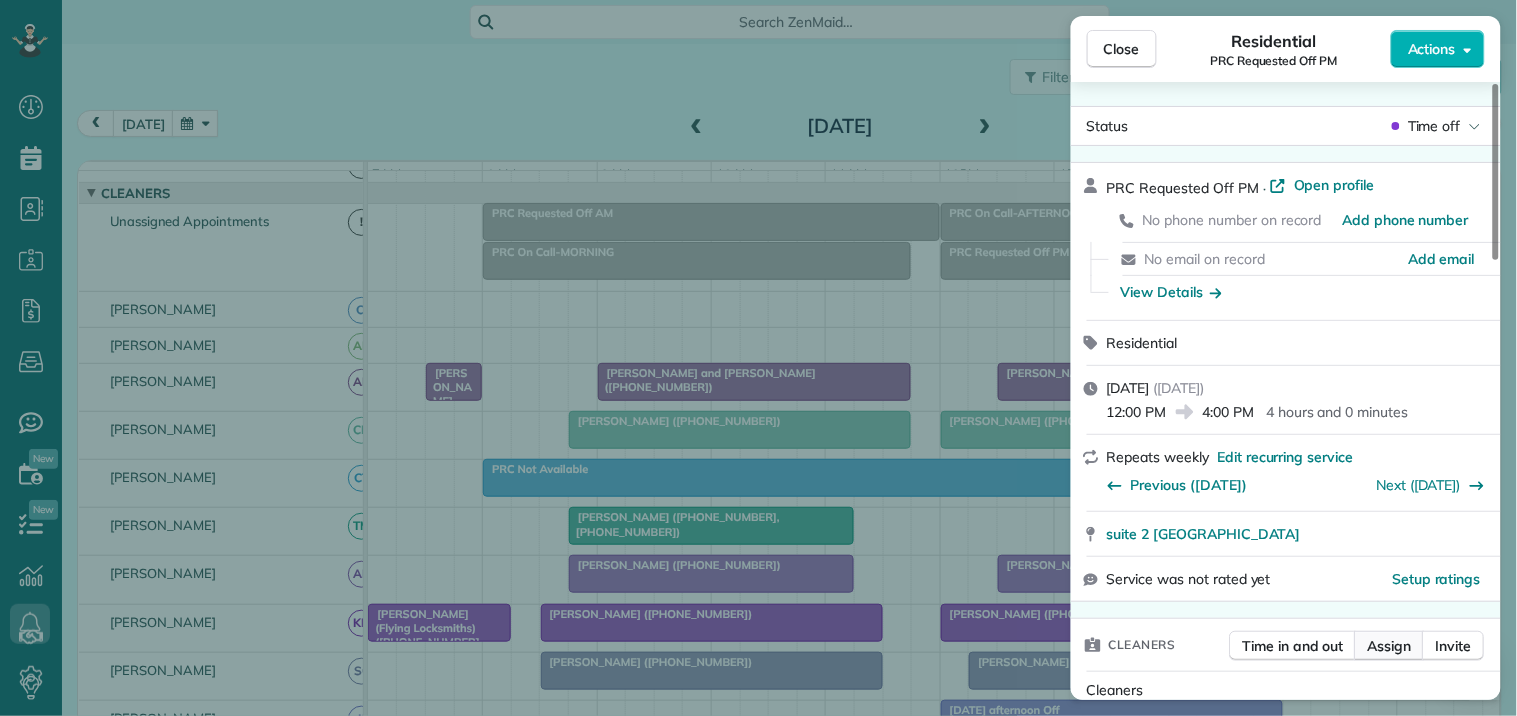 click on "Assign" at bounding box center [1390, 646] 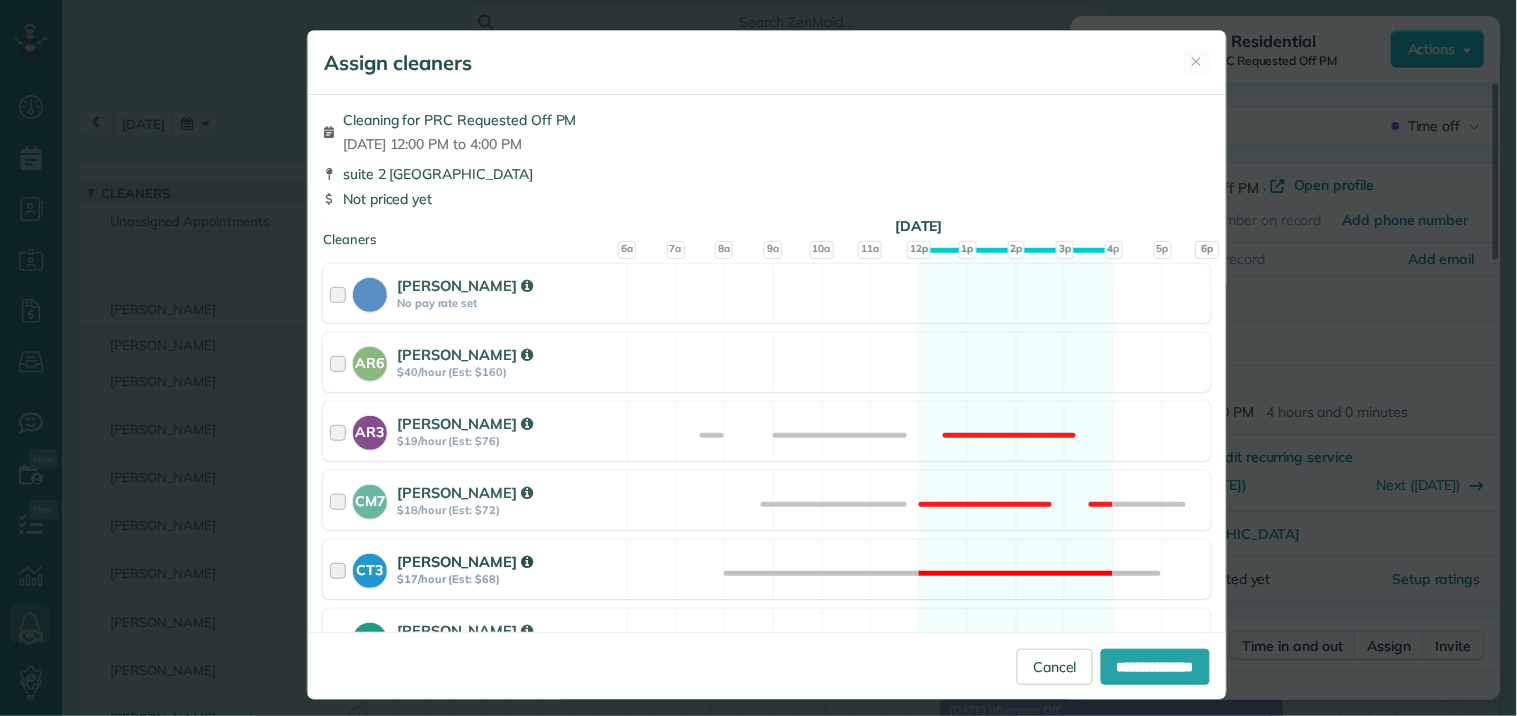 scroll, scrollTop: 333, scrollLeft: 0, axis: vertical 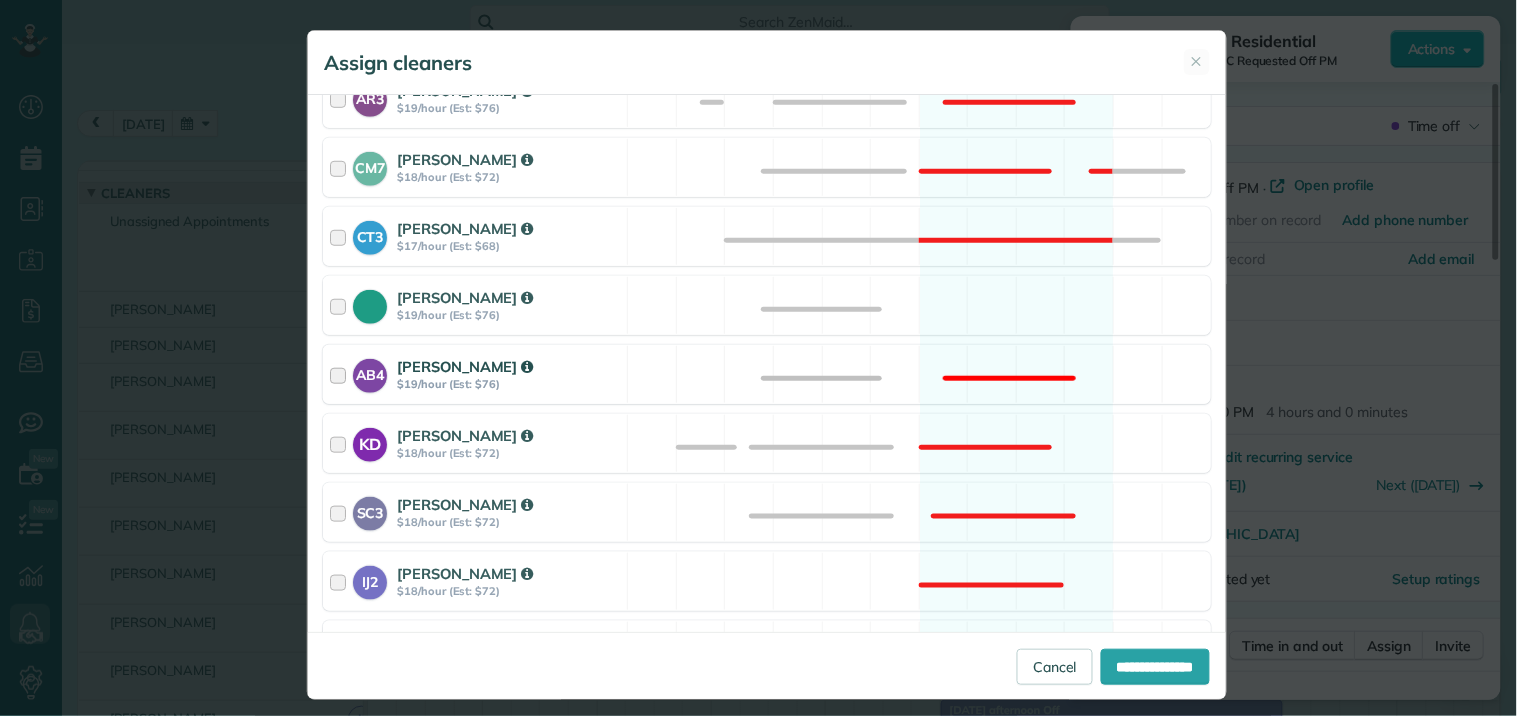 drag, startPoint x: 975, startPoint y: 311, endPoint x: 987, endPoint y: 347, distance: 37.94733 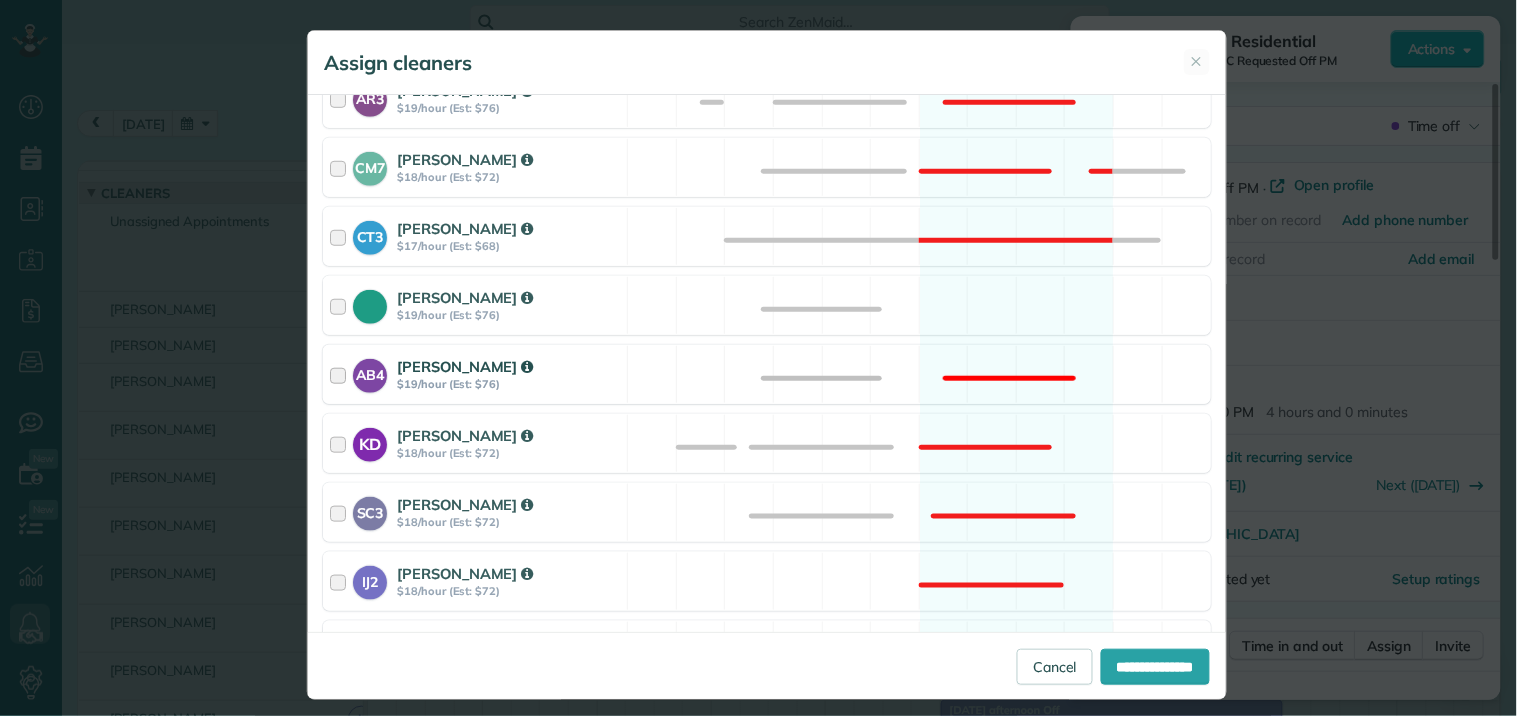 click on "Tamara Mitchell
$19/hour (Est: $76)
Available" at bounding box center (767, 305) 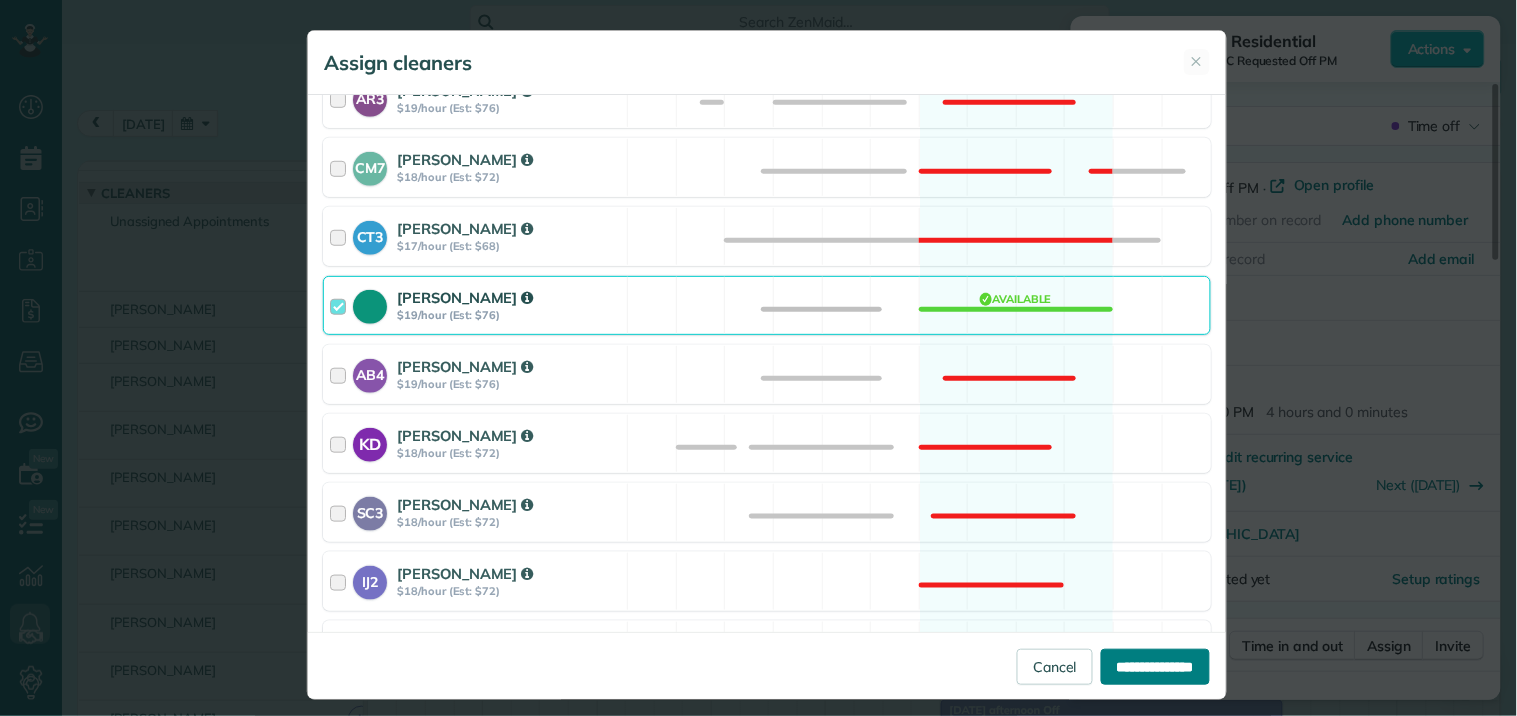 click on "**********" at bounding box center (1155, 667) 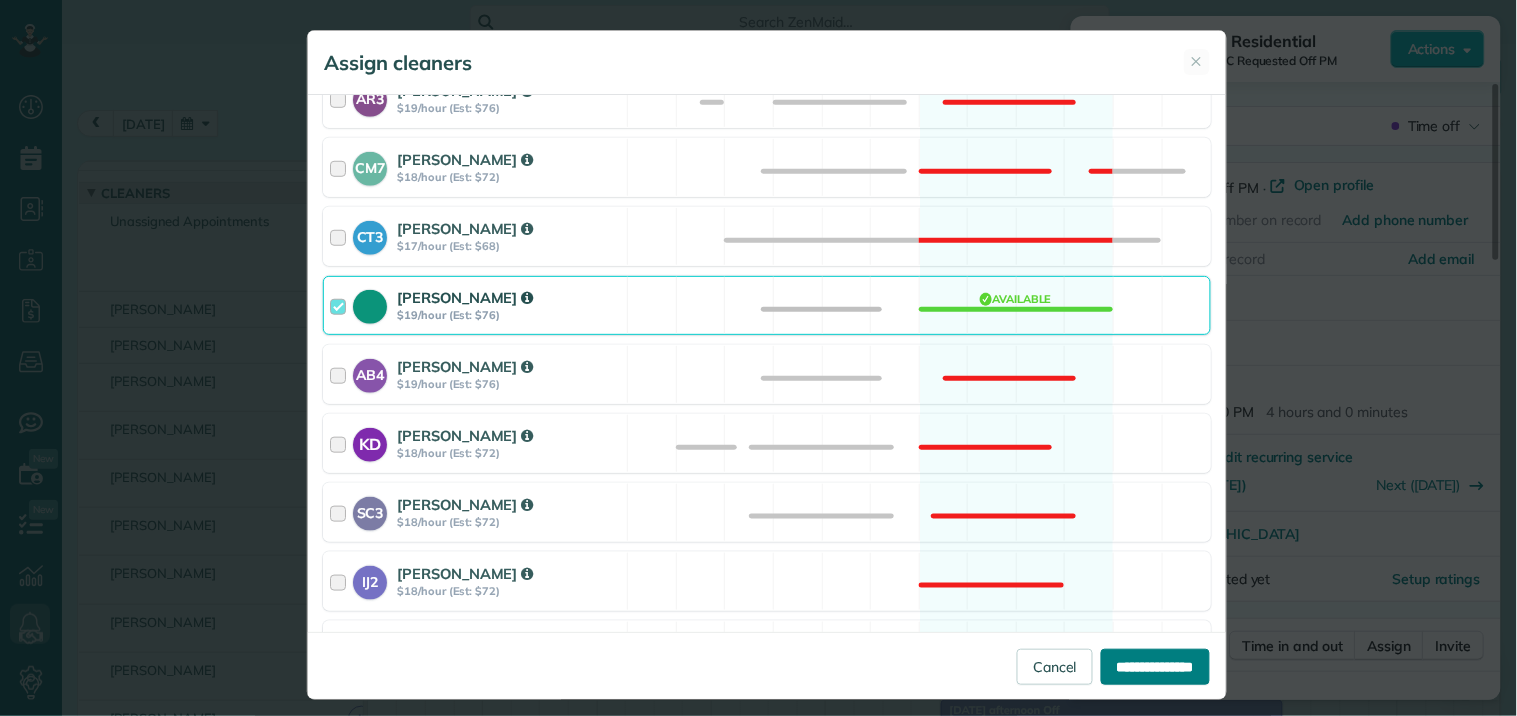 type on "**********" 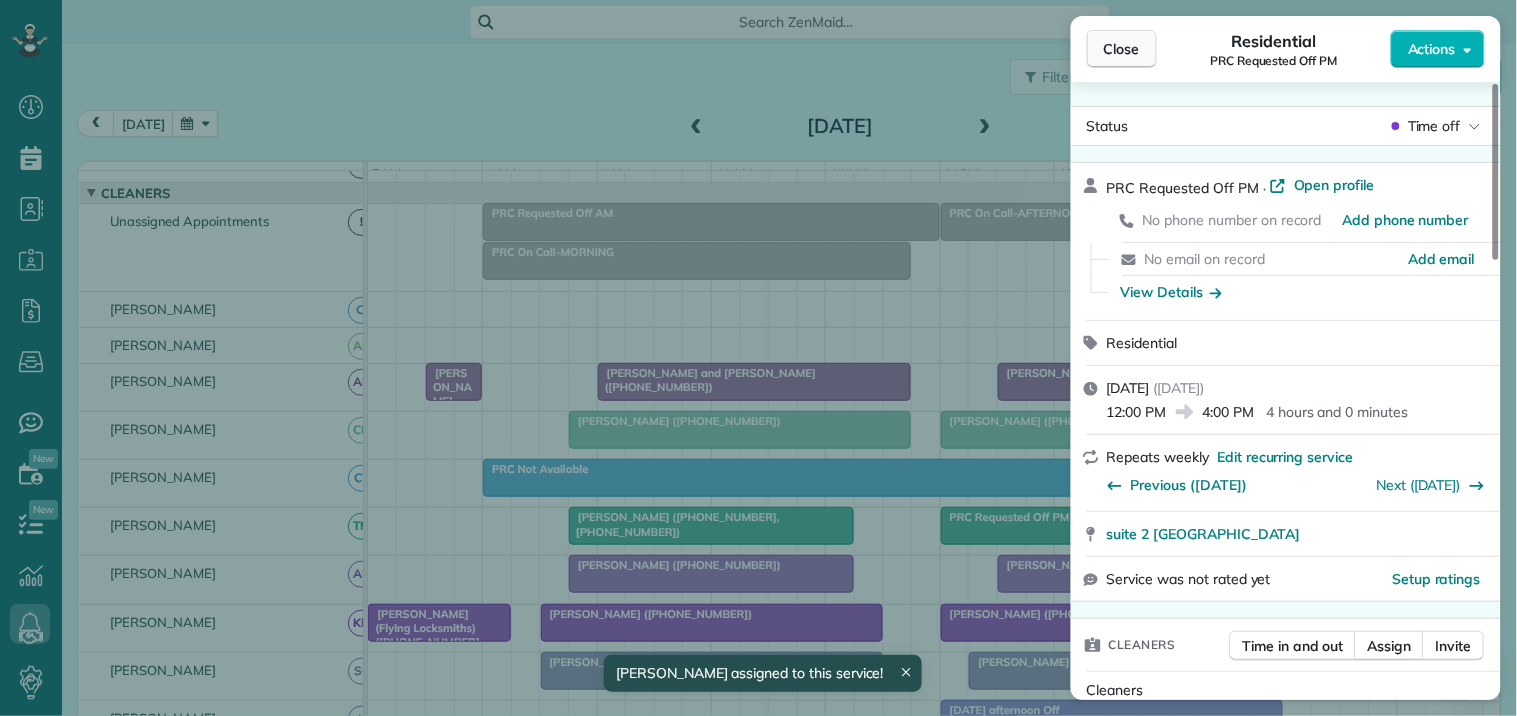 click on "Close" at bounding box center [1122, 49] 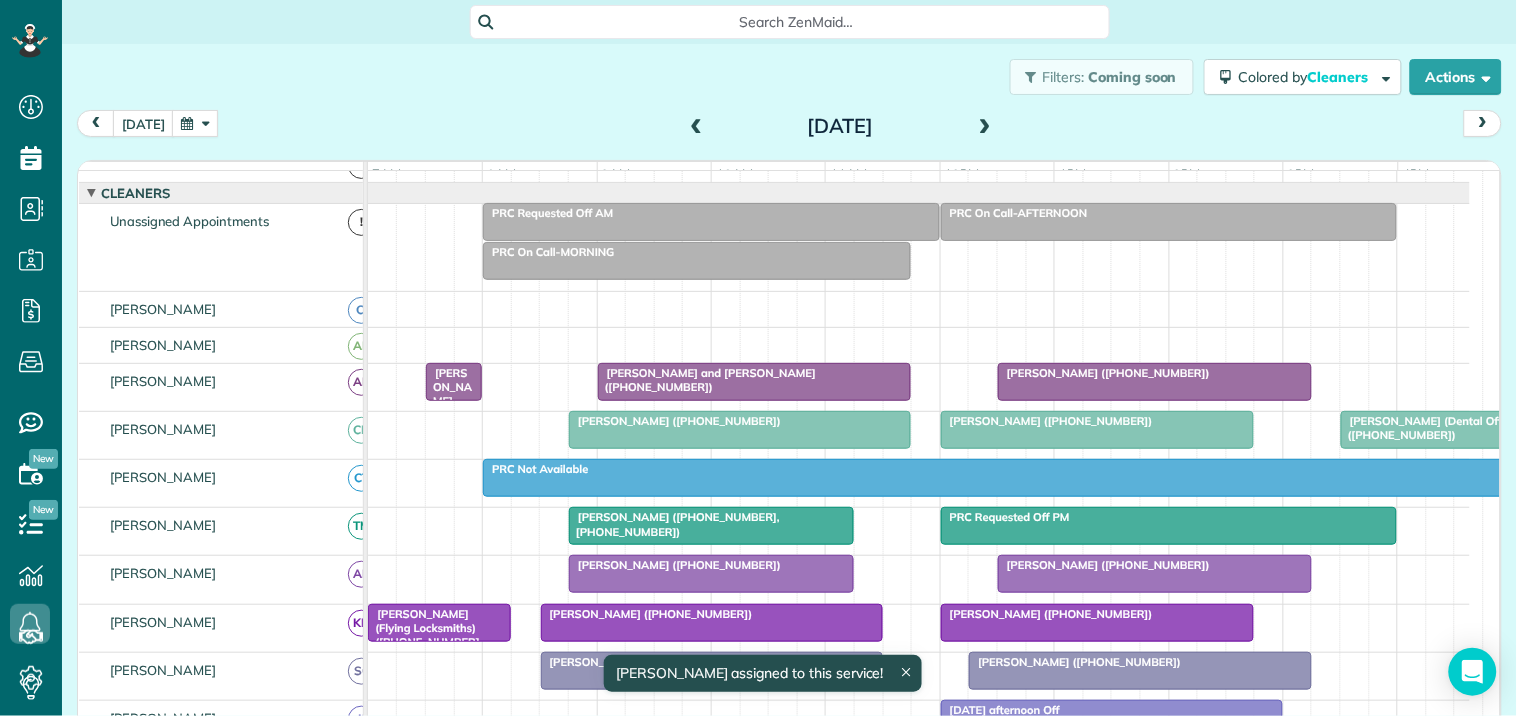 scroll, scrollTop: 266, scrollLeft: 0, axis: vertical 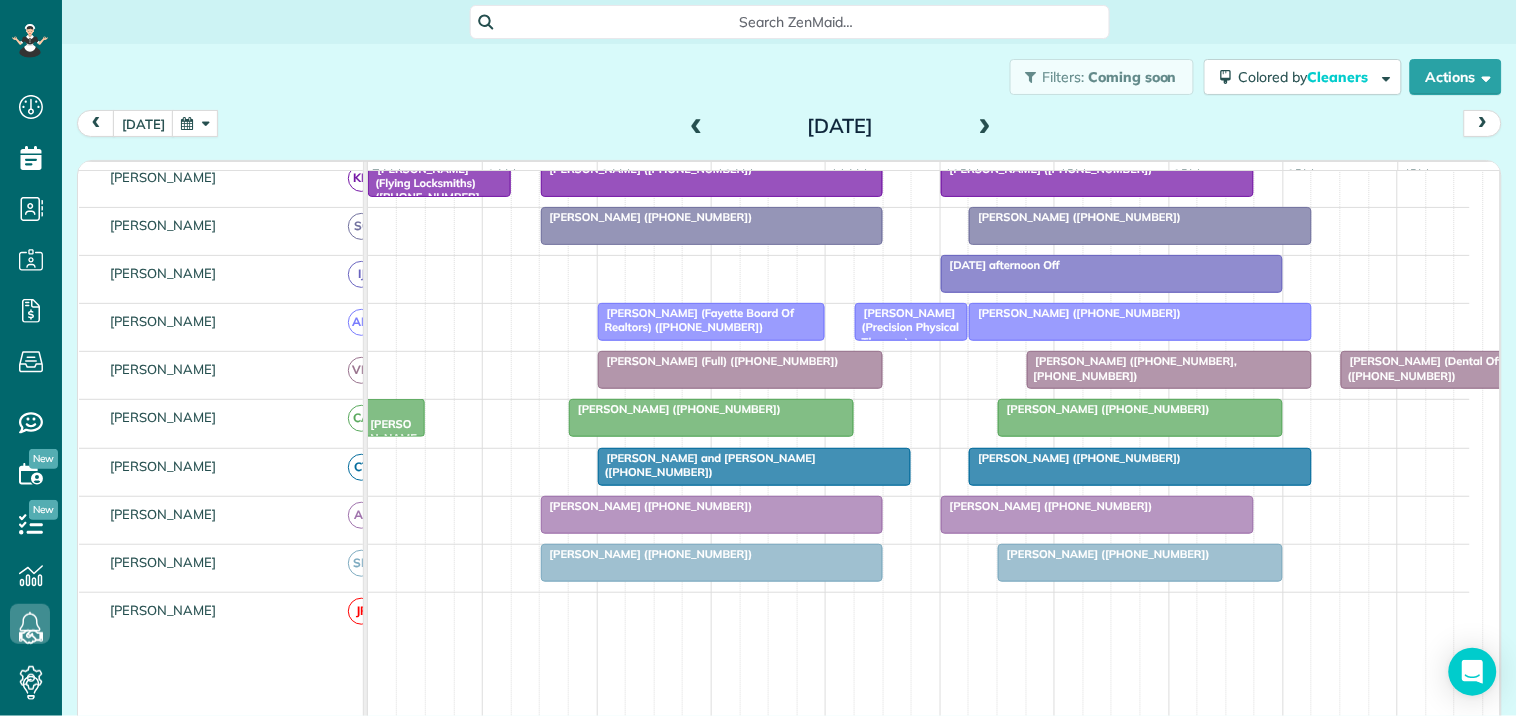 click at bounding box center (697, 127) 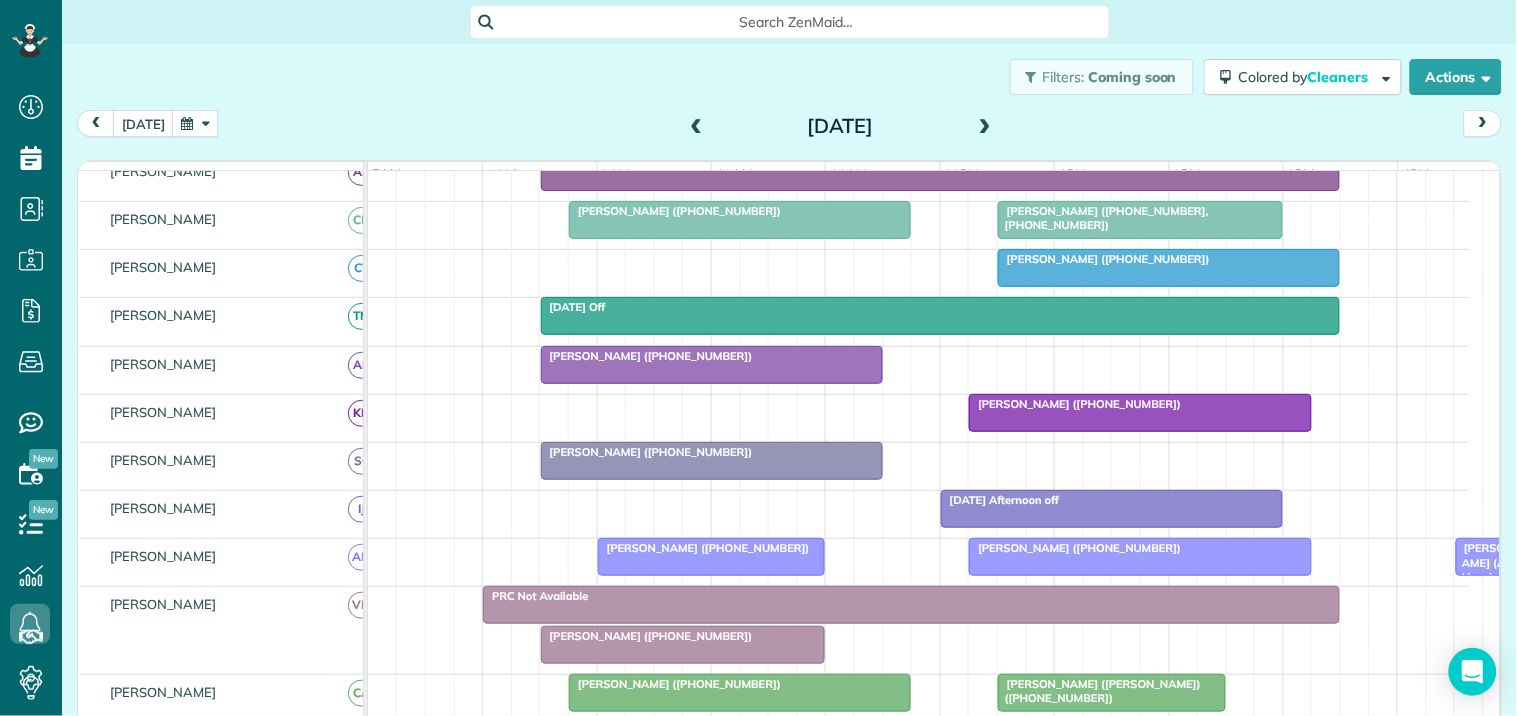 click at bounding box center [985, 127] 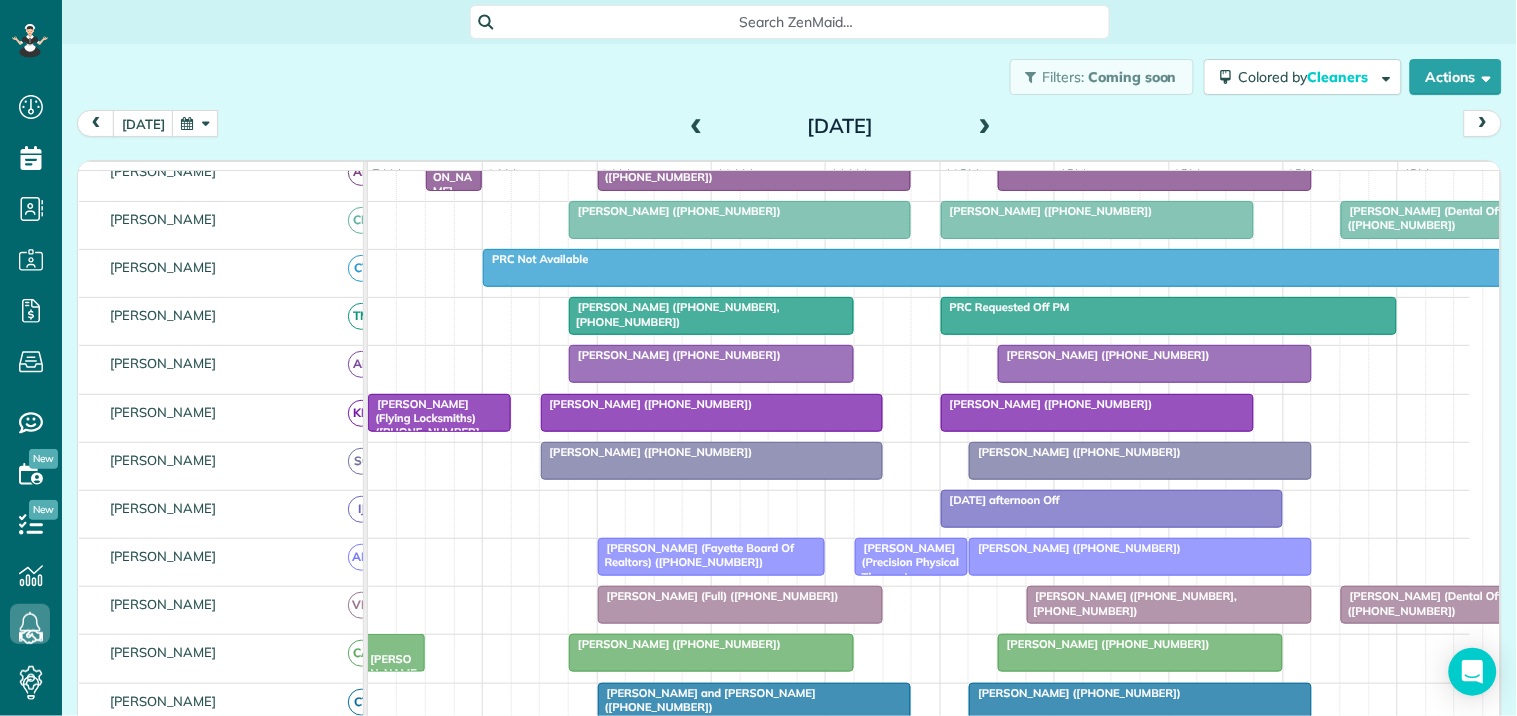scroll, scrollTop: 477, scrollLeft: 0, axis: vertical 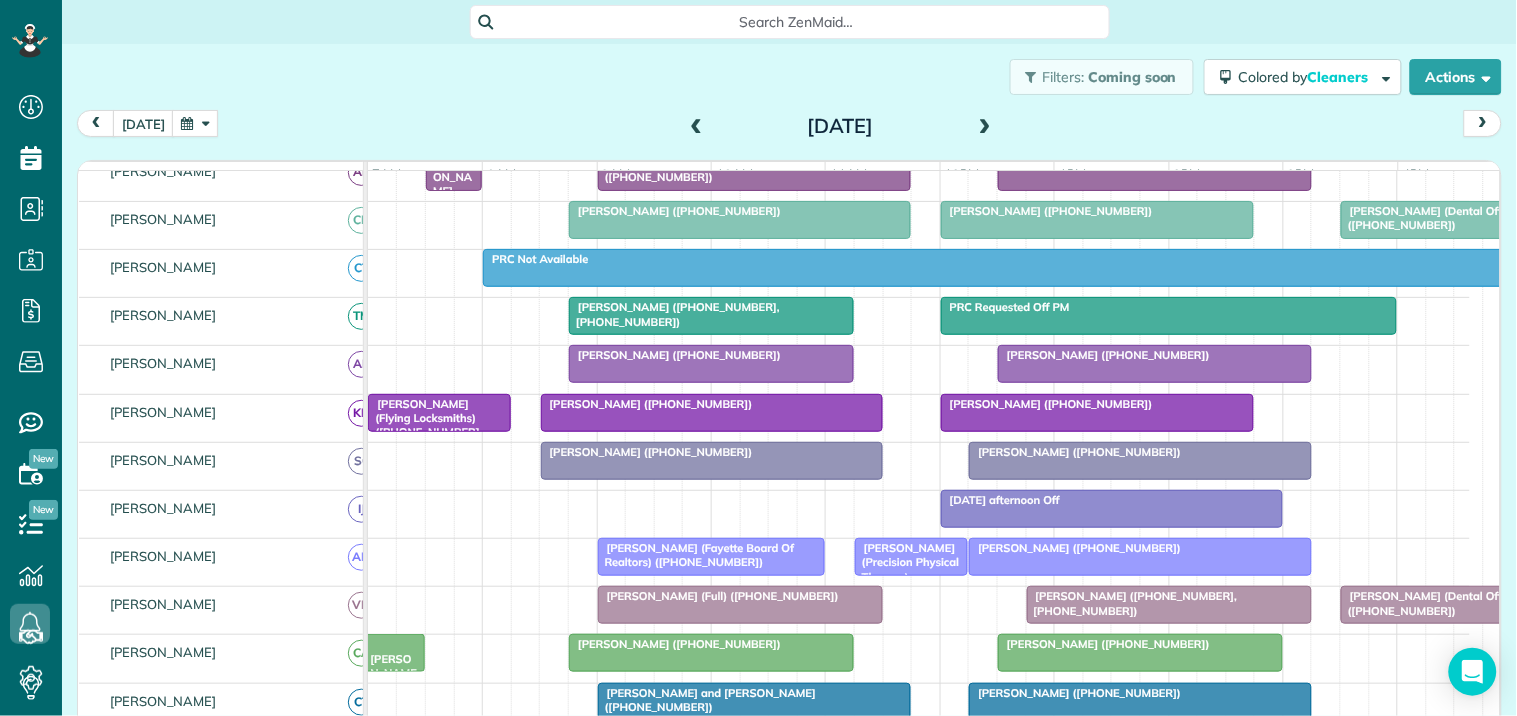 click at bounding box center [985, 127] 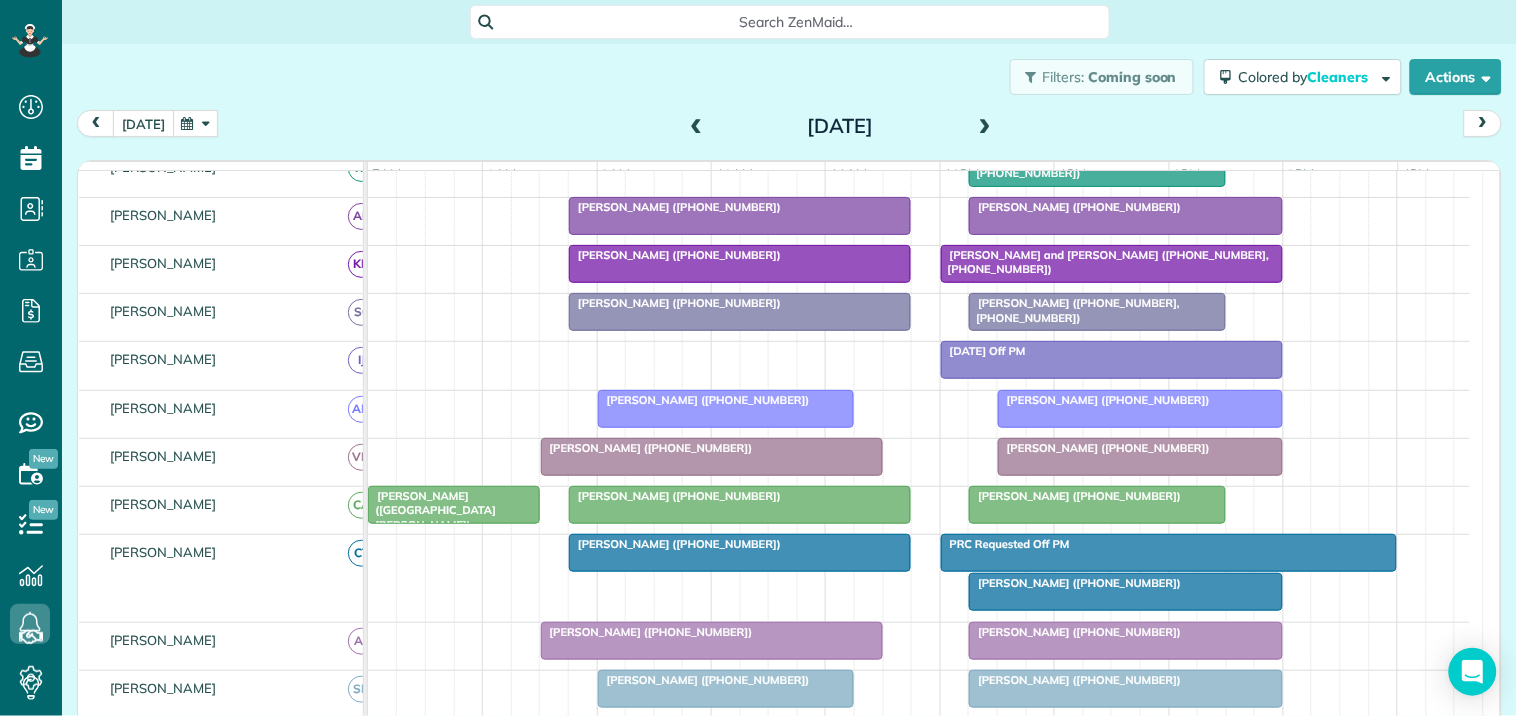 click on "[DATE]" at bounding box center [143, 123] 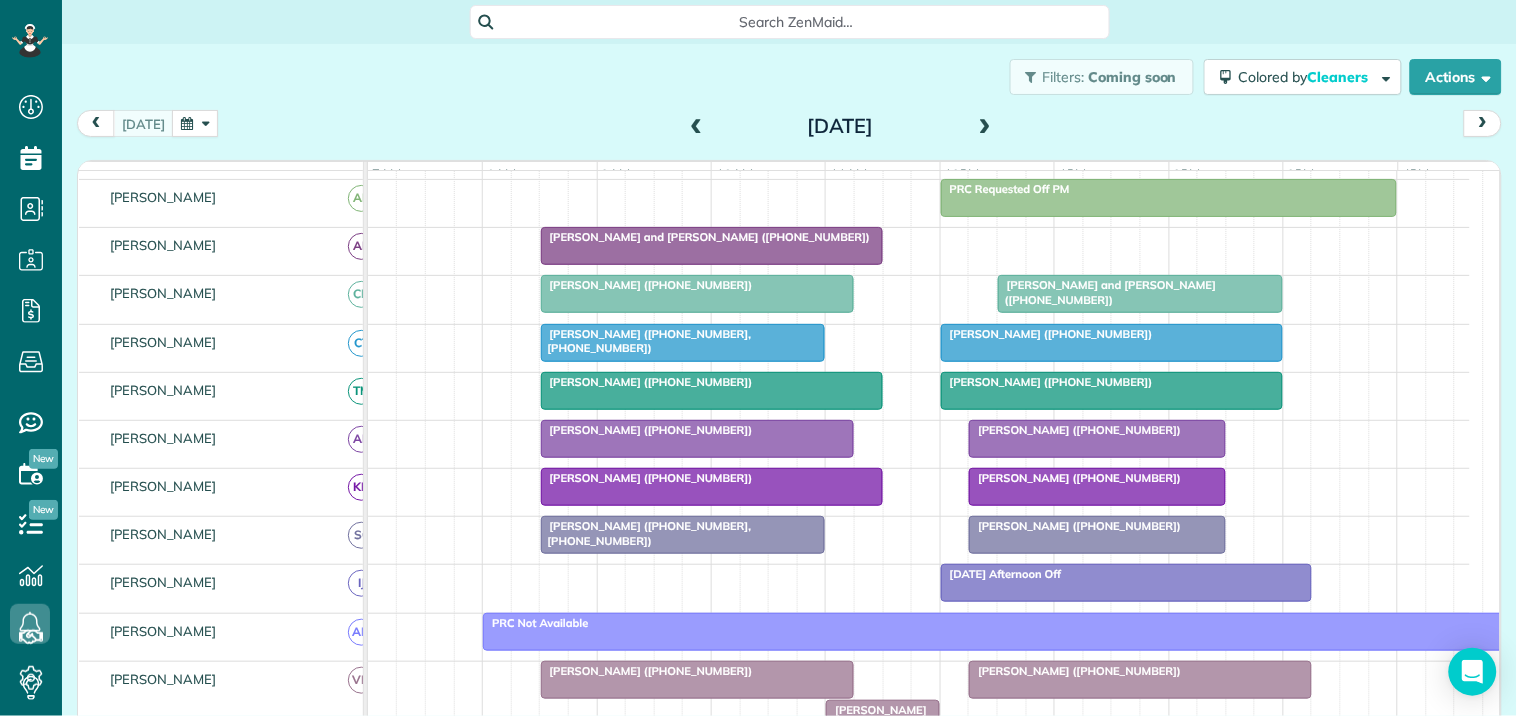 scroll, scrollTop: 32, scrollLeft: 0, axis: vertical 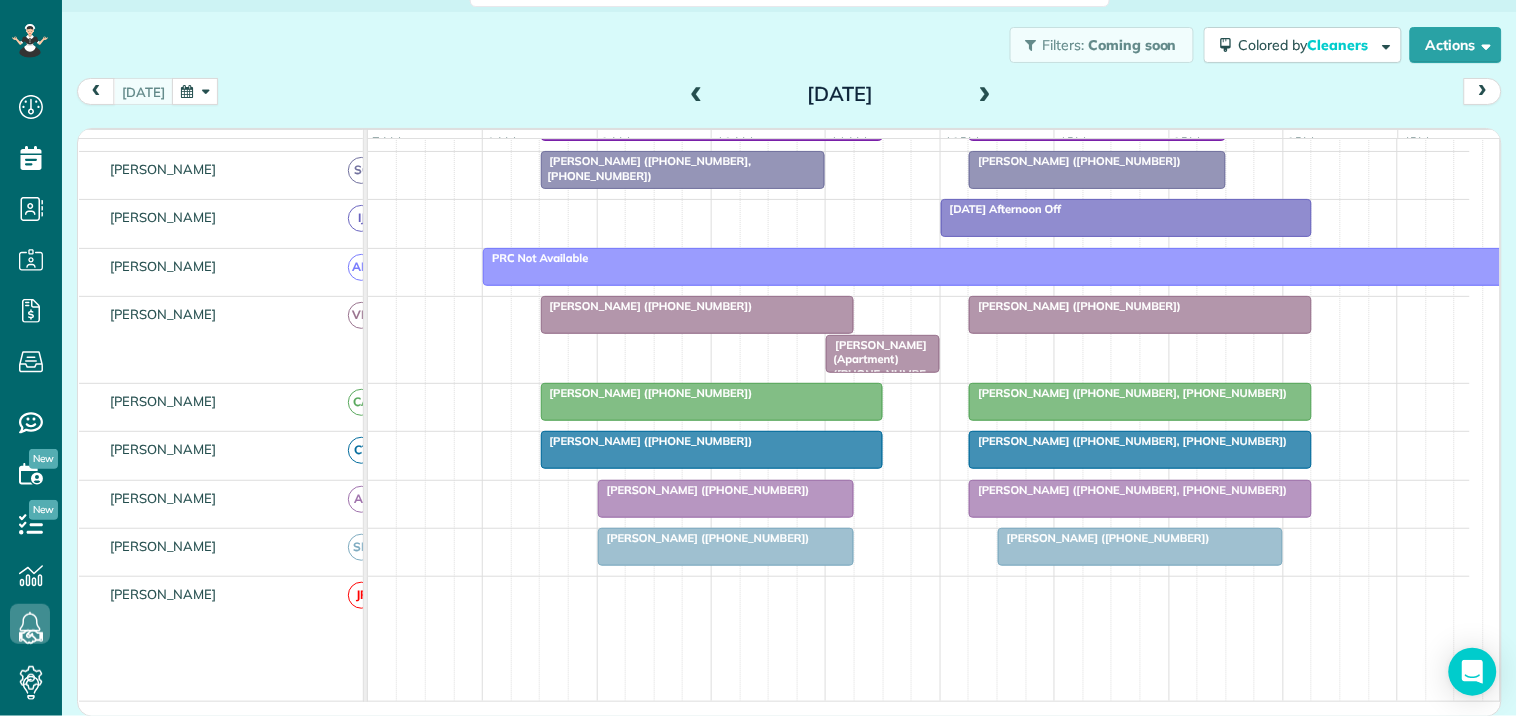 click at bounding box center [985, 95] 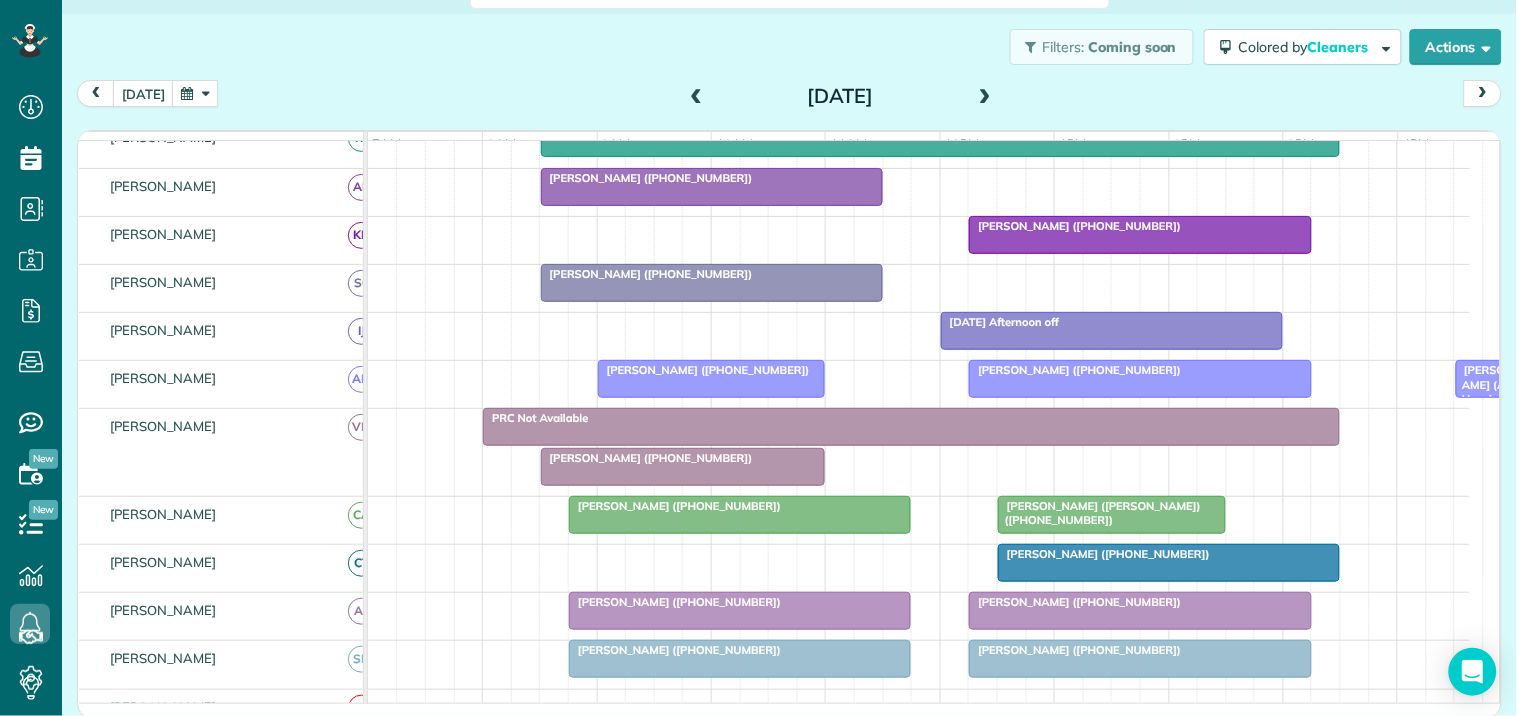 click at bounding box center [985, 97] 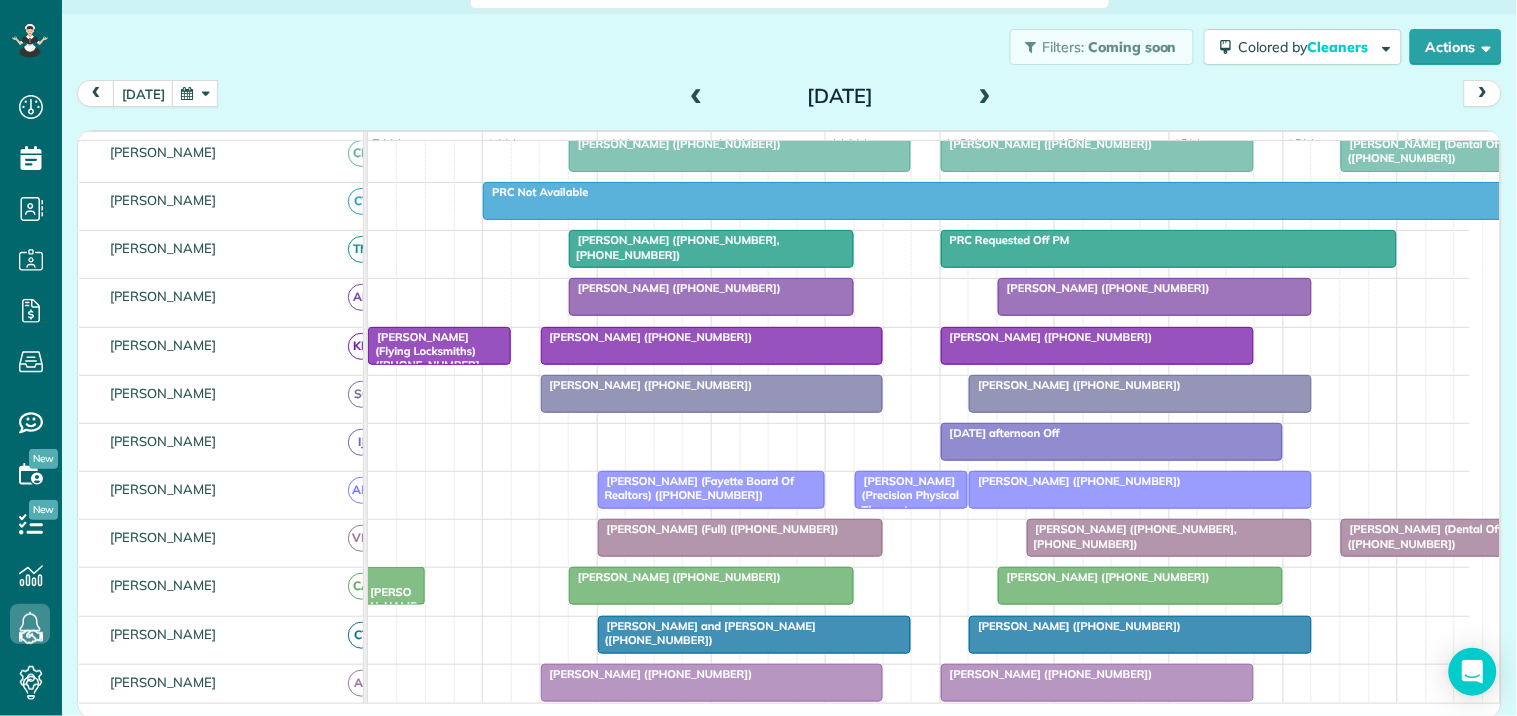 scroll, scrollTop: 511, scrollLeft: 0, axis: vertical 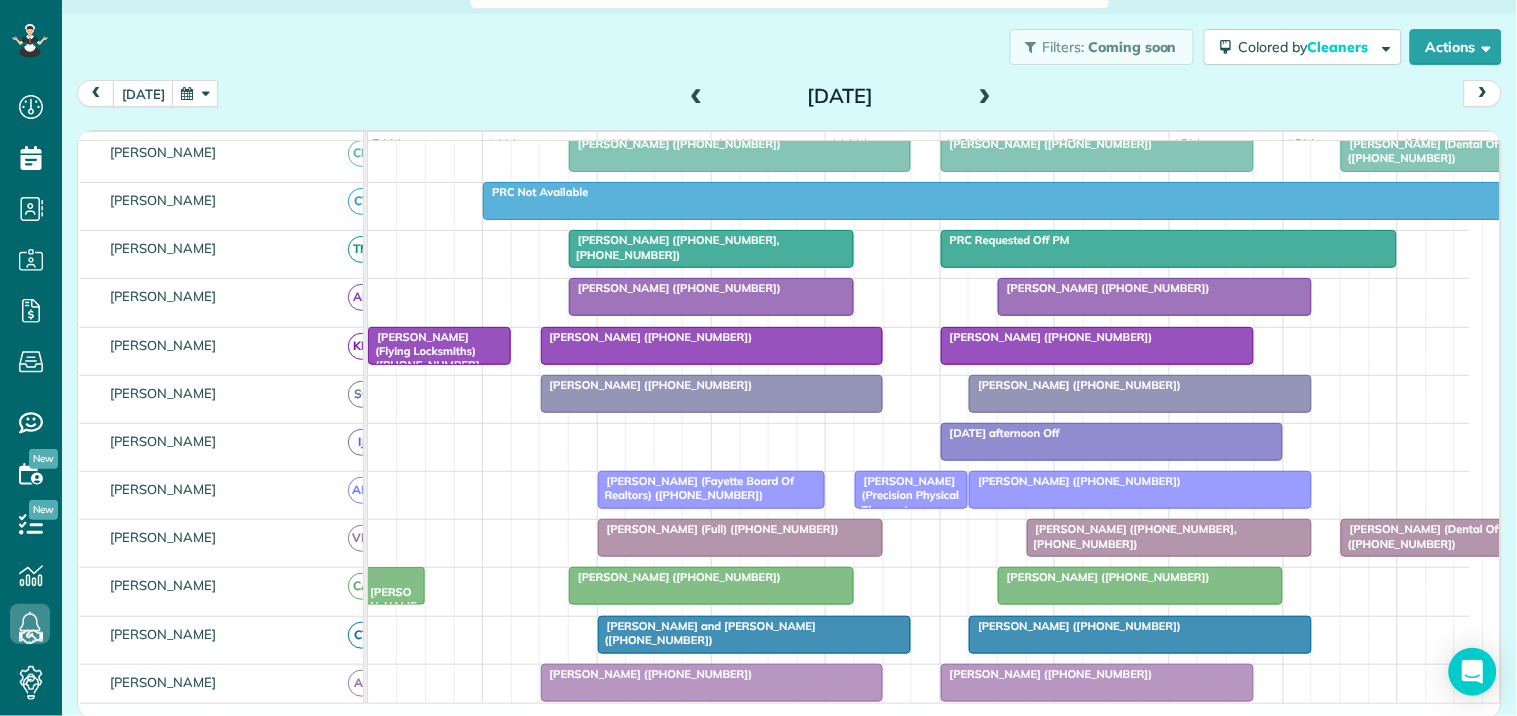 click at bounding box center [697, 97] 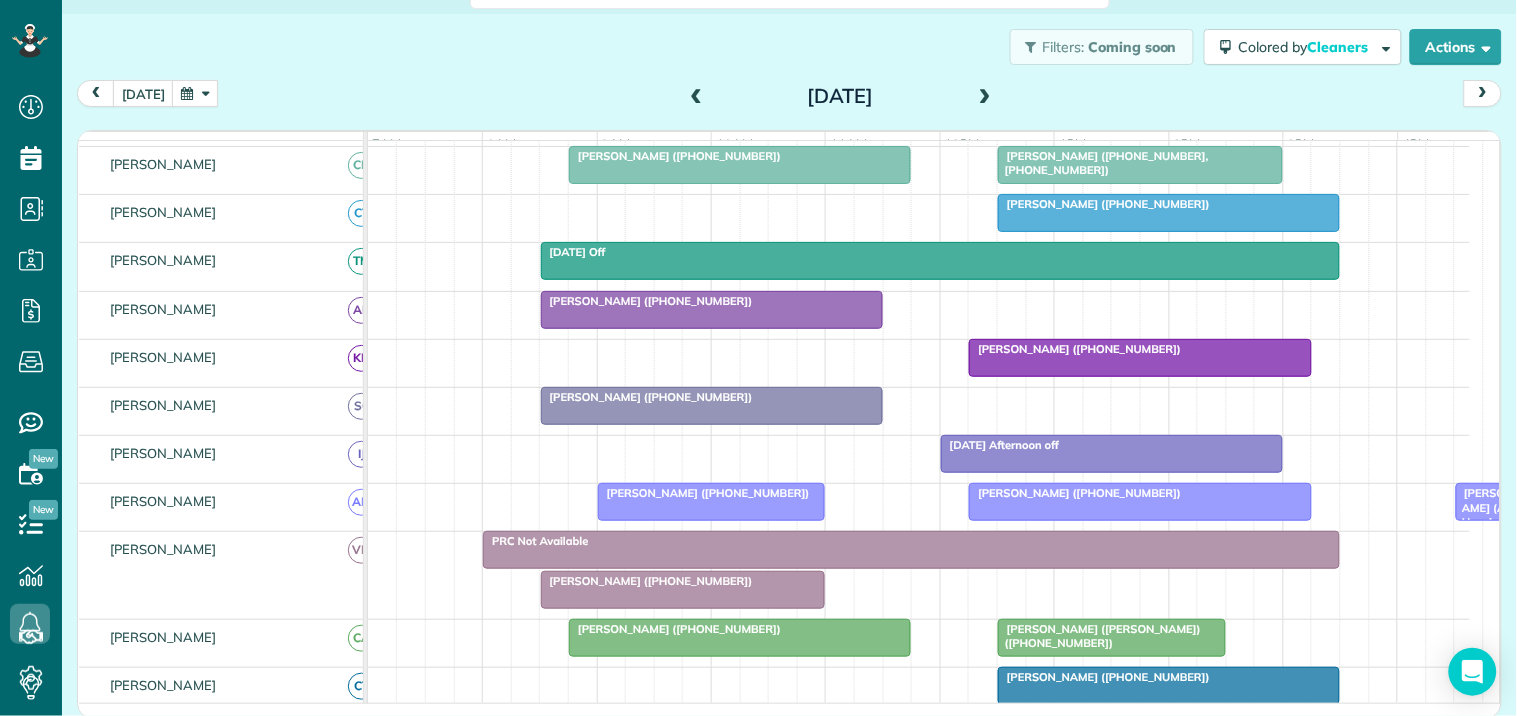 click at bounding box center [985, 97] 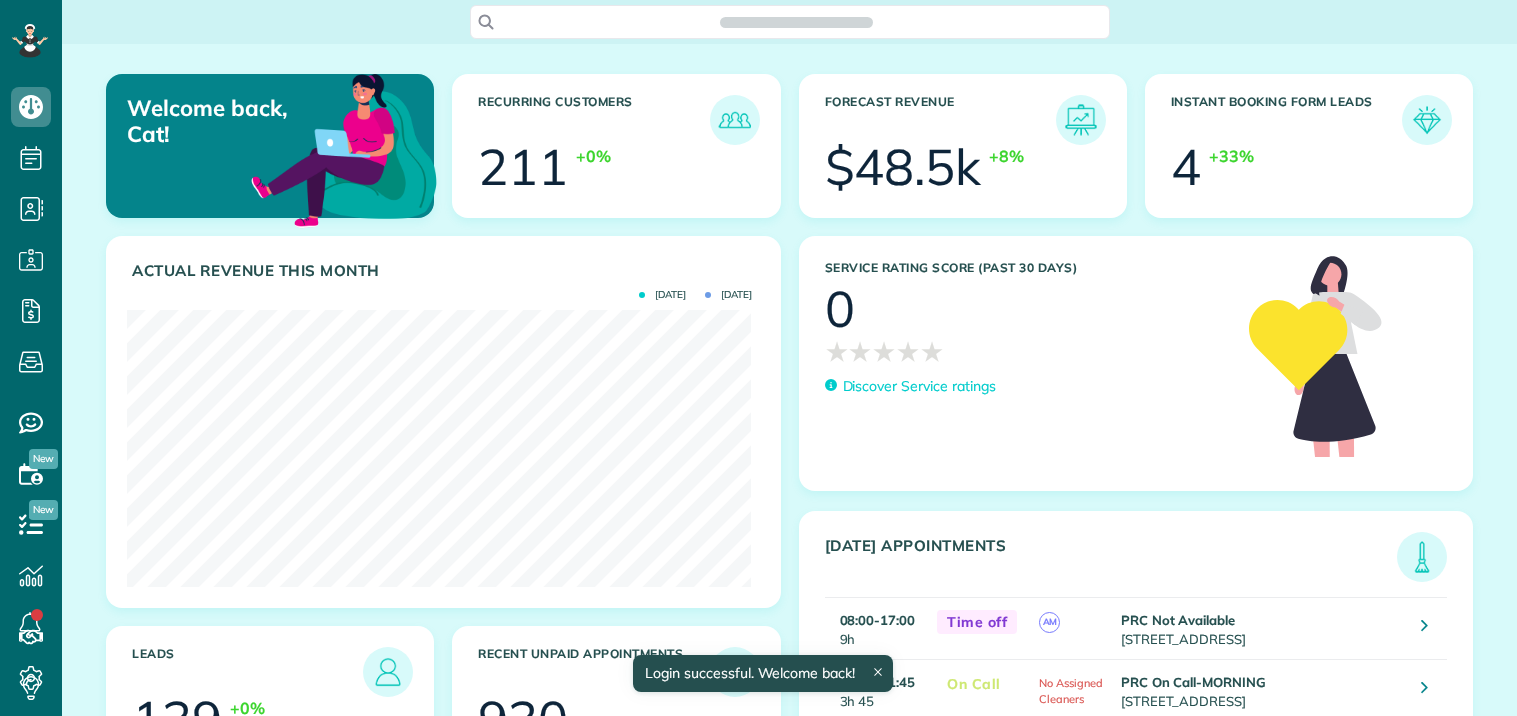 scroll, scrollTop: 0, scrollLeft: 0, axis: both 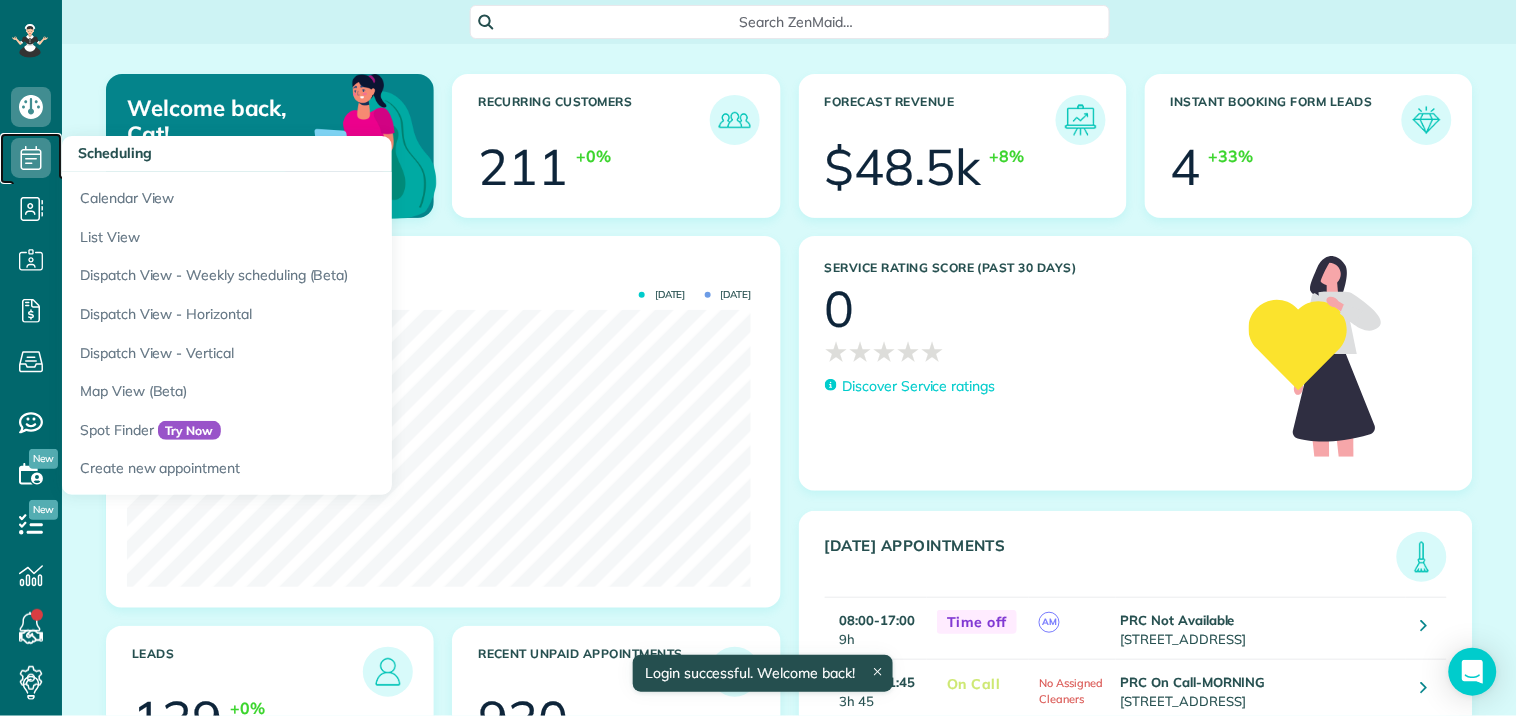 click 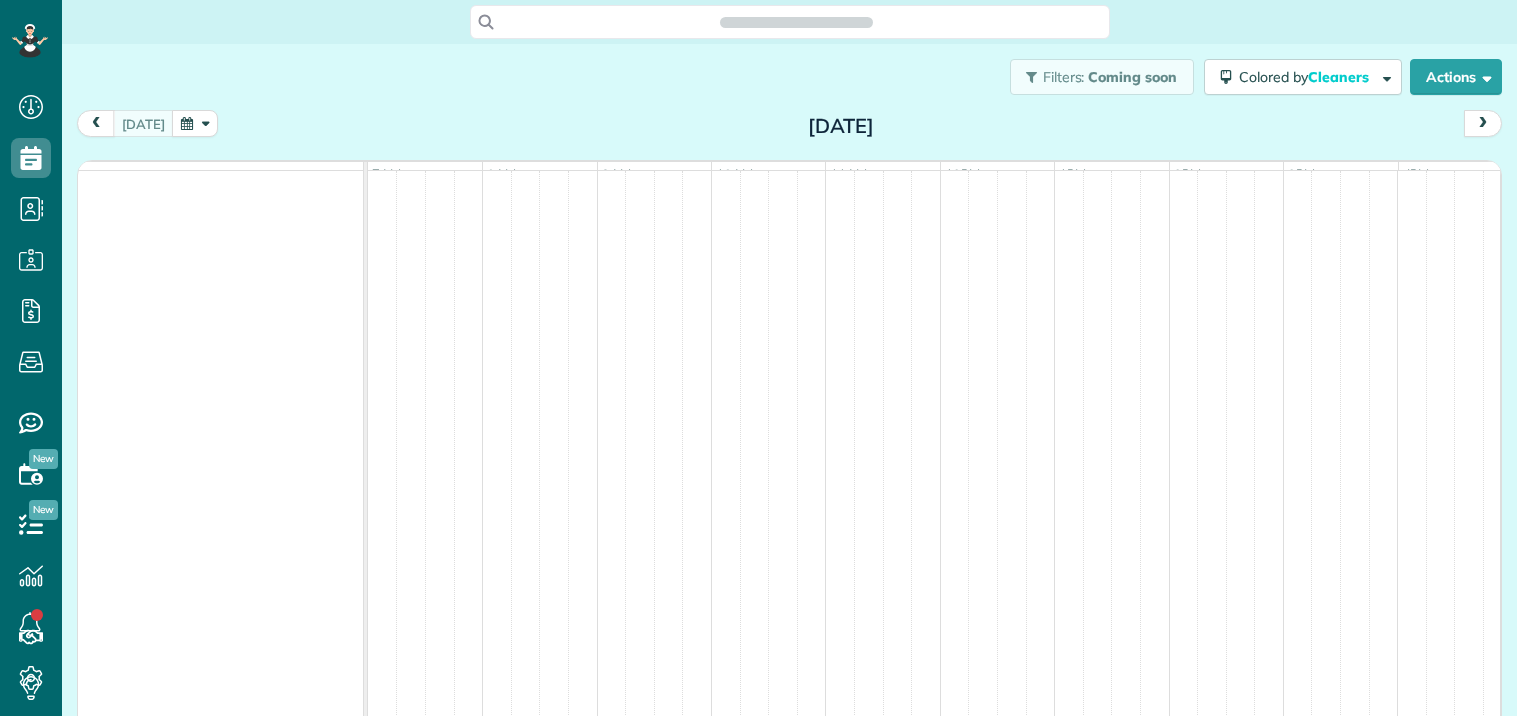 scroll, scrollTop: 0, scrollLeft: 0, axis: both 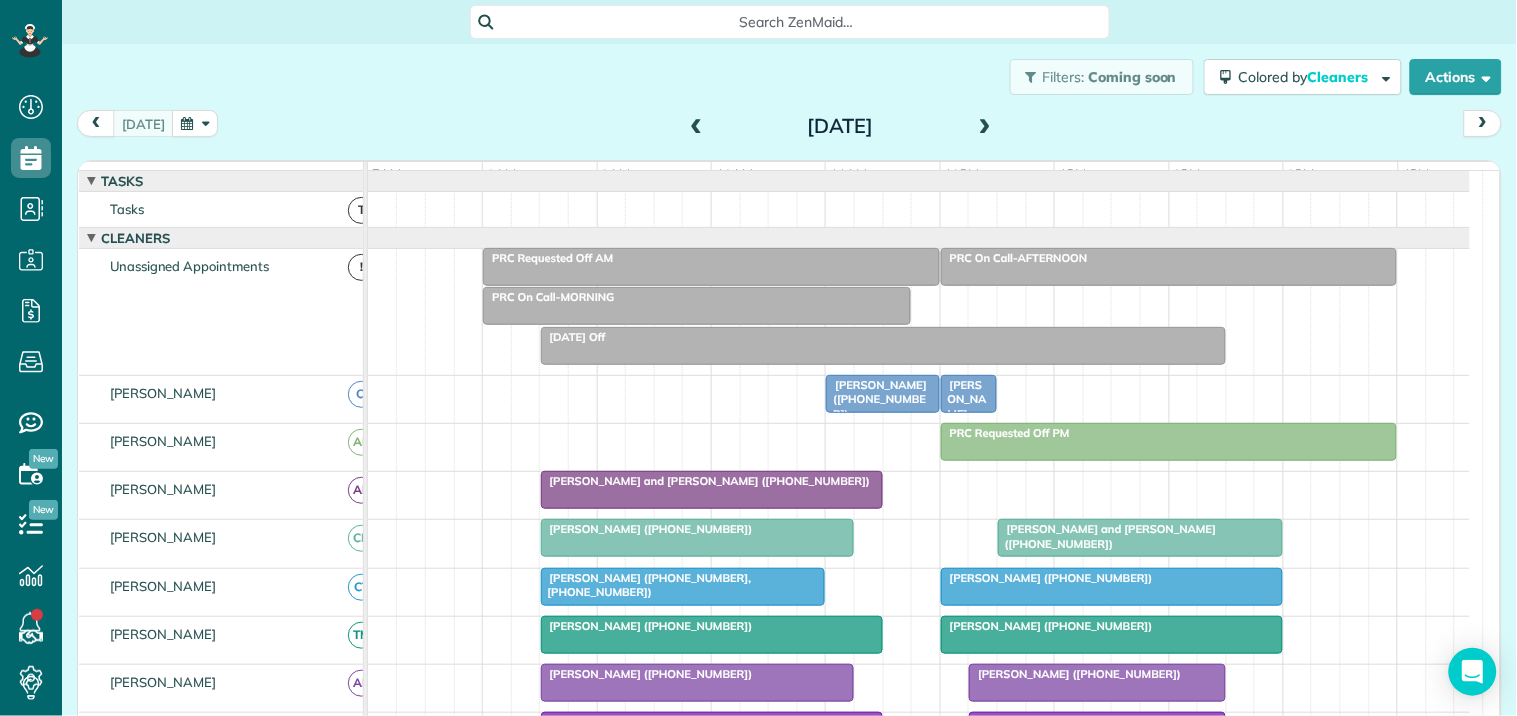 click at bounding box center [985, 127] 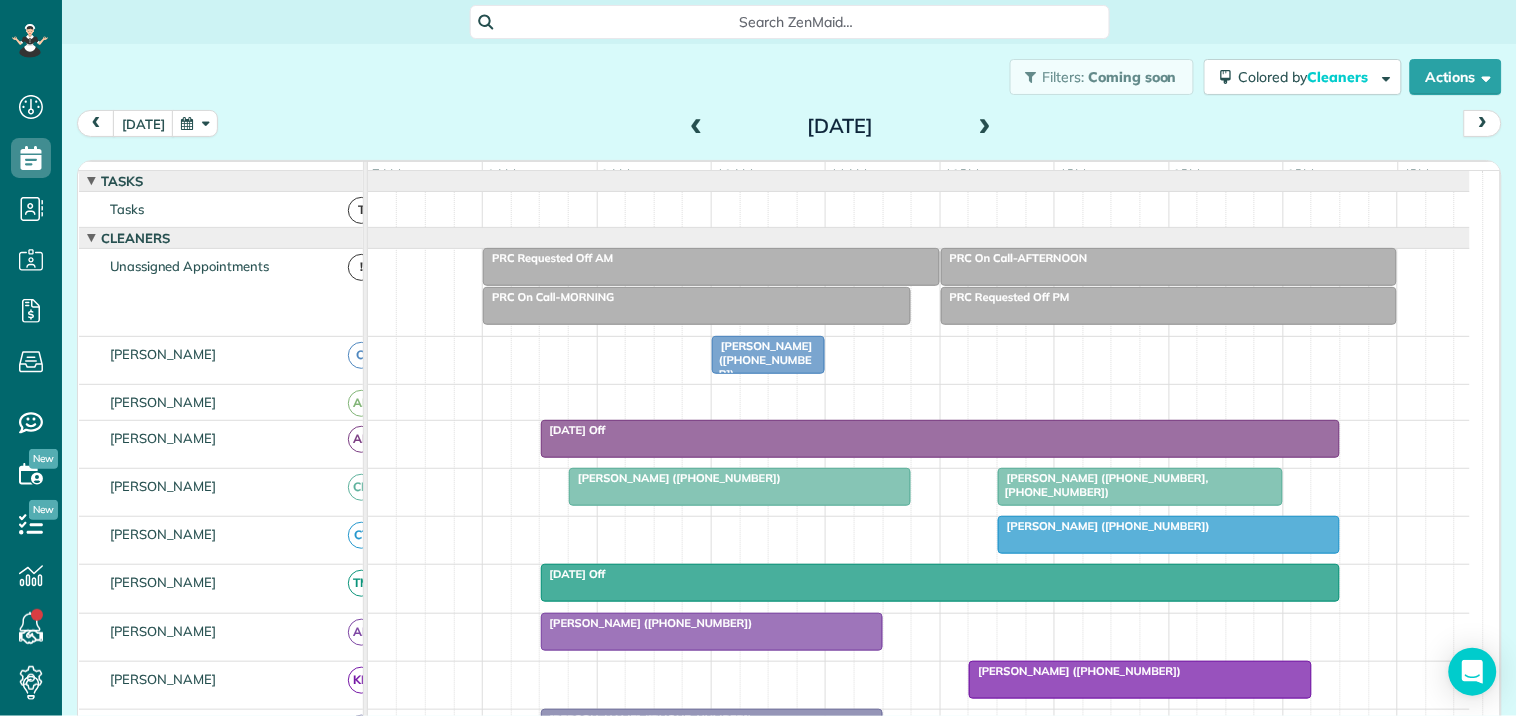 scroll, scrollTop: 298, scrollLeft: 0, axis: vertical 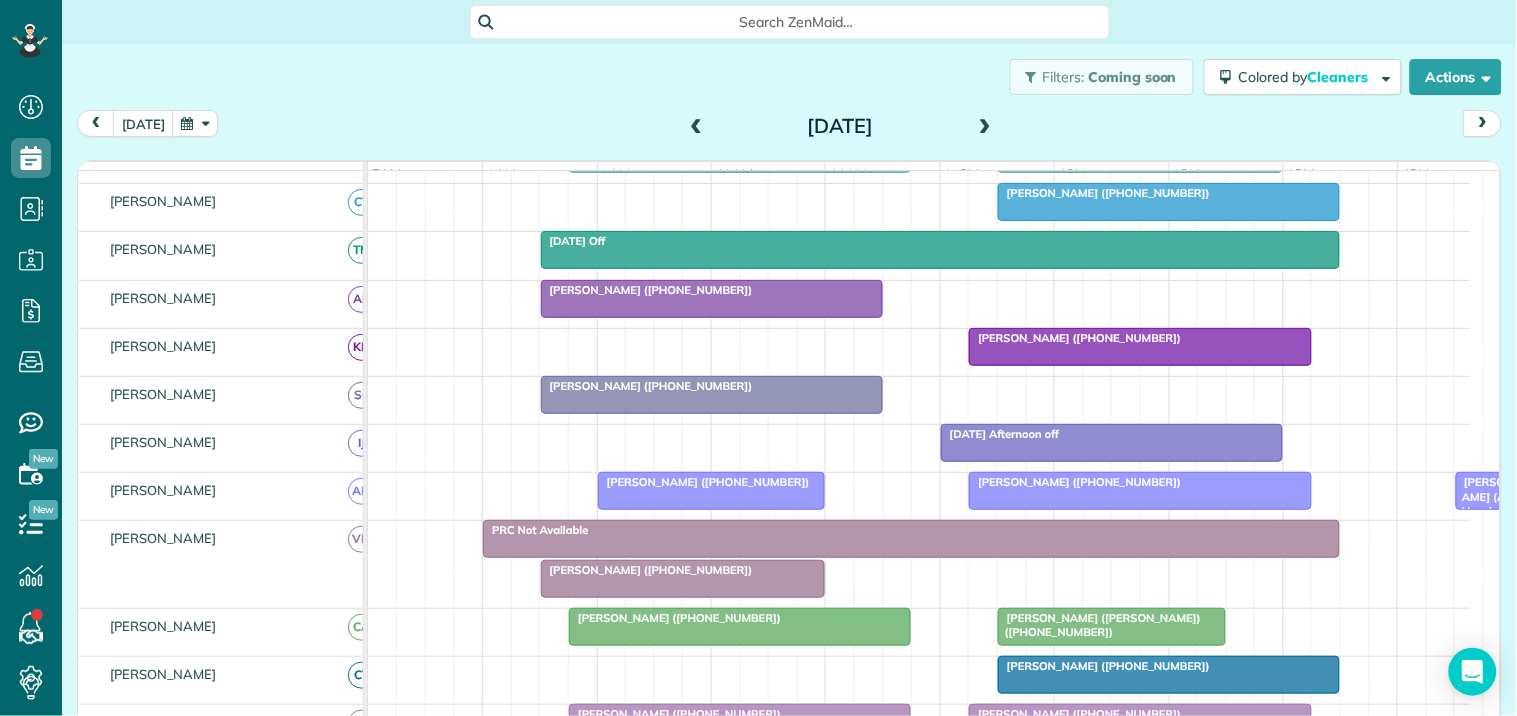 click at bounding box center [985, 127] 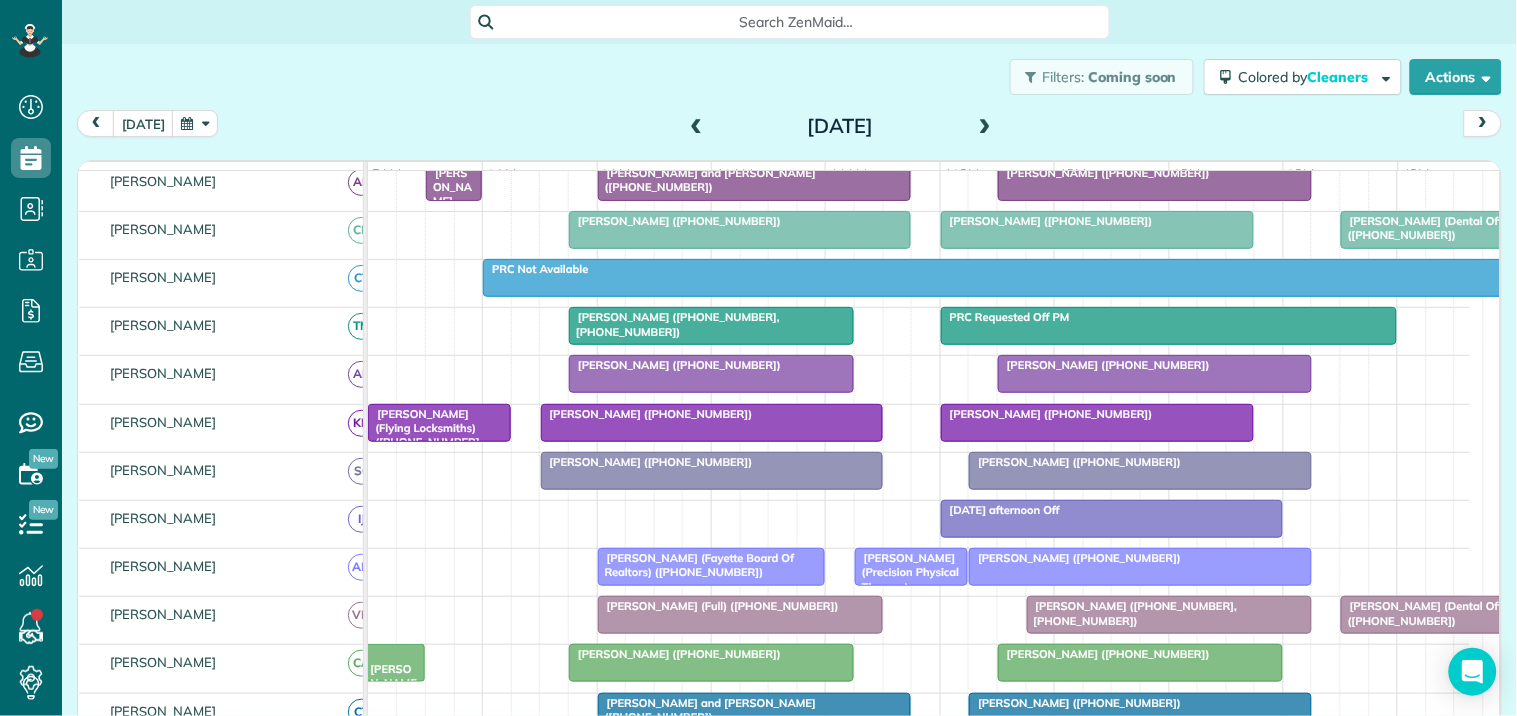 scroll, scrollTop: 321, scrollLeft: 0, axis: vertical 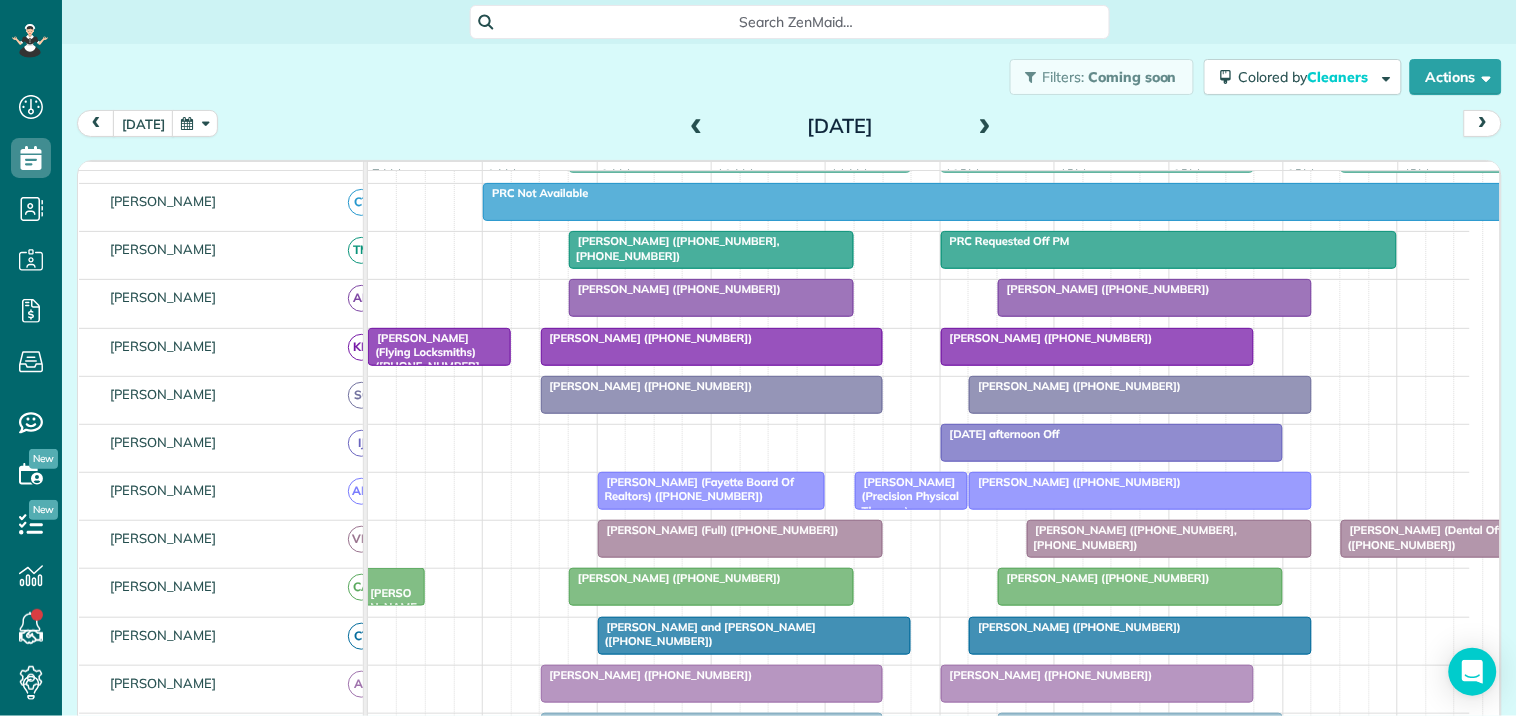 click at bounding box center [985, 127] 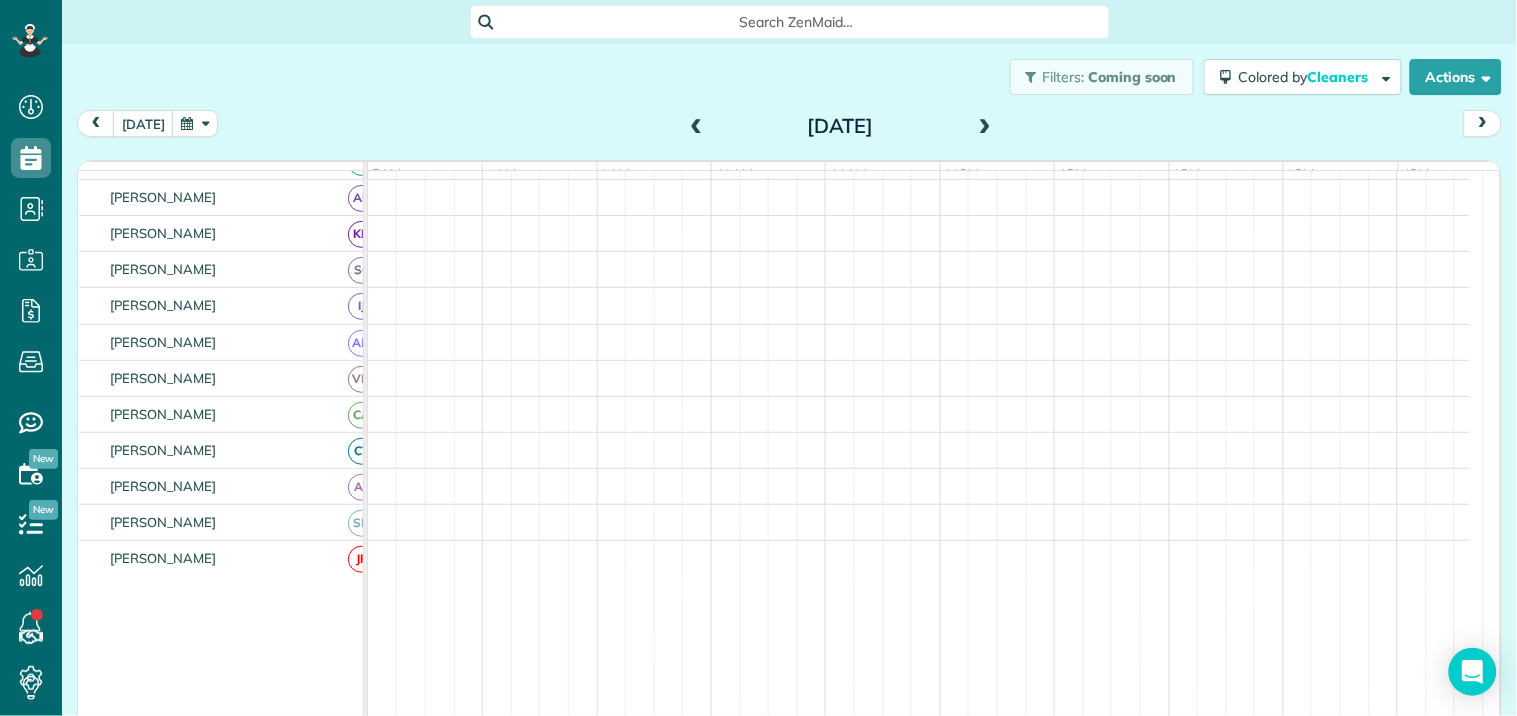 scroll, scrollTop: 245, scrollLeft: 0, axis: vertical 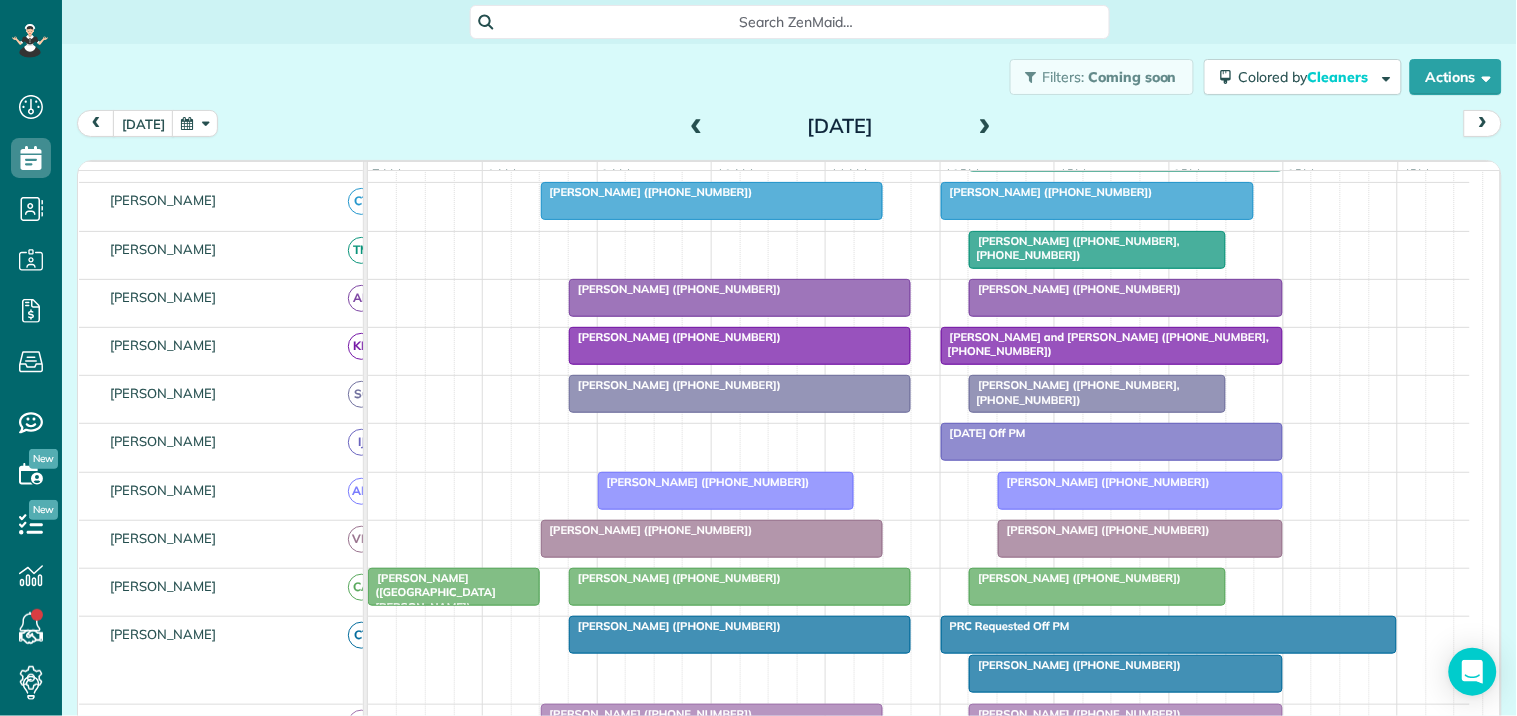 click at bounding box center [985, 127] 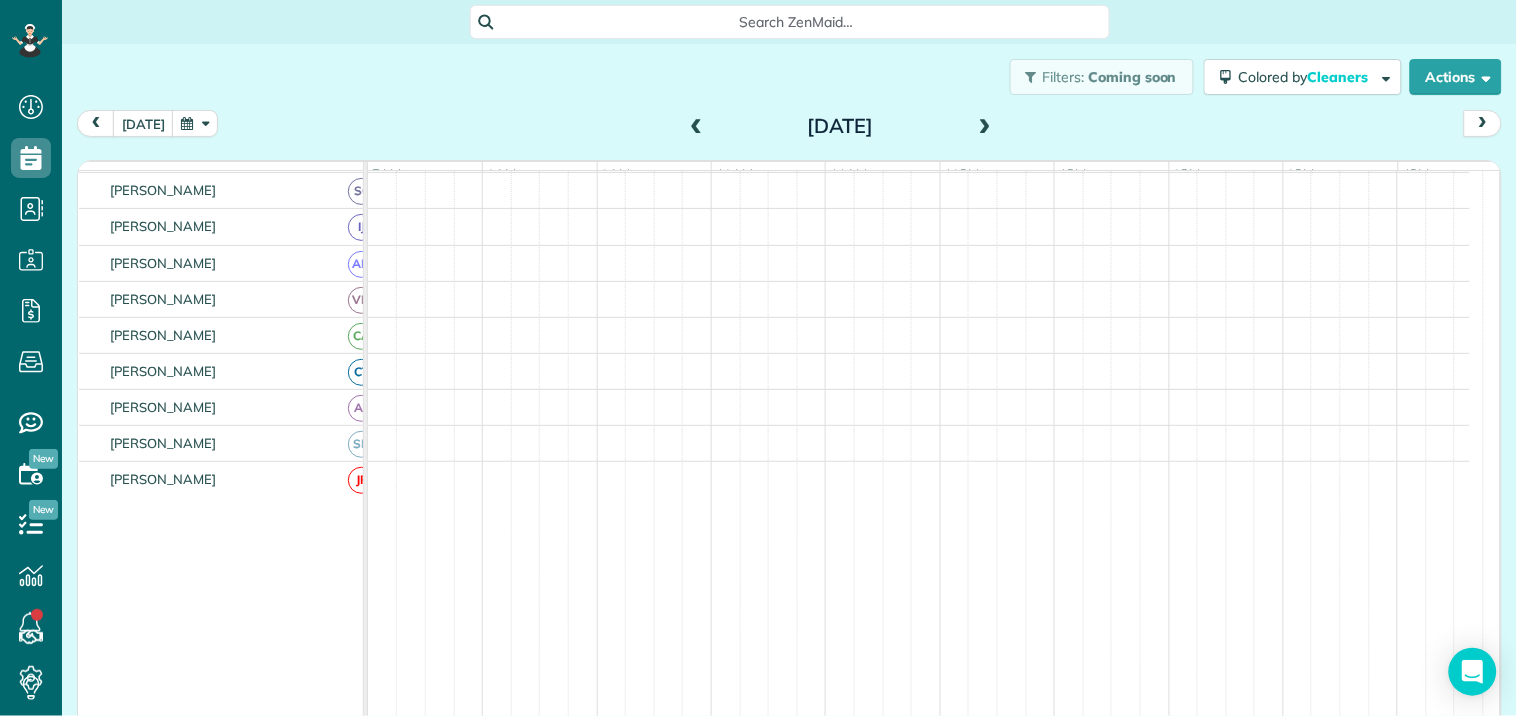 scroll, scrollTop: 245, scrollLeft: 0, axis: vertical 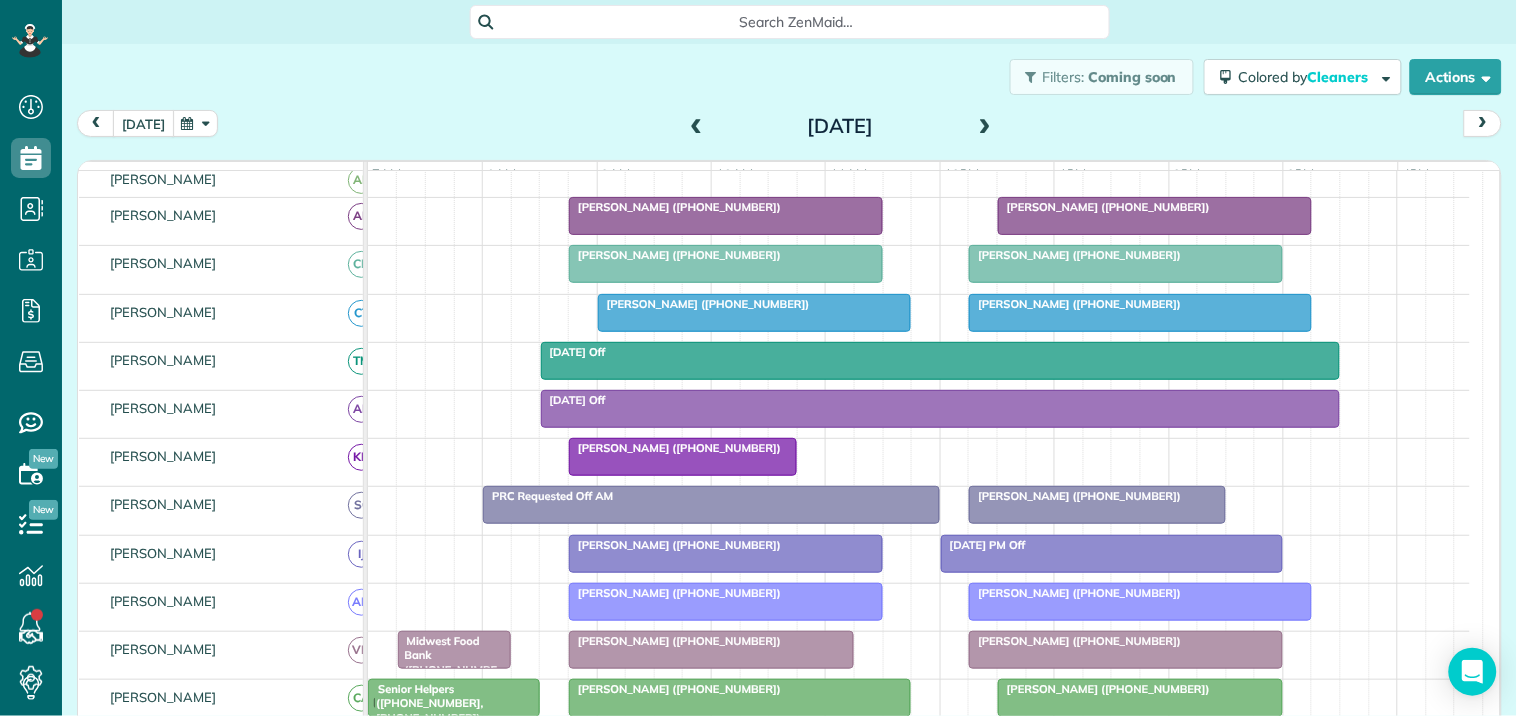 click on "[DATE]" at bounding box center (143, 123) 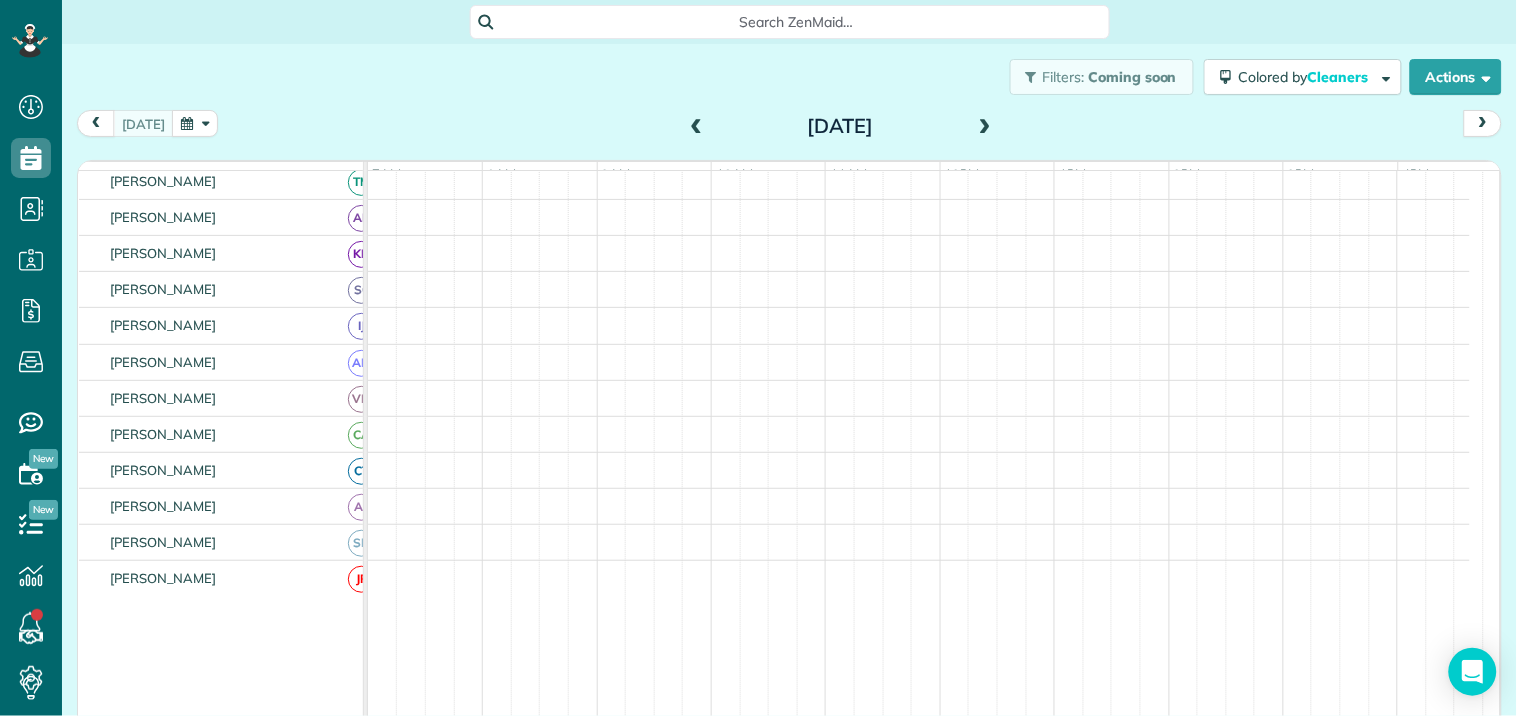 scroll, scrollTop: 158, scrollLeft: 0, axis: vertical 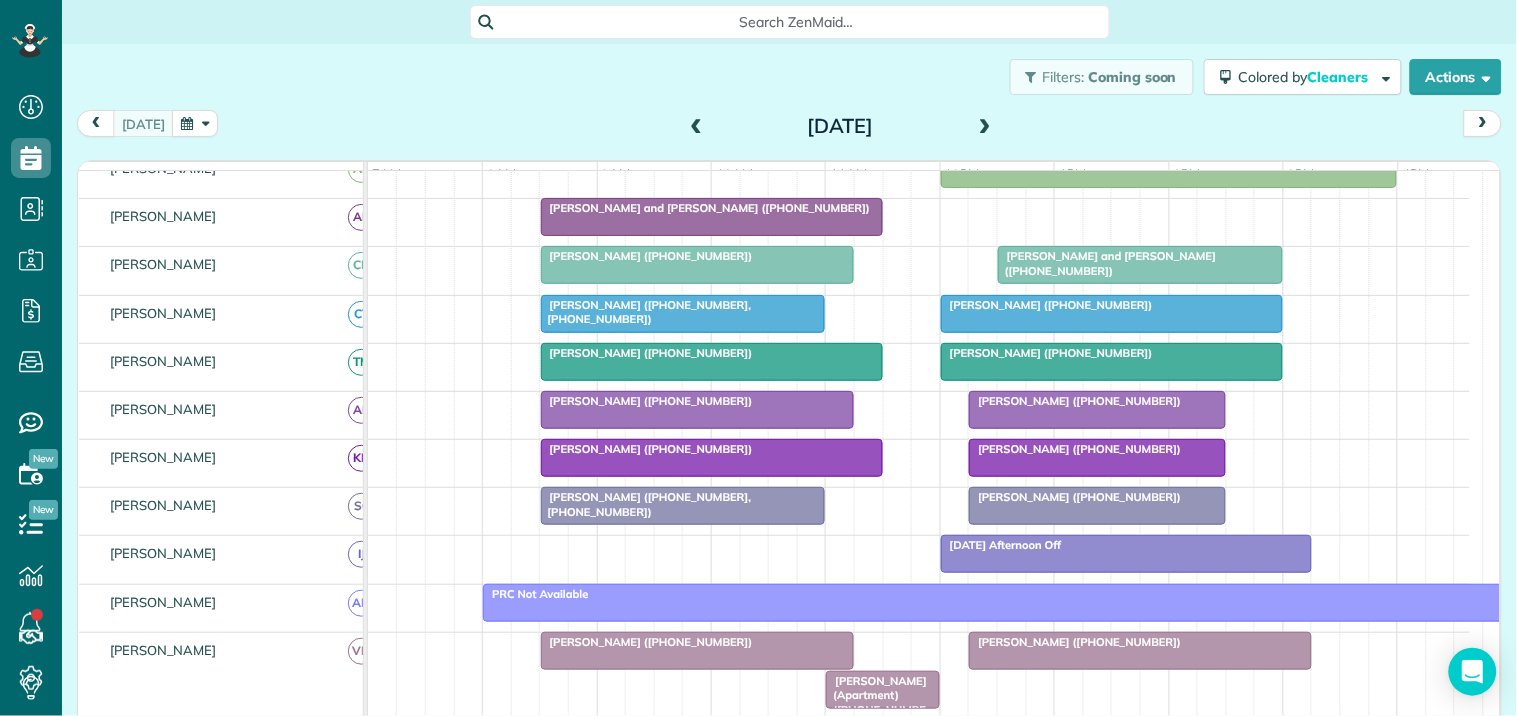 click at bounding box center (985, 127) 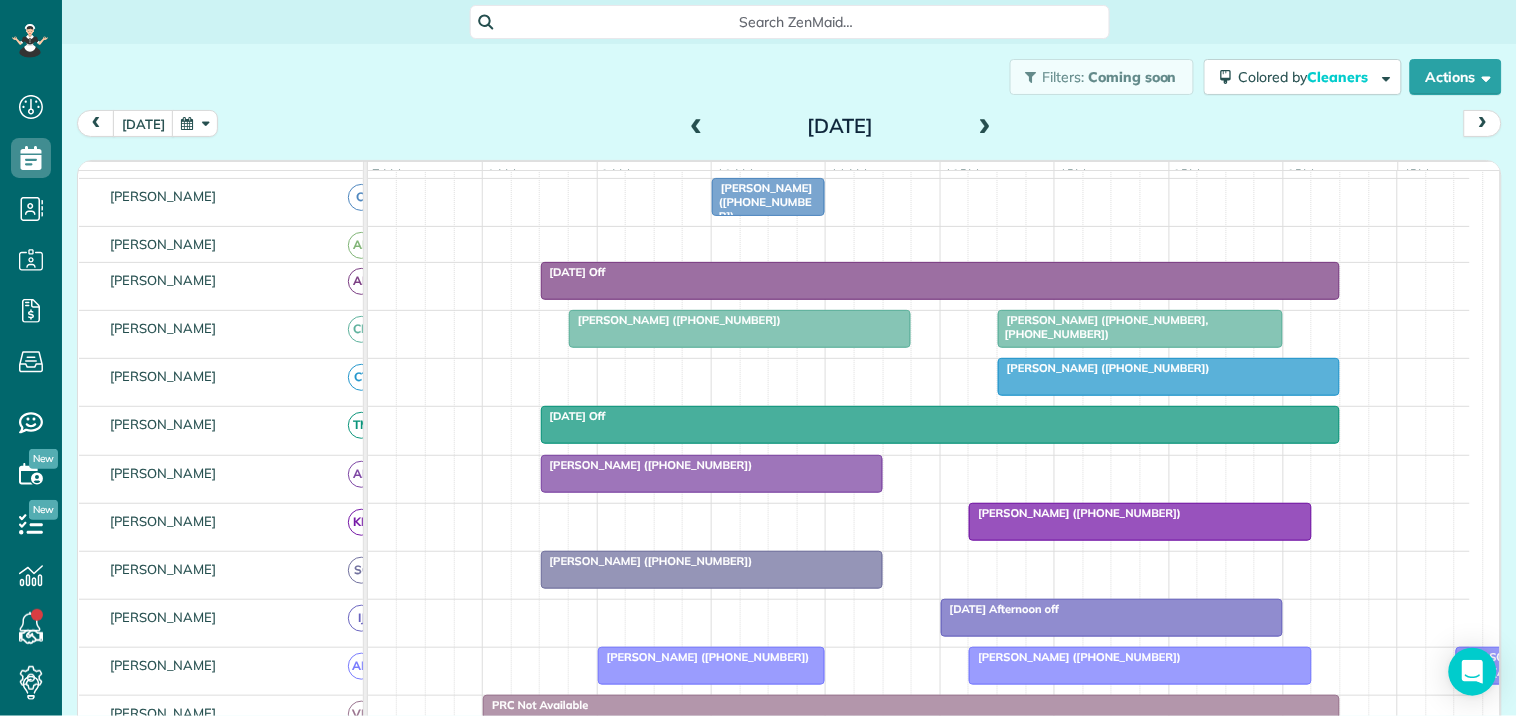 scroll, scrollTop: 222, scrollLeft: 0, axis: vertical 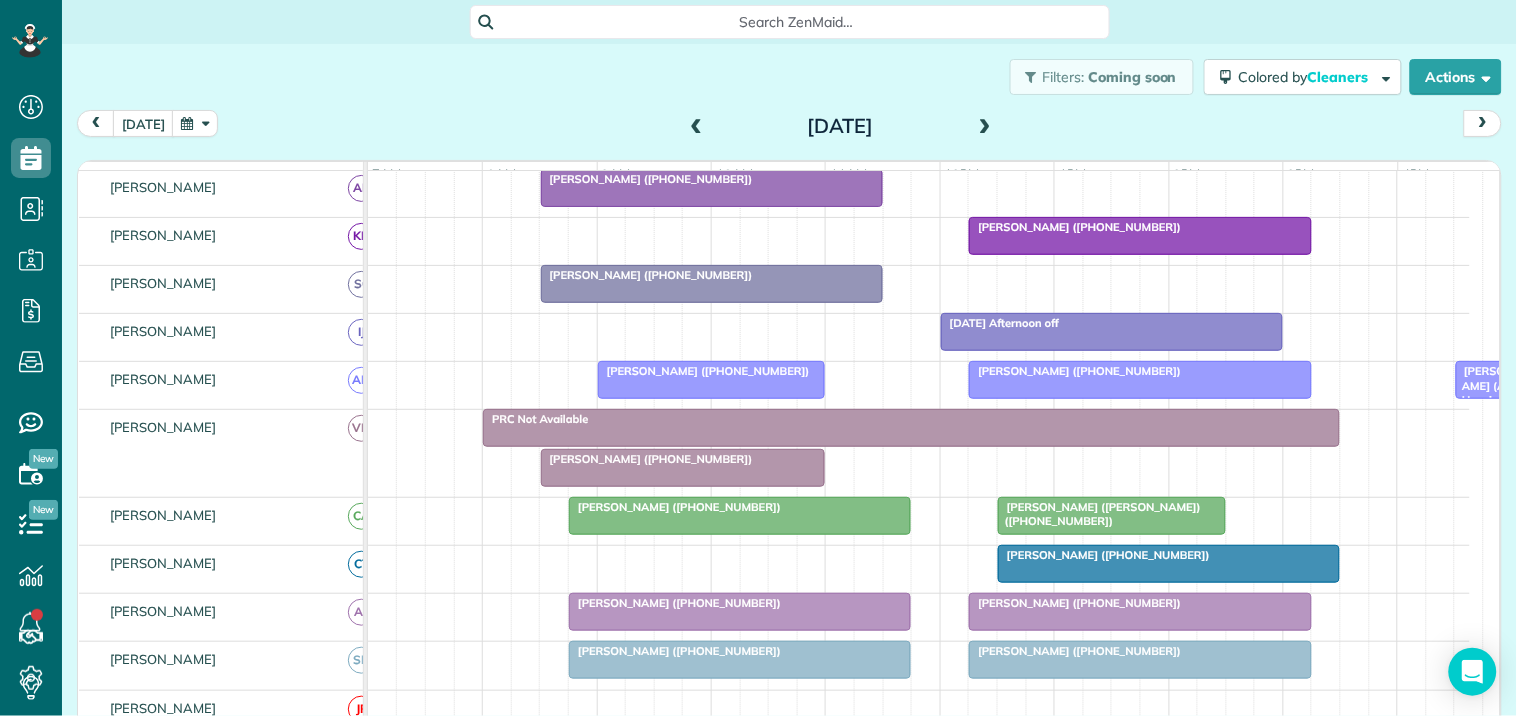 click at bounding box center (985, 127) 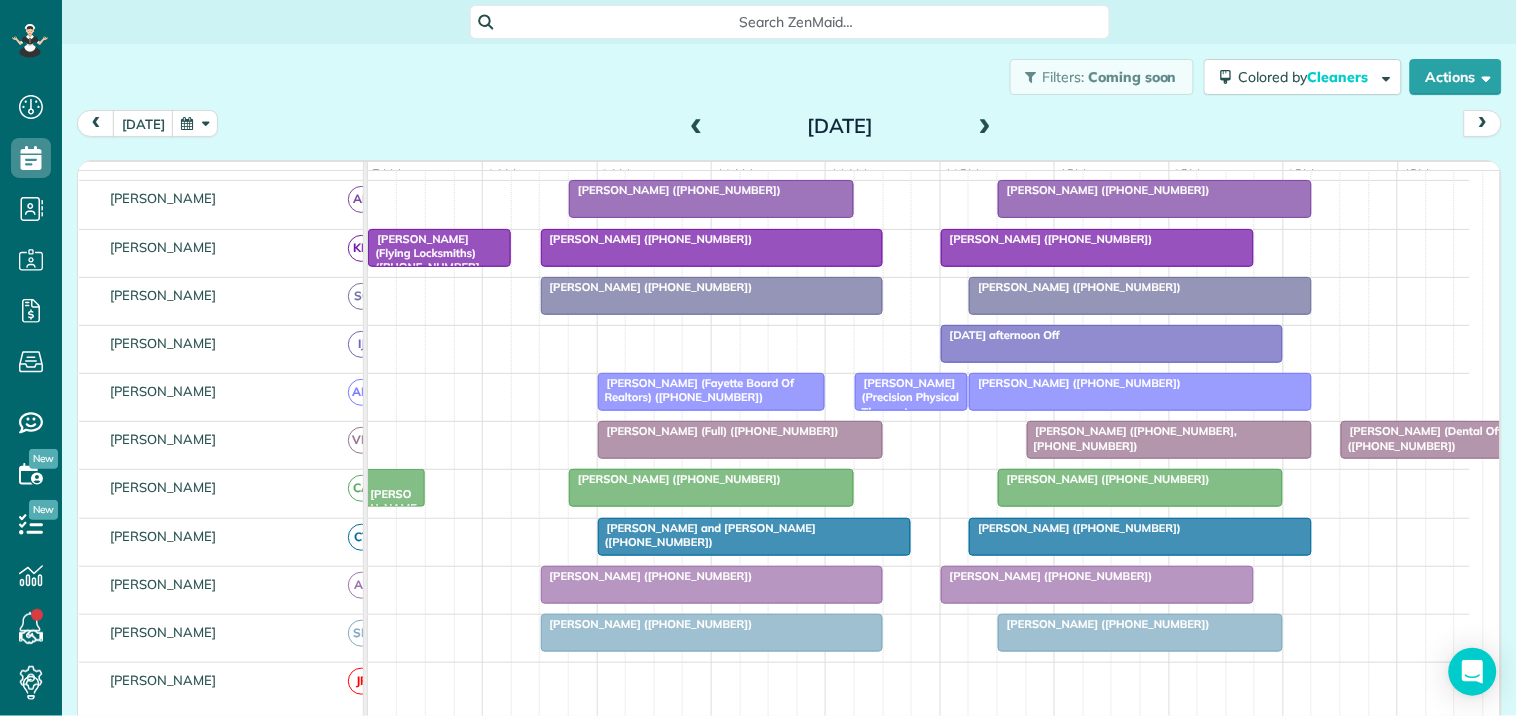 click on "[PERSON_NAME] ([PHONE_NUMBER])" at bounding box center (1140, 528) 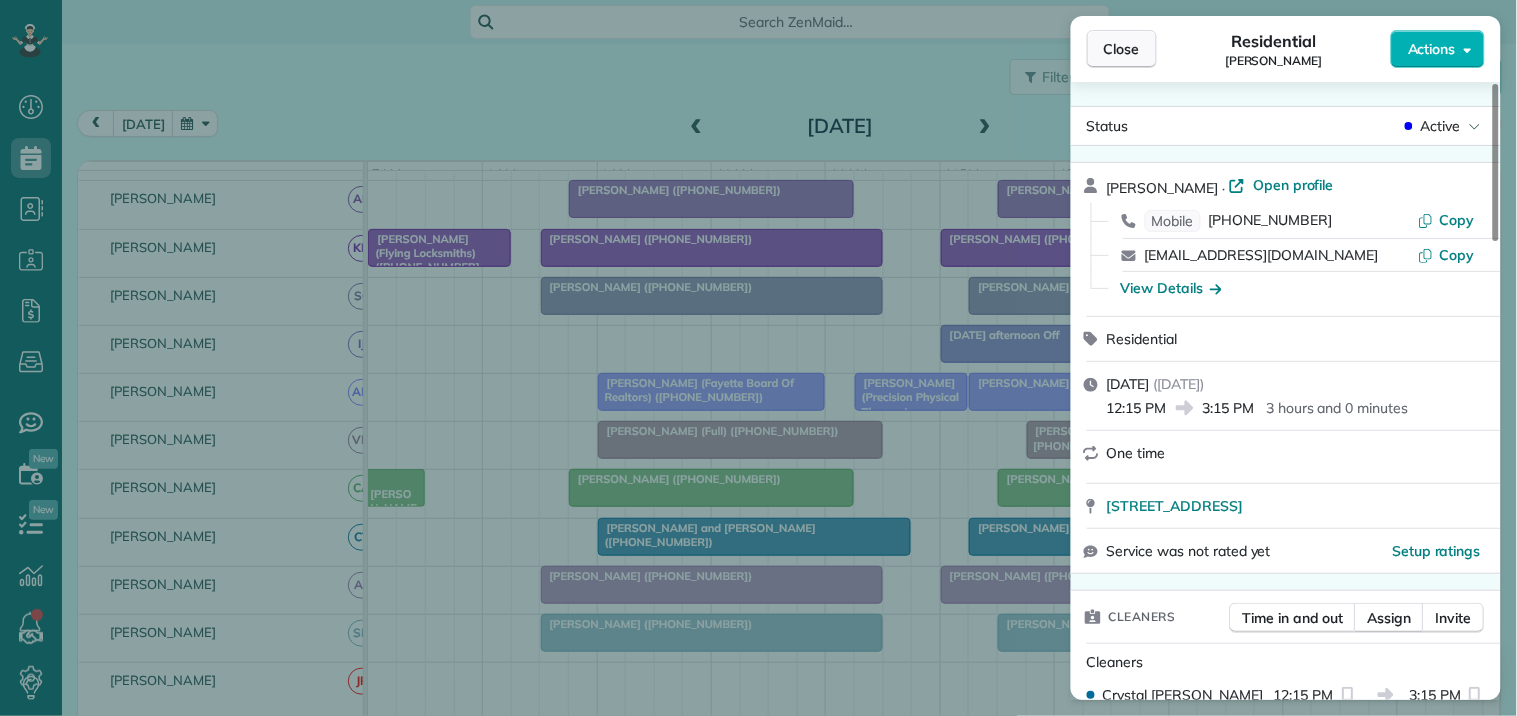 click on "Close" at bounding box center [1122, 49] 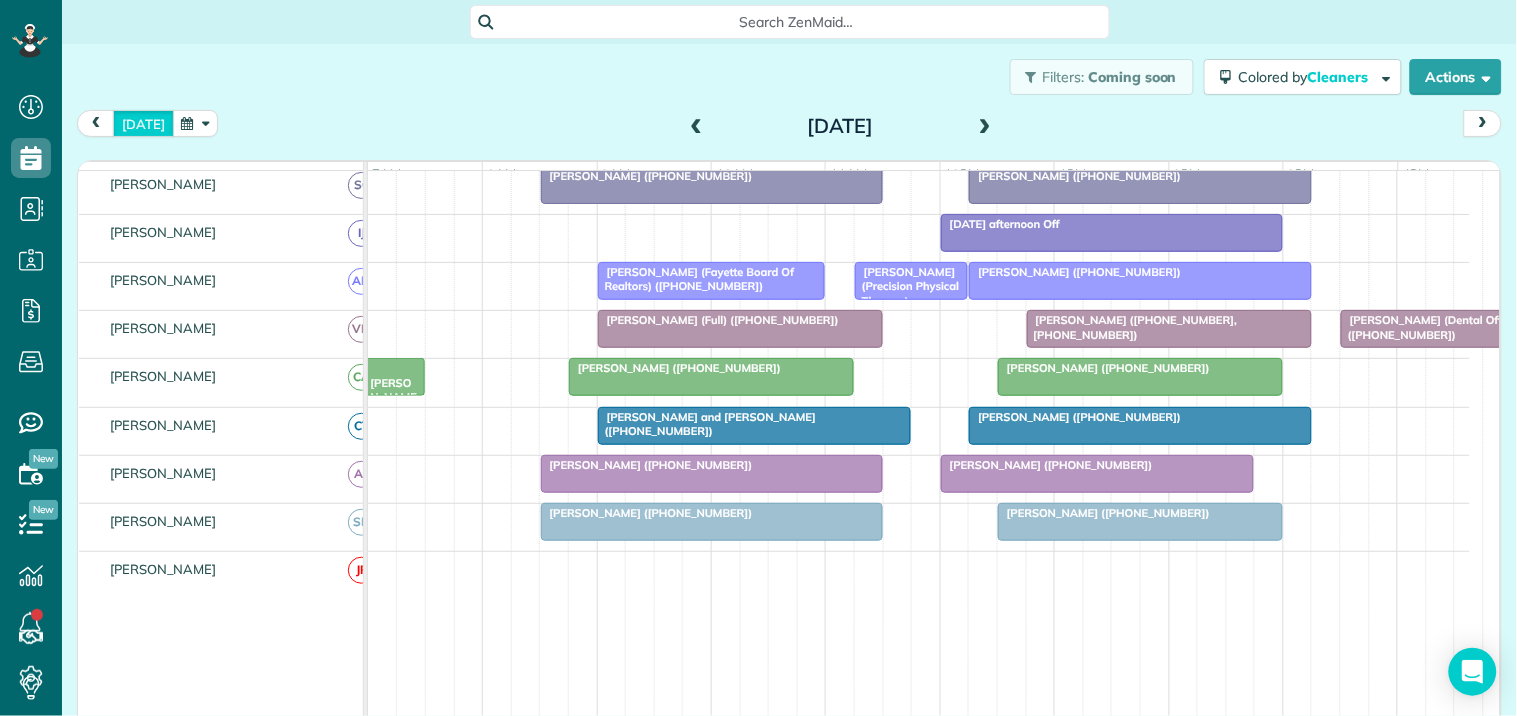 click on "[DATE]" at bounding box center [143, 123] 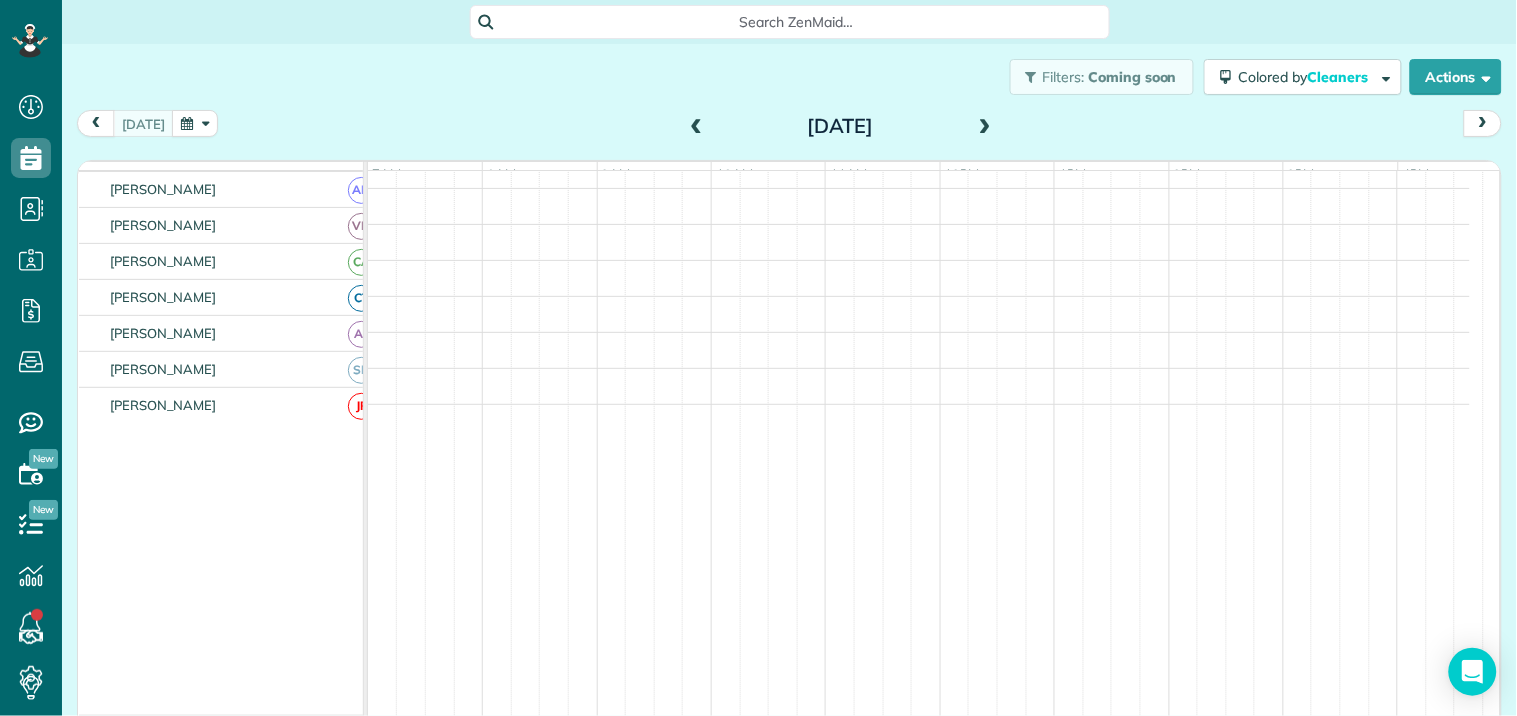 scroll, scrollTop: 394, scrollLeft: 0, axis: vertical 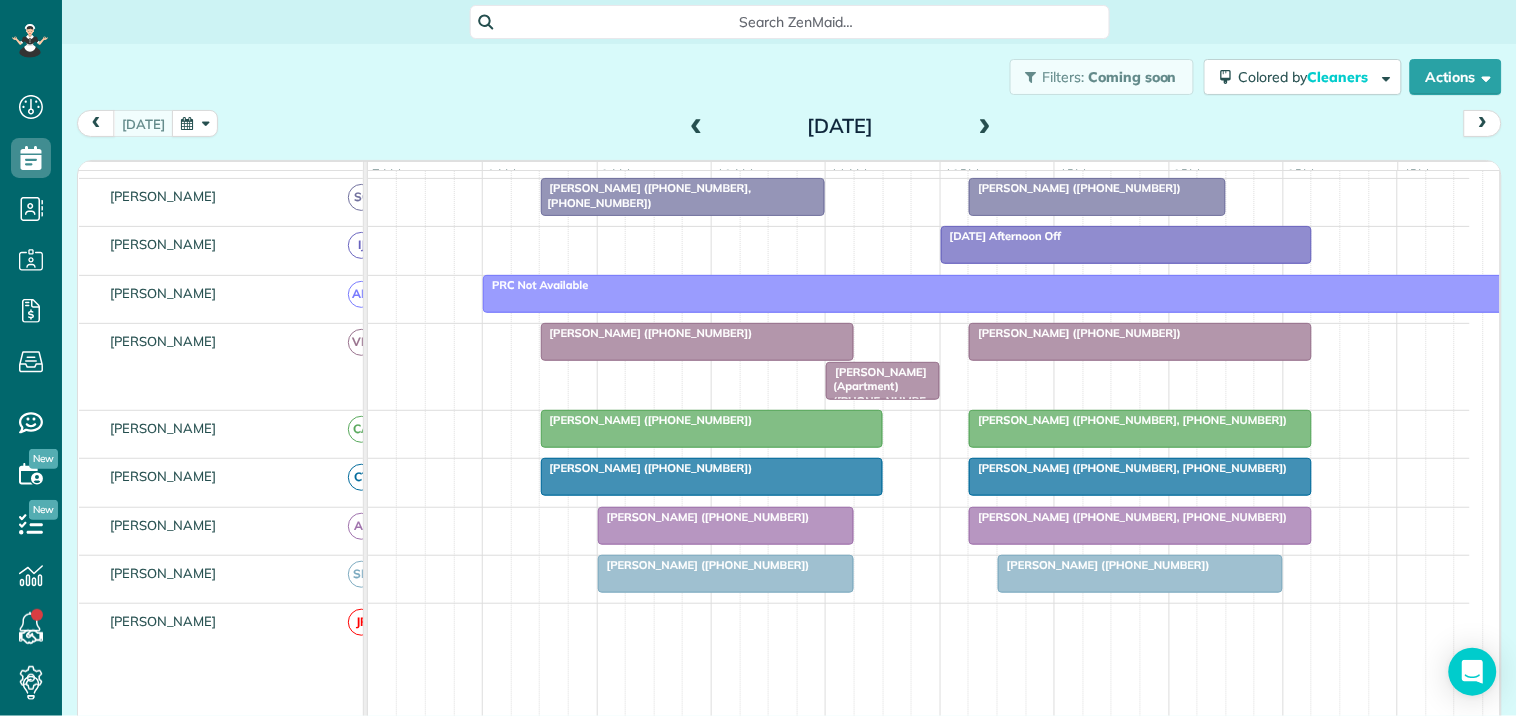 click at bounding box center (985, 127) 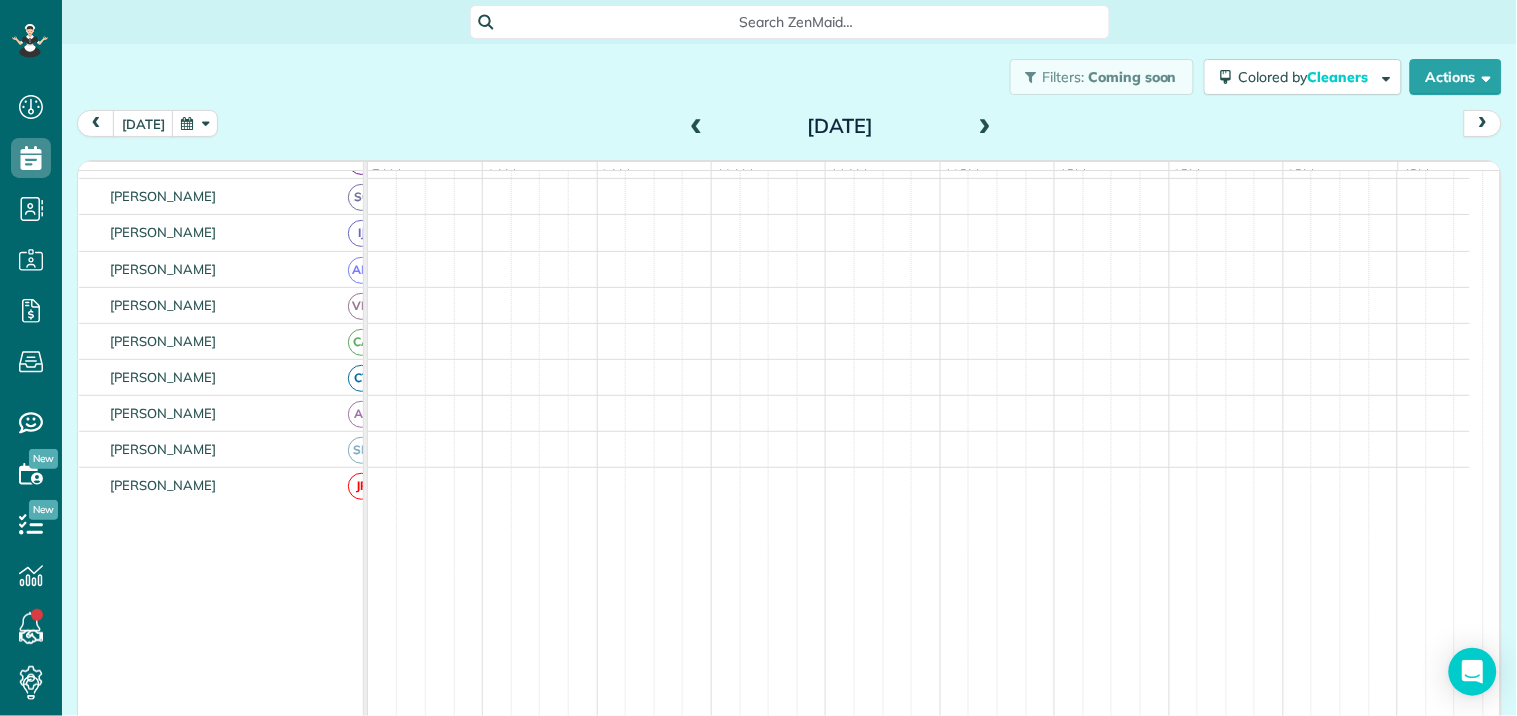 scroll, scrollTop: 531, scrollLeft: 0, axis: vertical 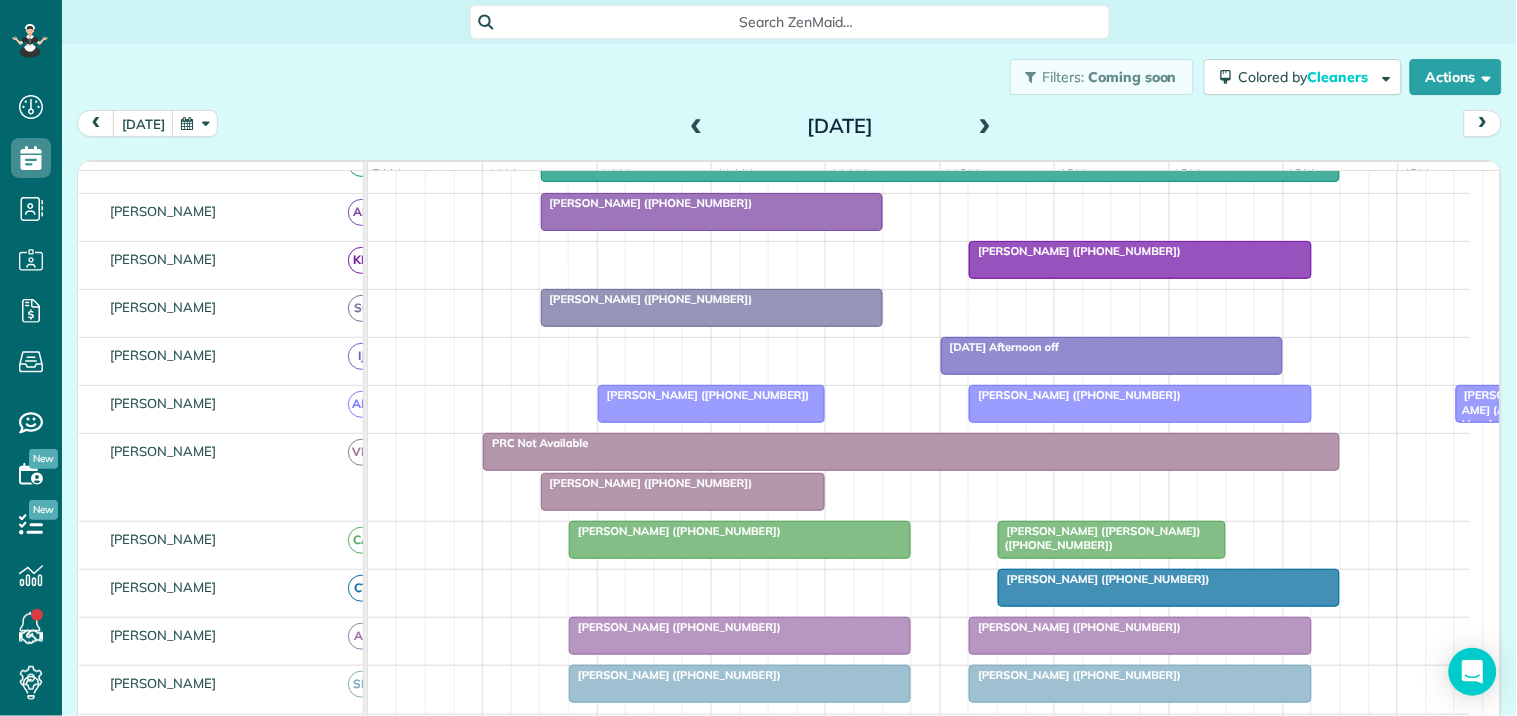 click at bounding box center [985, 127] 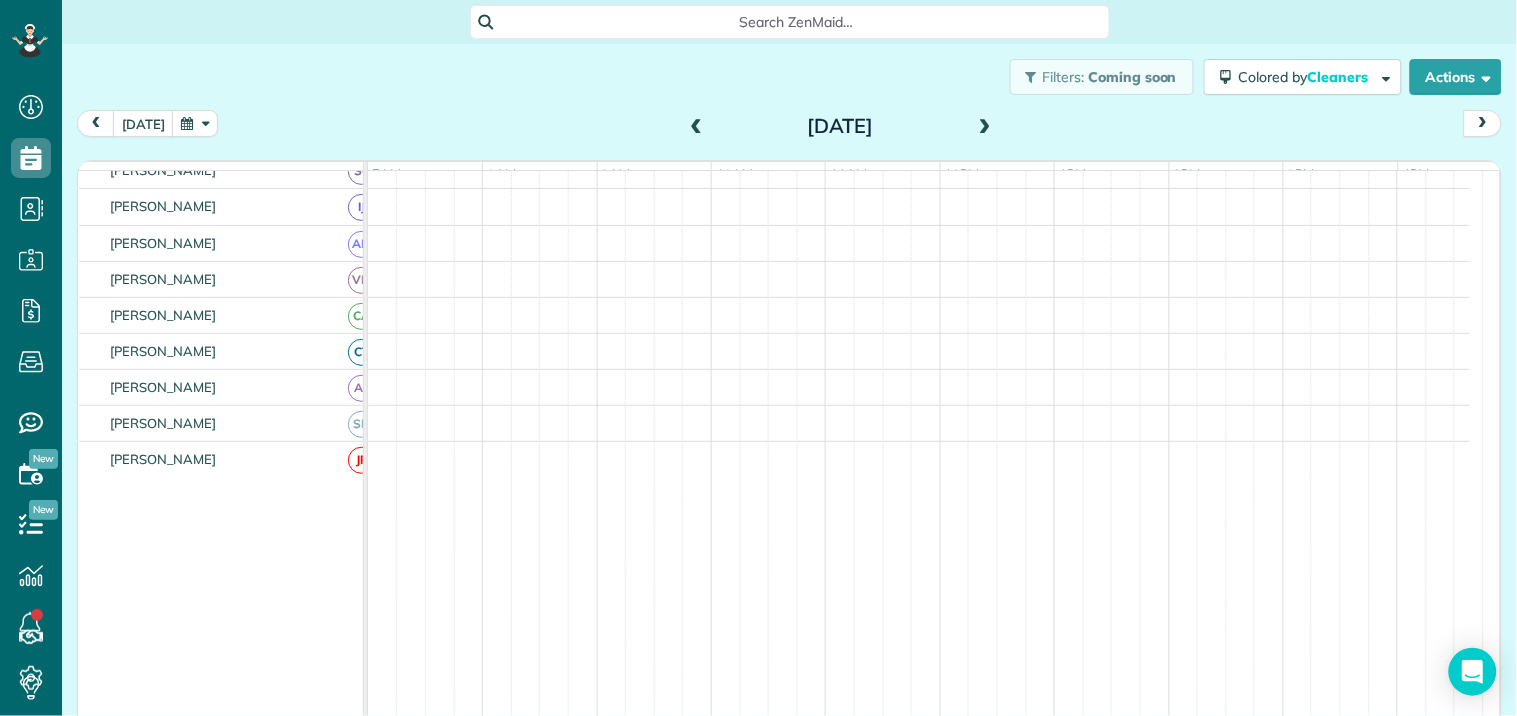 scroll, scrollTop: 307, scrollLeft: 0, axis: vertical 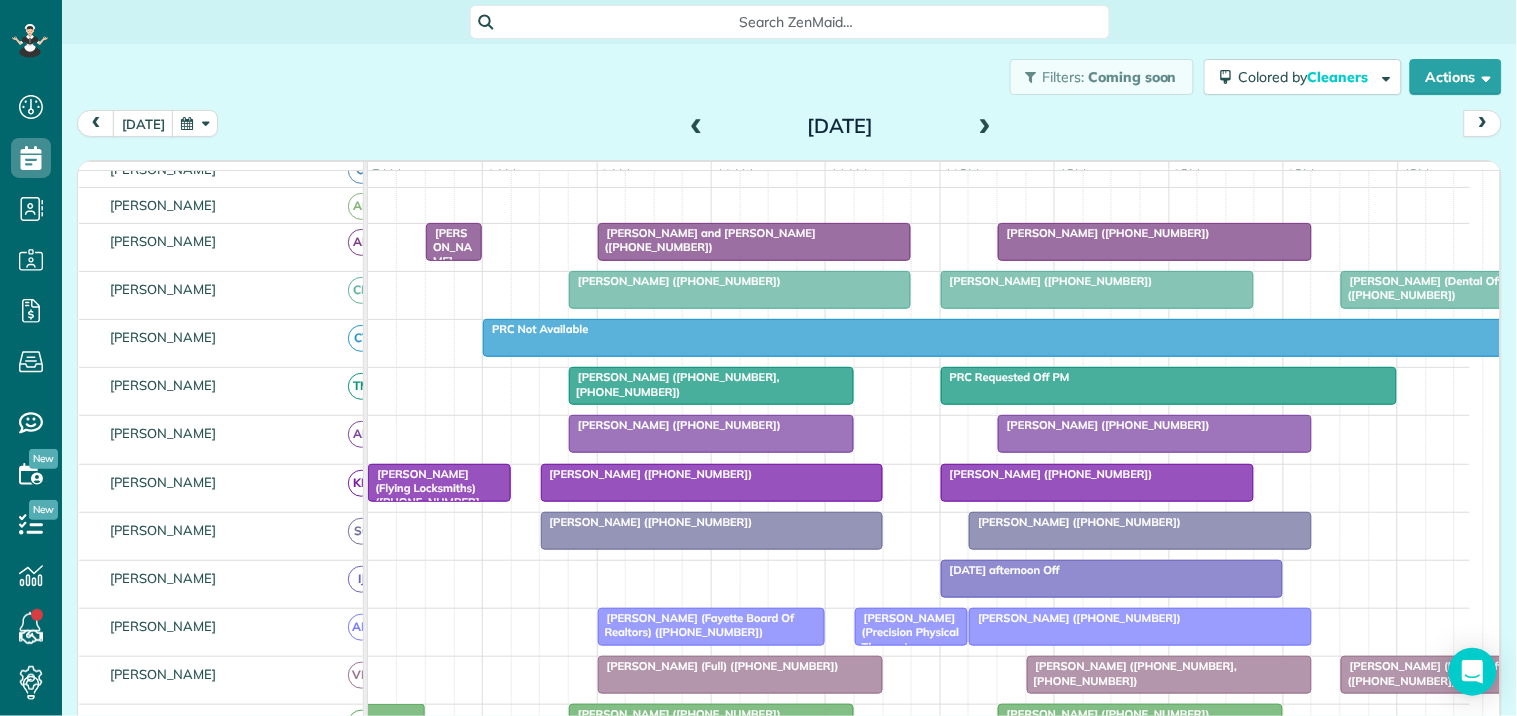 click at bounding box center [985, 127] 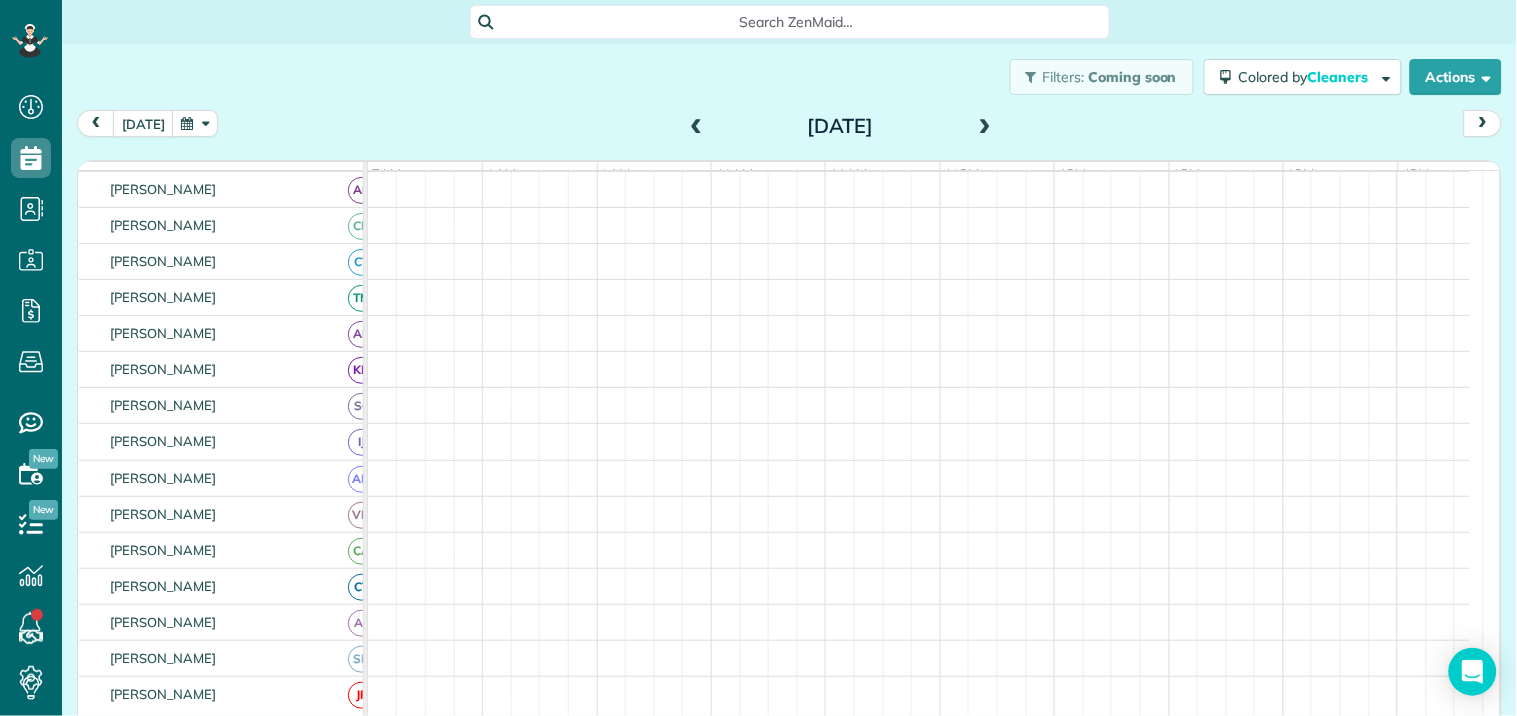 scroll, scrollTop: 134, scrollLeft: 0, axis: vertical 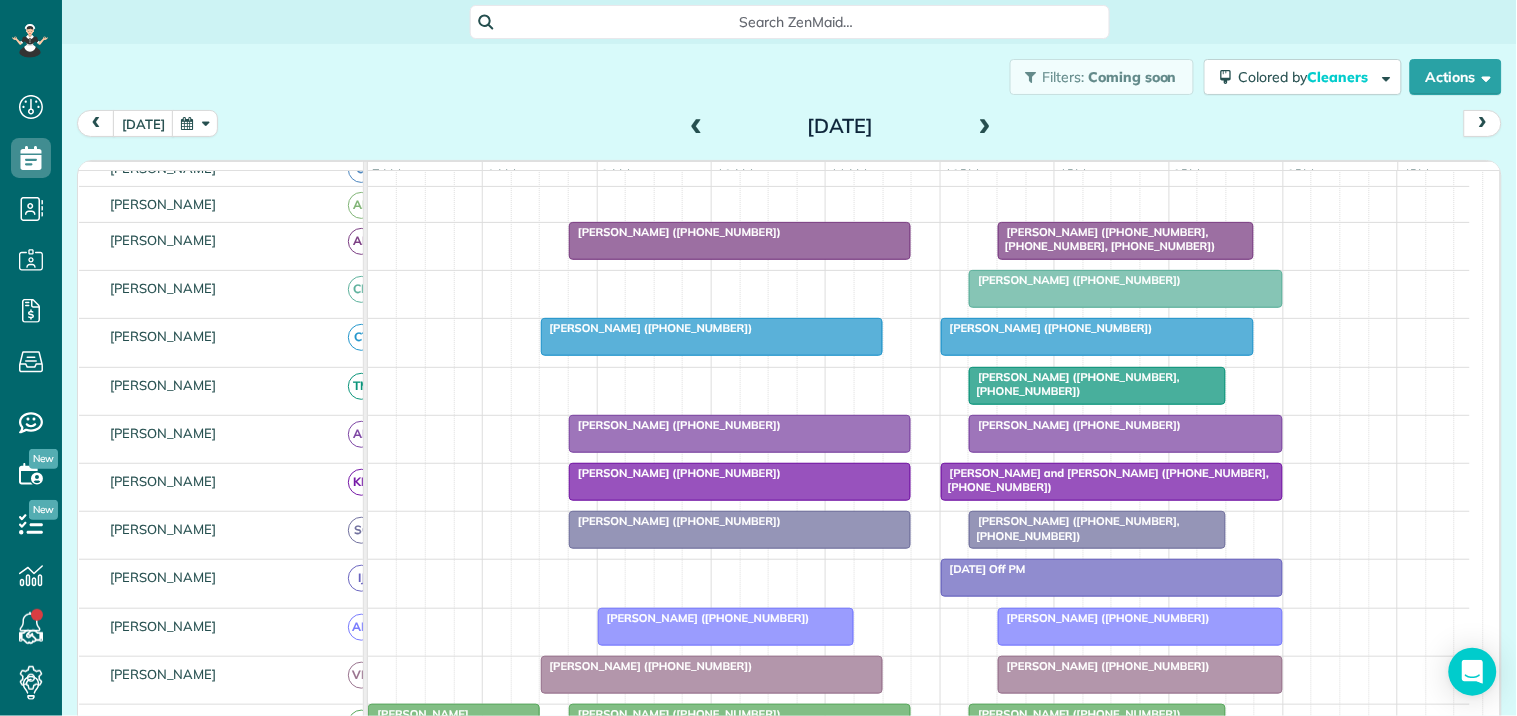 click at bounding box center [985, 127] 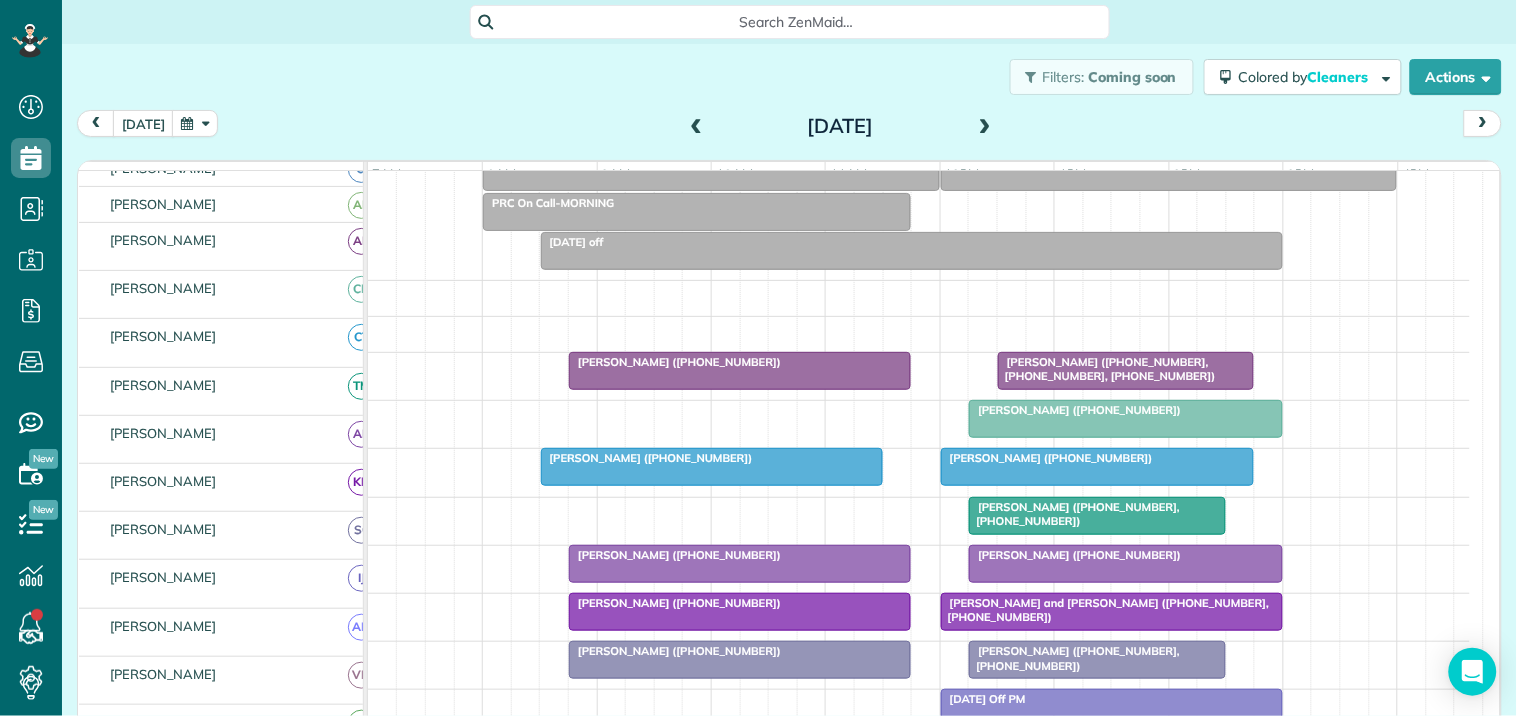 scroll, scrollTop: 134, scrollLeft: 0, axis: vertical 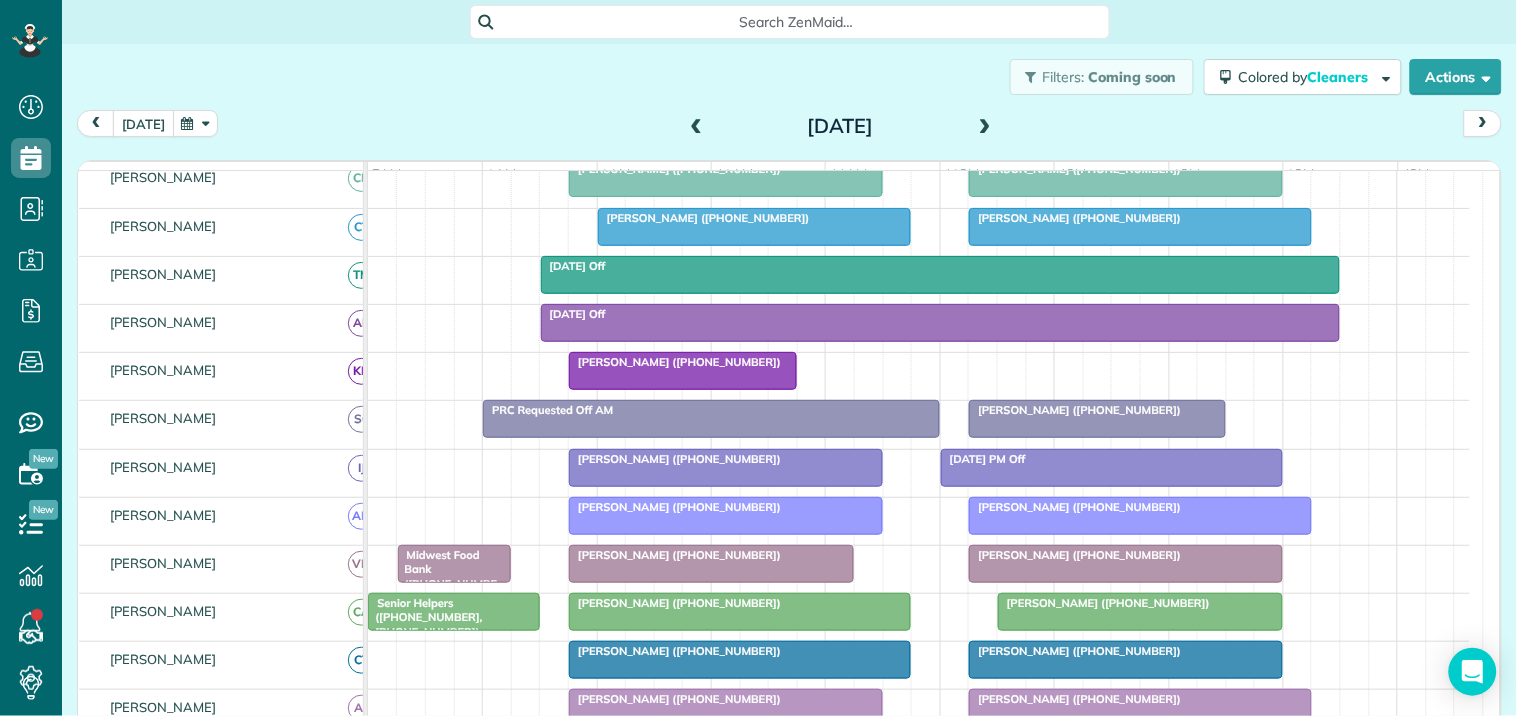 click on "[DATE]" at bounding box center (143, 123) 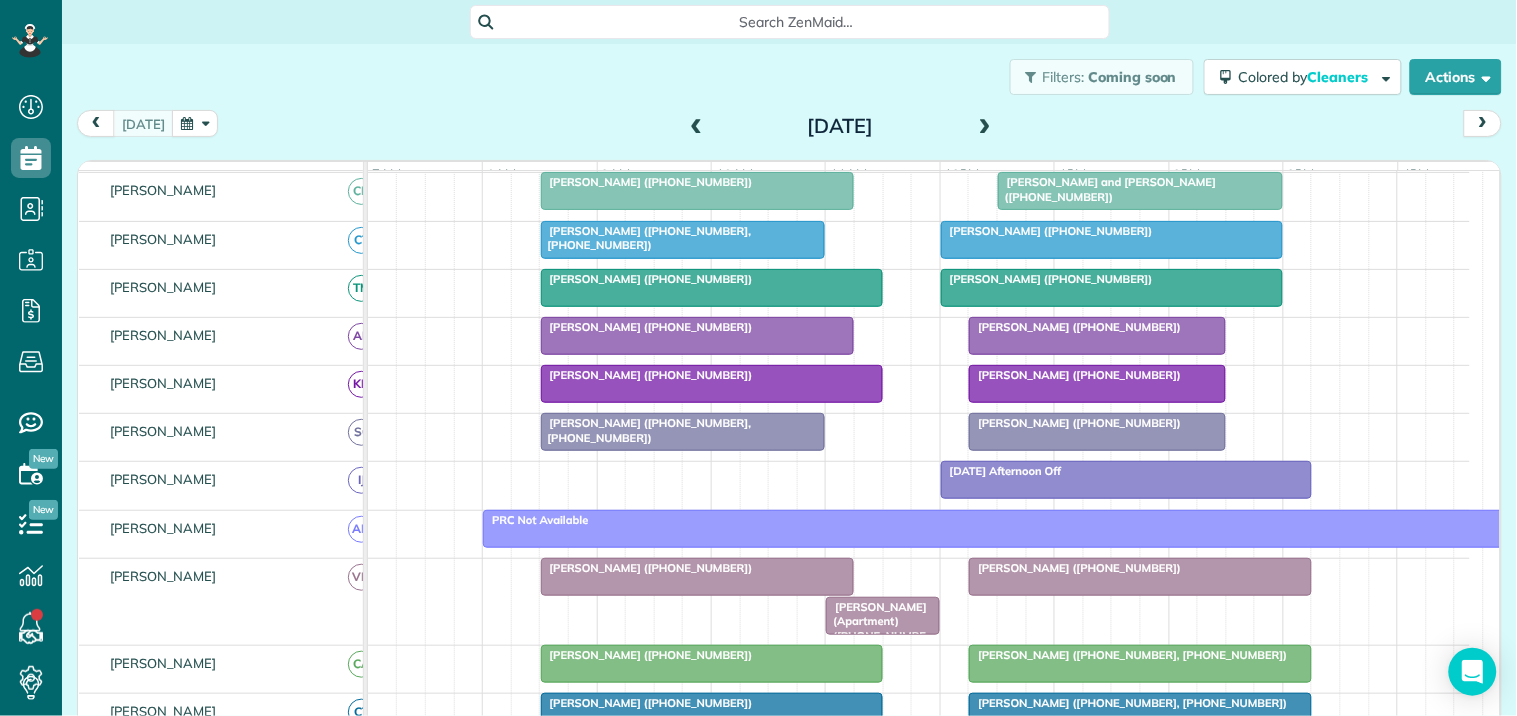 click at bounding box center (985, 127) 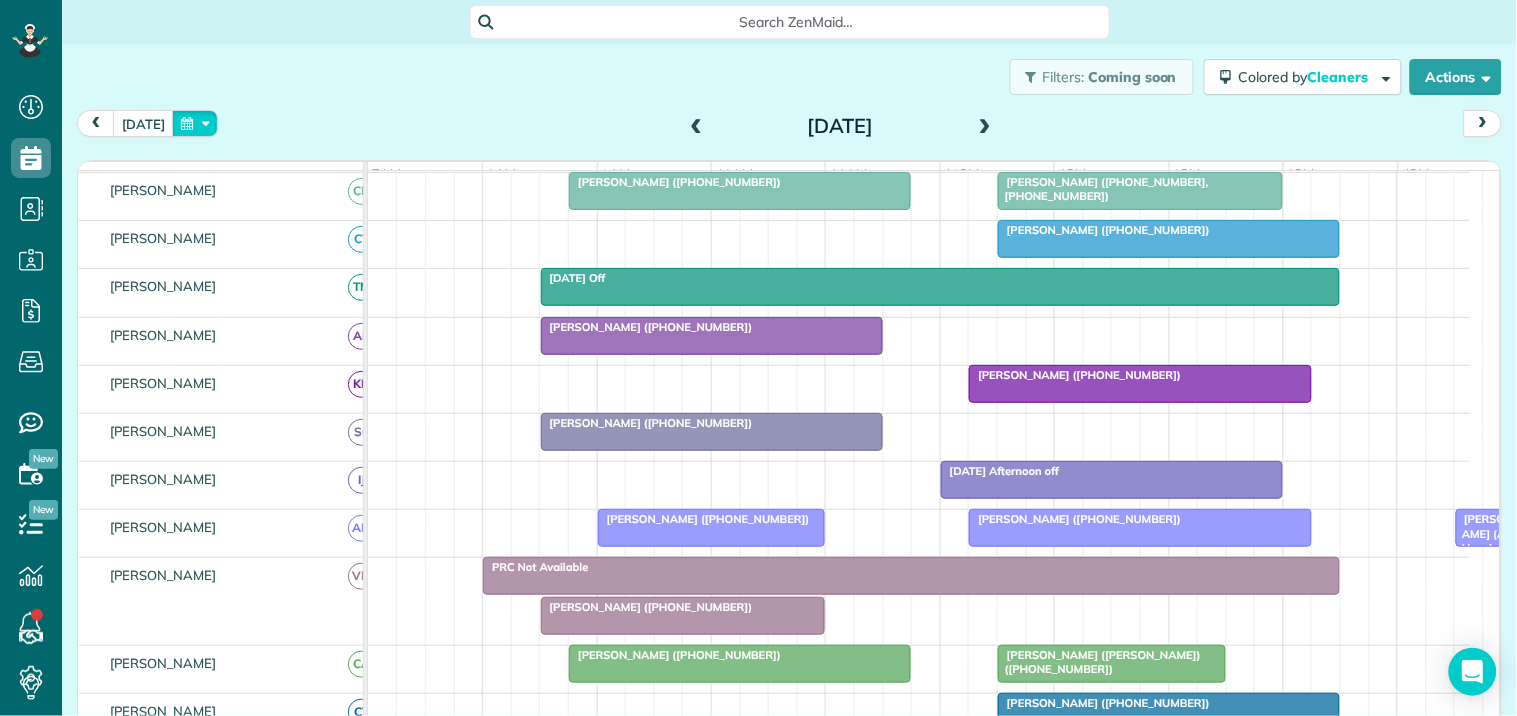 click at bounding box center [195, 123] 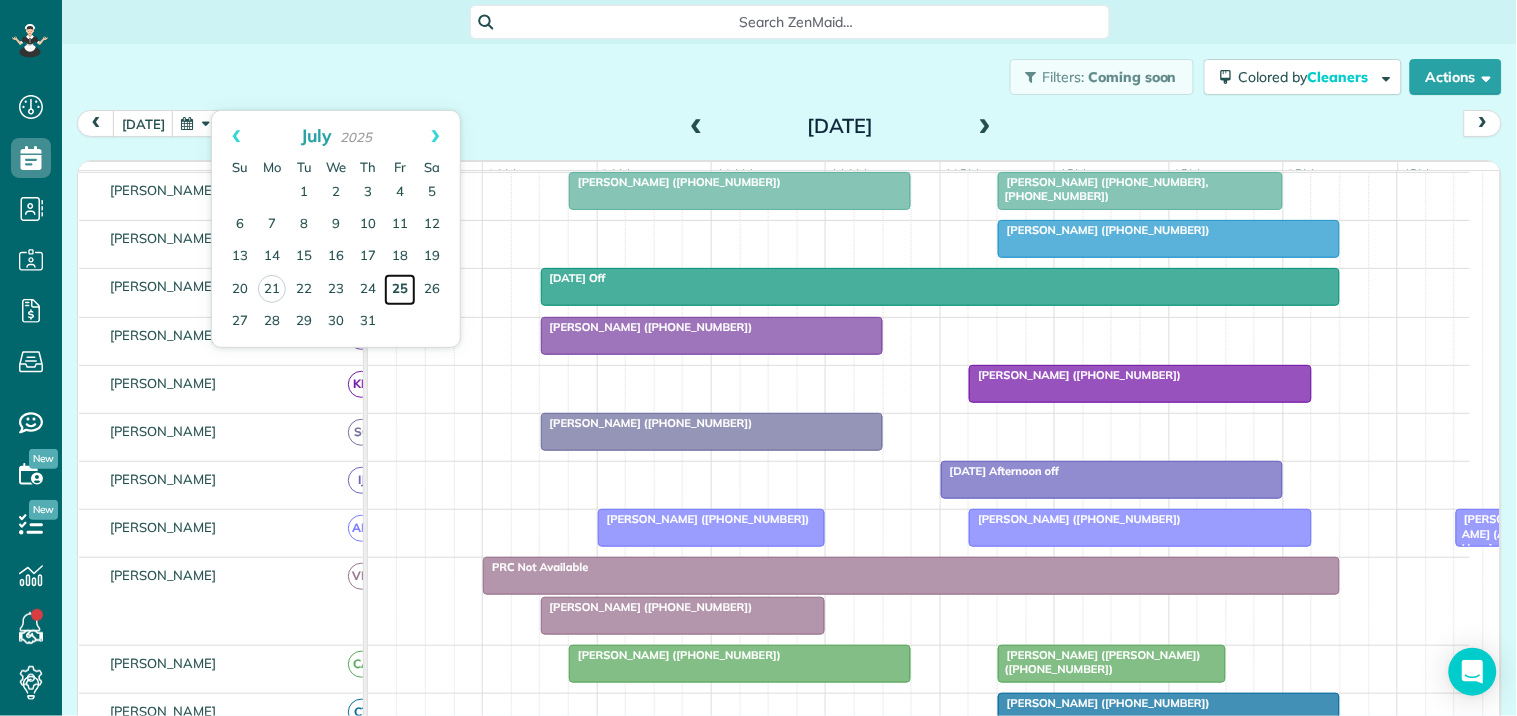 click on "25" at bounding box center (400, 290) 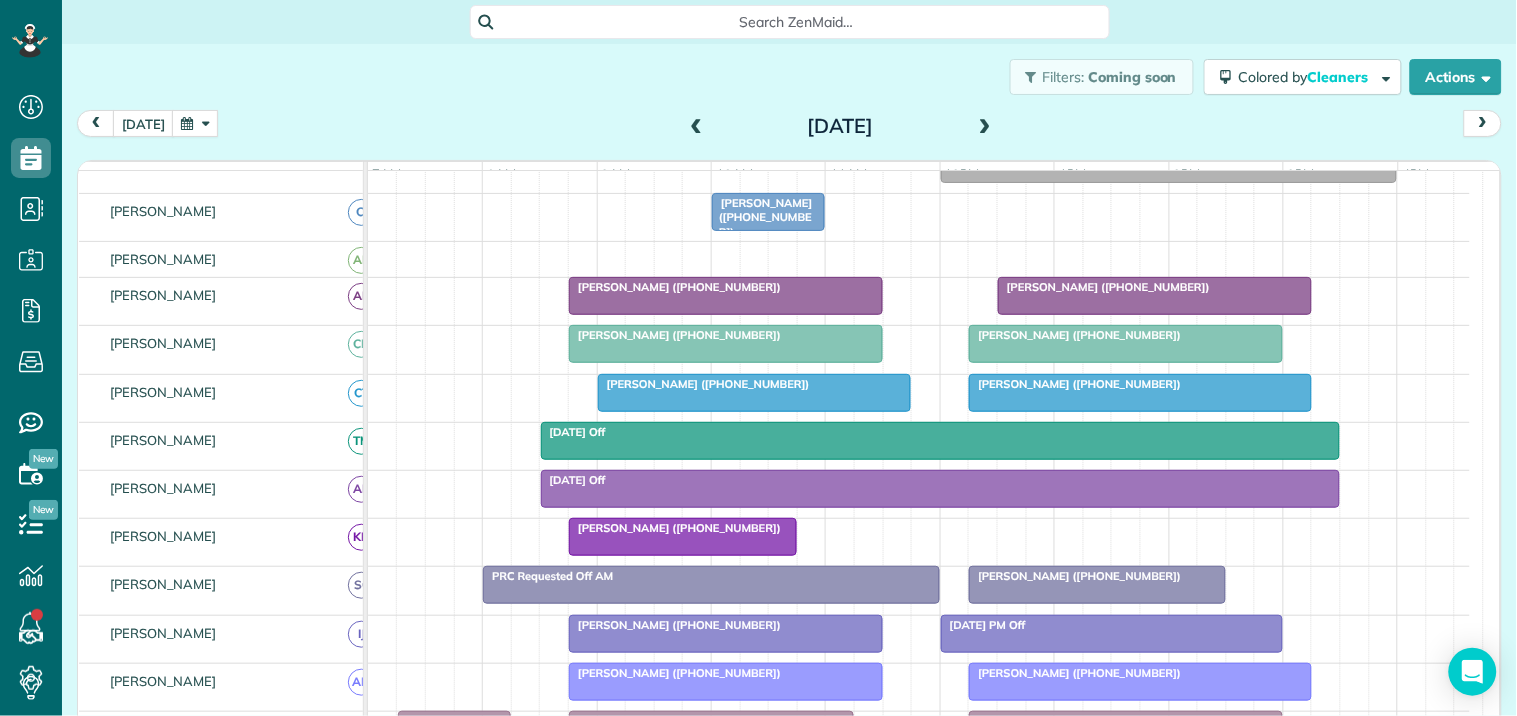 scroll, scrollTop: 375, scrollLeft: 0, axis: vertical 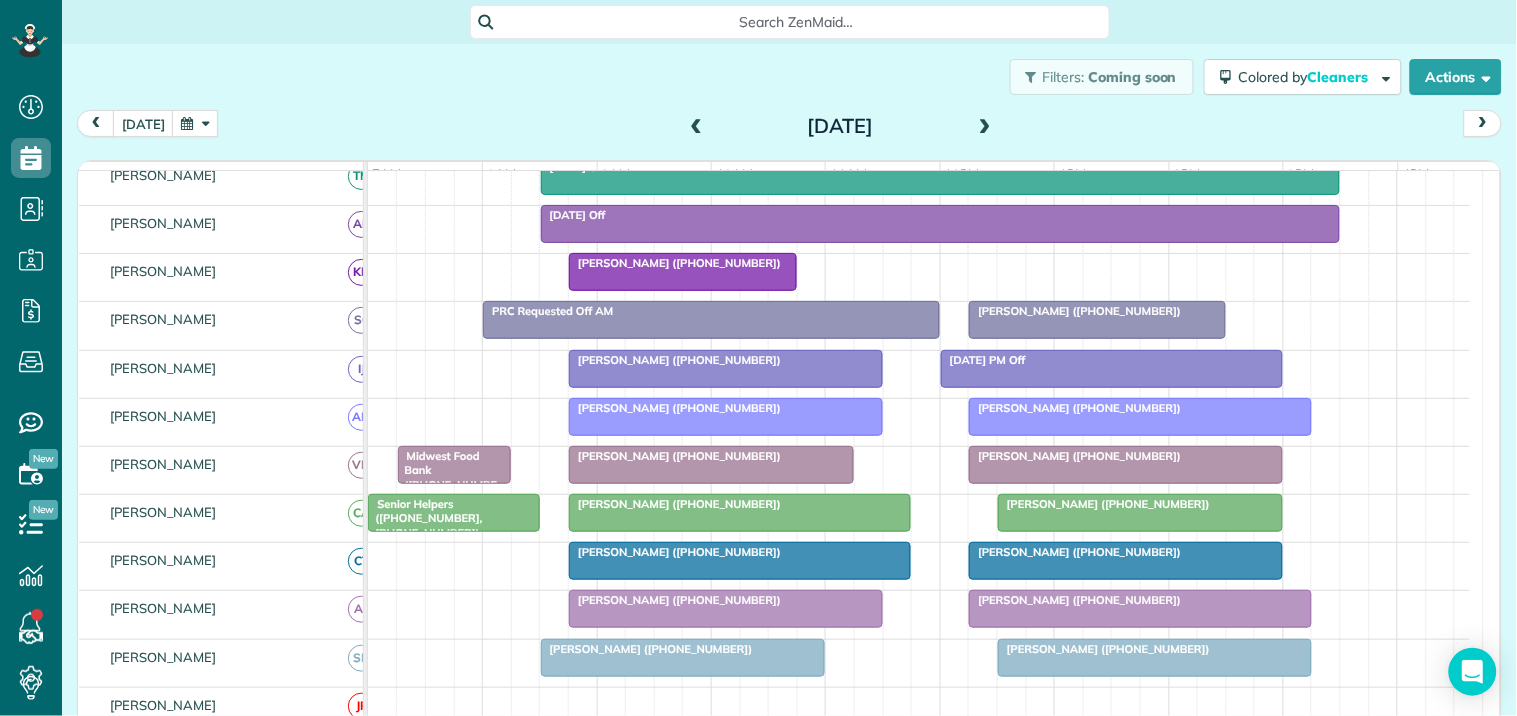 click on "Filters:   Coming soon
Colored by  Cleaners
Color by Cleaner
Color by Team
Color by Status
Color by Recurrence
Color by Paid/Unpaid
Filters  Default
Schedule Changes
Actions
Create Appointment
Create Task
Clock In/Out
Send Work Orders
Print Route Sheets
[DATE] Emails/Texts
Export data.." at bounding box center (789, 77) 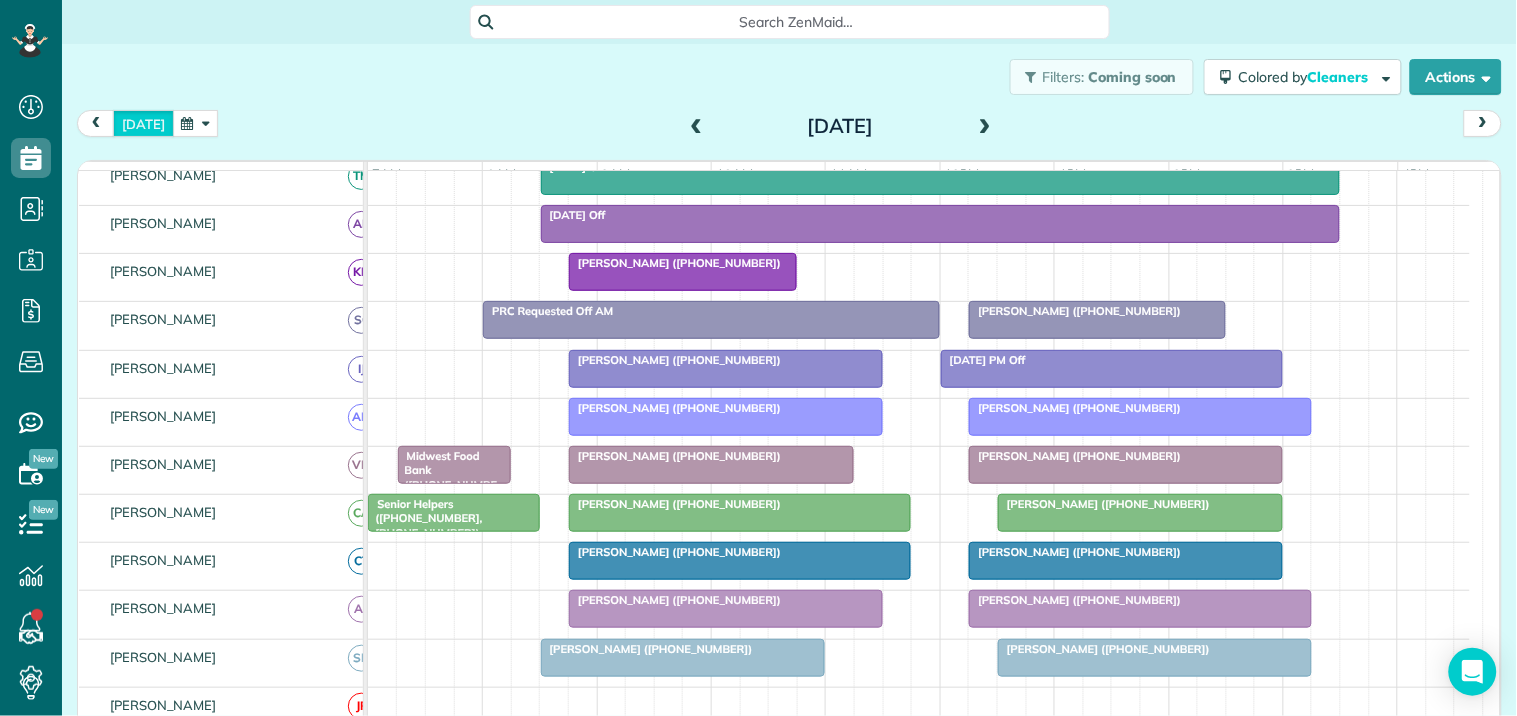 click on "[DATE]" at bounding box center (143, 123) 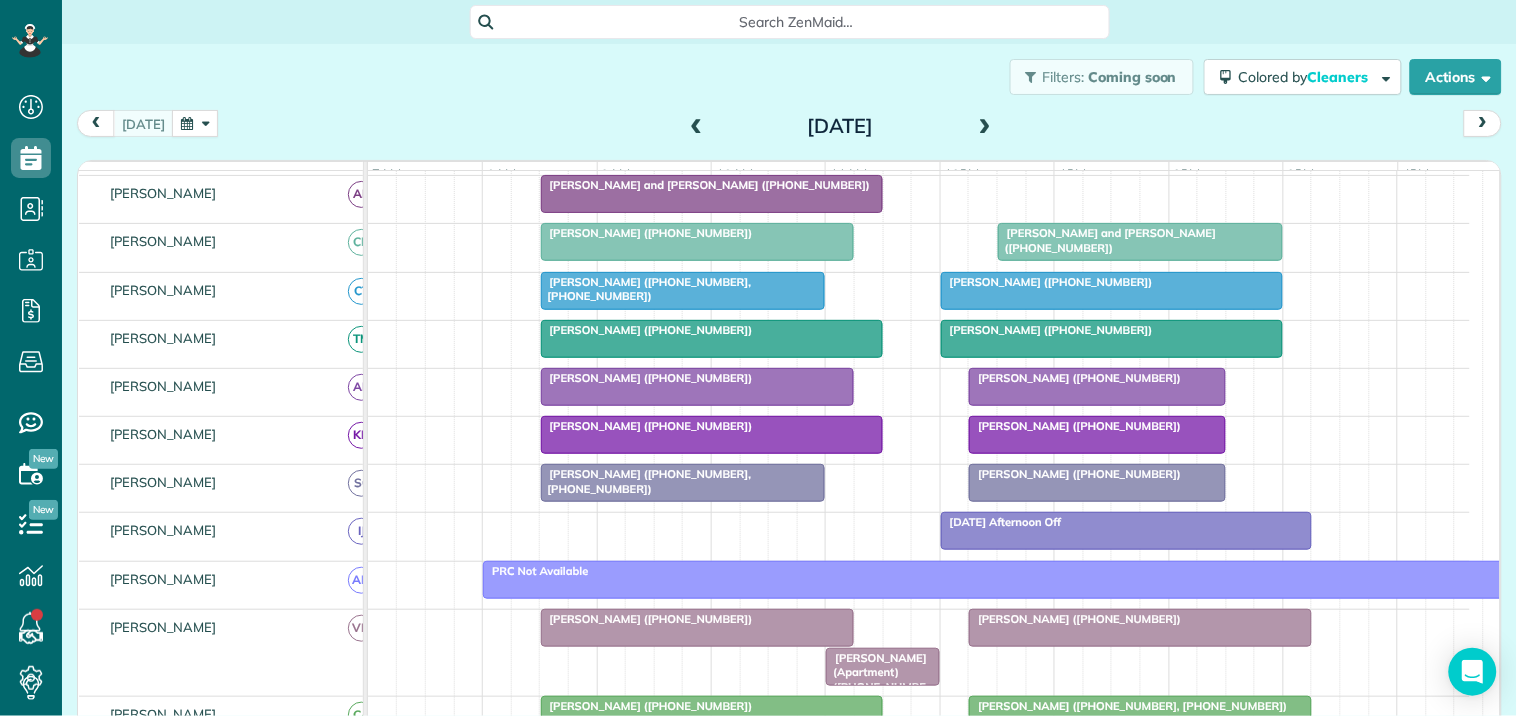 scroll, scrollTop: 460, scrollLeft: 0, axis: vertical 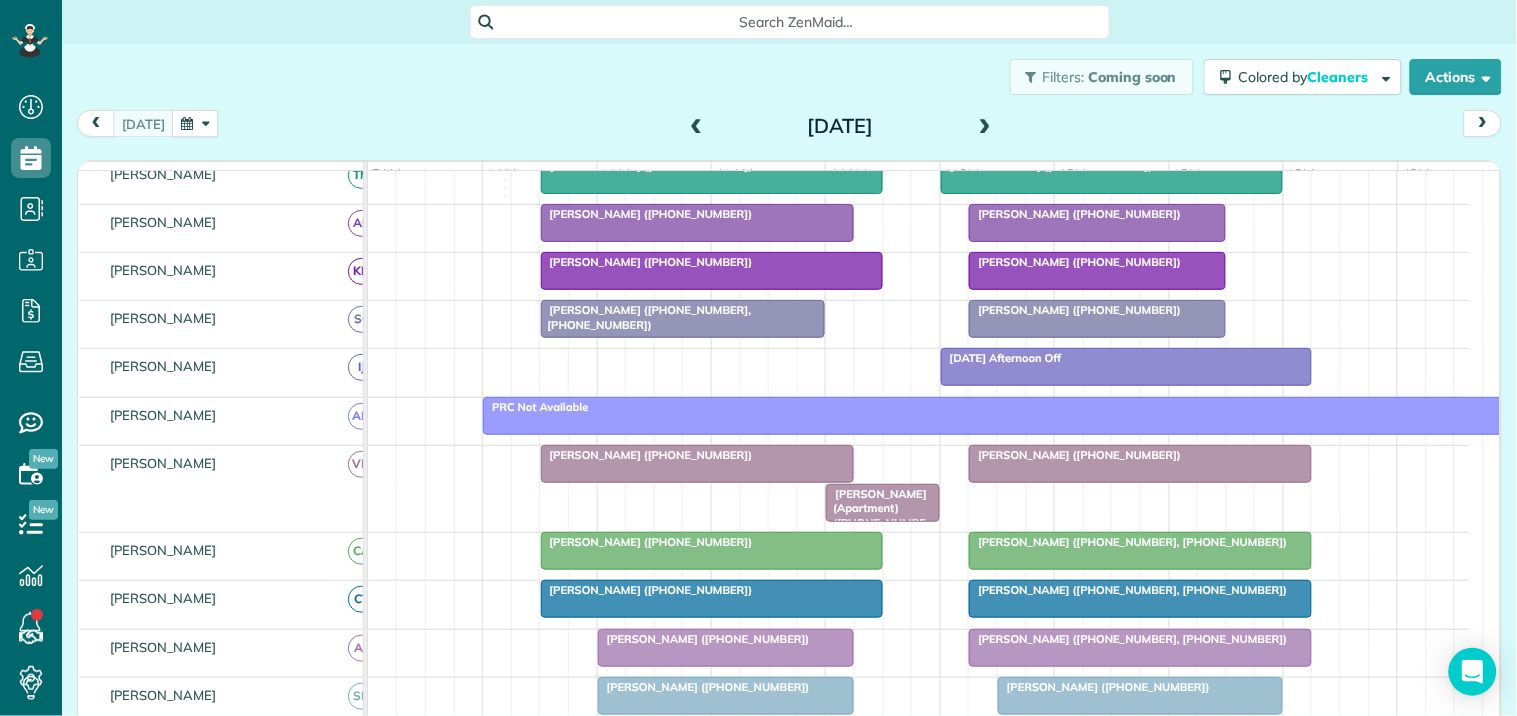 click at bounding box center [985, 127] 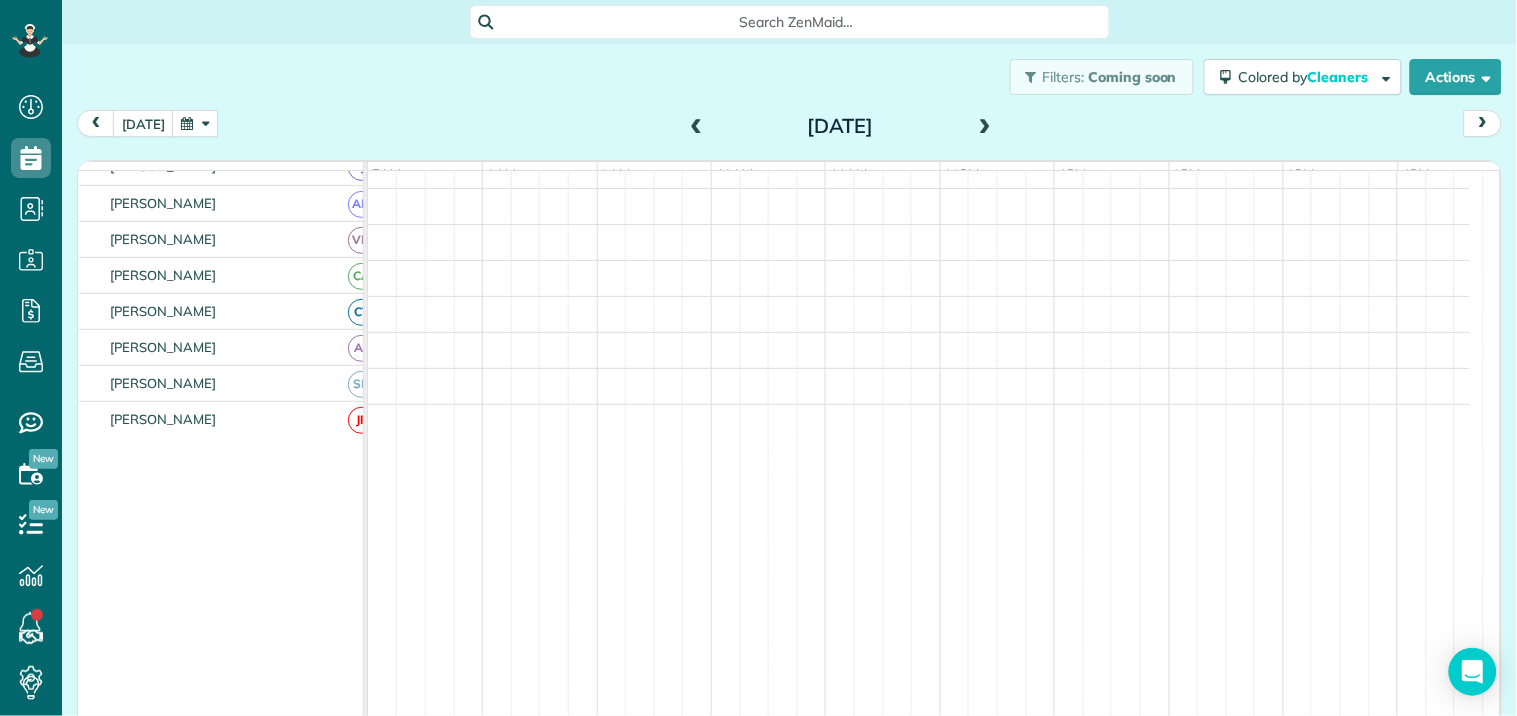 scroll, scrollTop: 296, scrollLeft: 0, axis: vertical 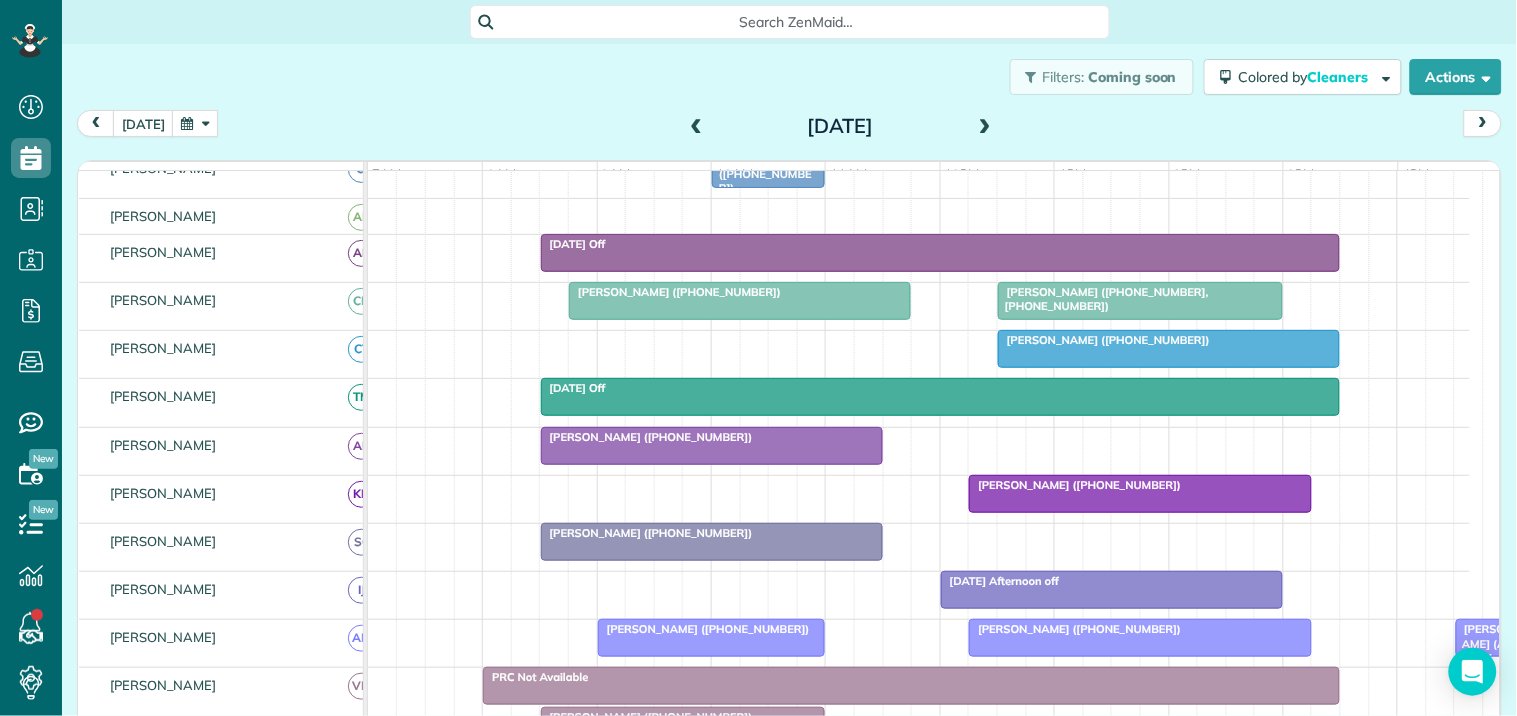 click at bounding box center [985, 127] 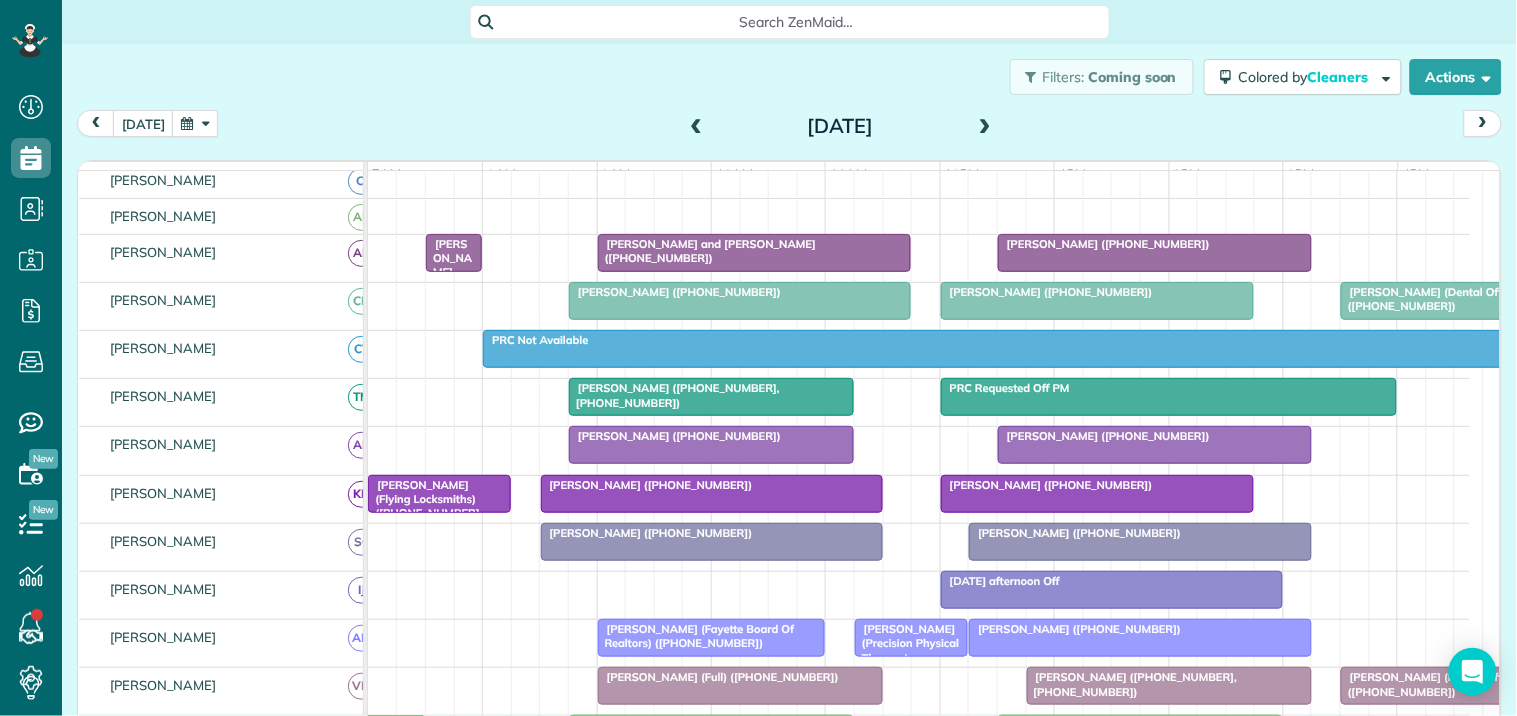 click at bounding box center [697, 127] 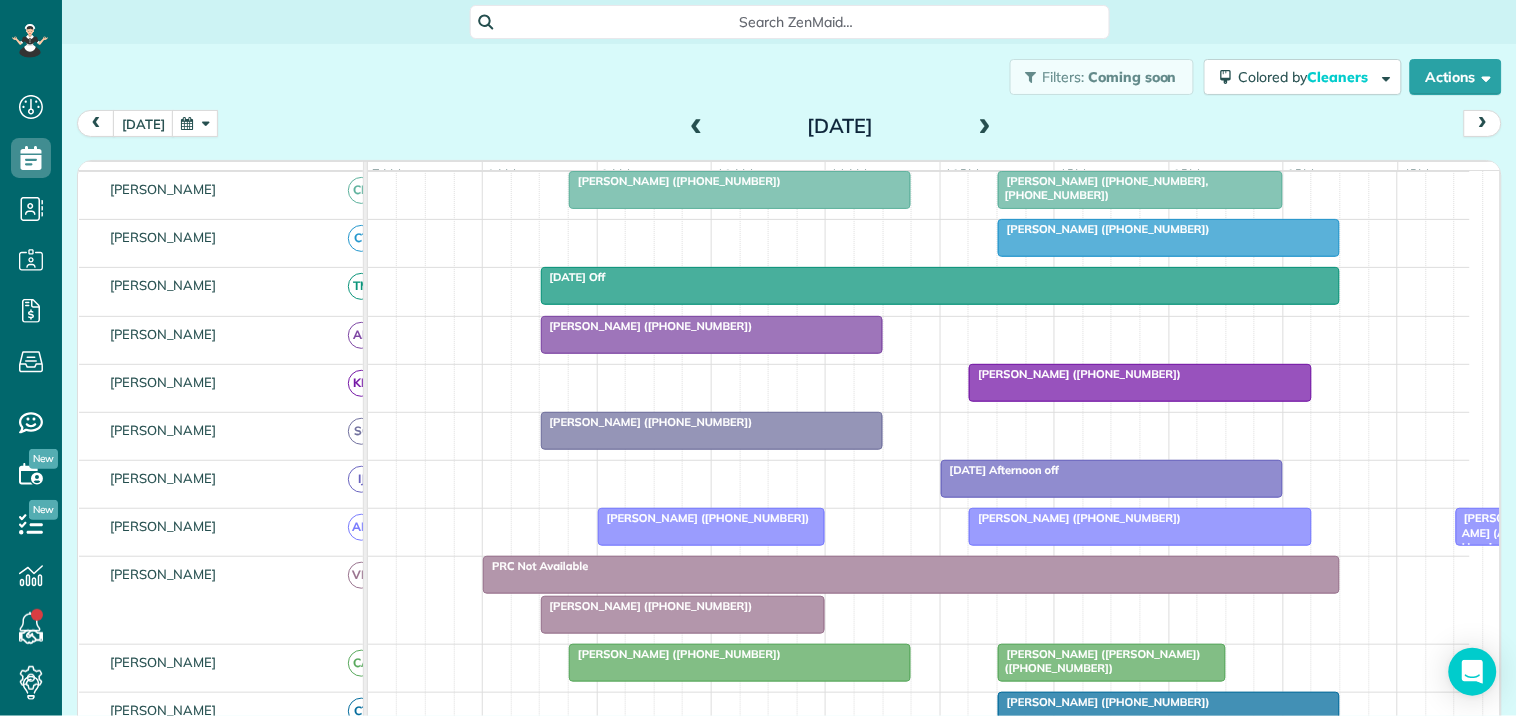click at bounding box center (985, 127) 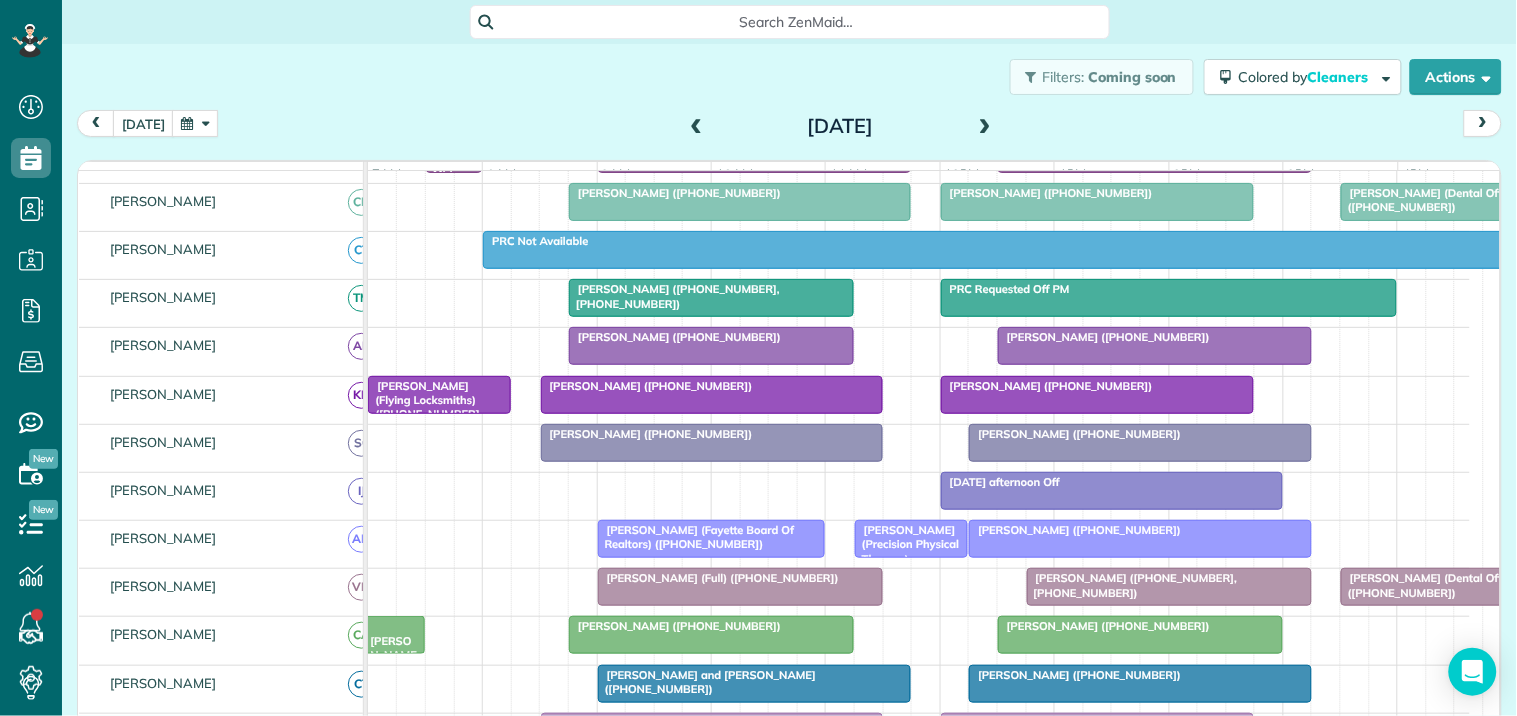 click on "[PERSON_NAME] ([PHONE_NUMBER])" at bounding box center (1140, 434) 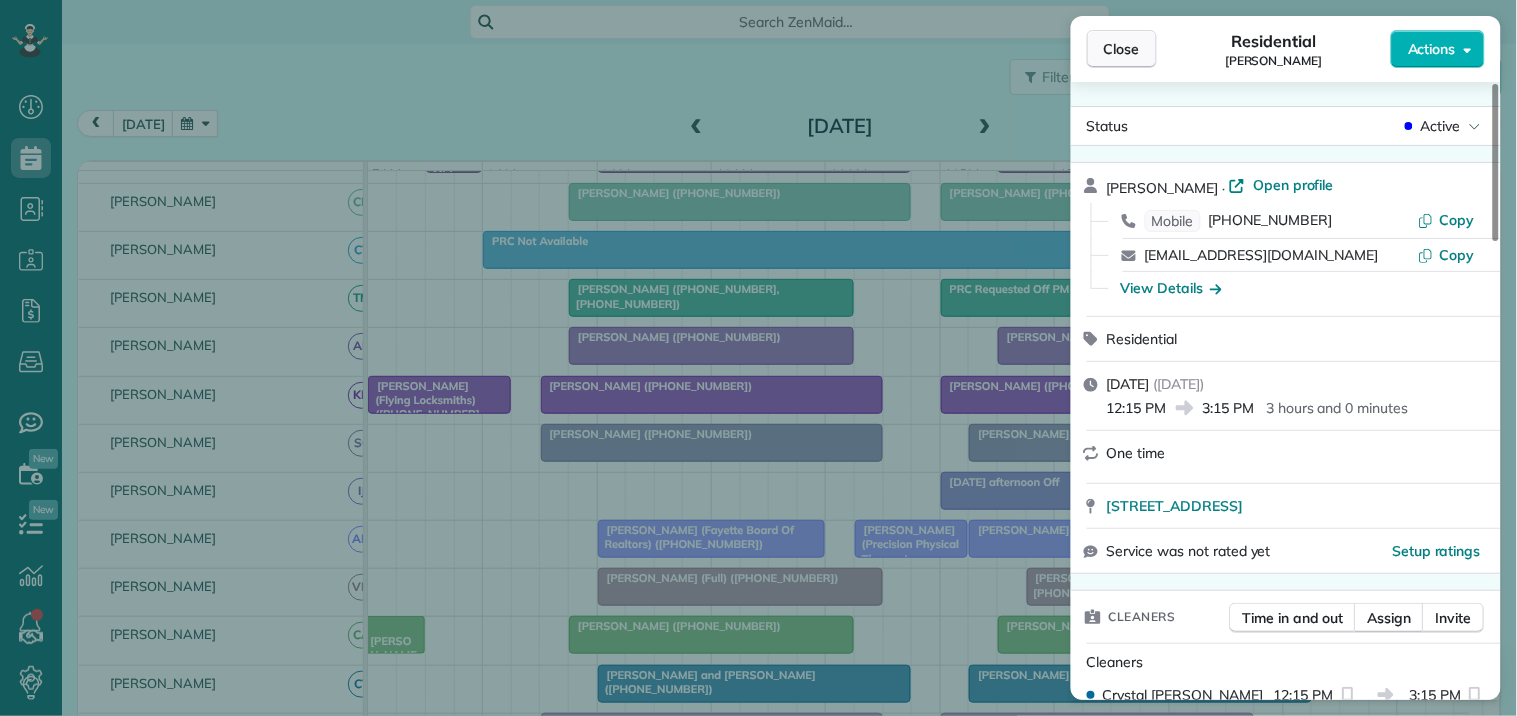 click on "Close" at bounding box center [1122, 49] 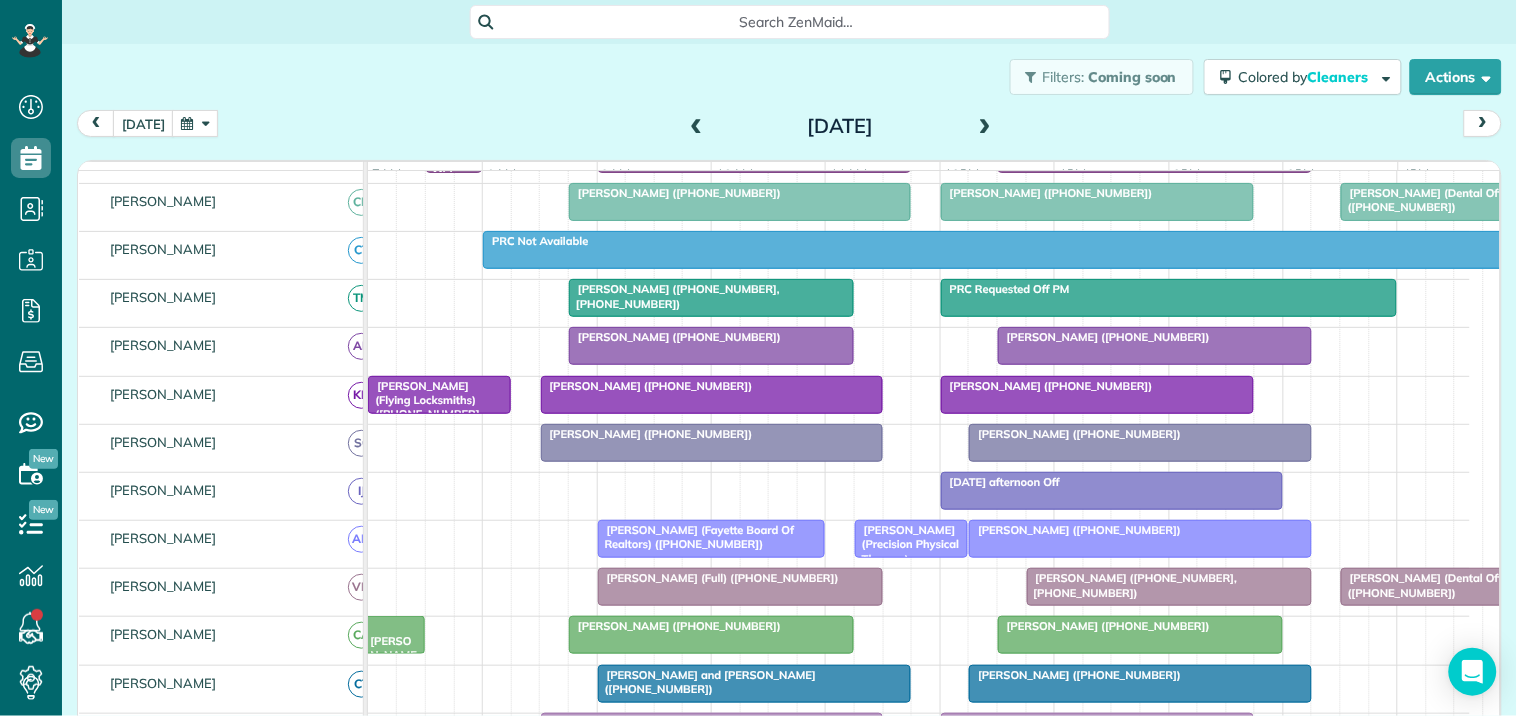 scroll, scrollTop: 495, scrollLeft: 0, axis: vertical 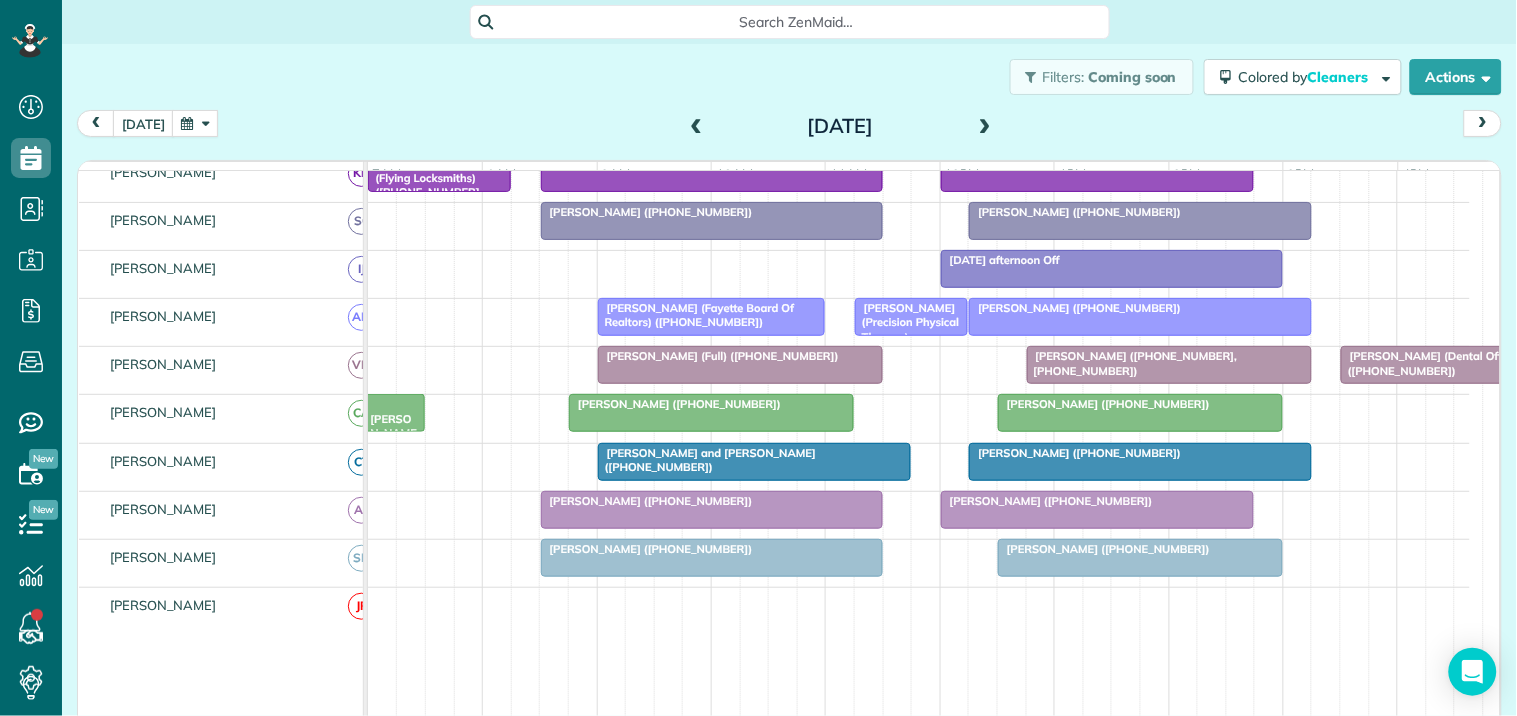 click at bounding box center [697, 127] 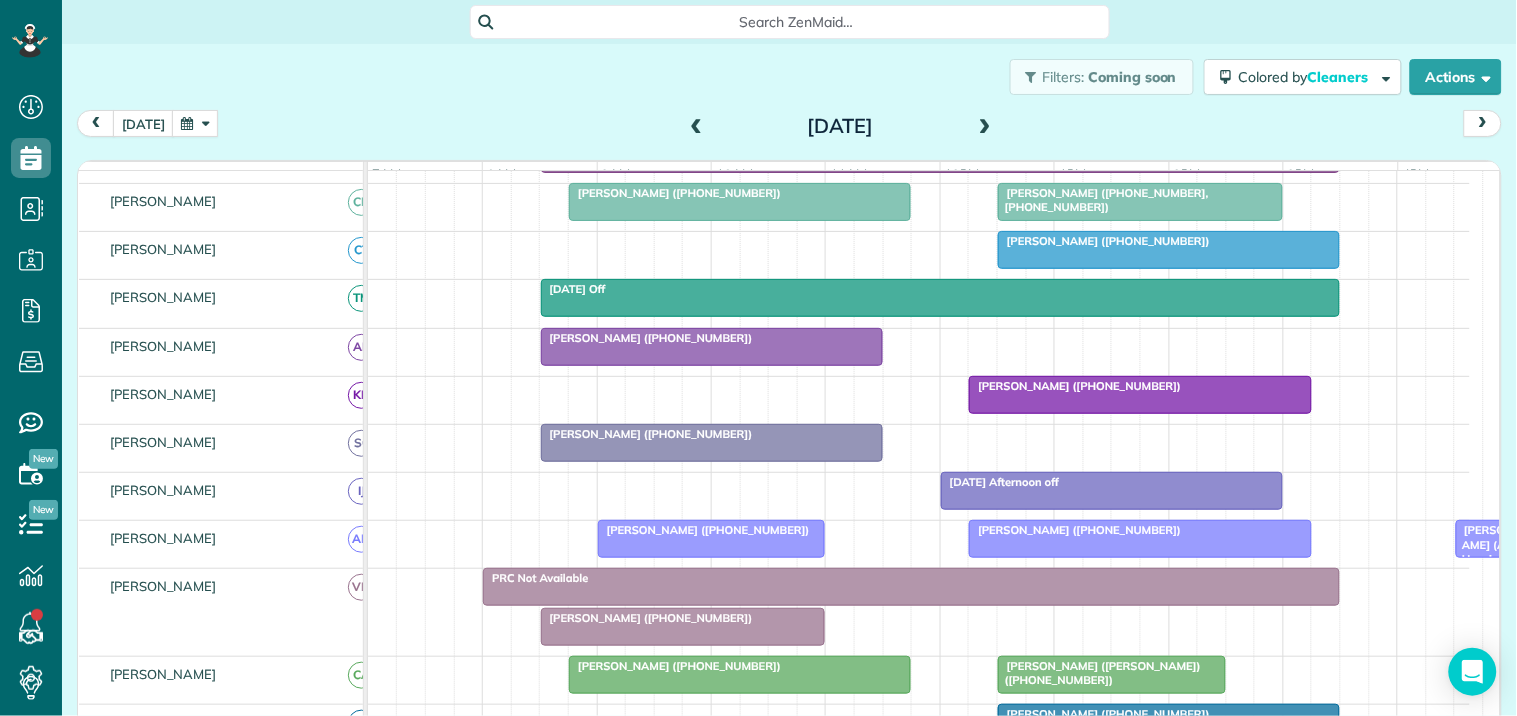 scroll, scrollTop: 74, scrollLeft: 0, axis: vertical 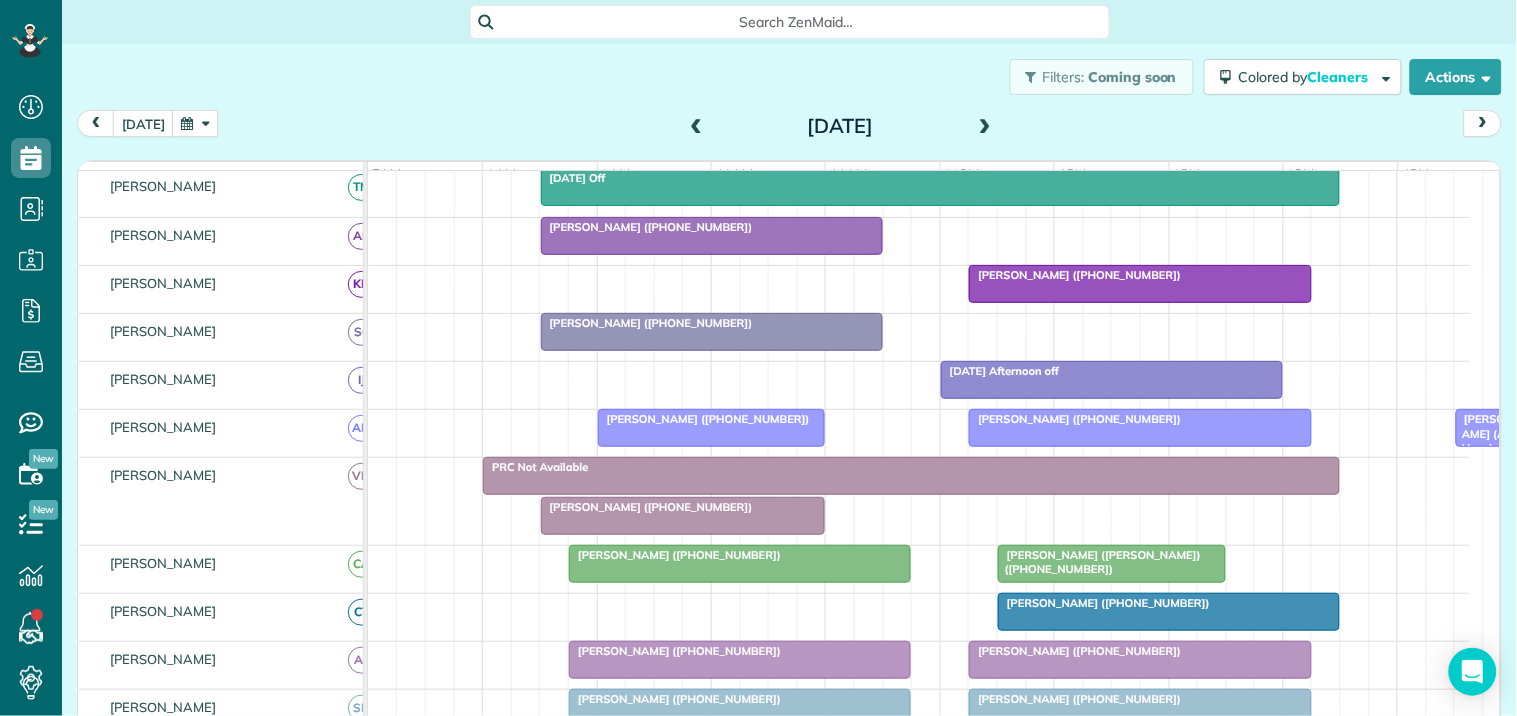 click at bounding box center (985, 127) 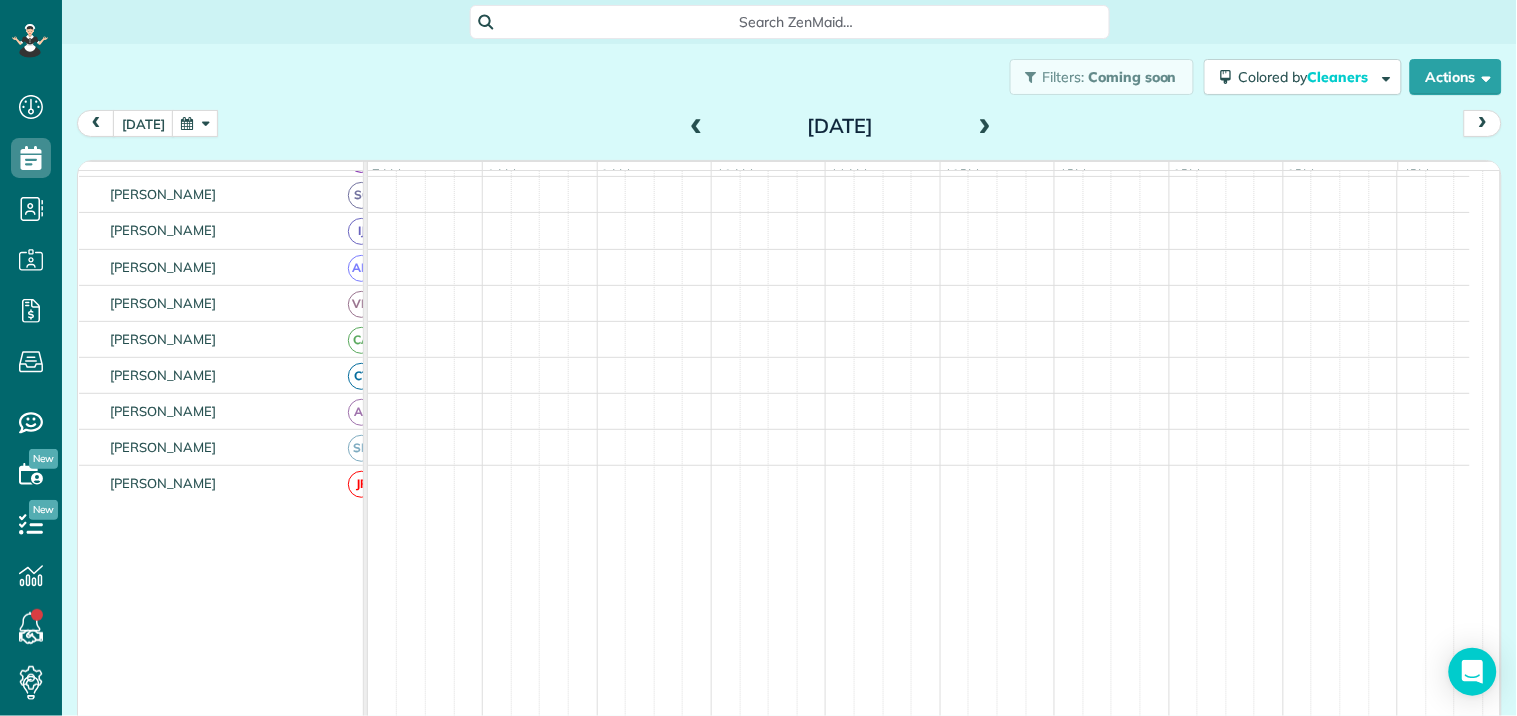 scroll, scrollTop: 284, scrollLeft: 0, axis: vertical 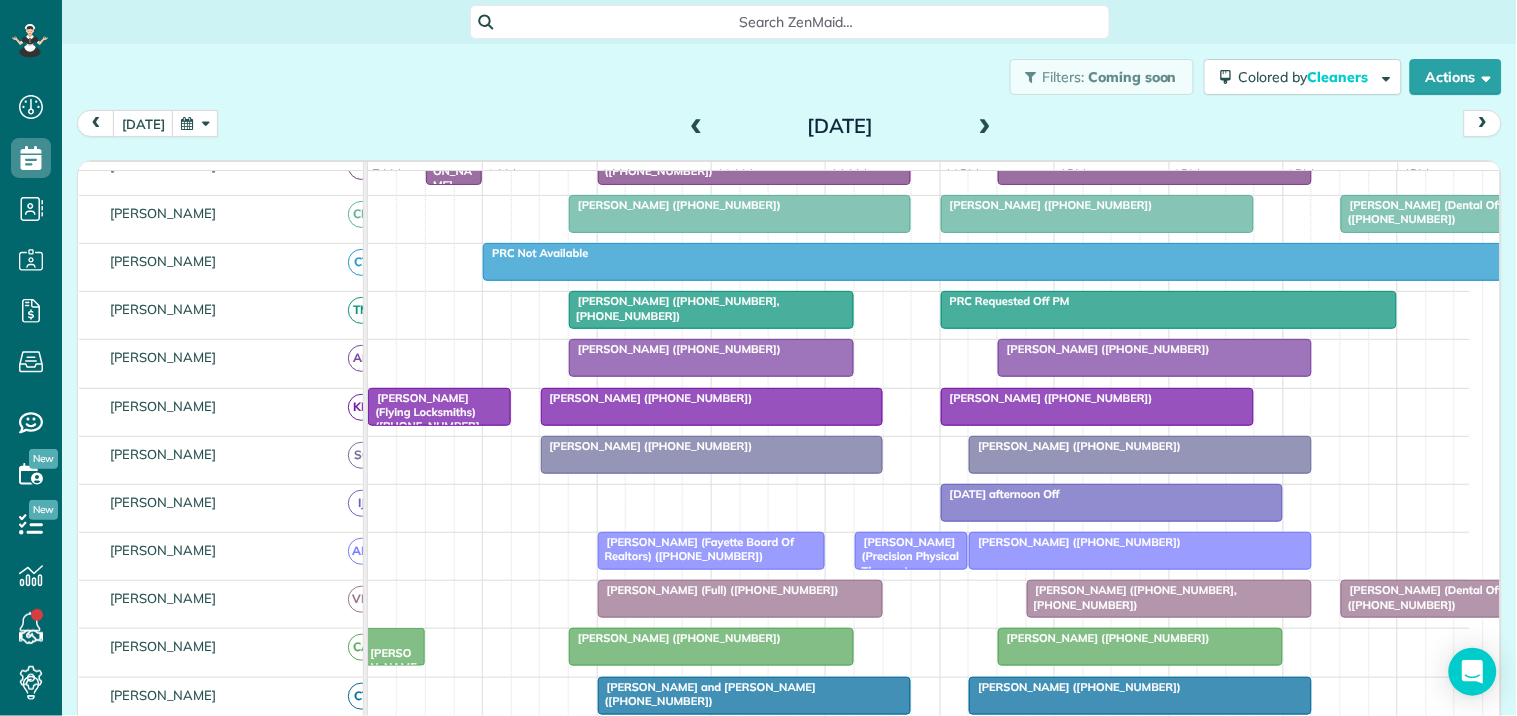 click at bounding box center [985, 127] 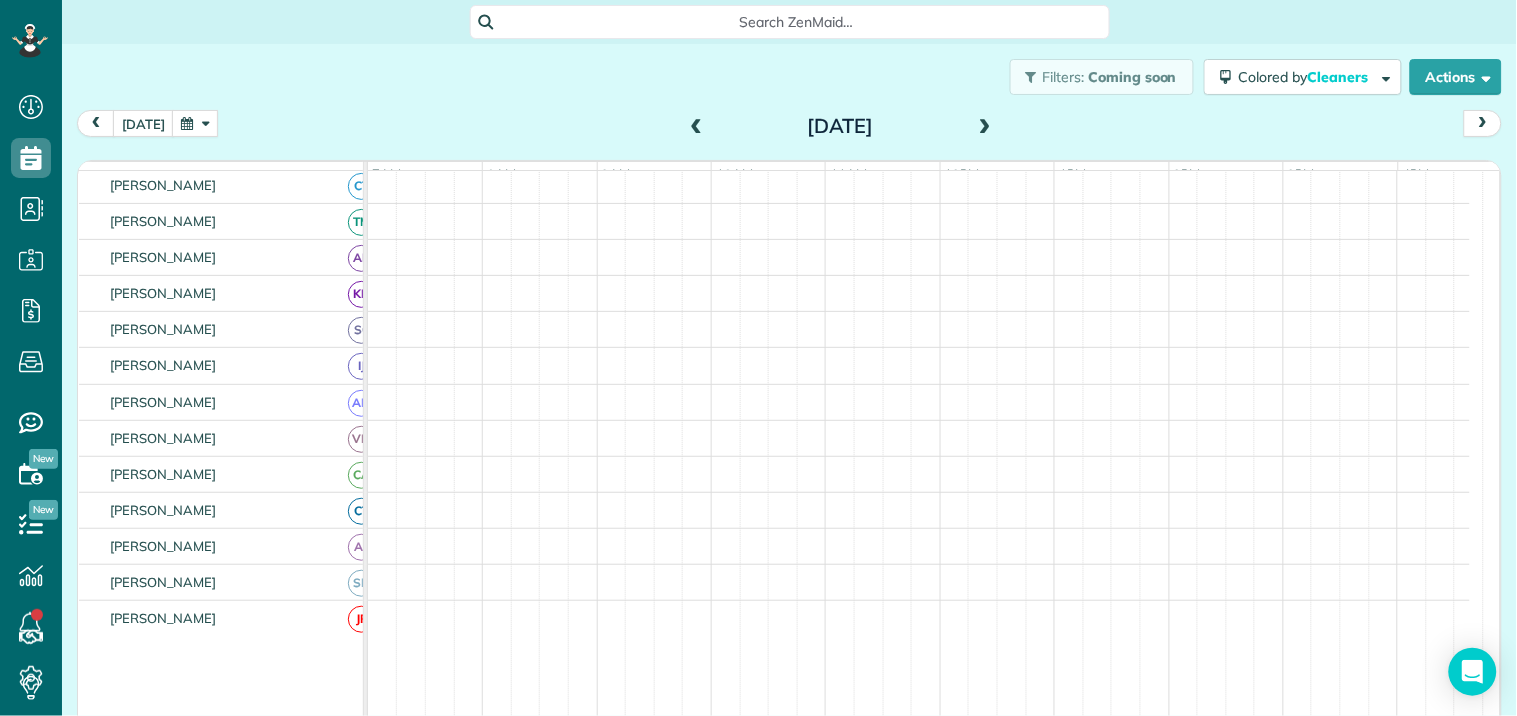 scroll, scrollTop: 197, scrollLeft: 0, axis: vertical 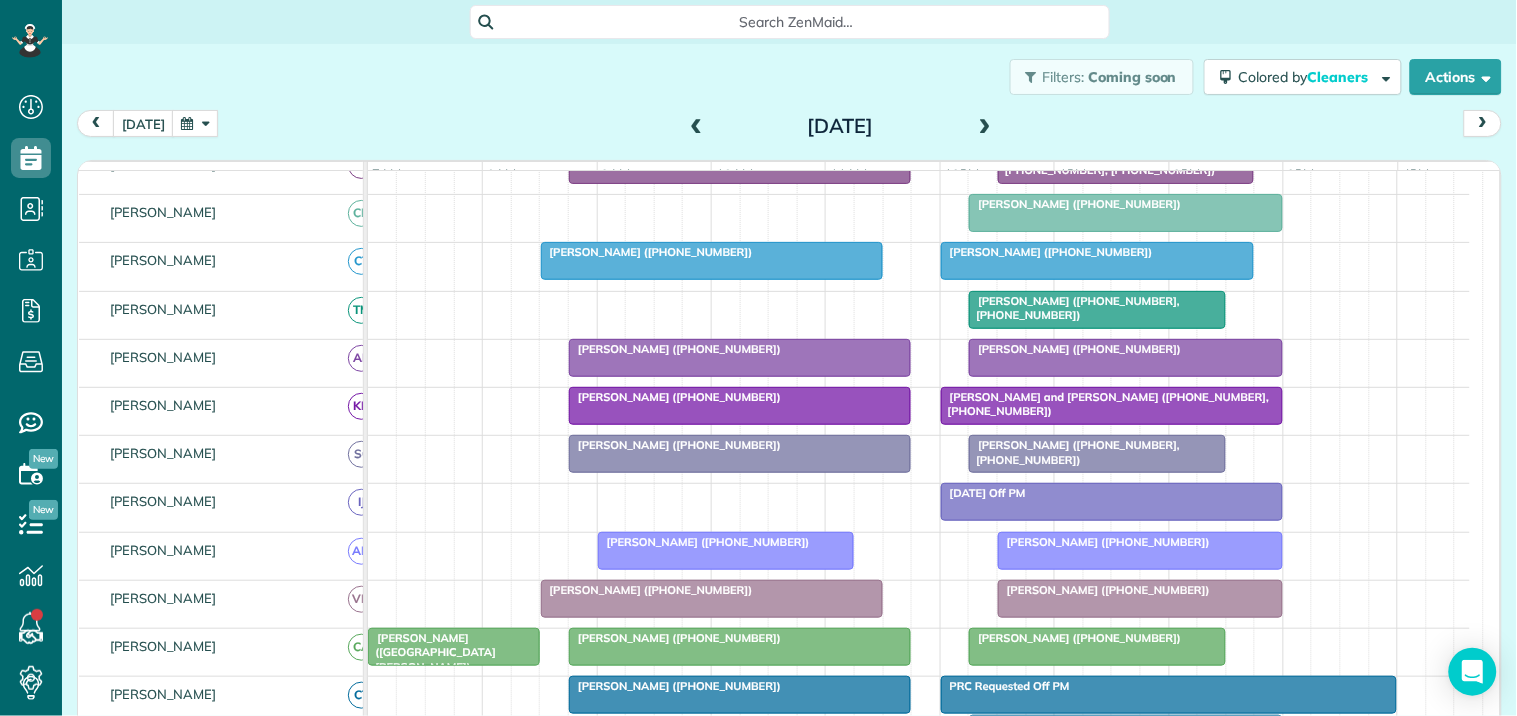 click at bounding box center (985, 127) 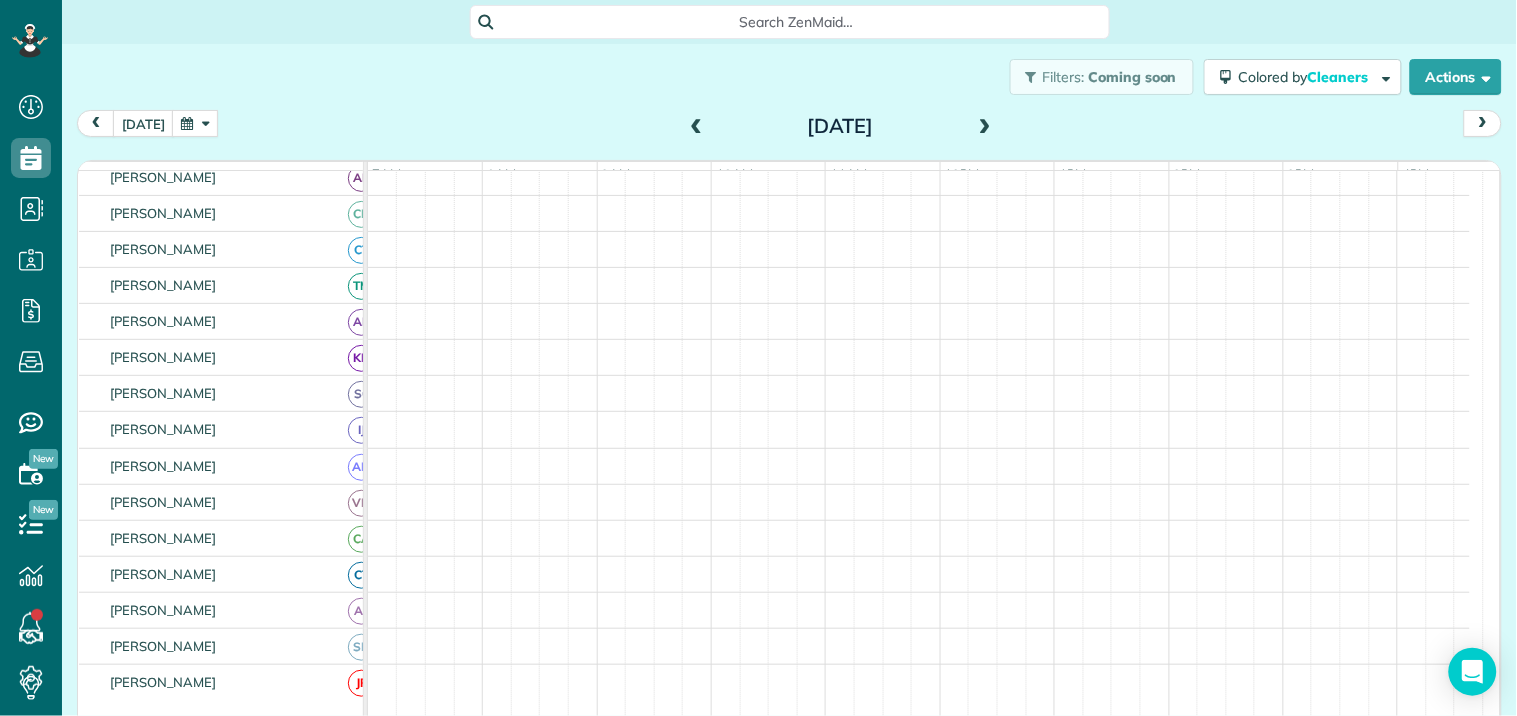 scroll, scrollTop: 352, scrollLeft: 0, axis: vertical 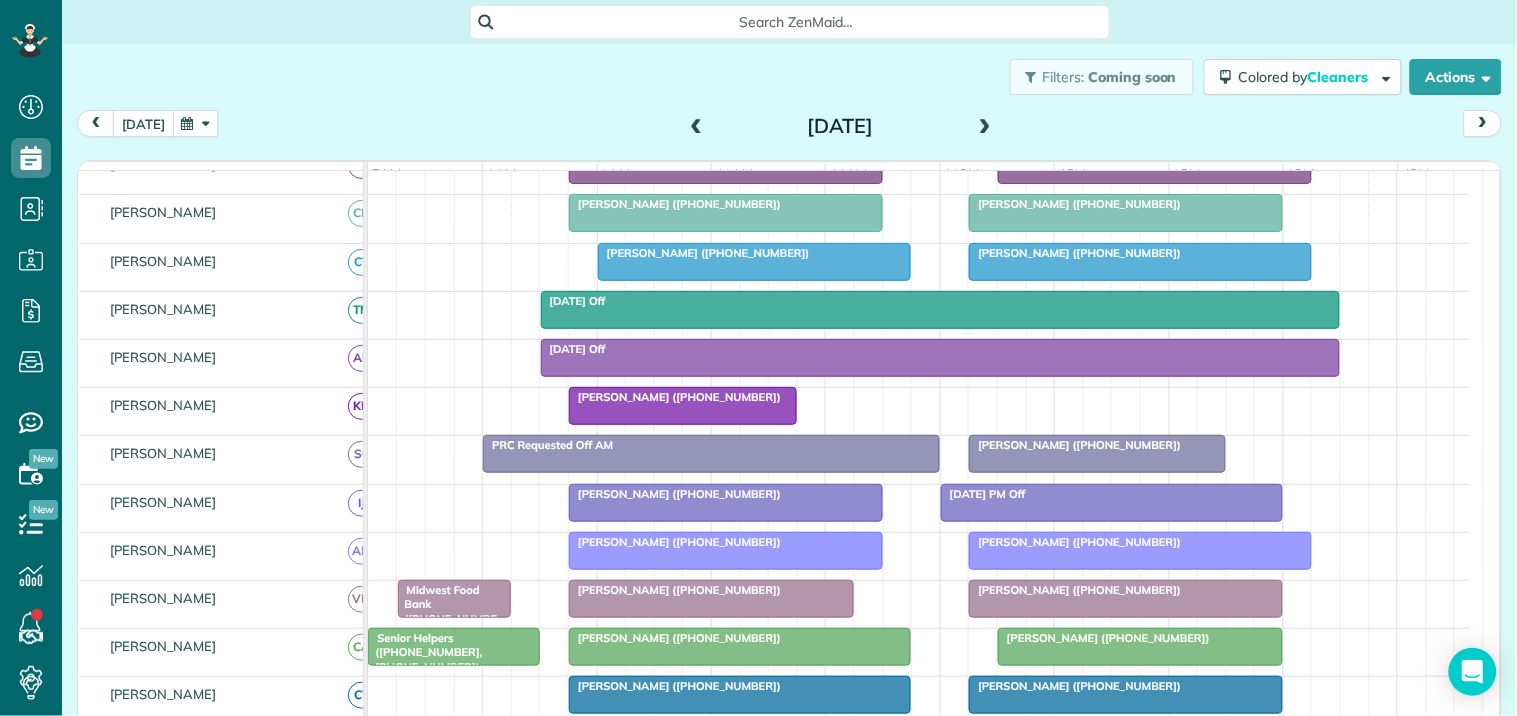 click on "[DATE]" at bounding box center [143, 123] 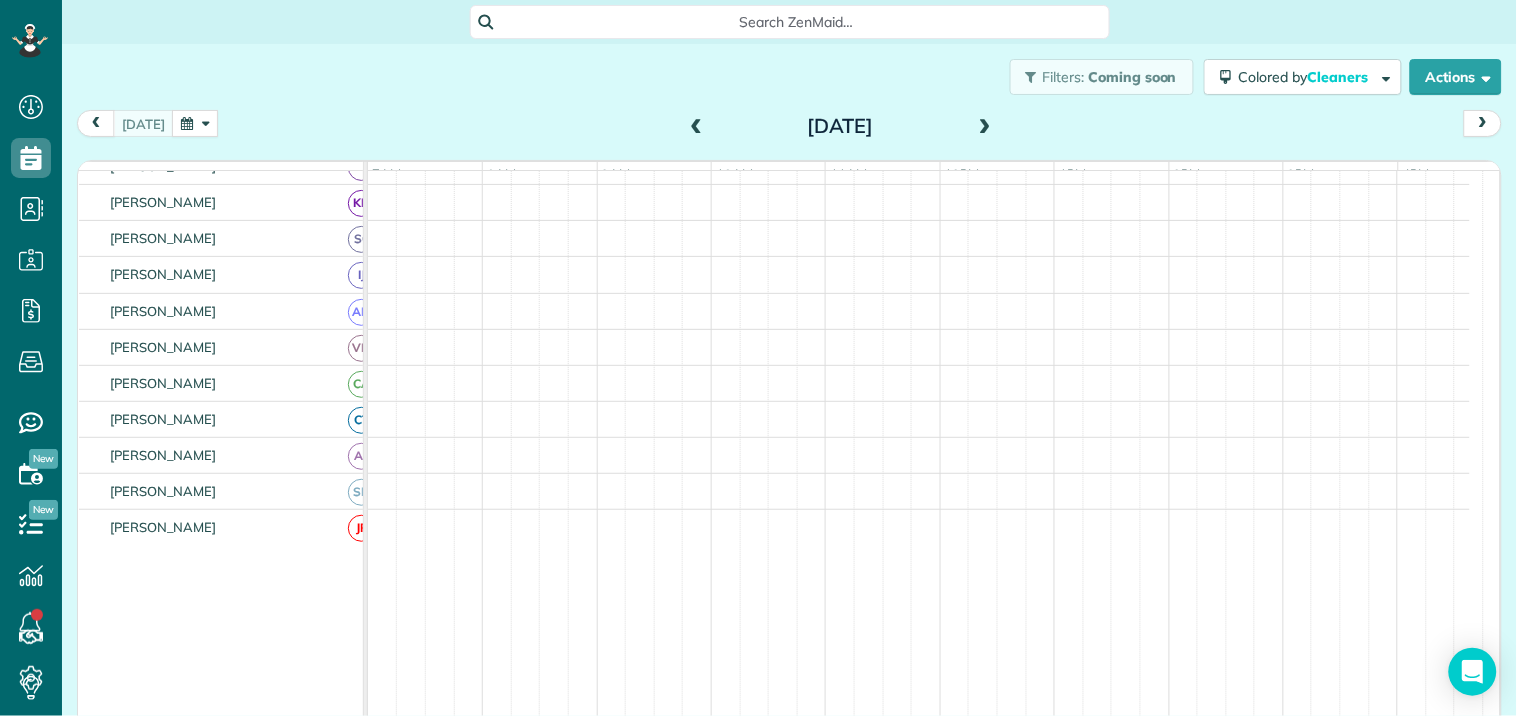 scroll, scrollTop: 197, scrollLeft: 0, axis: vertical 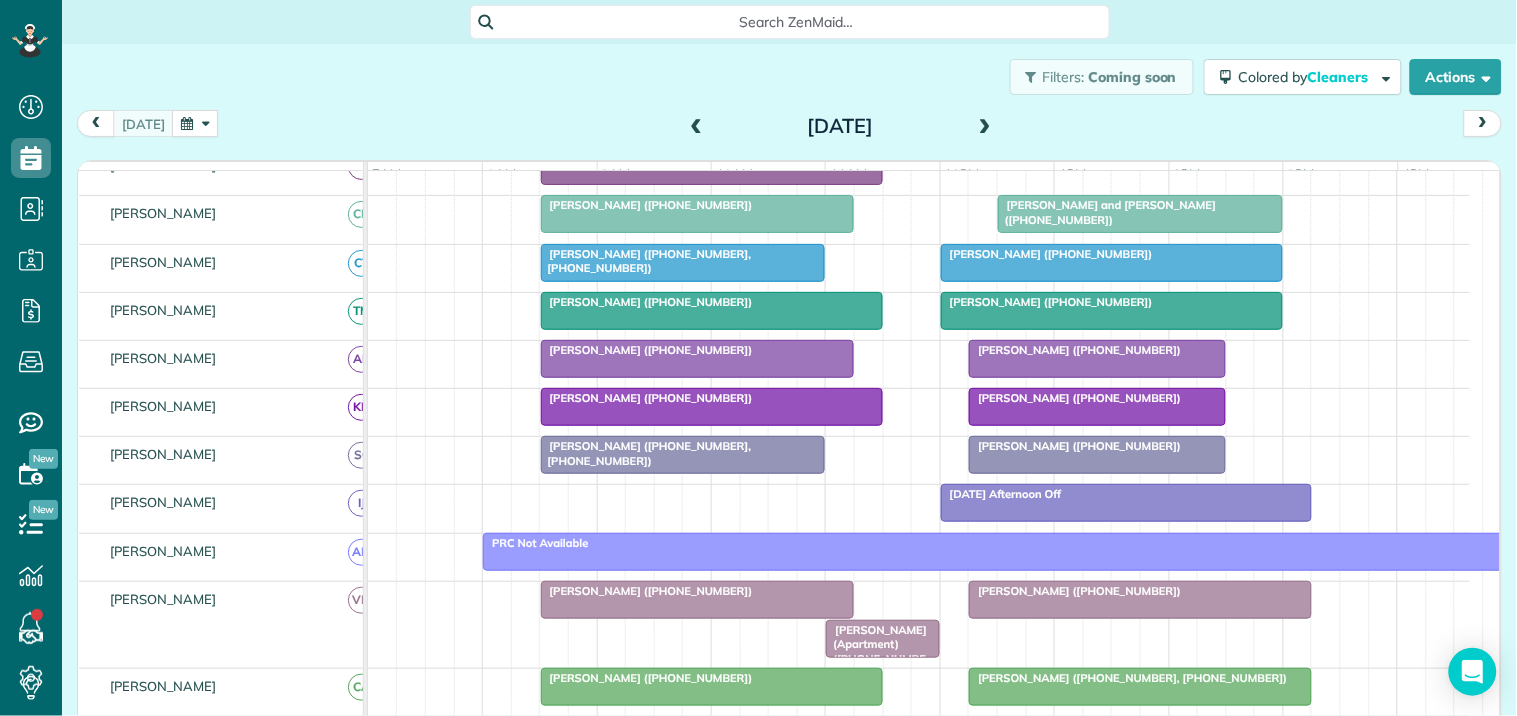 click at bounding box center [985, 127] 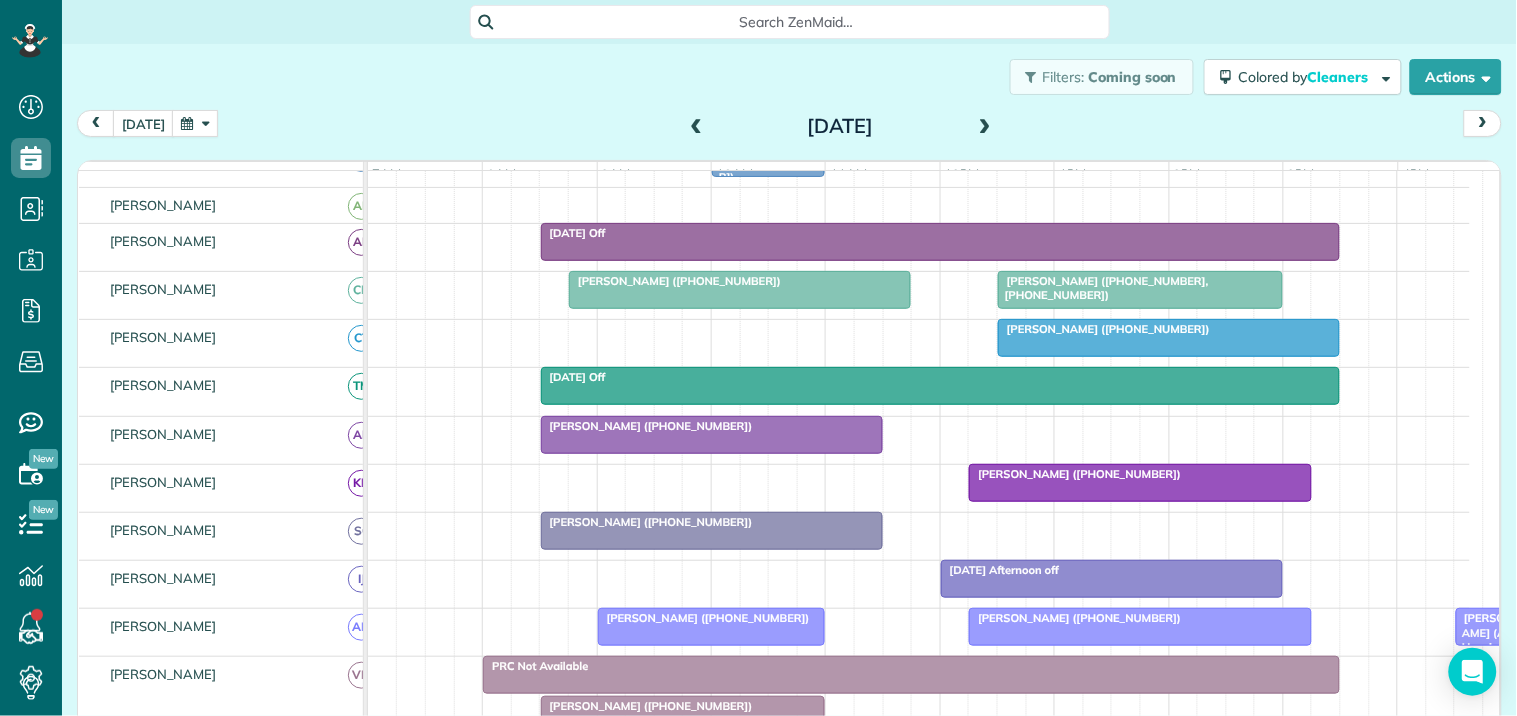scroll, scrollTop: 273, scrollLeft: 0, axis: vertical 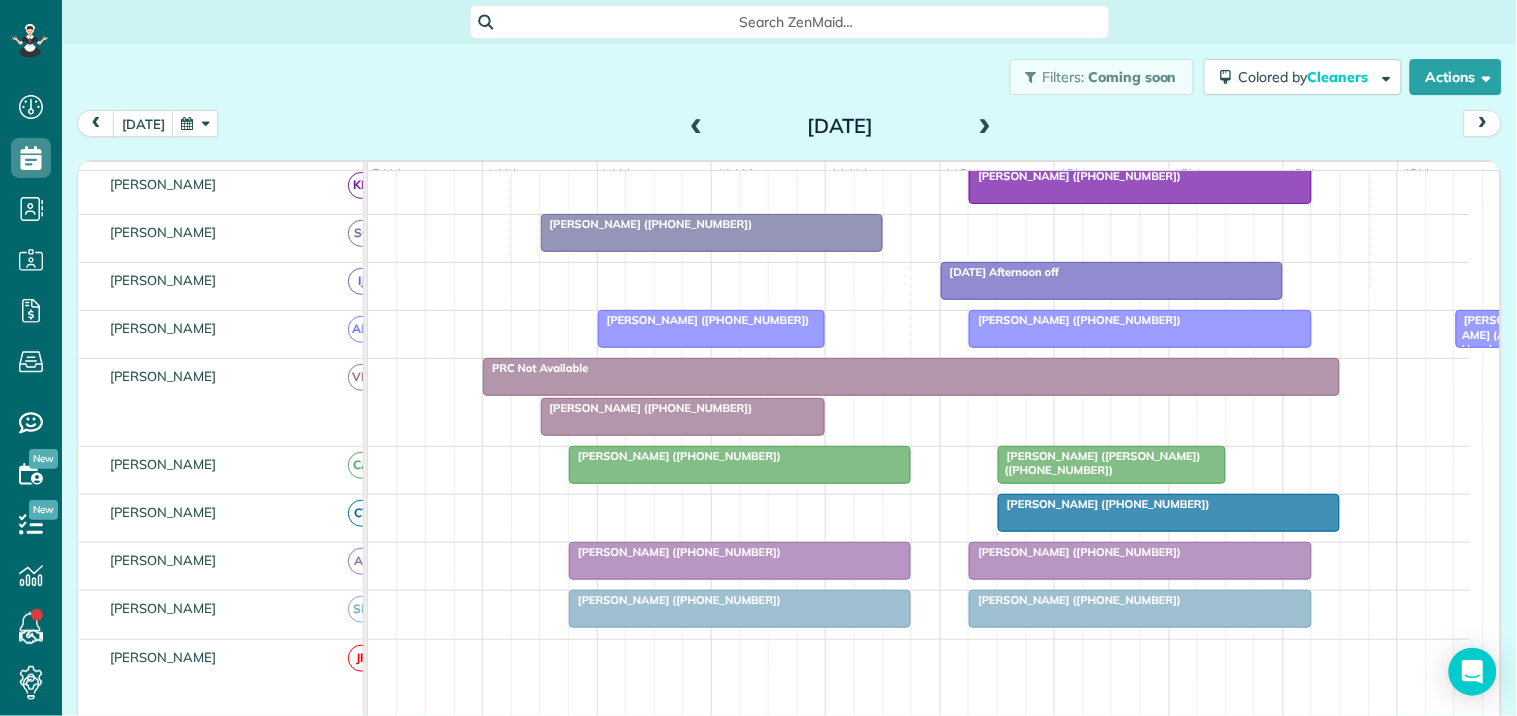 click at bounding box center [985, 127] 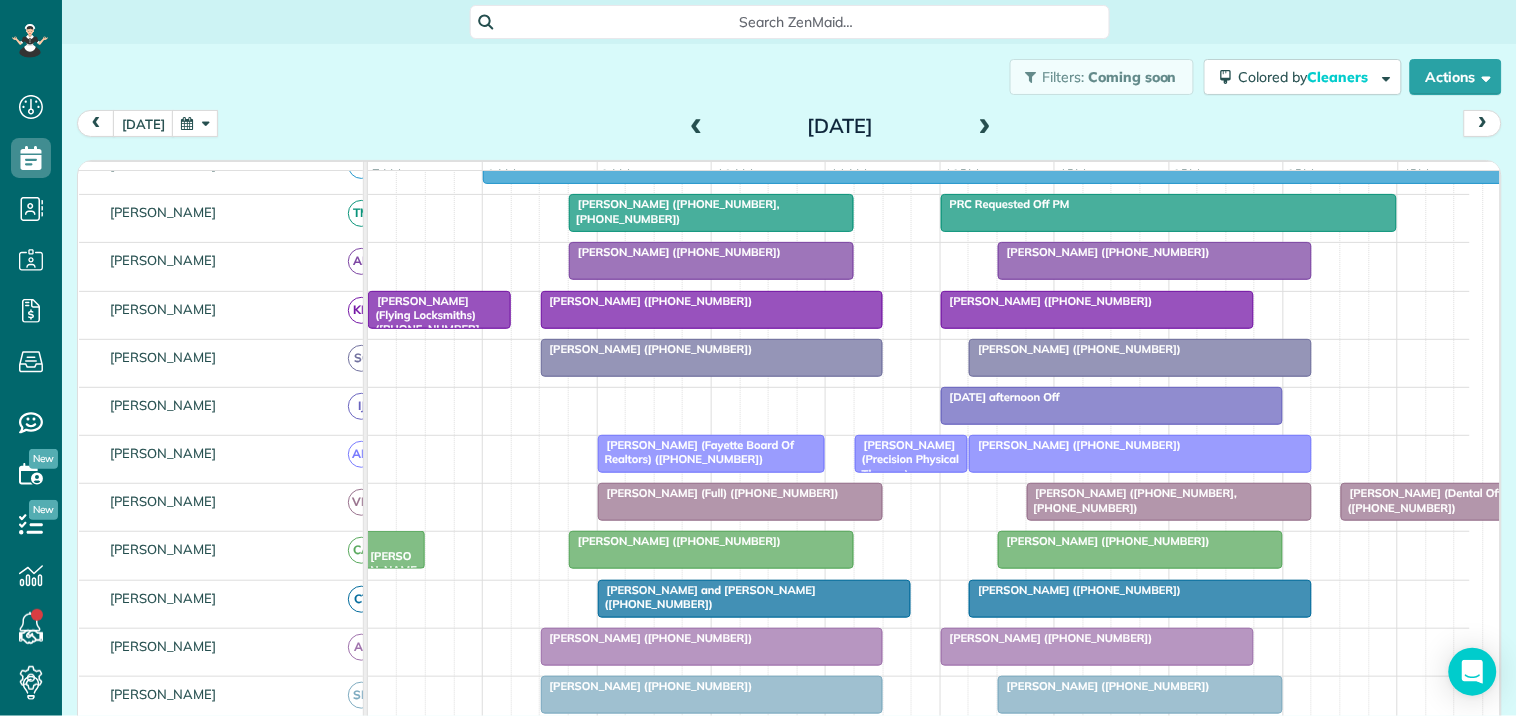 scroll, scrollTop: 471, scrollLeft: 0, axis: vertical 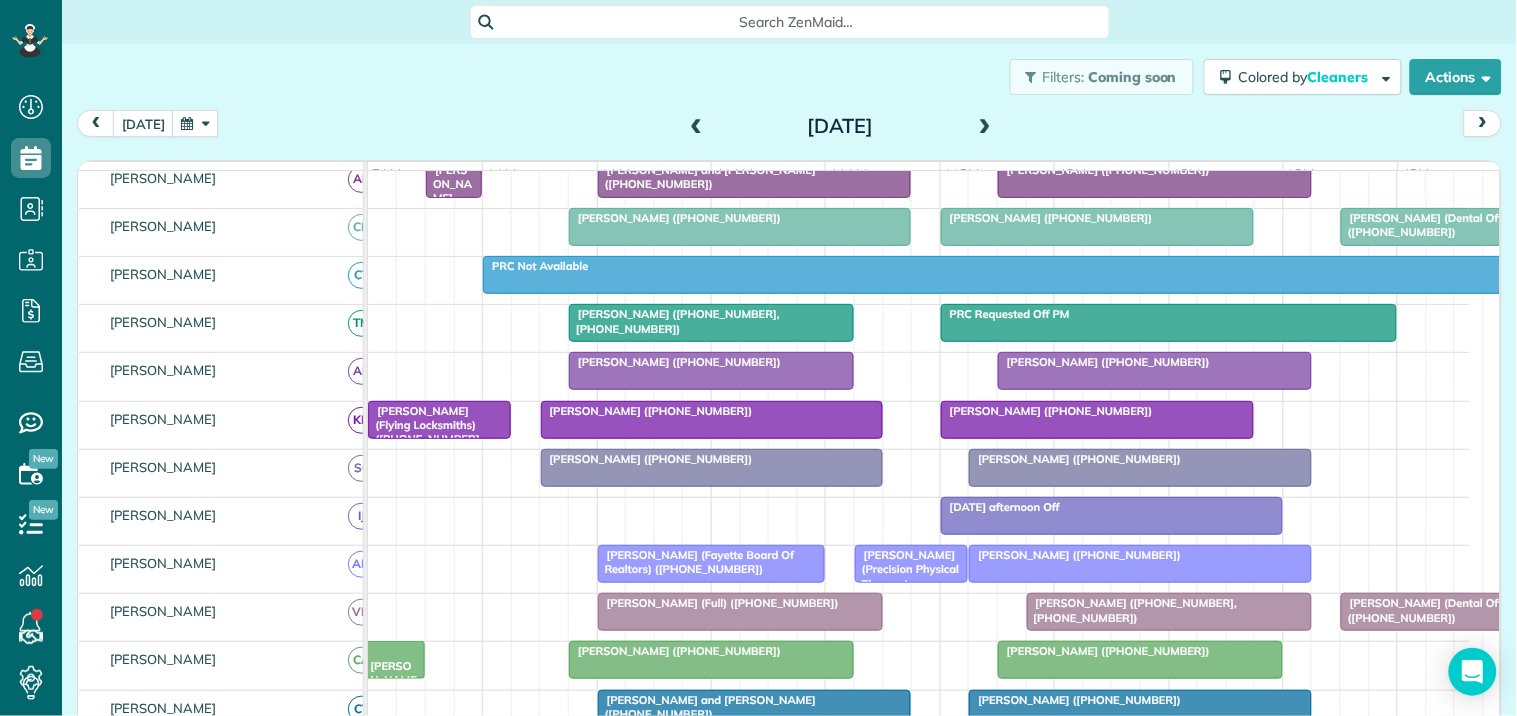 click on "[PERSON_NAME] ([PHONE_NUMBER])" at bounding box center [1047, 411] 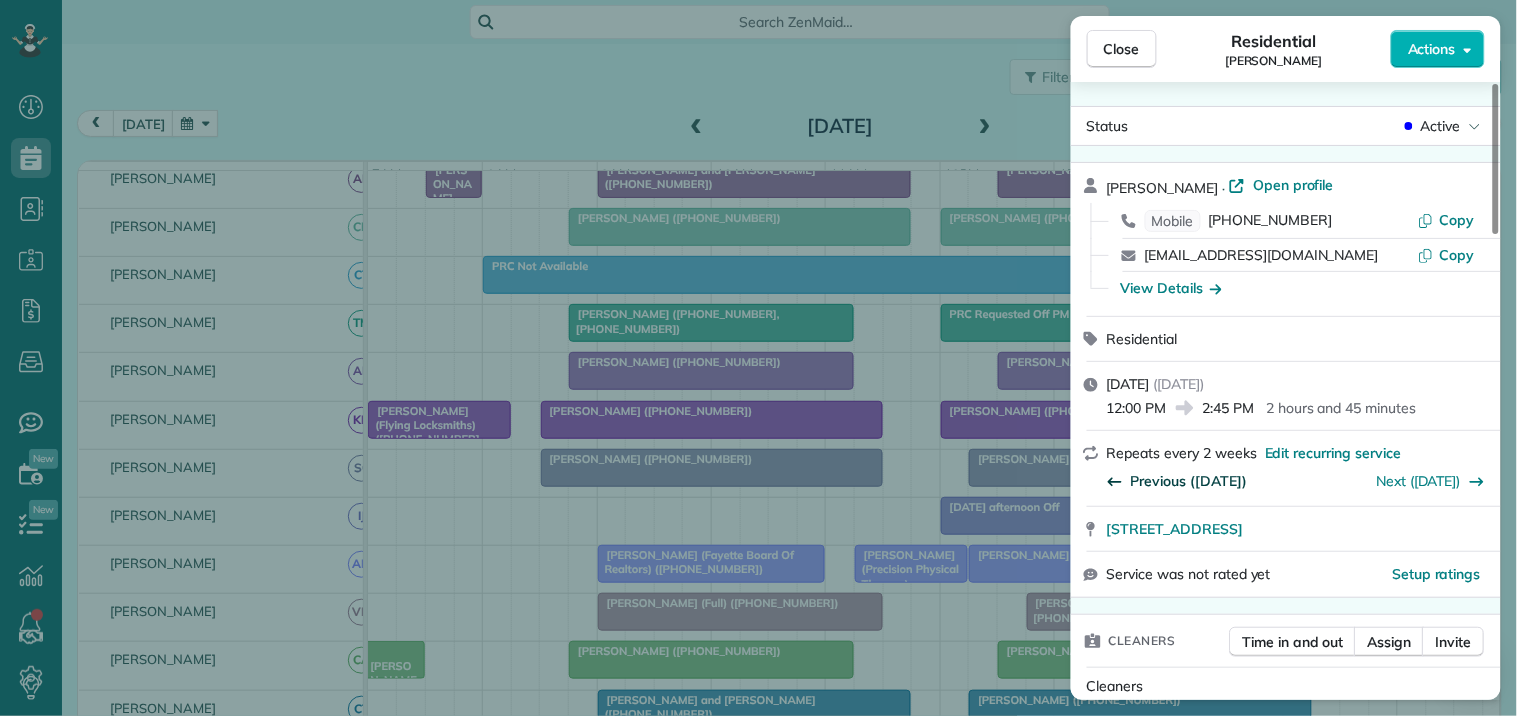 click on "Previous ([DATE])" at bounding box center (1189, 481) 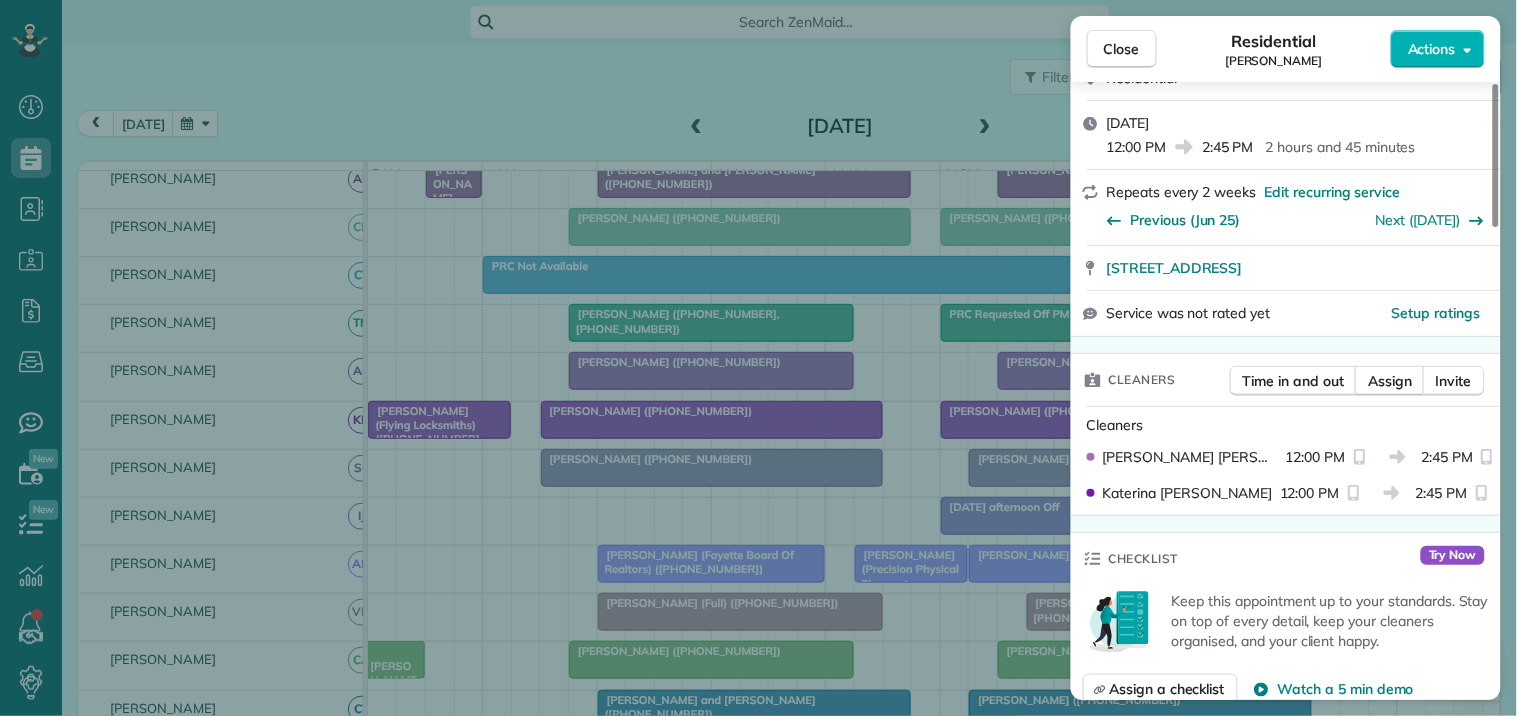 scroll, scrollTop: 333, scrollLeft: 0, axis: vertical 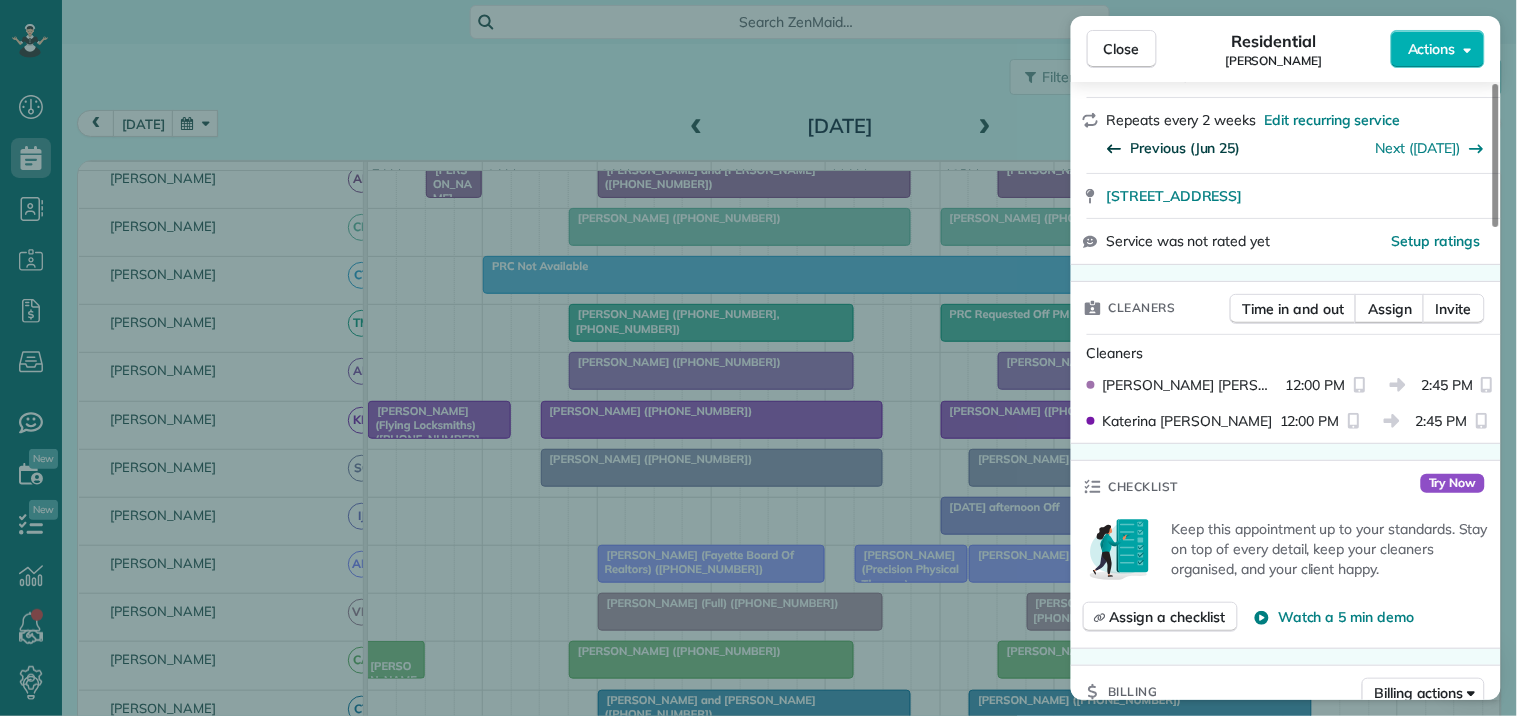click on "Previous (Jun 25)" at bounding box center (1186, 148) 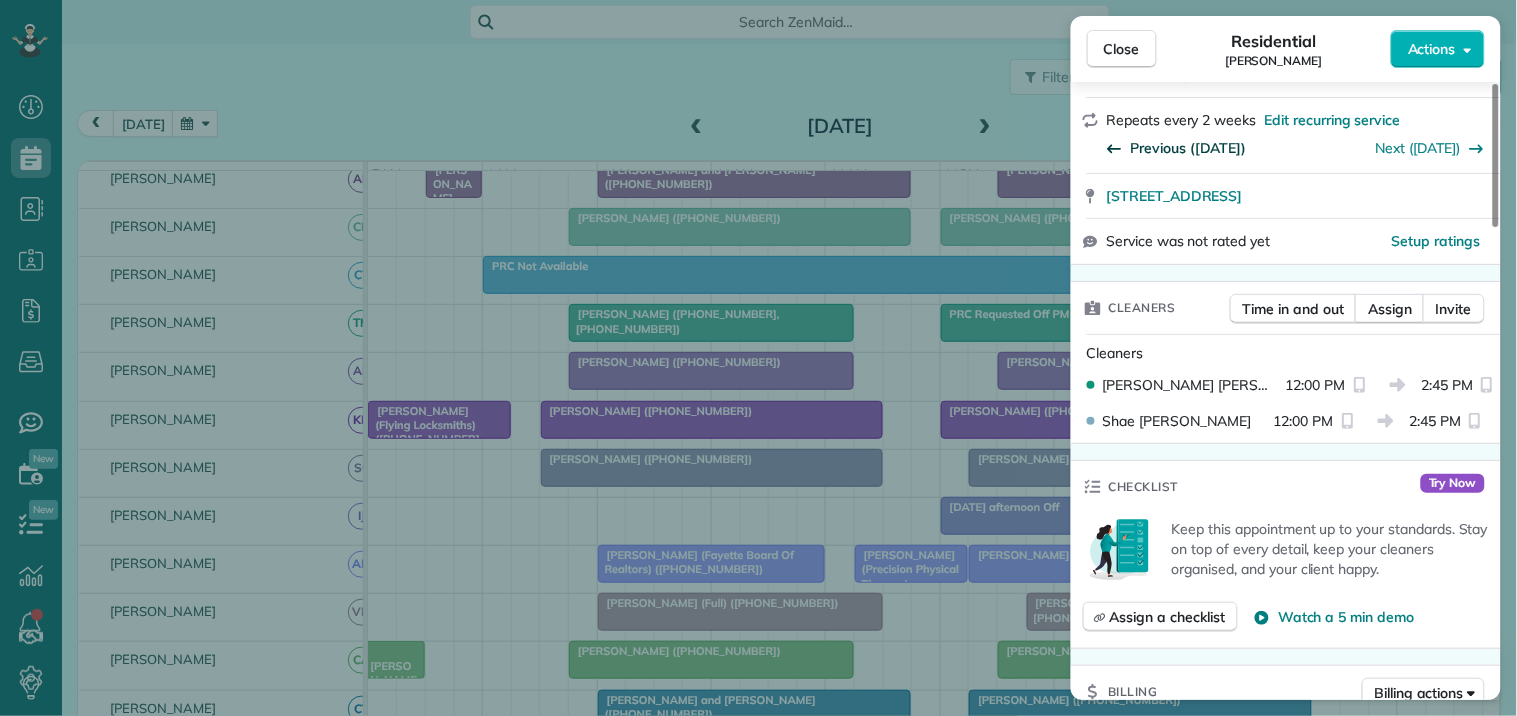 click on "Previous ([DATE])" at bounding box center [1189, 148] 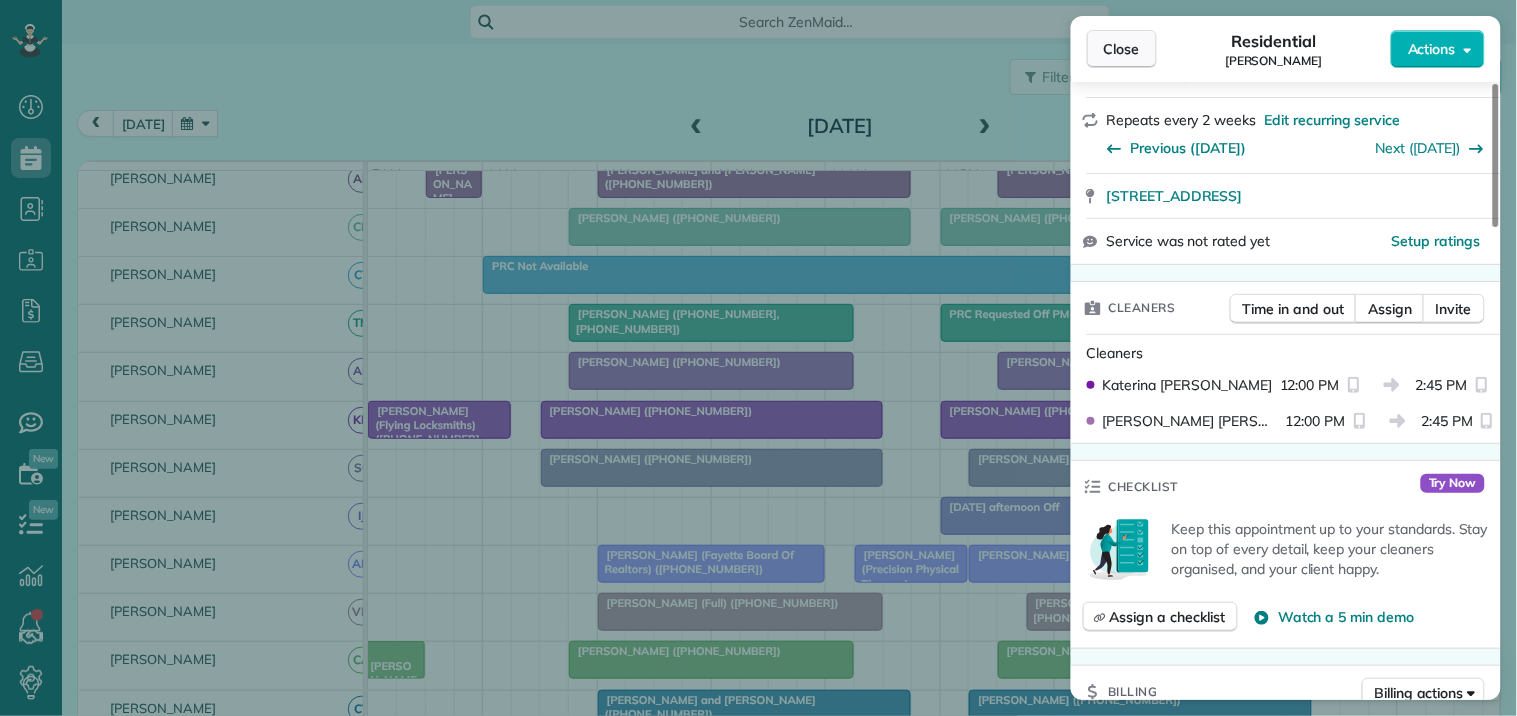 click on "Close" at bounding box center (1122, 49) 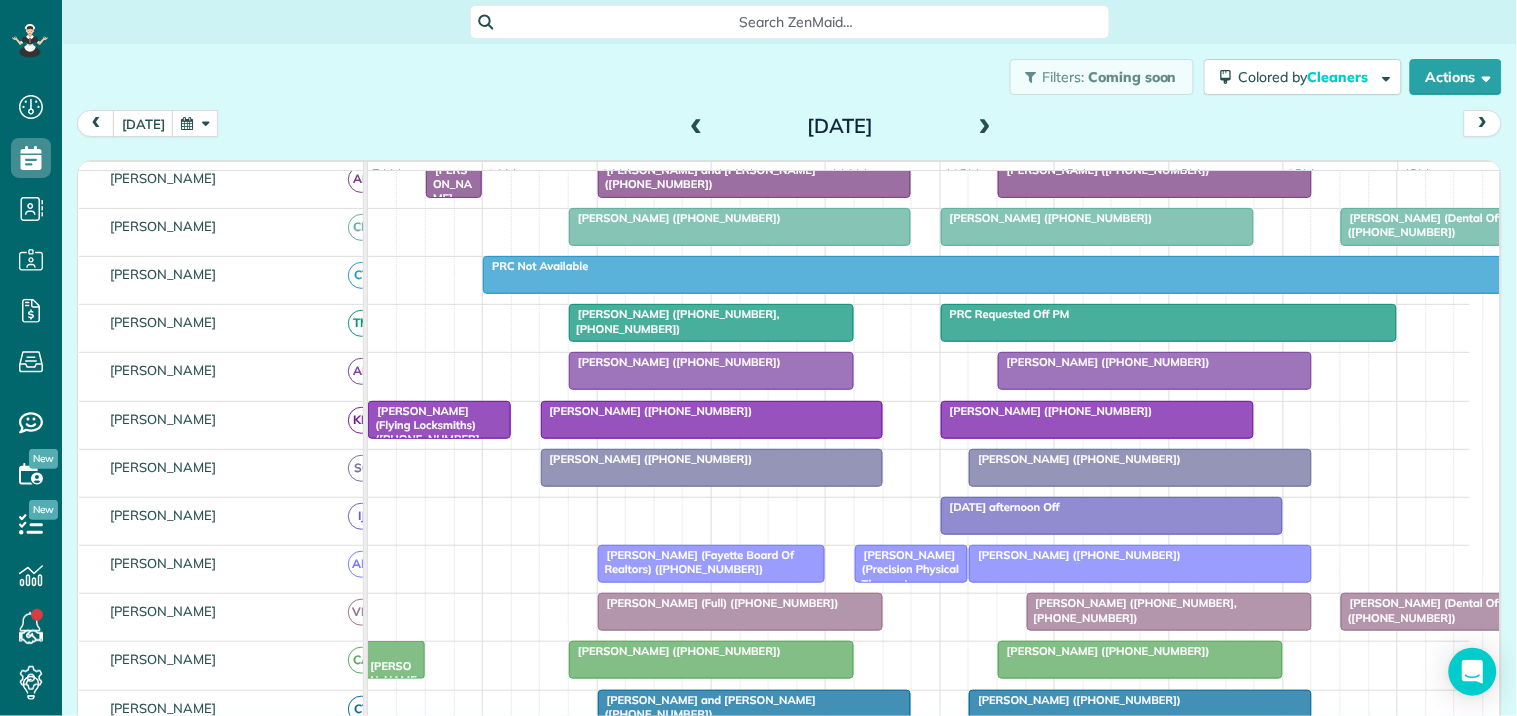 click at bounding box center (697, 127) 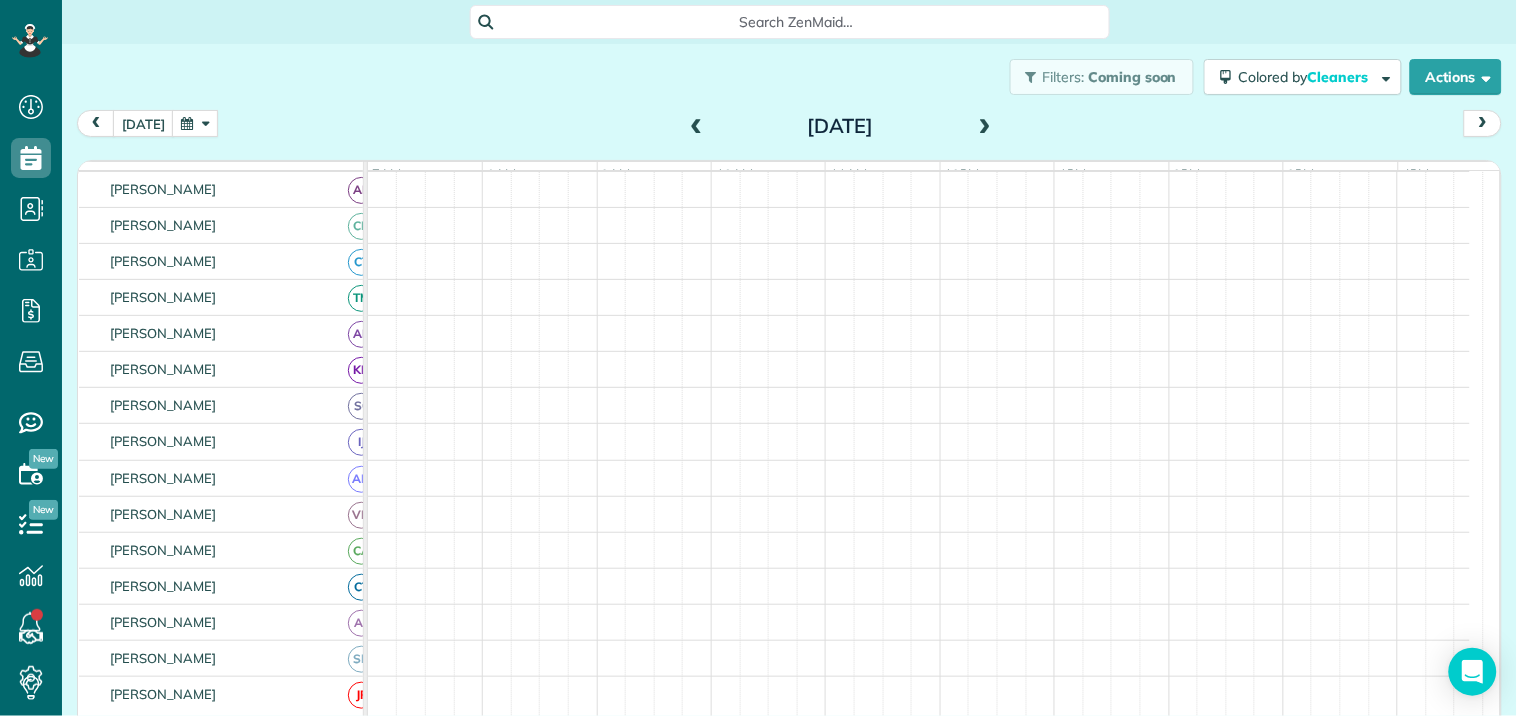 scroll, scrollTop: 248, scrollLeft: 0, axis: vertical 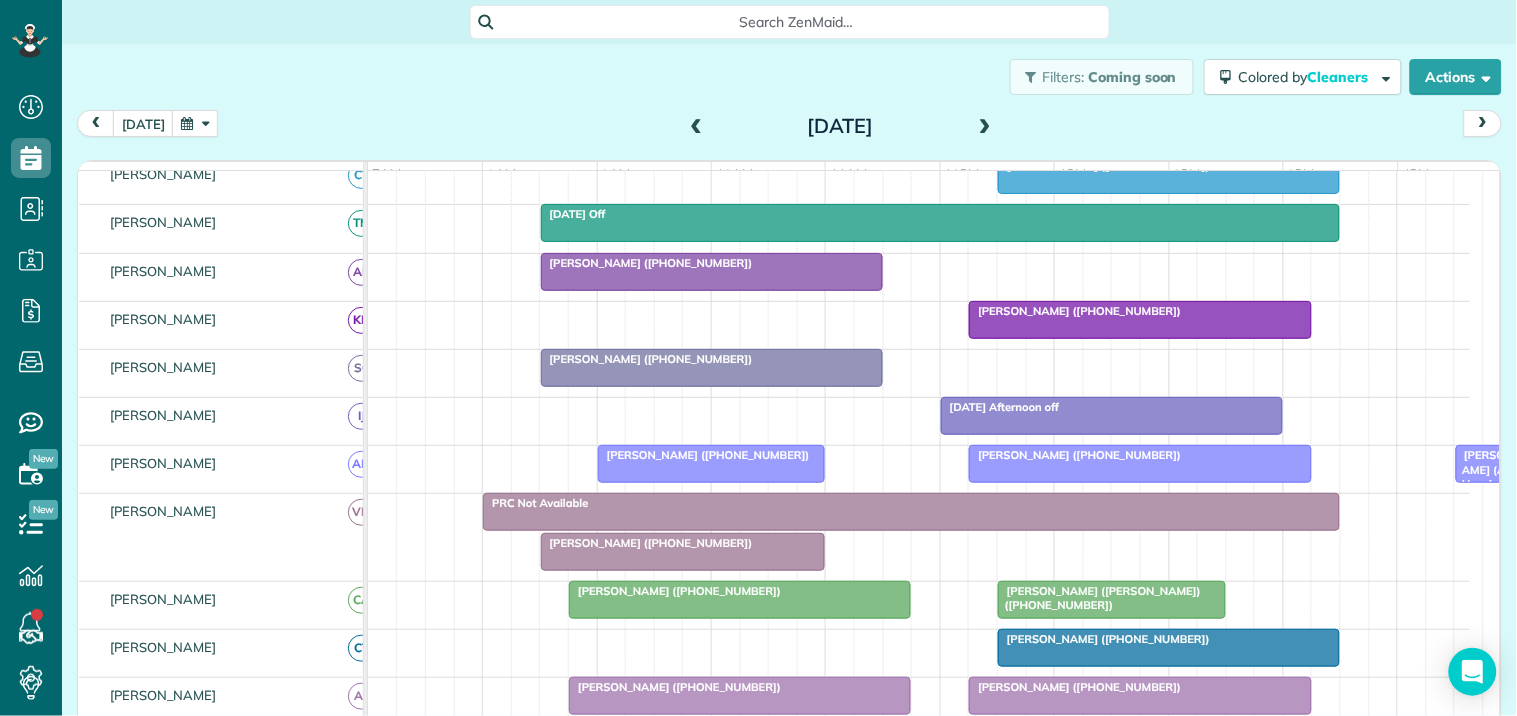 click on "[PERSON_NAME] ([PHONE_NUMBER])" at bounding box center [740, 591] 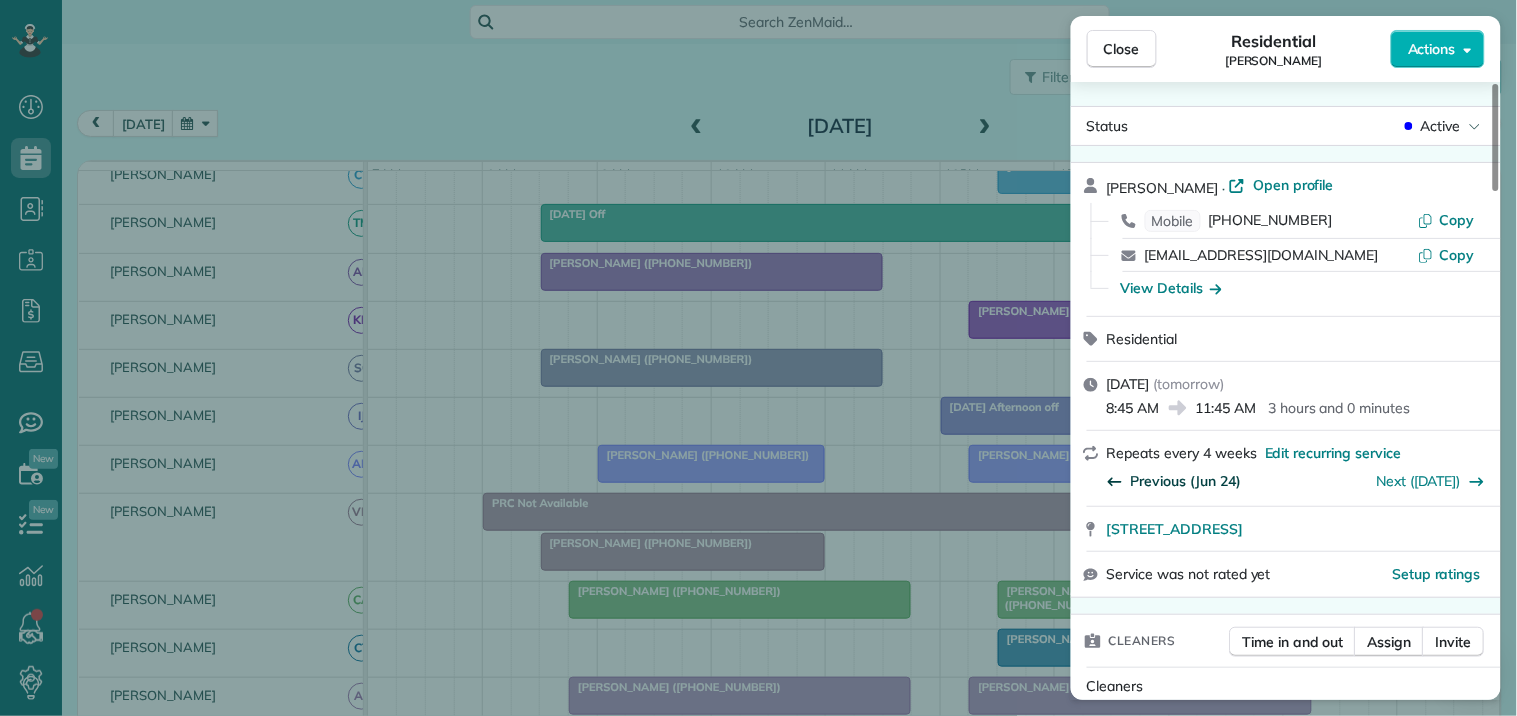 click on "Previous (Jun 24)" at bounding box center [1186, 481] 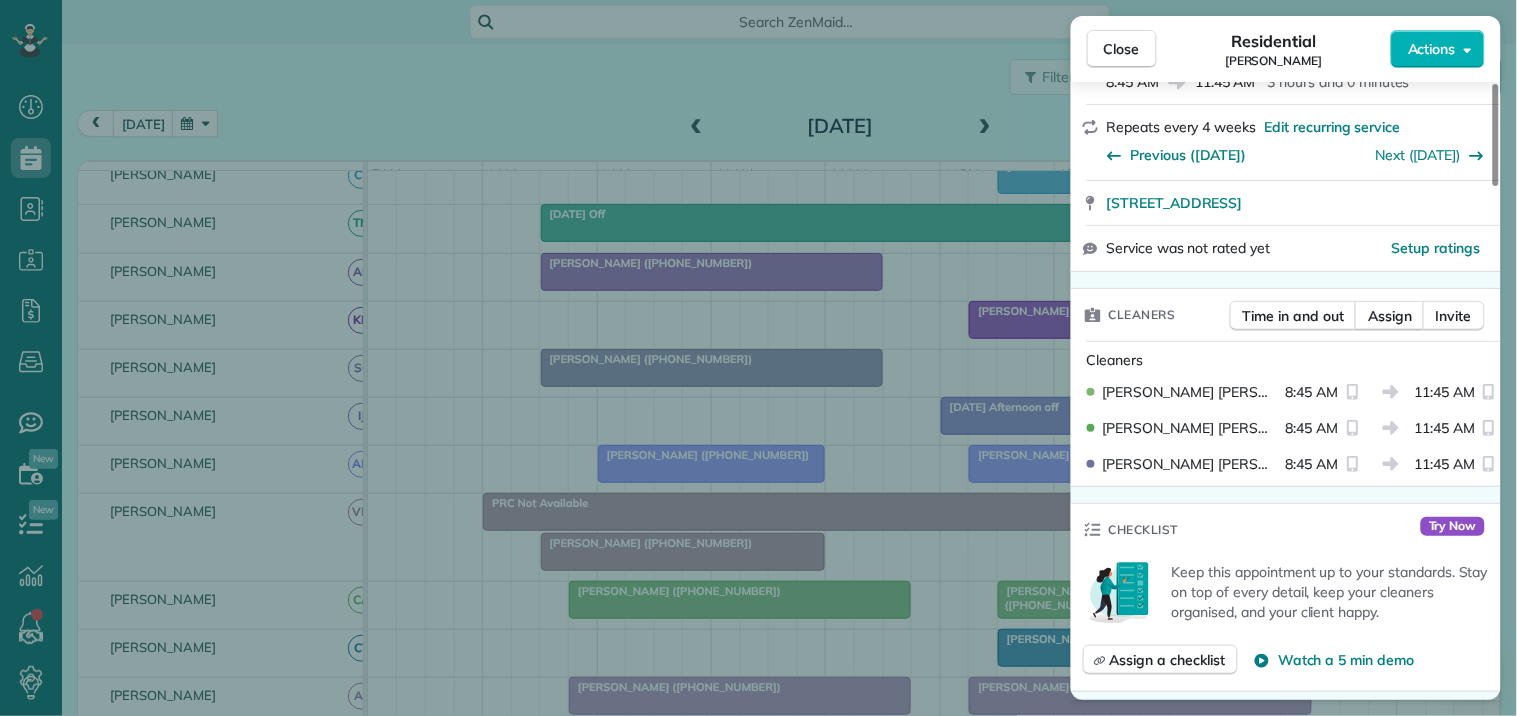 scroll, scrollTop: 333, scrollLeft: 0, axis: vertical 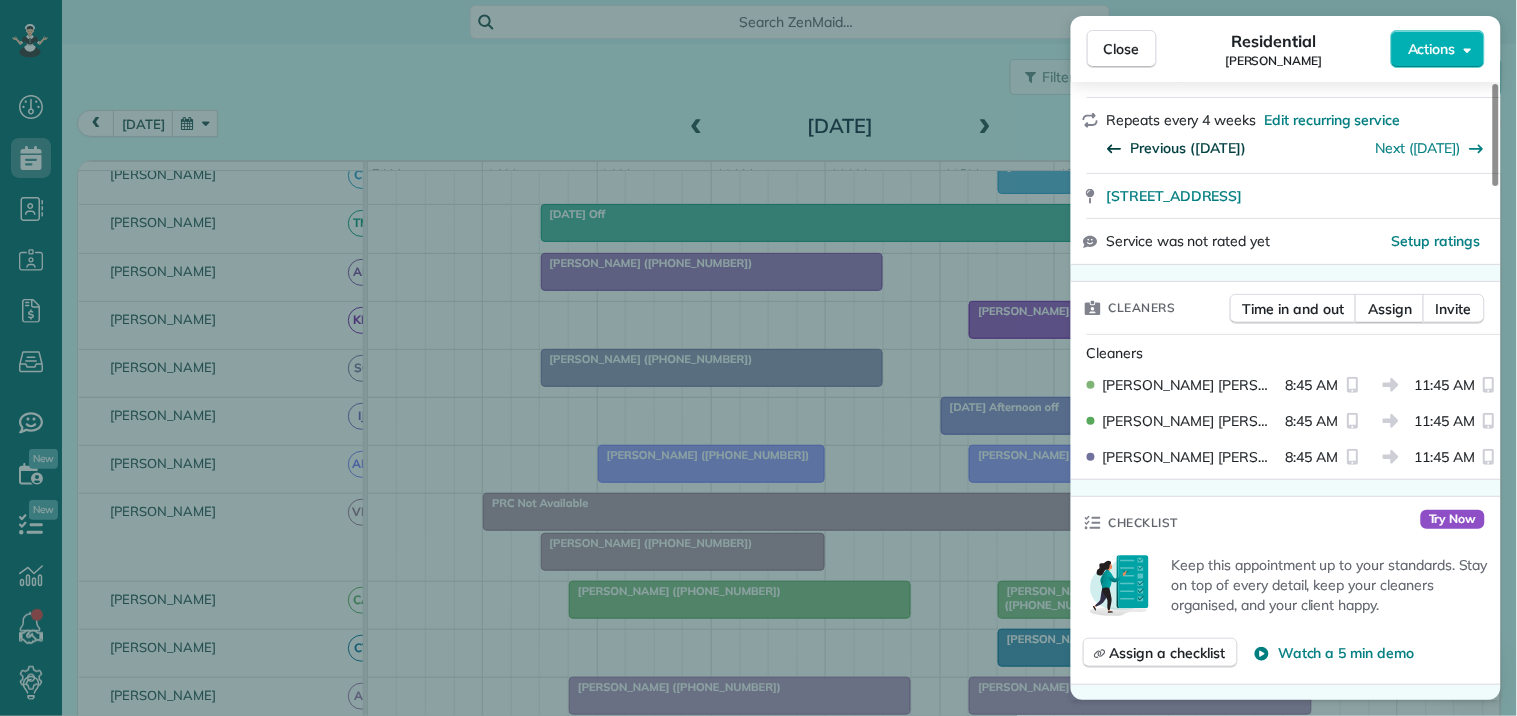 click on "Previous ([DATE])" at bounding box center [1189, 148] 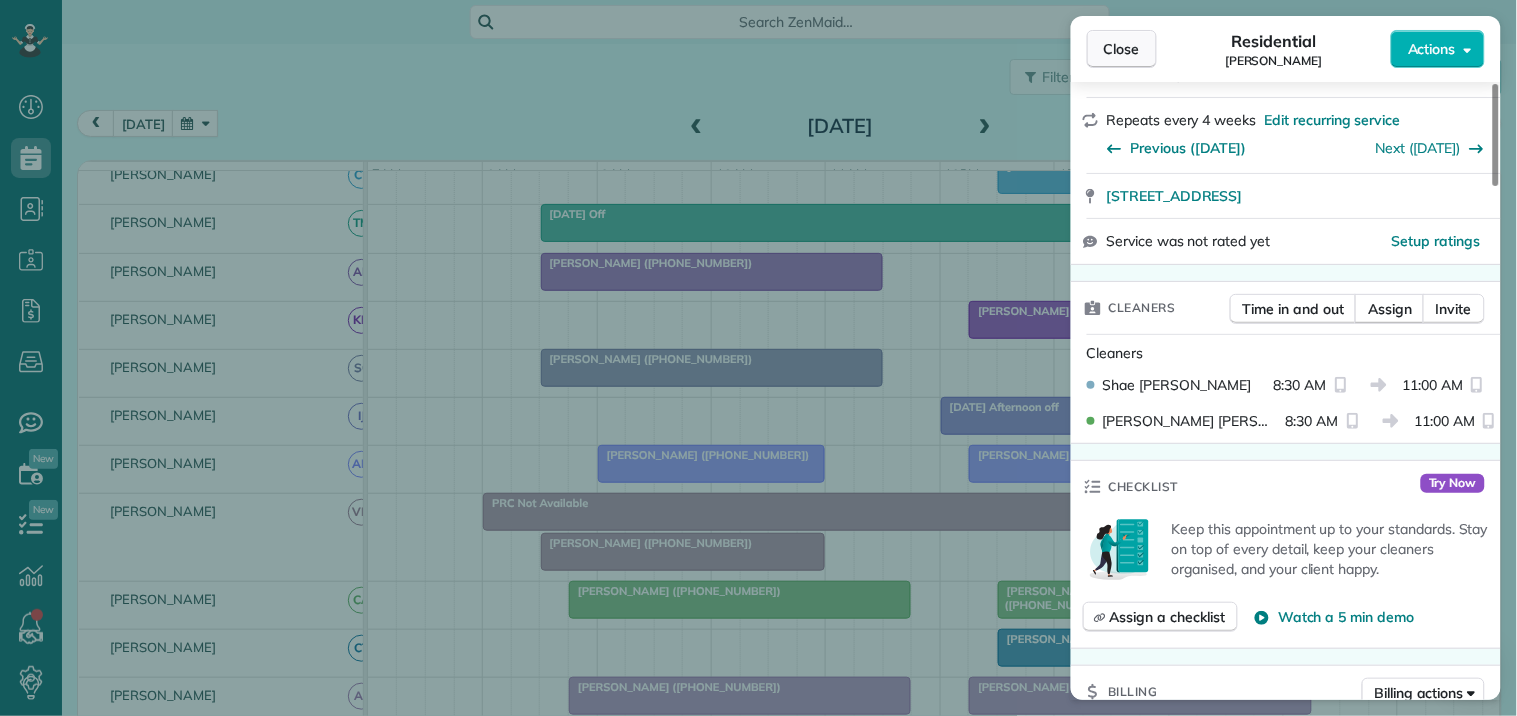 click on "Close" at bounding box center [1122, 49] 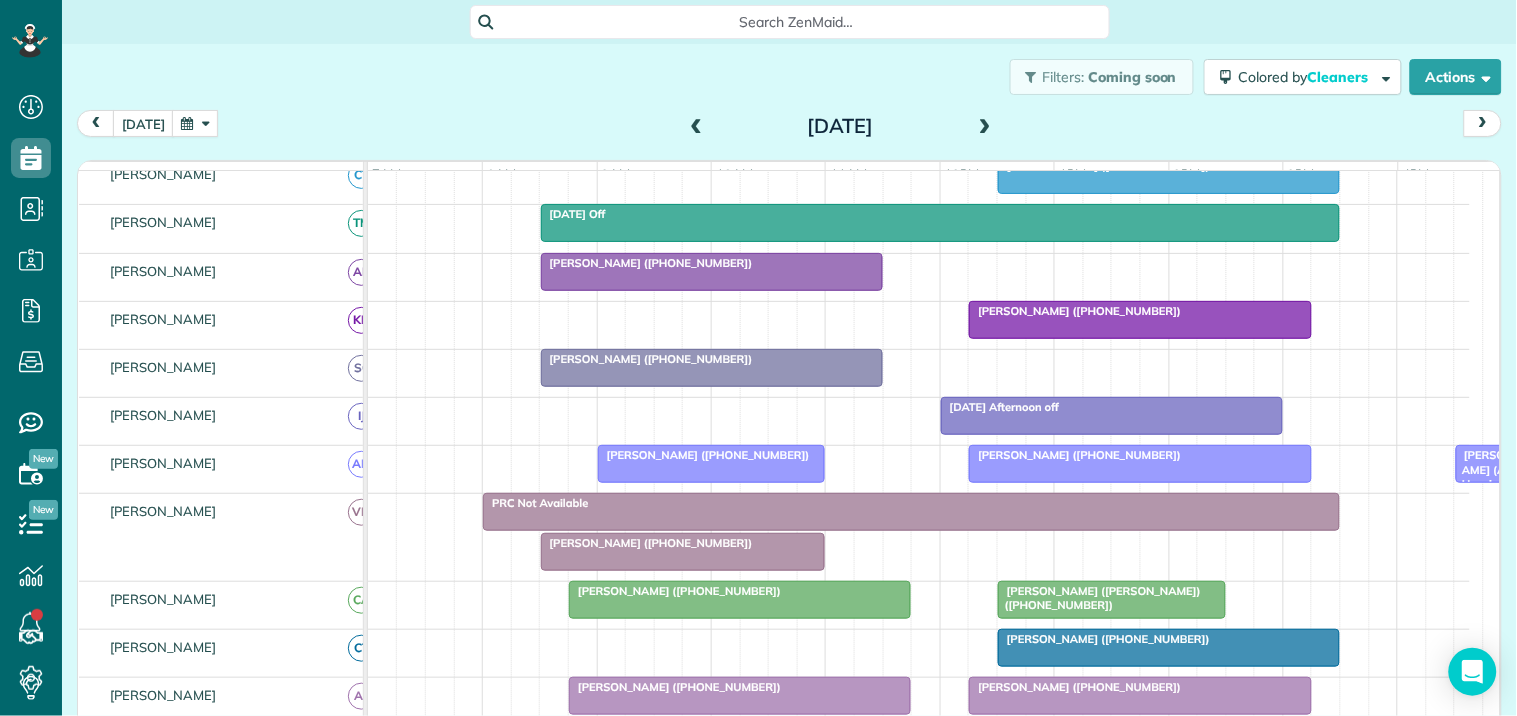 scroll, scrollTop: 471, scrollLeft: 0, axis: vertical 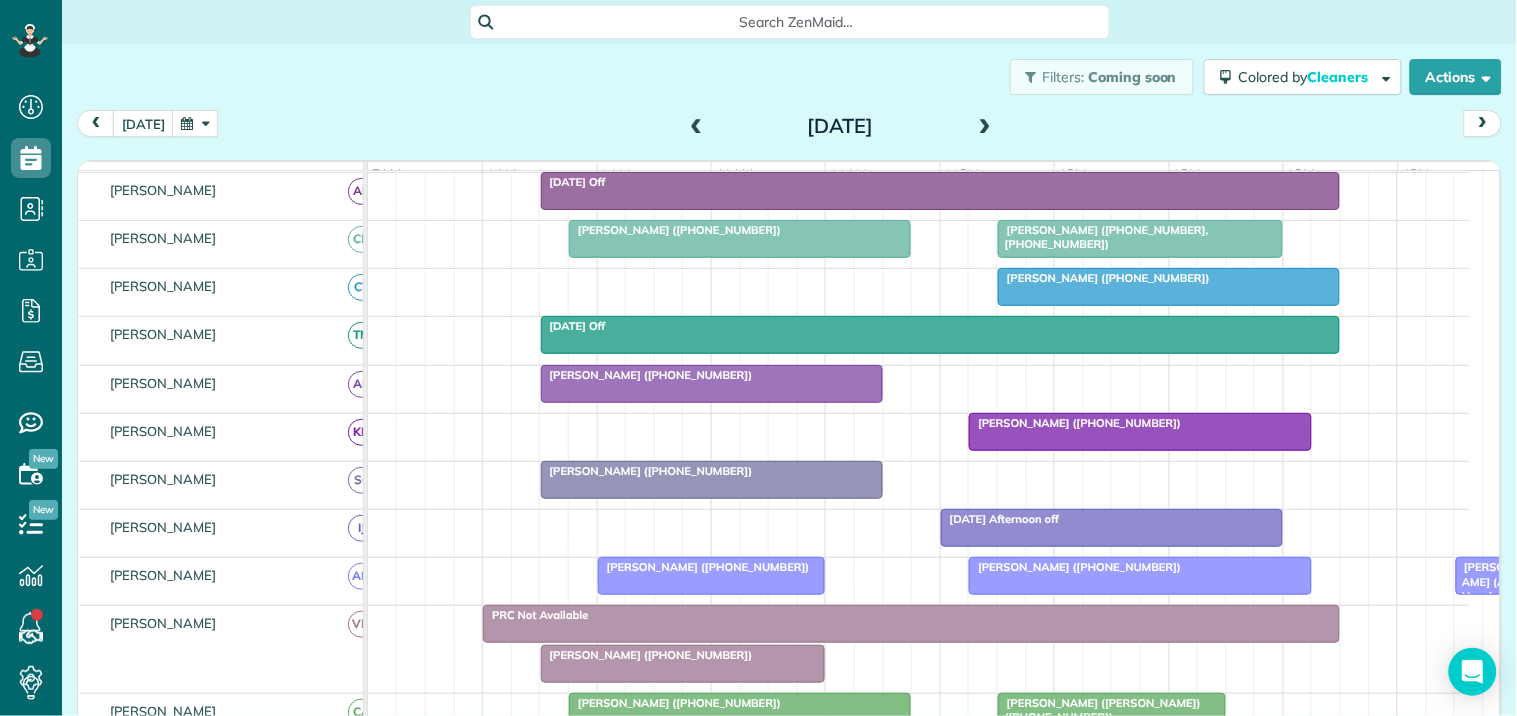 click on "[PERSON_NAME] ([PHONE_NUMBER])" at bounding box center (1075, 423) 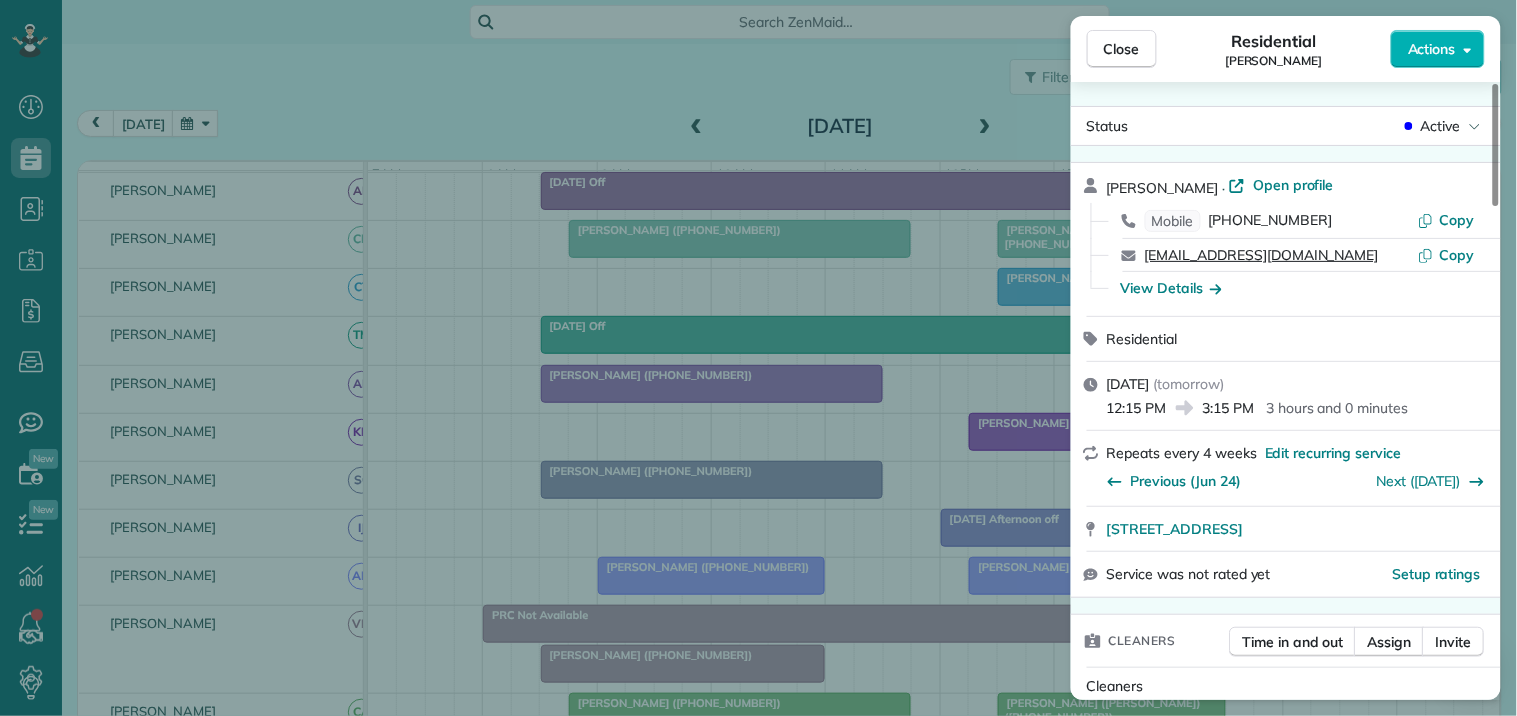 scroll, scrollTop: 111, scrollLeft: 0, axis: vertical 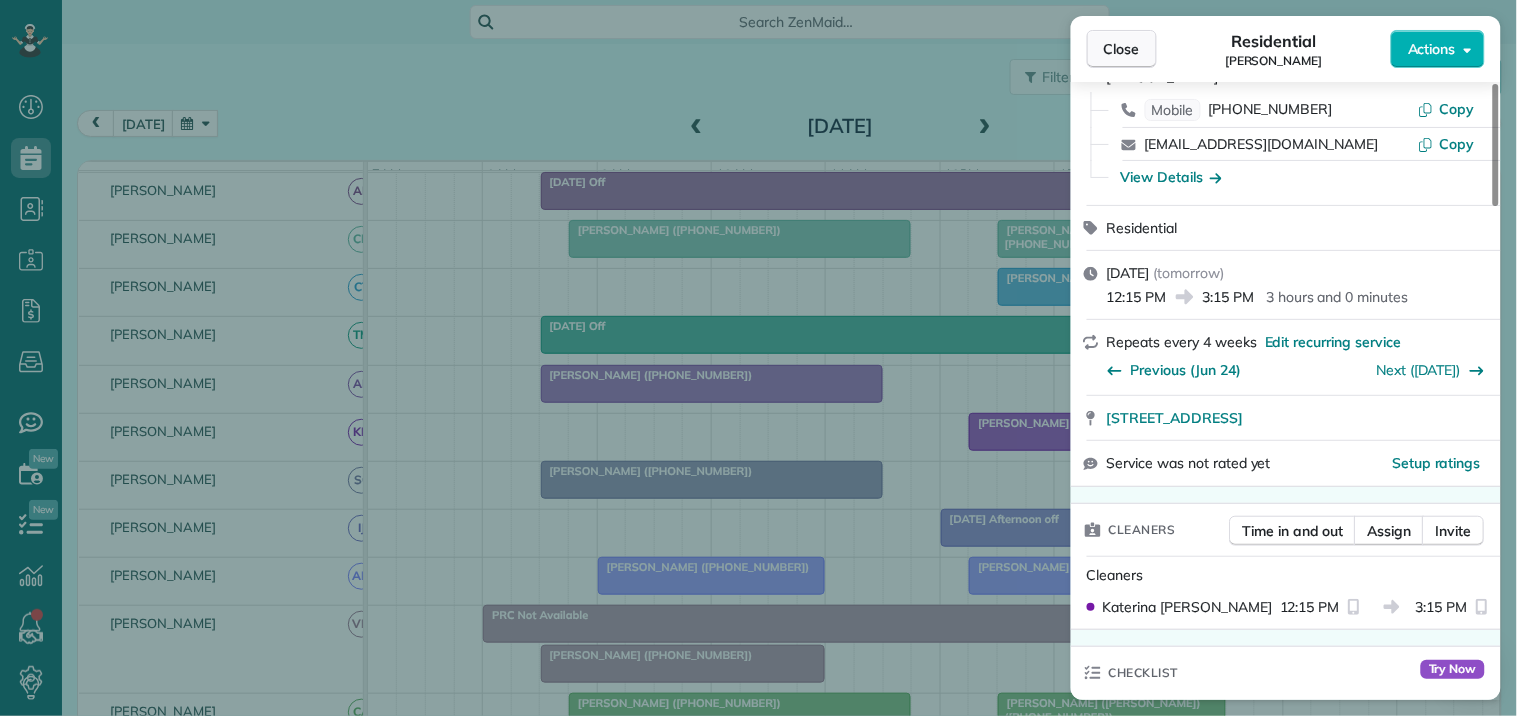click on "Close" at bounding box center (1122, 49) 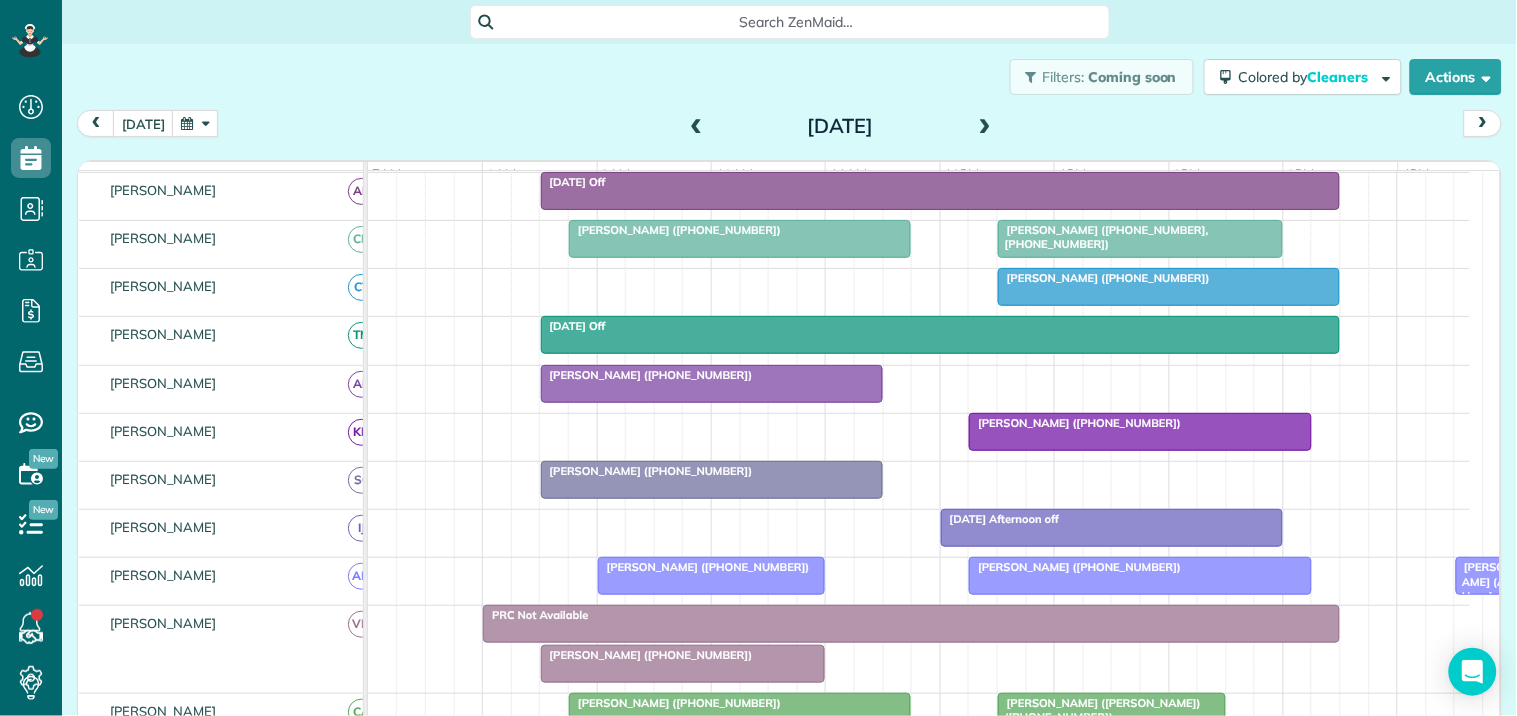 click at bounding box center [985, 127] 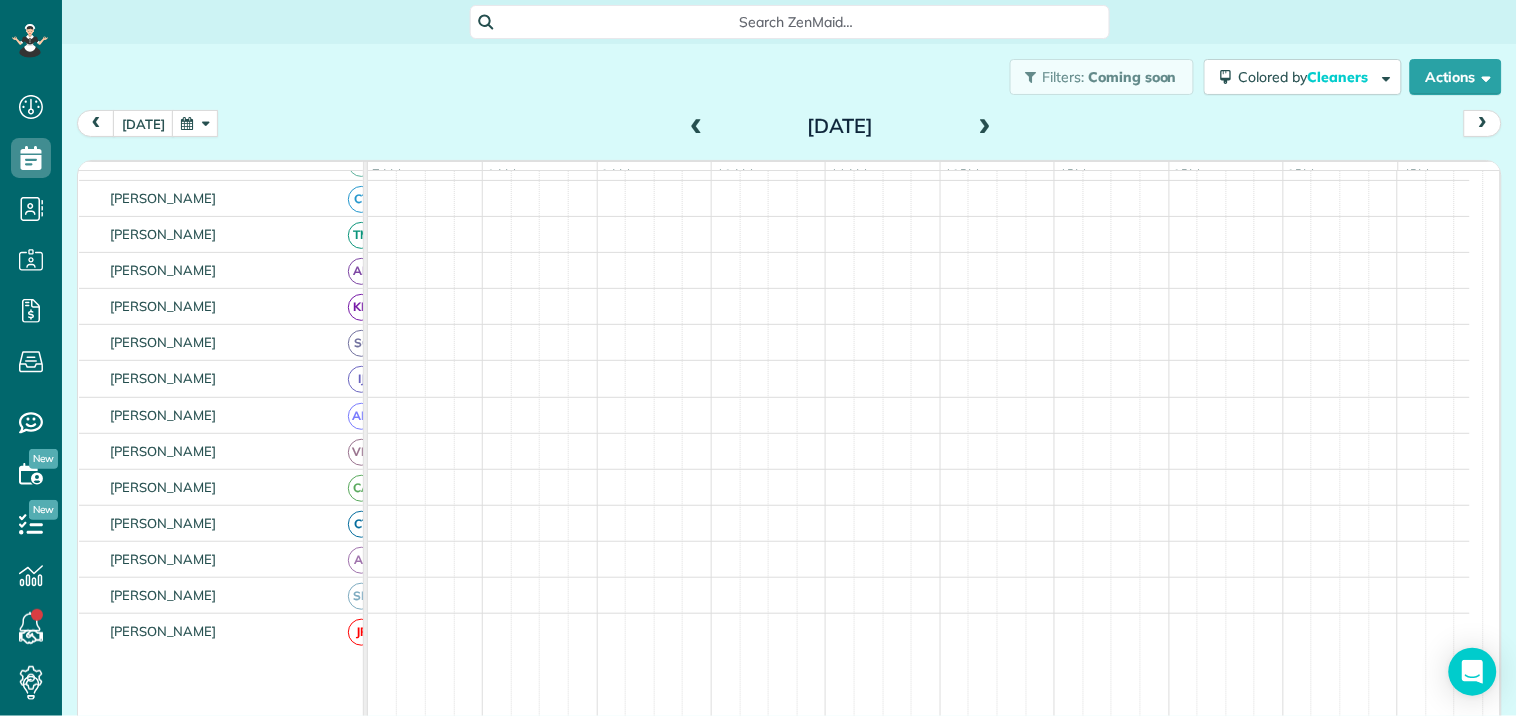 scroll, scrollTop: 185, scrollLeft: 0, axis: vertical 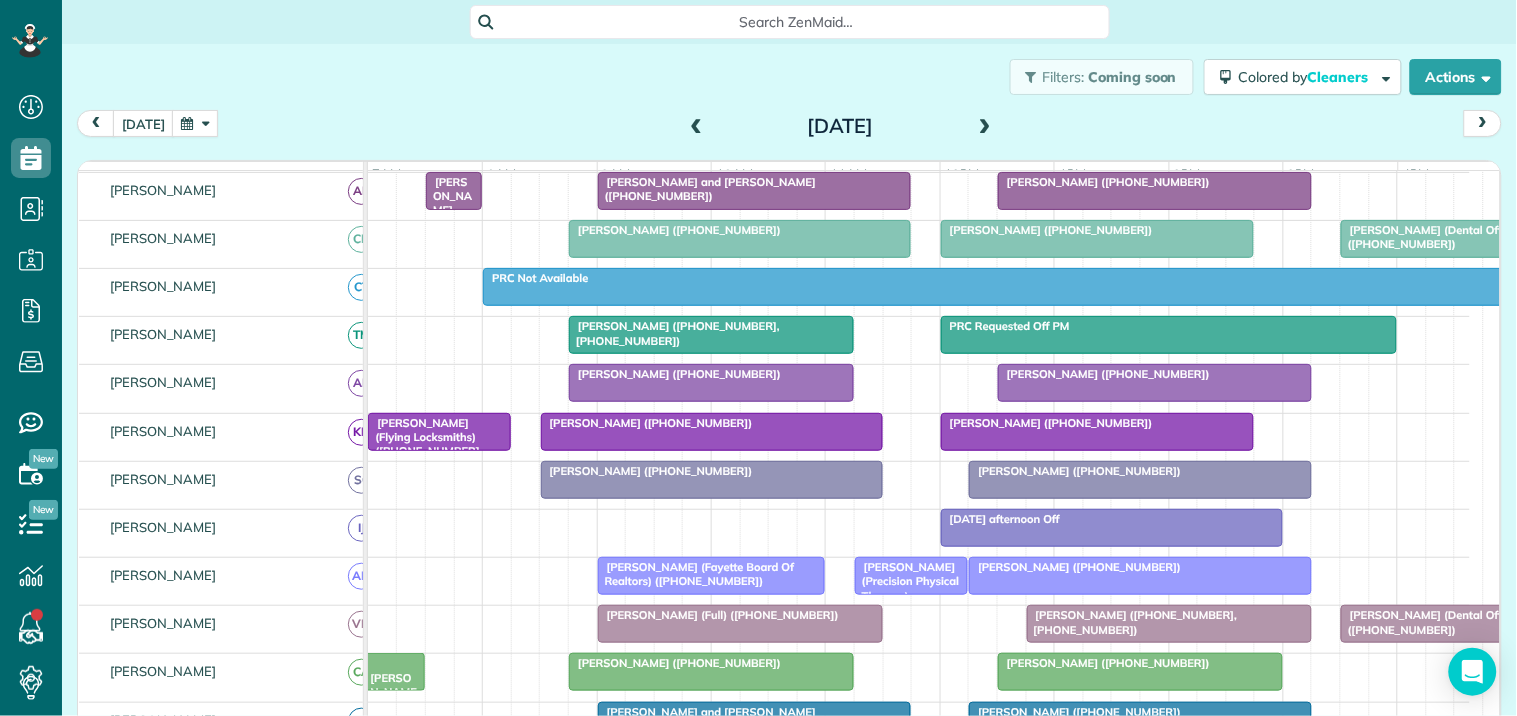 click on "[PERSON_NAME] ([PHONE_NUMBER])" at bounding box center [1098, 423] 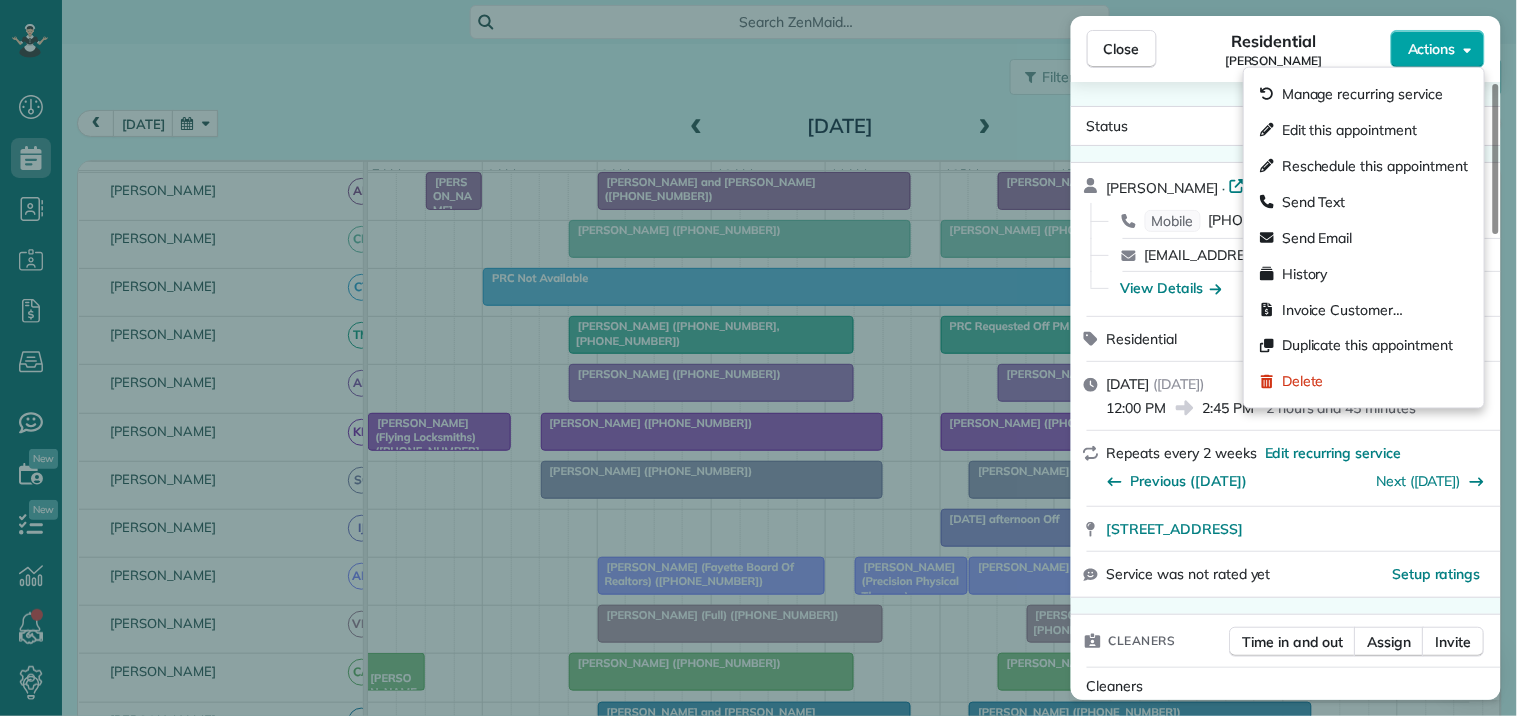click on "Actions" at bounding box center (1432, 49) 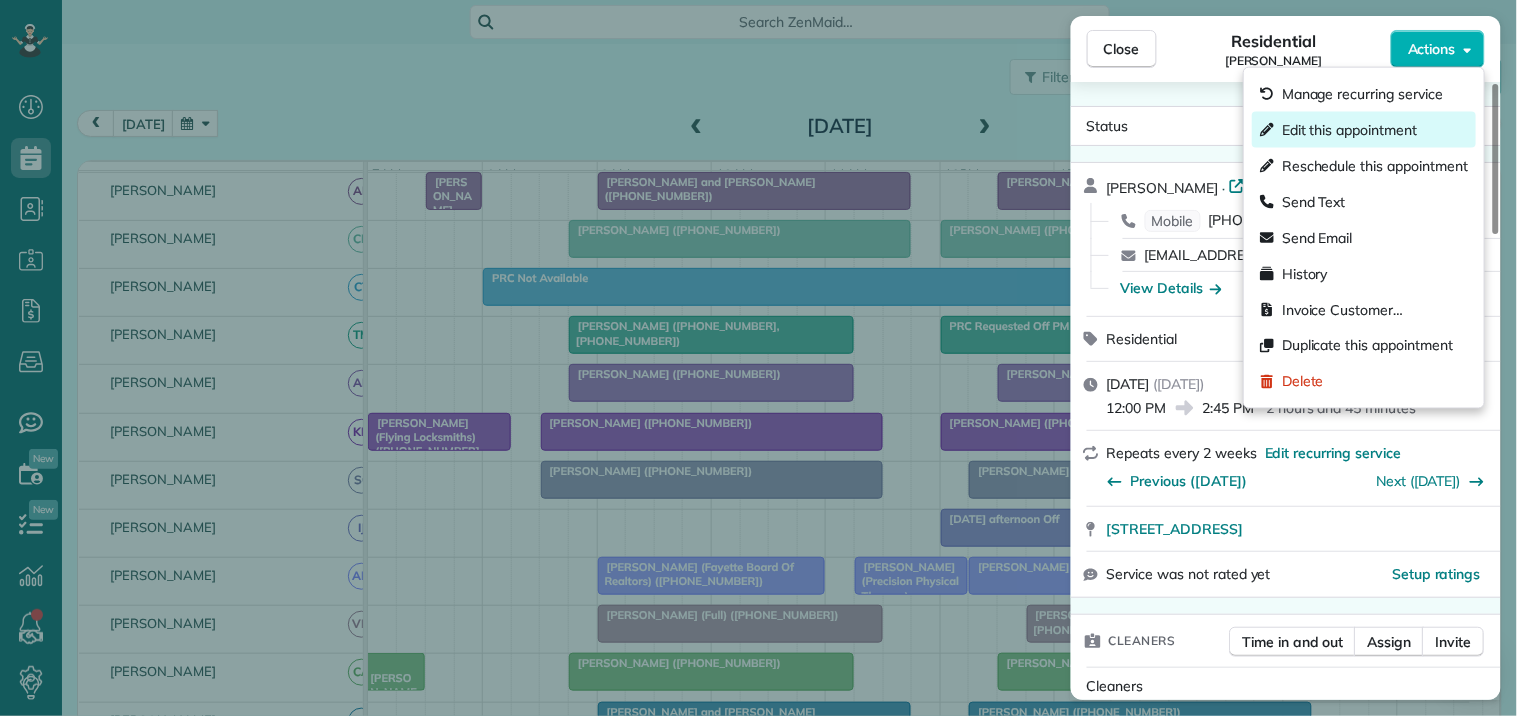click on "Edit this appointment" at bounding box center [1349, 130] 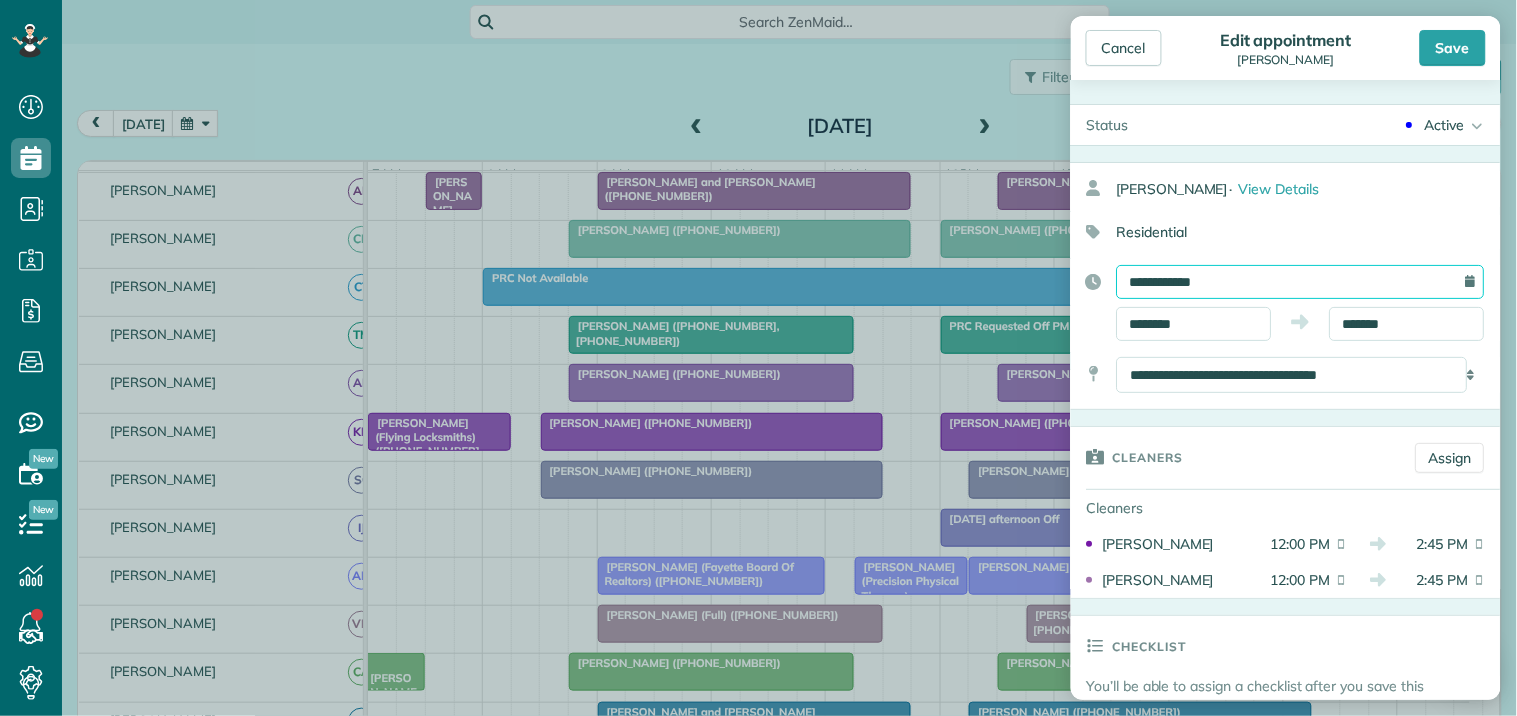 click on "**********" at bounding box center (1301, 282) 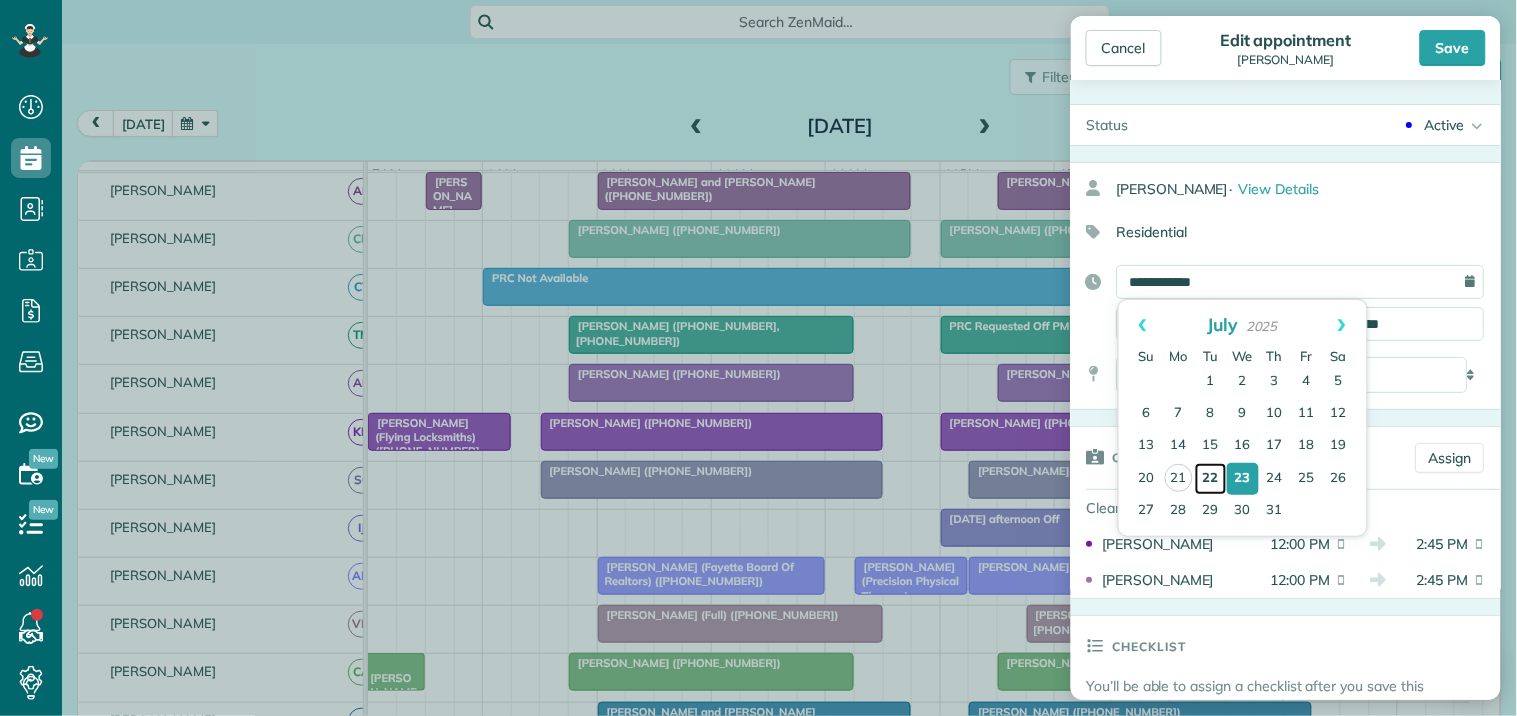 click on "22" at bounding box center [1211, 479] 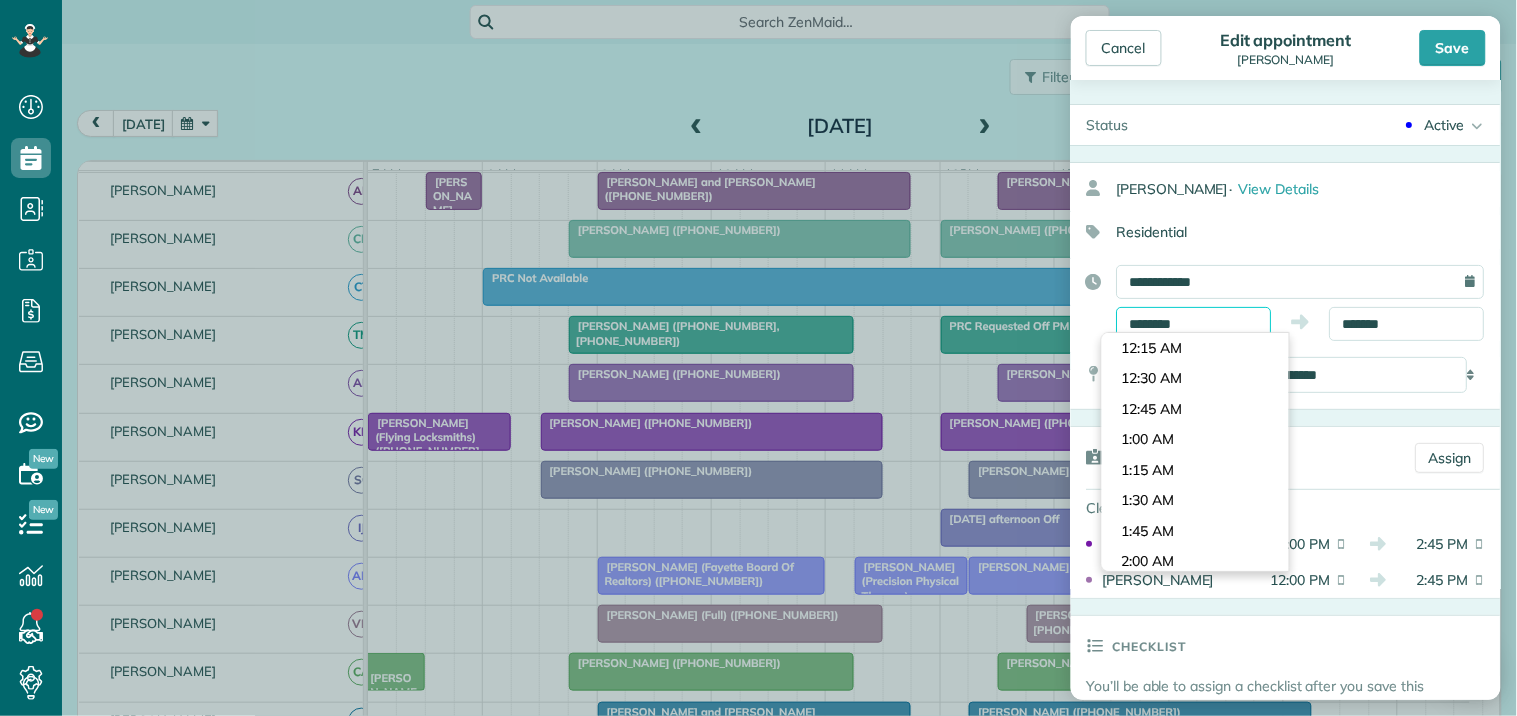 click on "********" at bounding box center (1194, 324) 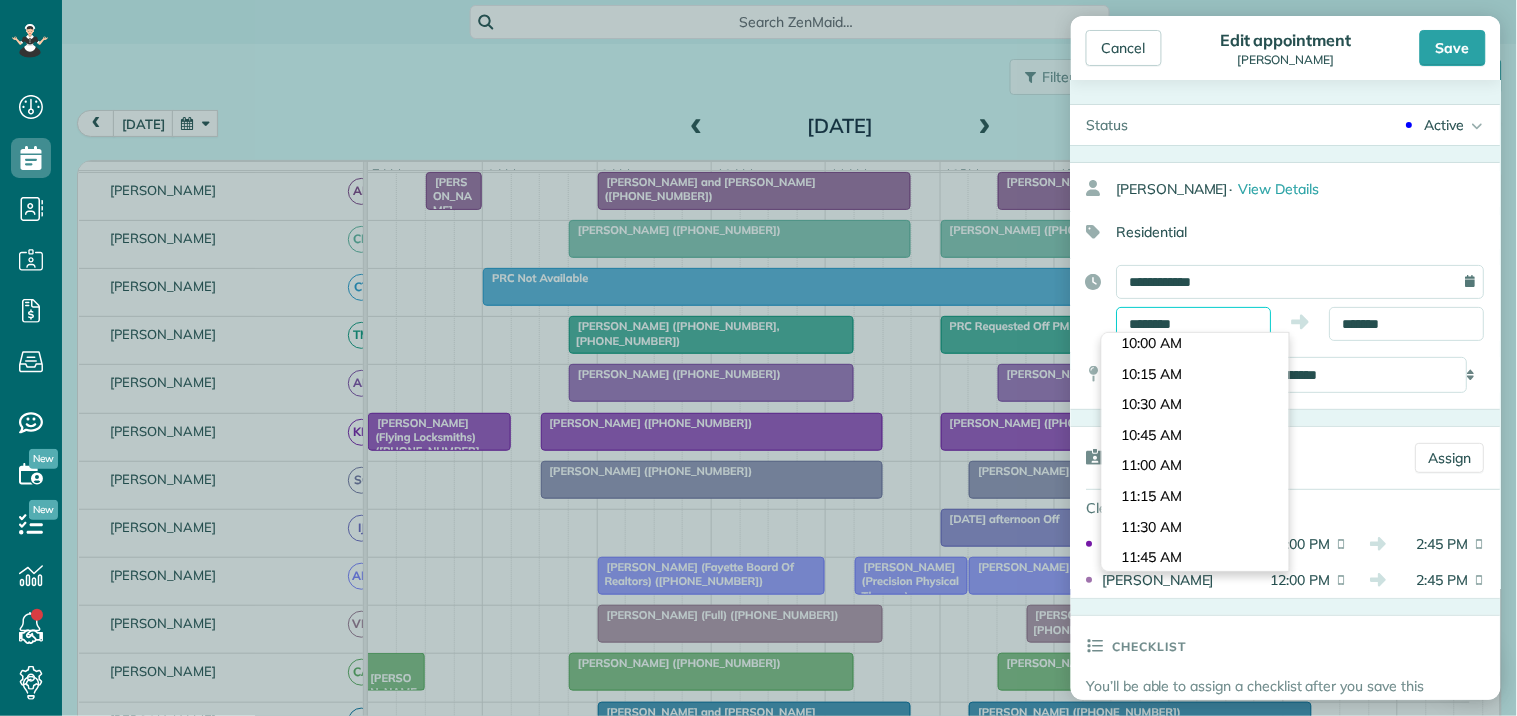 scroll, scrollTop: 1071, scrollLeft: 0, axis: vertical 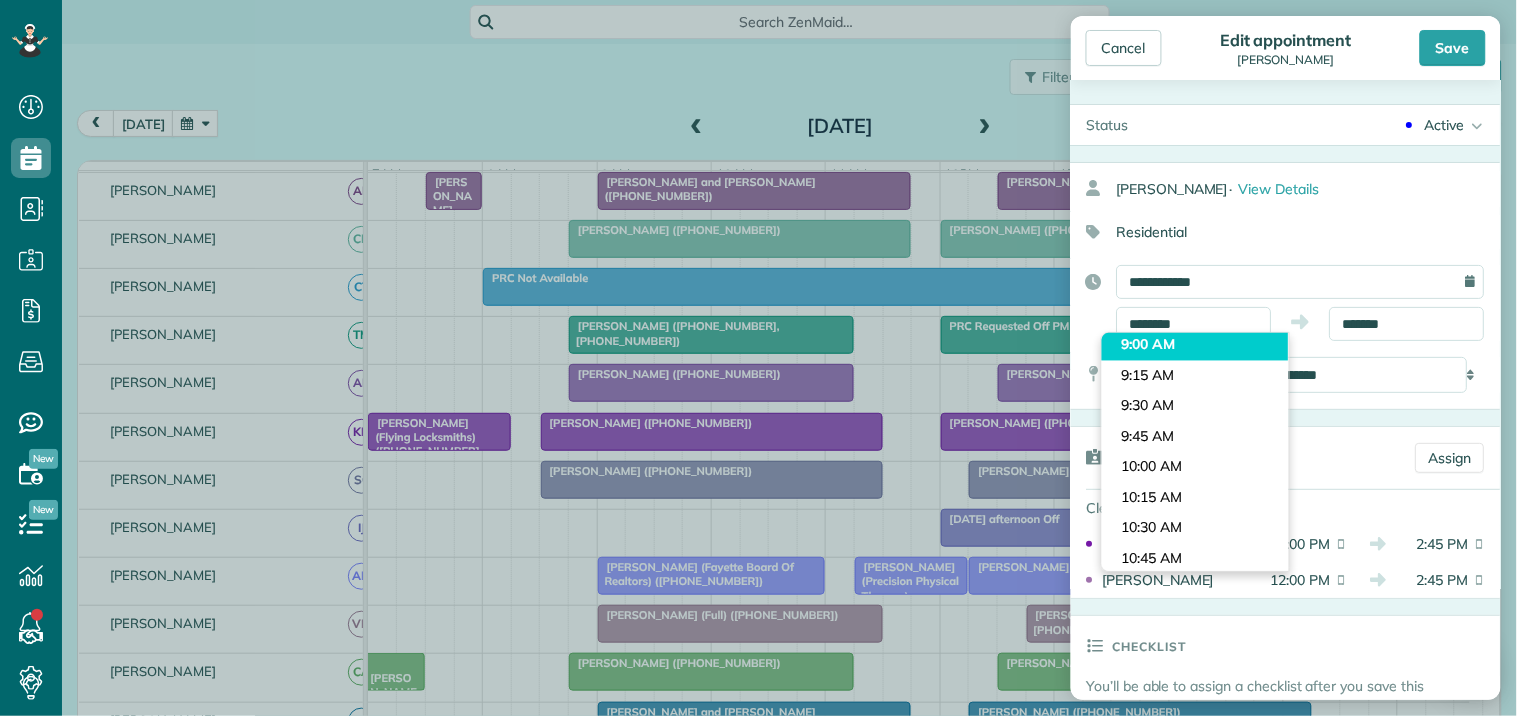 type on "*******" 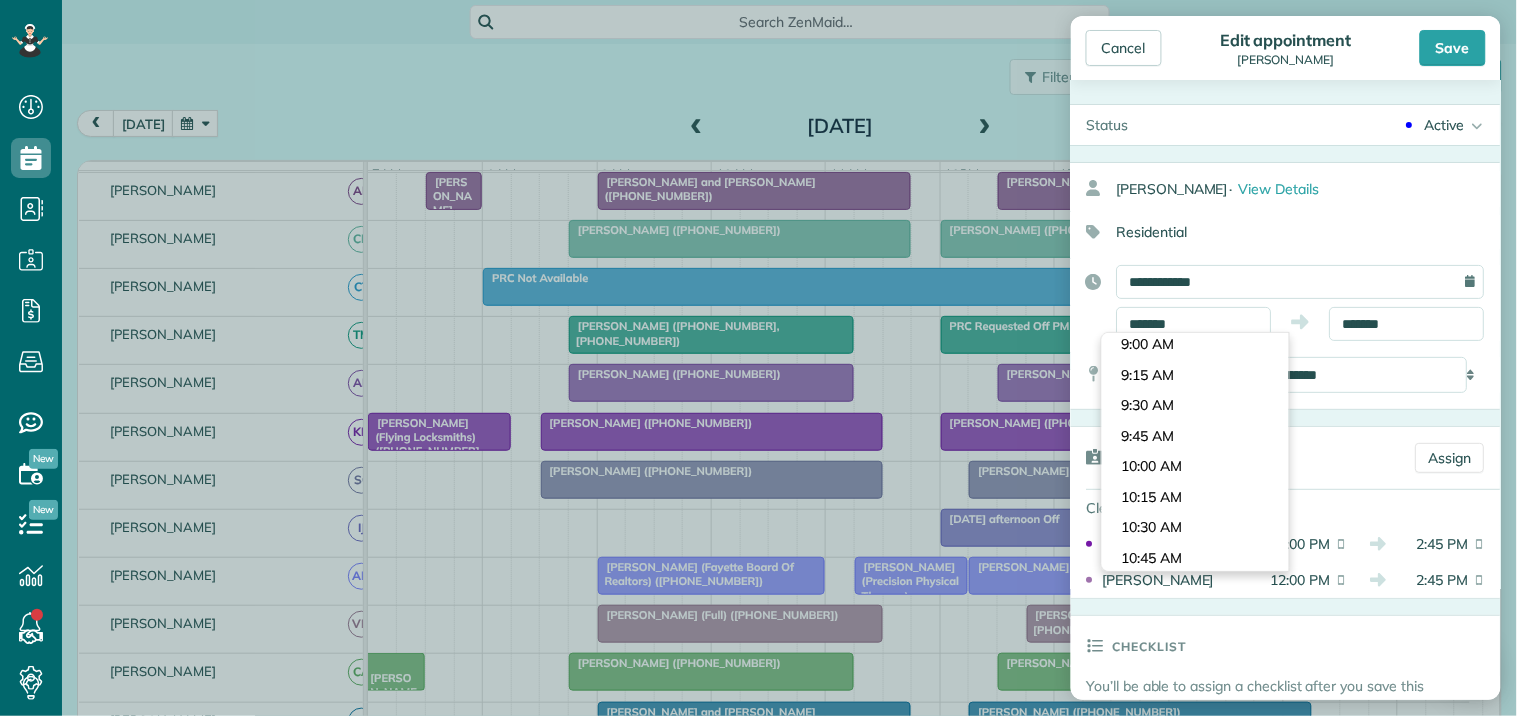 click on "Dashboard
Scheduling
Calendar View
List View
Dispatch View - Weekly scheduling (Beta)" at bounding box center (758, 358) 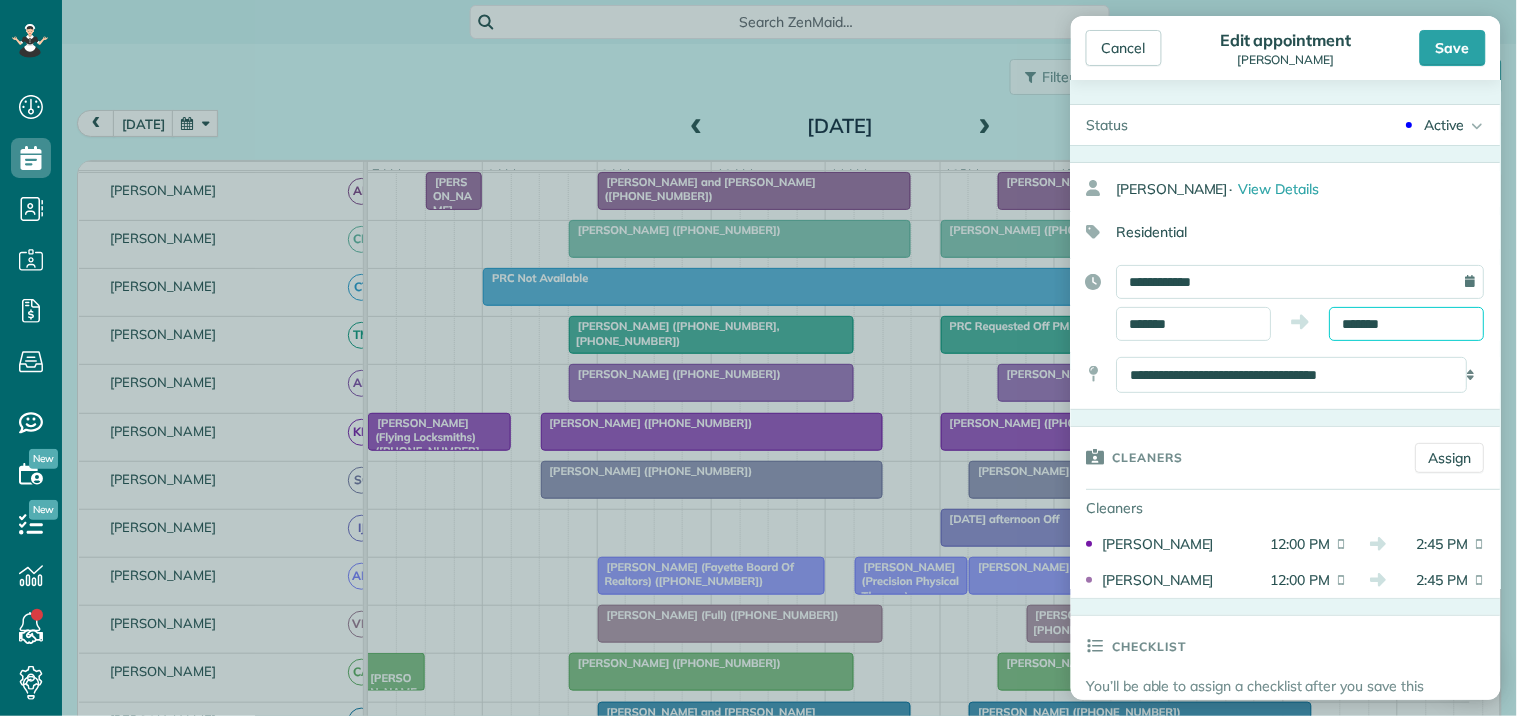 click on "*******" at bounding box center [1407, 324] 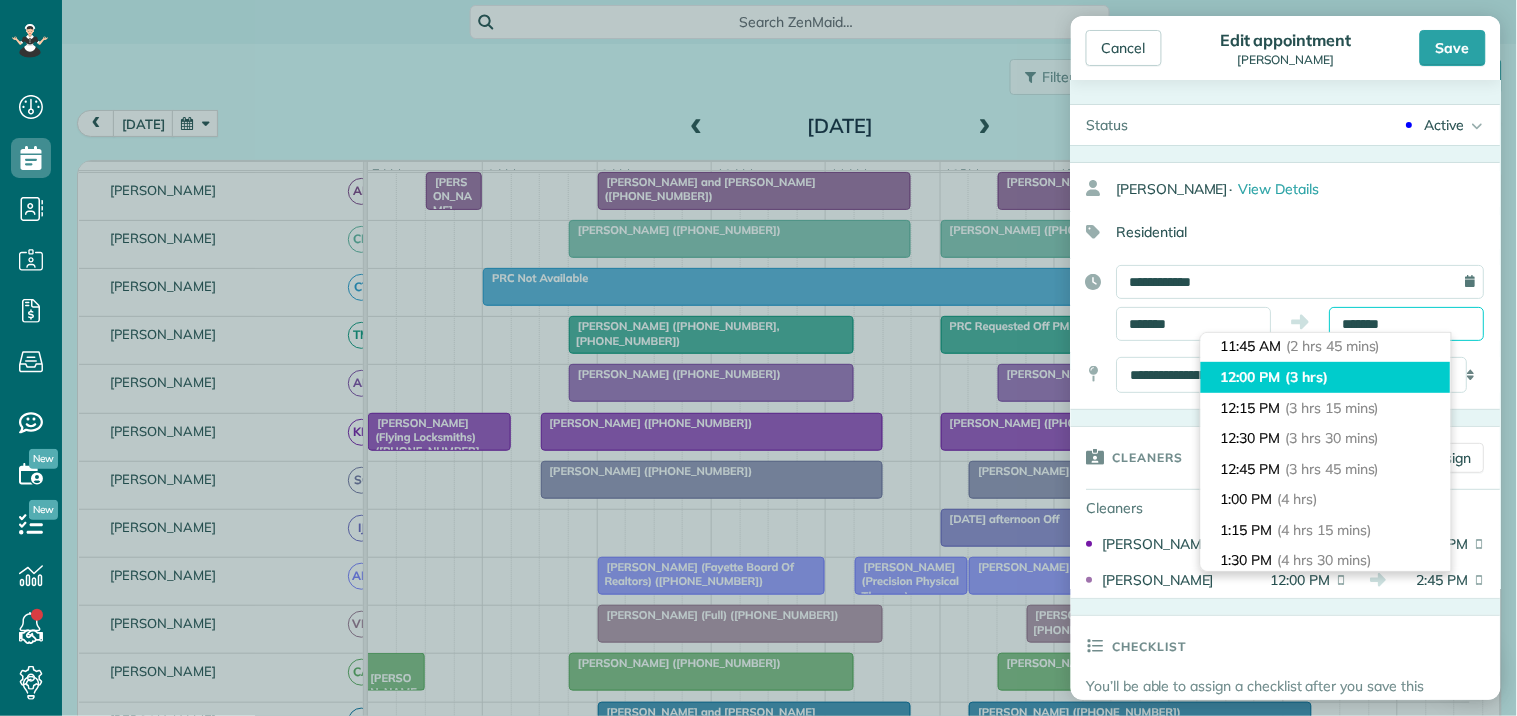 scroll, scrollTop: 226, scrollLeft: 0, axis: vertical 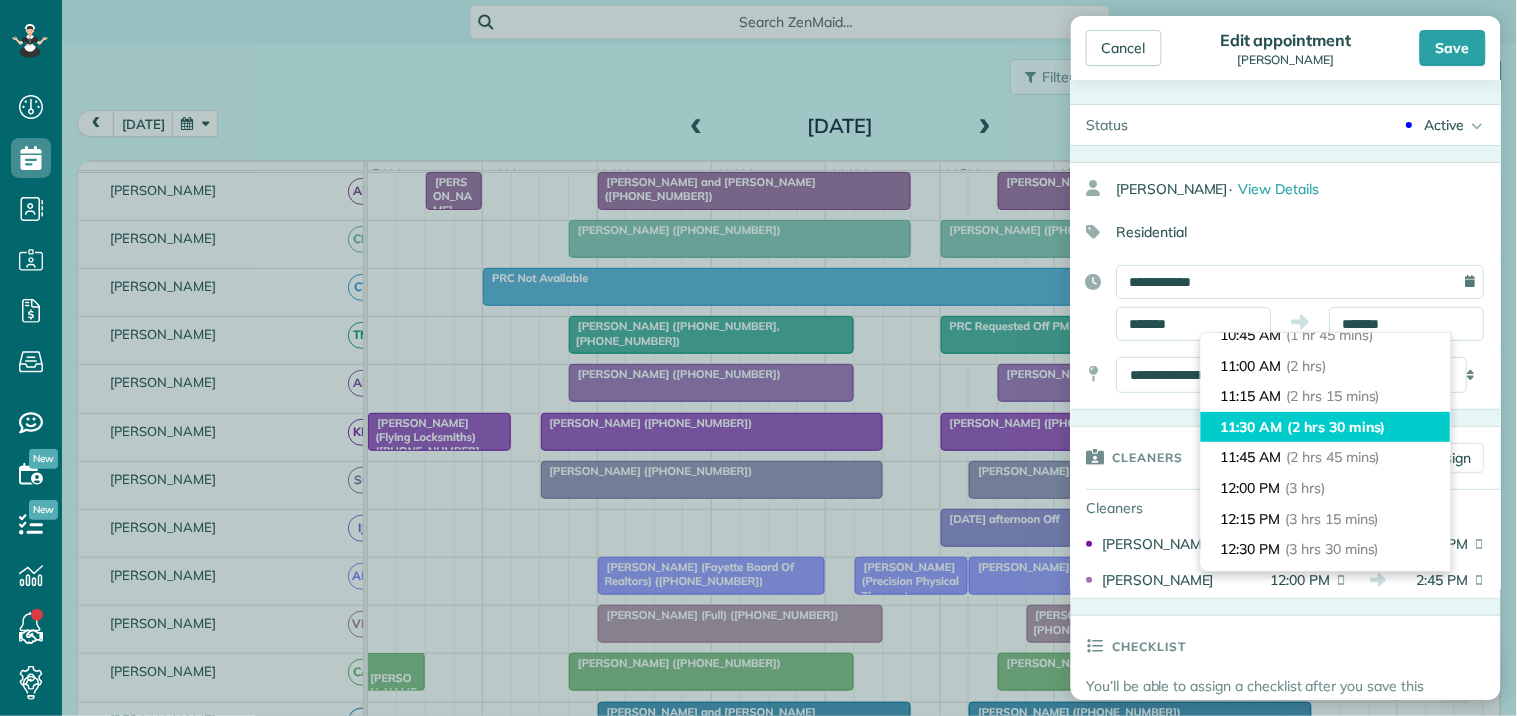type on "********" 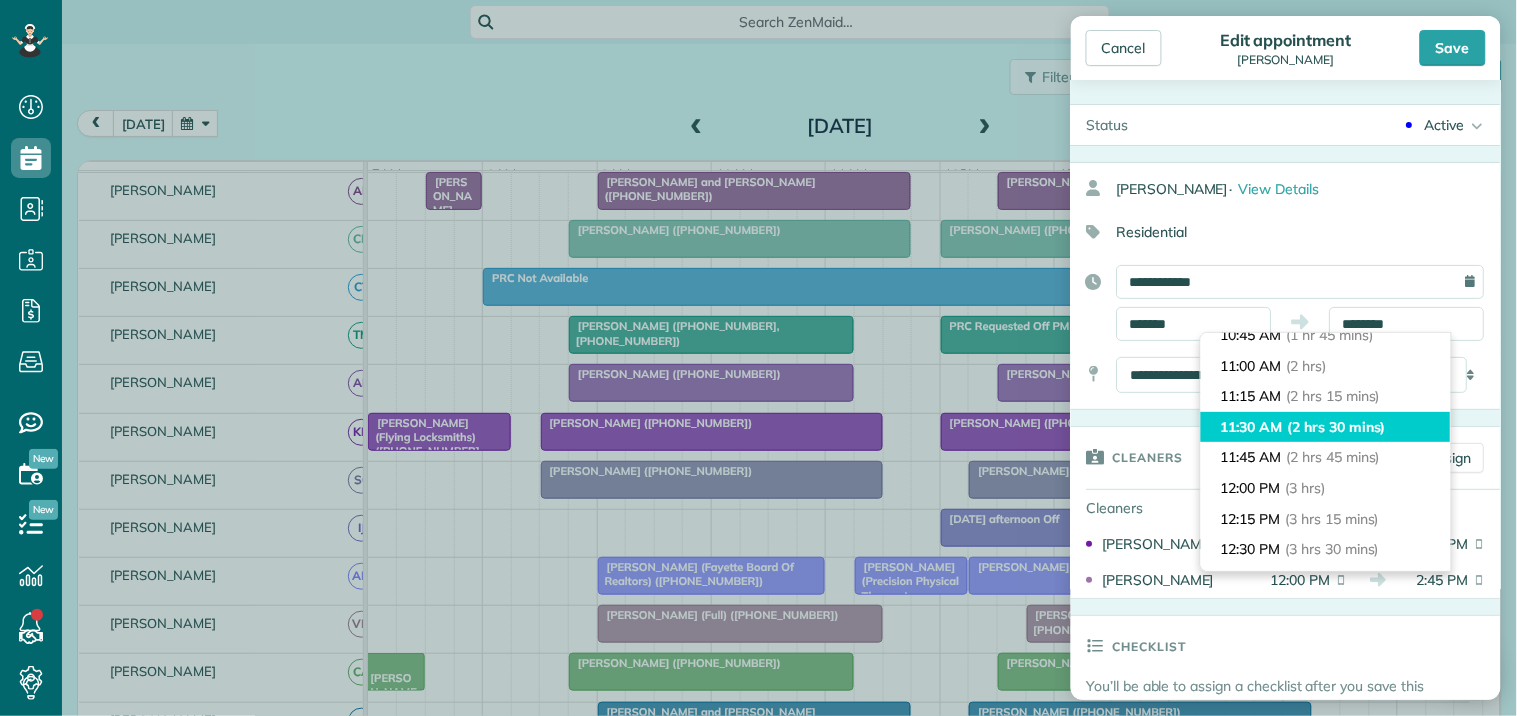 click on "11:30 AM  (2 hrs 30 mins)" at bounding box center (1326, 427) 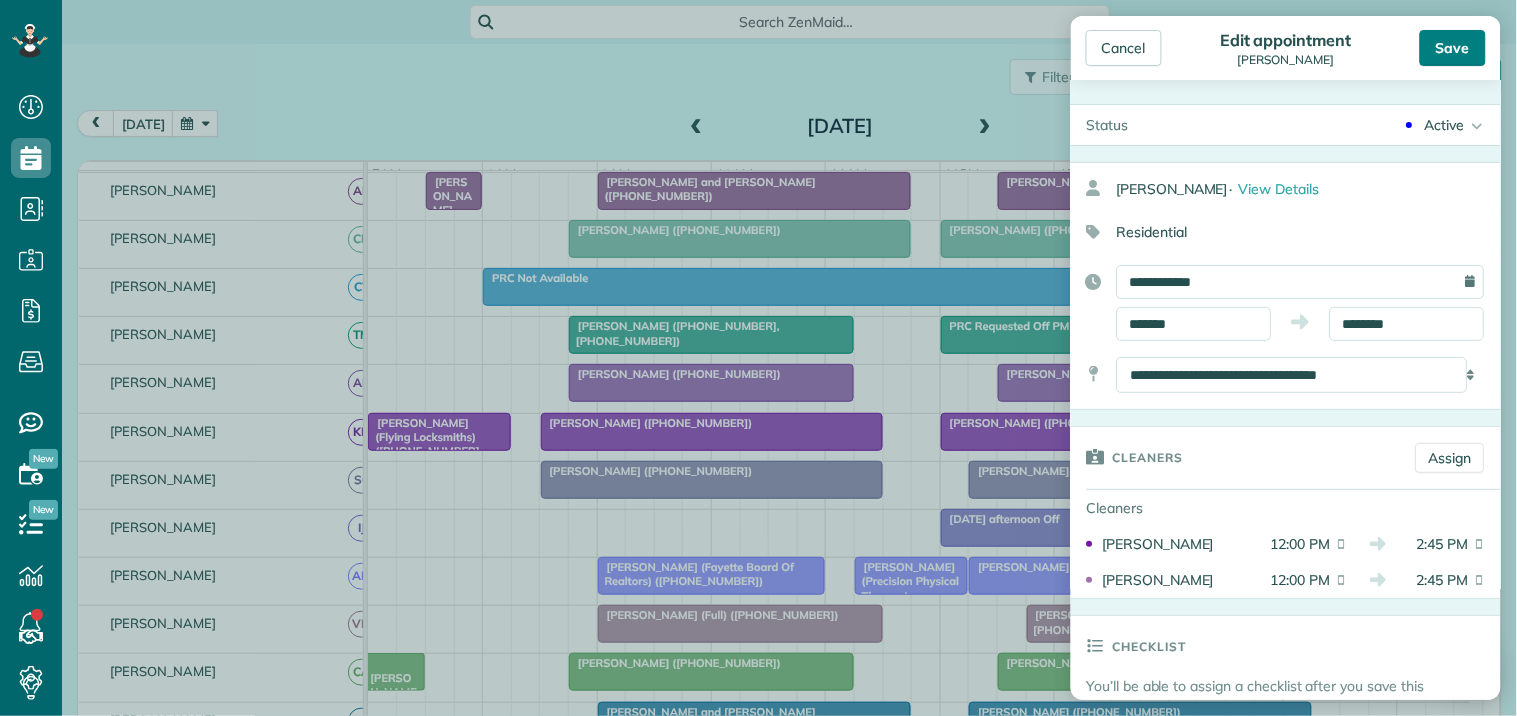 click on "Save" at bounding box center [1453, 48] 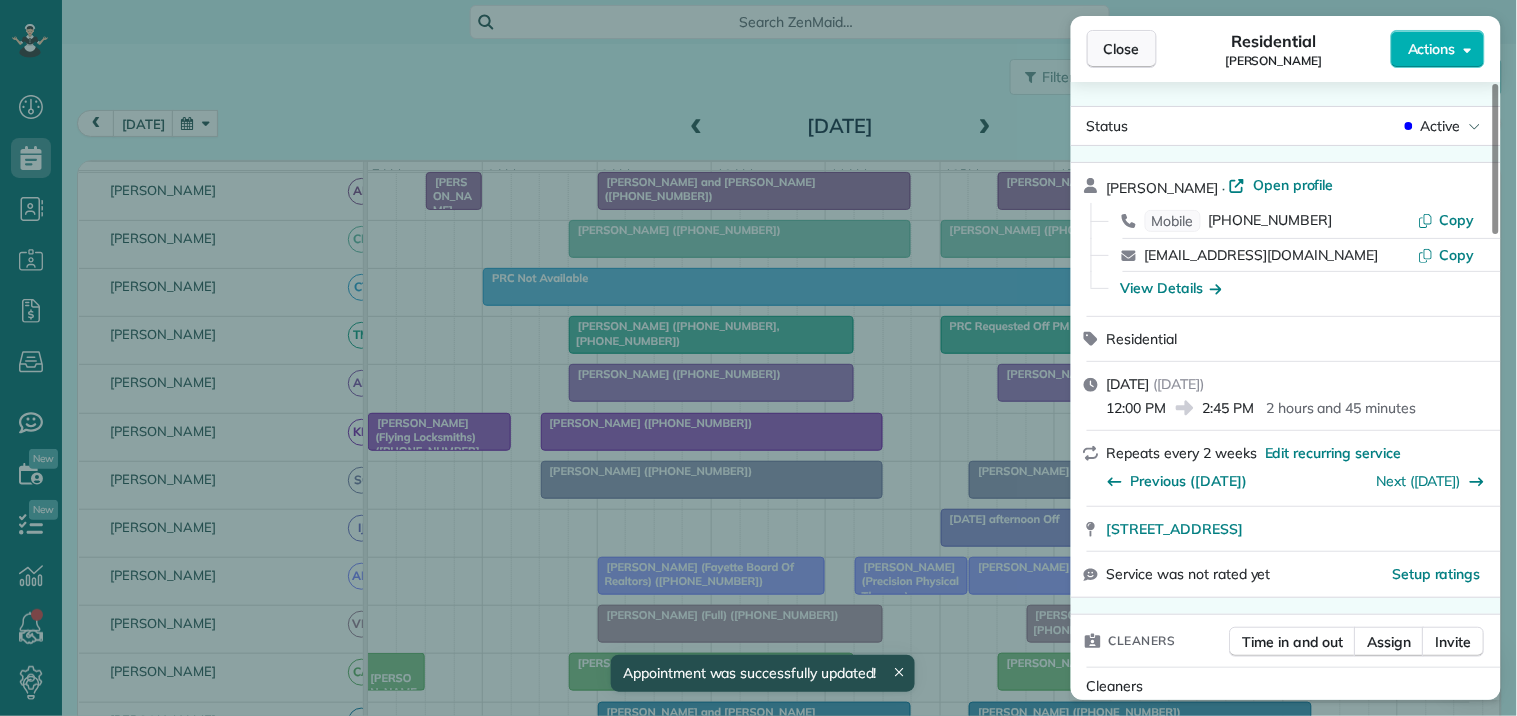 click on "Close" at bounding box center [1122, 49] 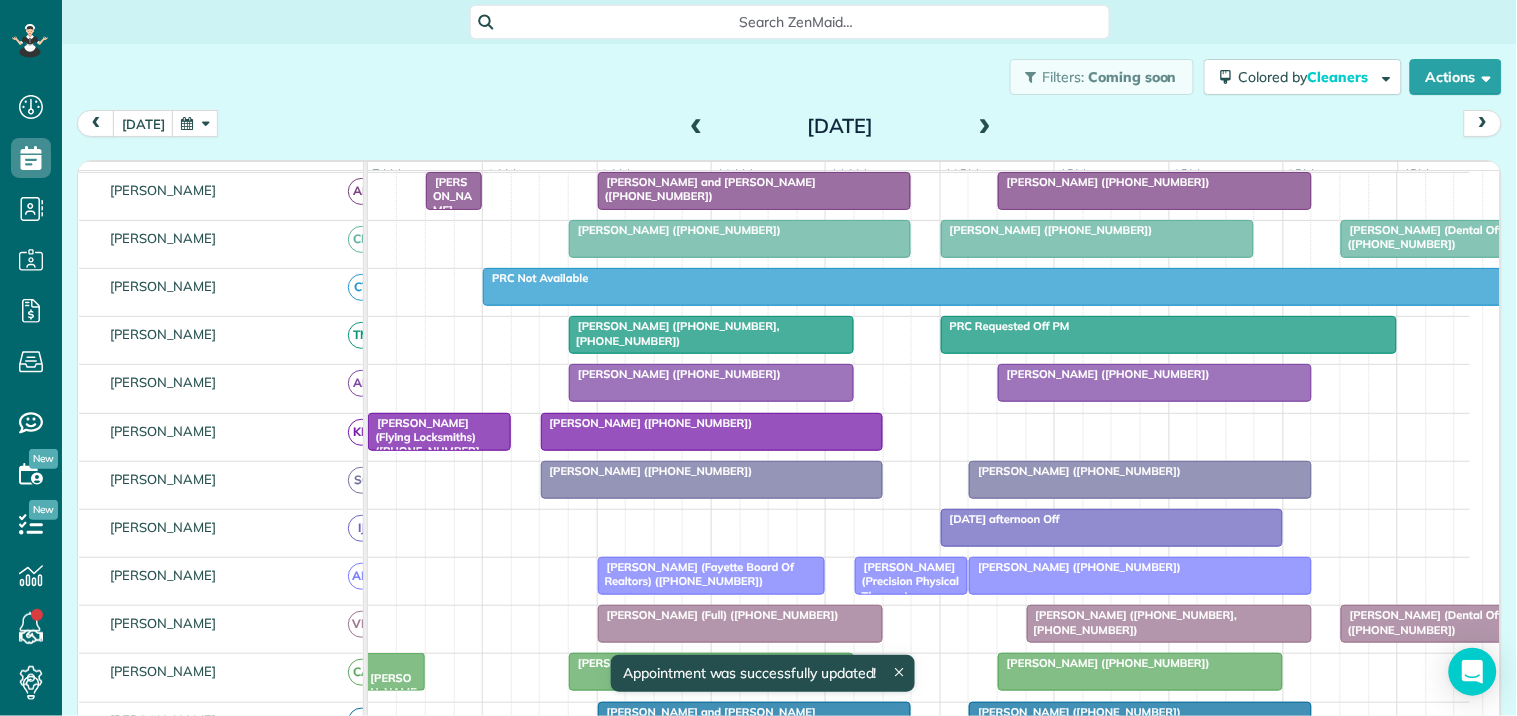 scroll, scrollTop: 357, scrollLeft: 0, axis: vertical 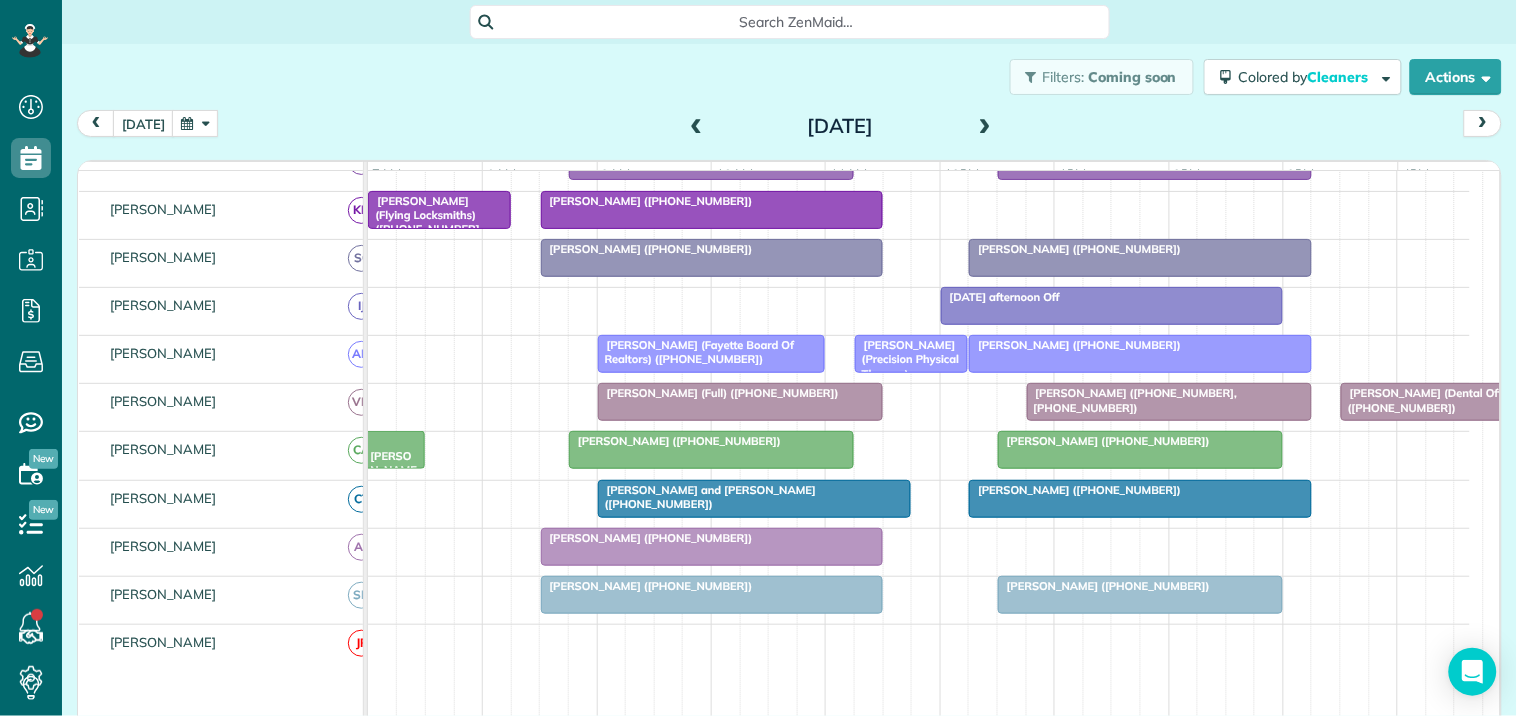 click on "[PERSON_NAME] ([PHONE_NUMBER])" at bounding box center [1140, 345] 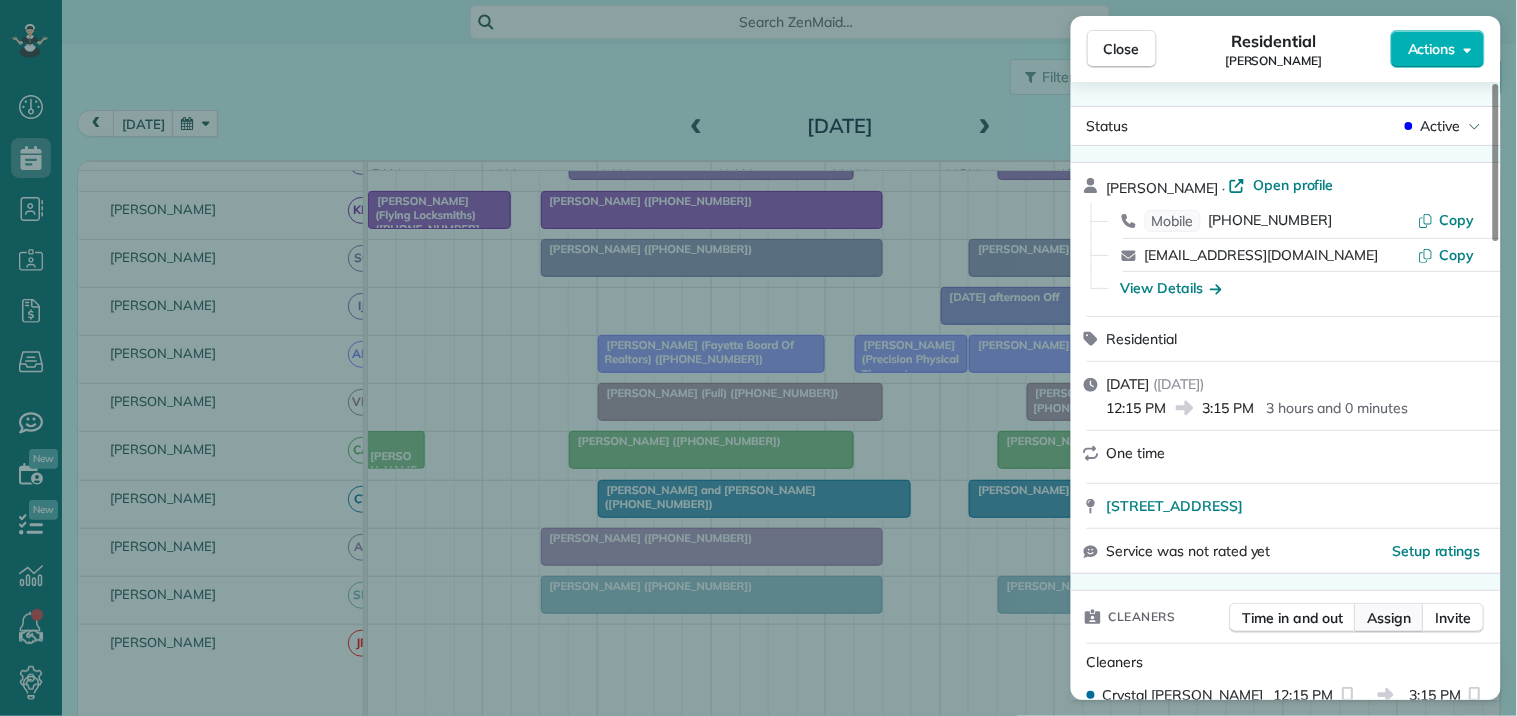 click on "Assign" at bounding box center (1390, 618) 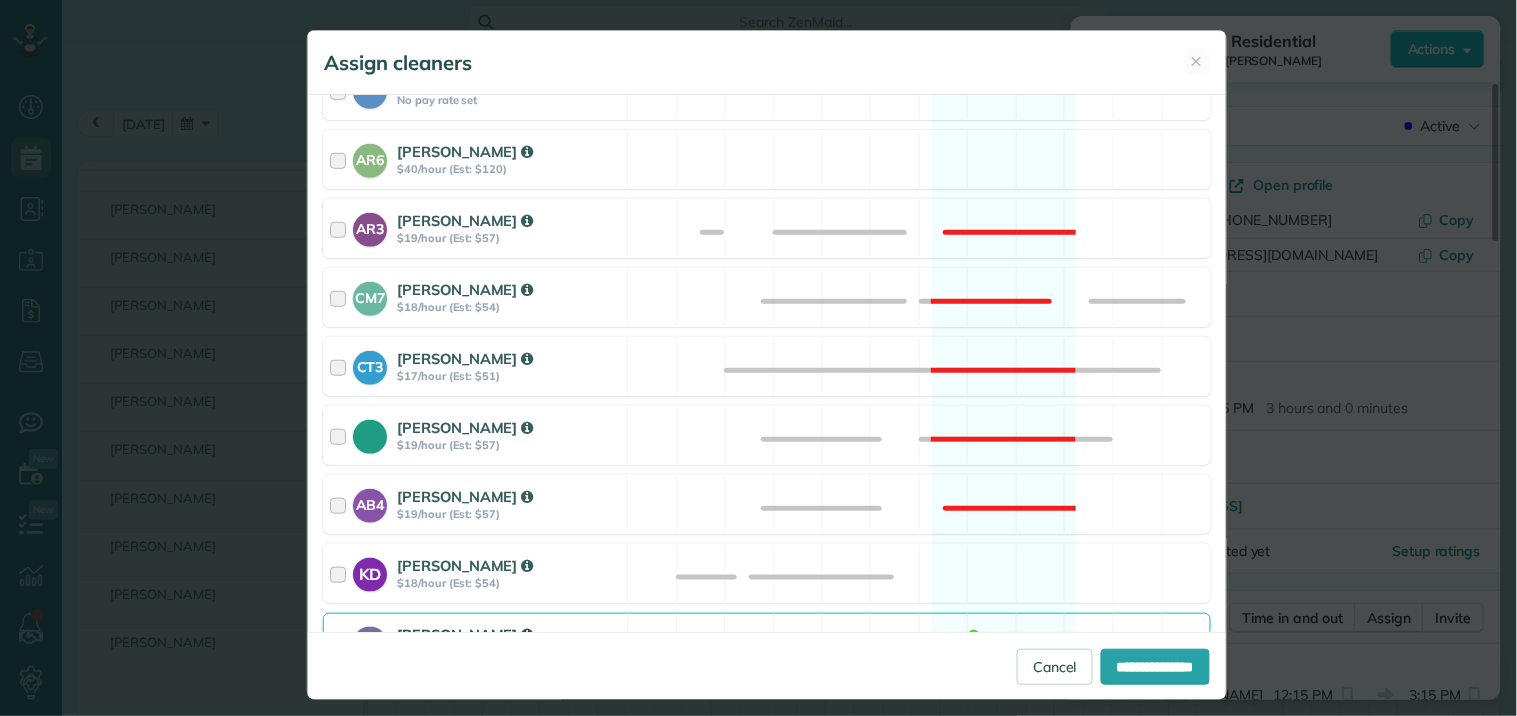 scroll, scrollTop: 555, scrollLeft: 0, axis: vertical 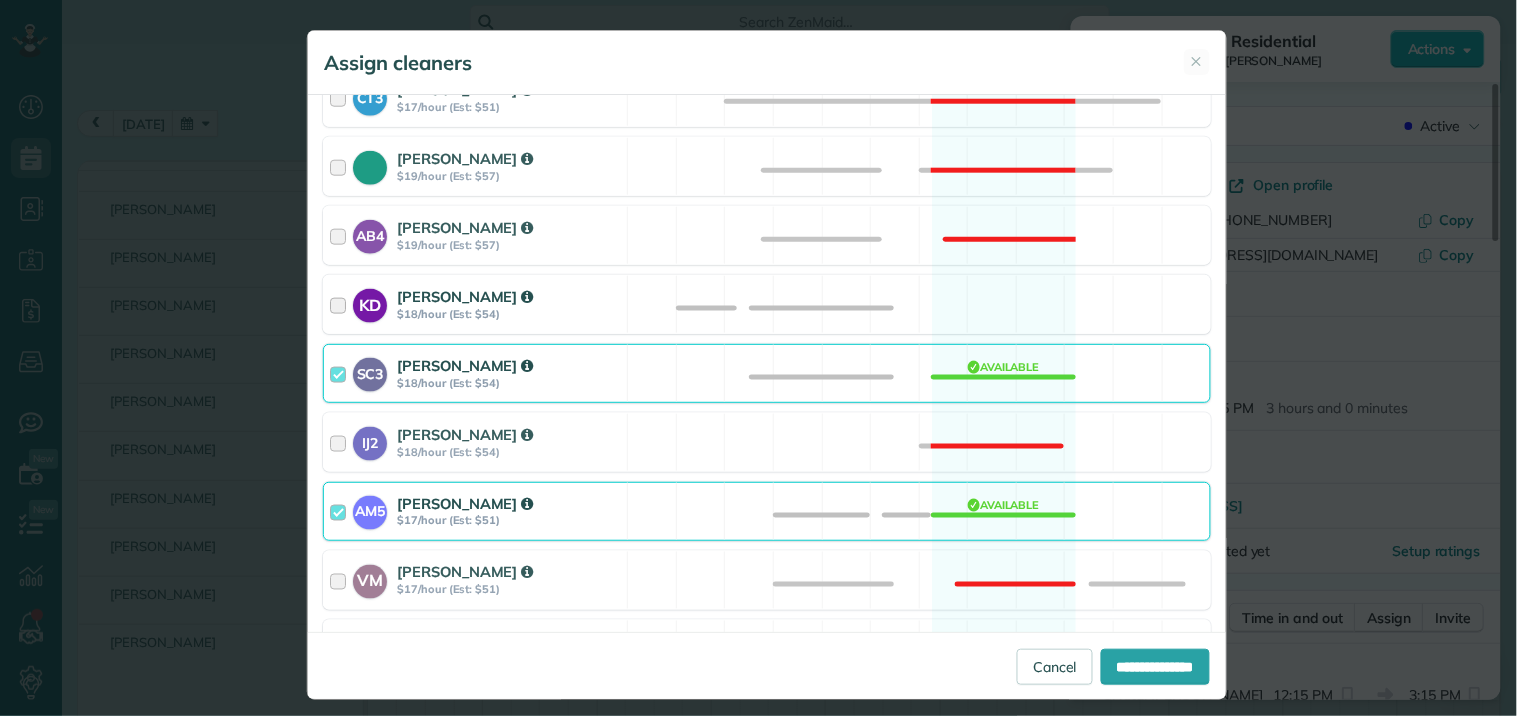 click on "KD
[PERSON_NAME]
$18/hour (Est: $54)
Available" at bounding box center [767, 304] 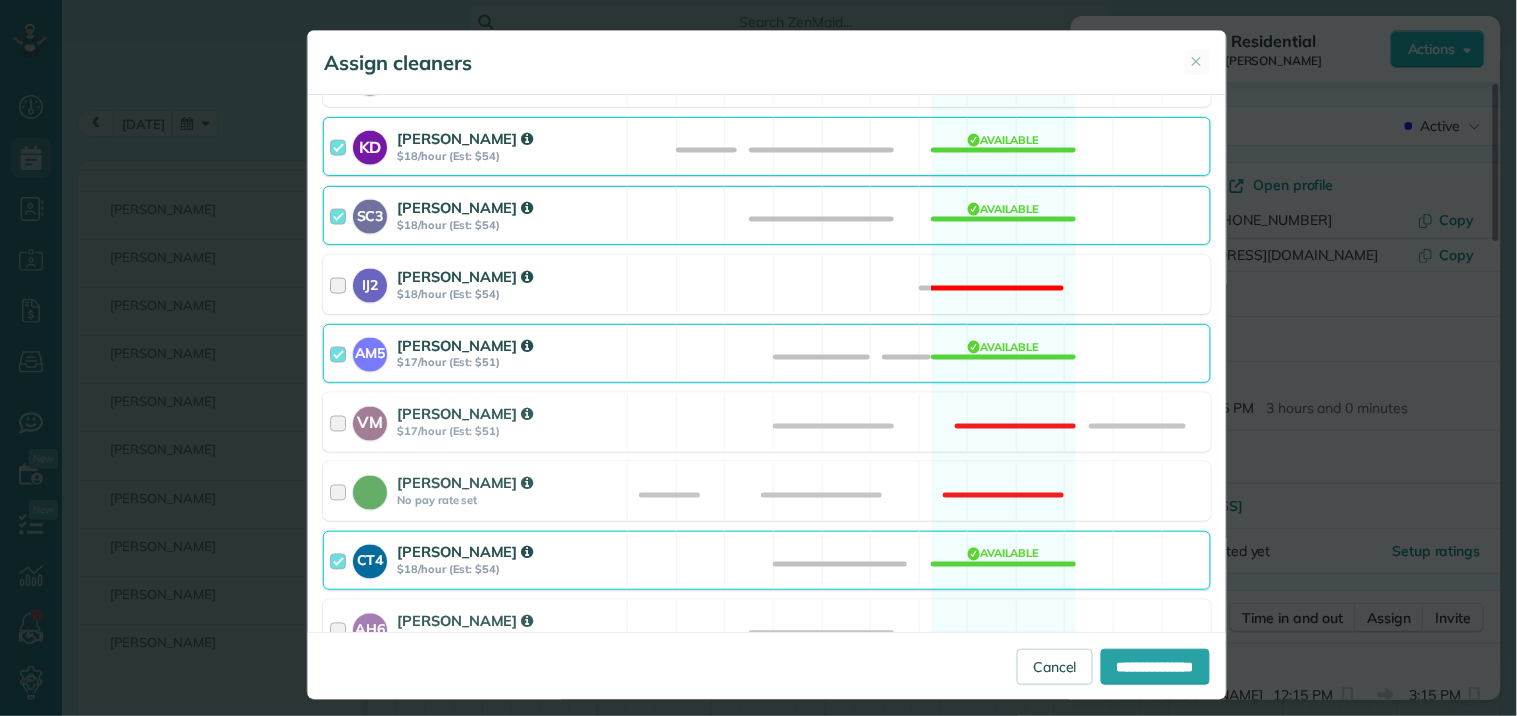 scroll, scrollTop: 930, scrollLeft: 0, axis: vertical 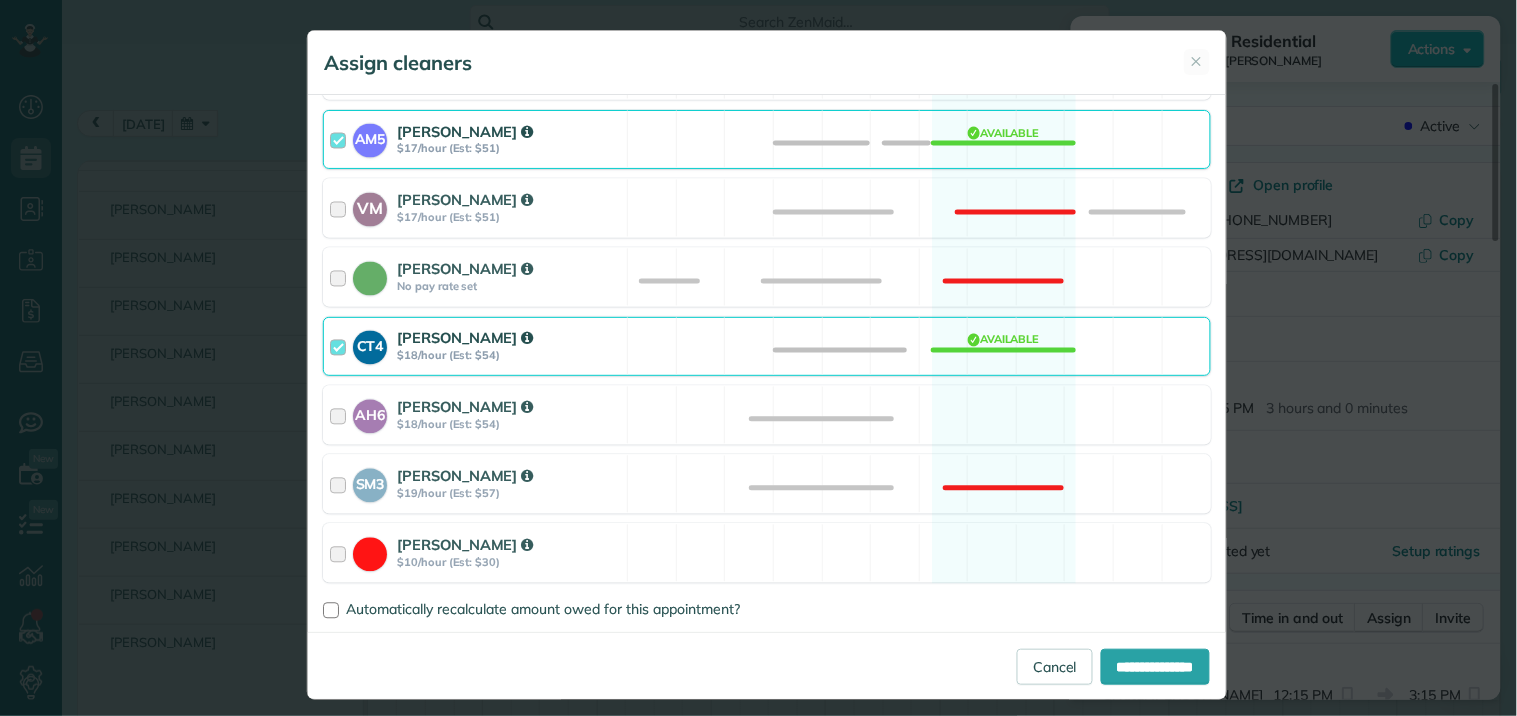 click on "CT4
[PERSON_NAME]
$18/hour (Est: $54)
Available" at bounding box center [767, 346] 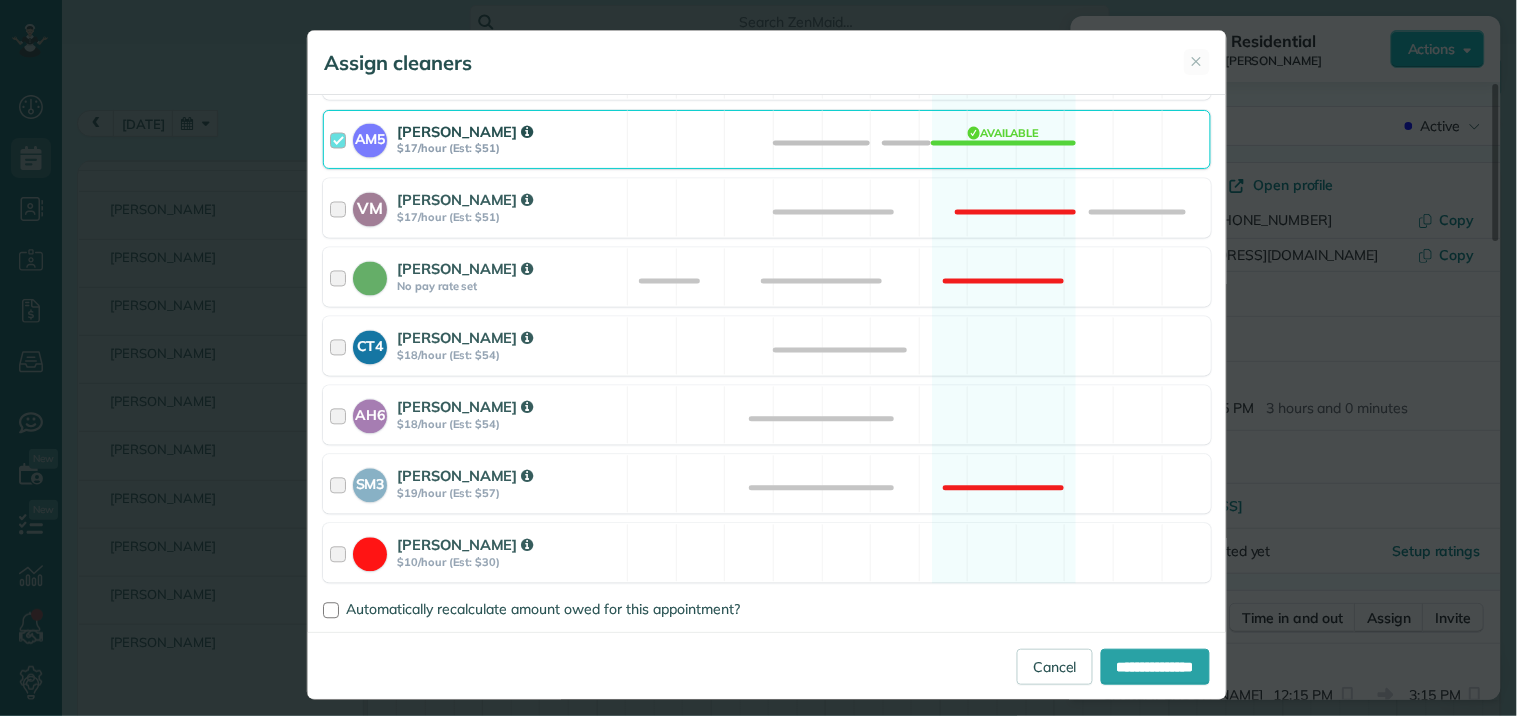 drag, startPoint x: 965, startPoint y: 327, endPoint x: 964, endPoint y: 313, distance: 14.035668 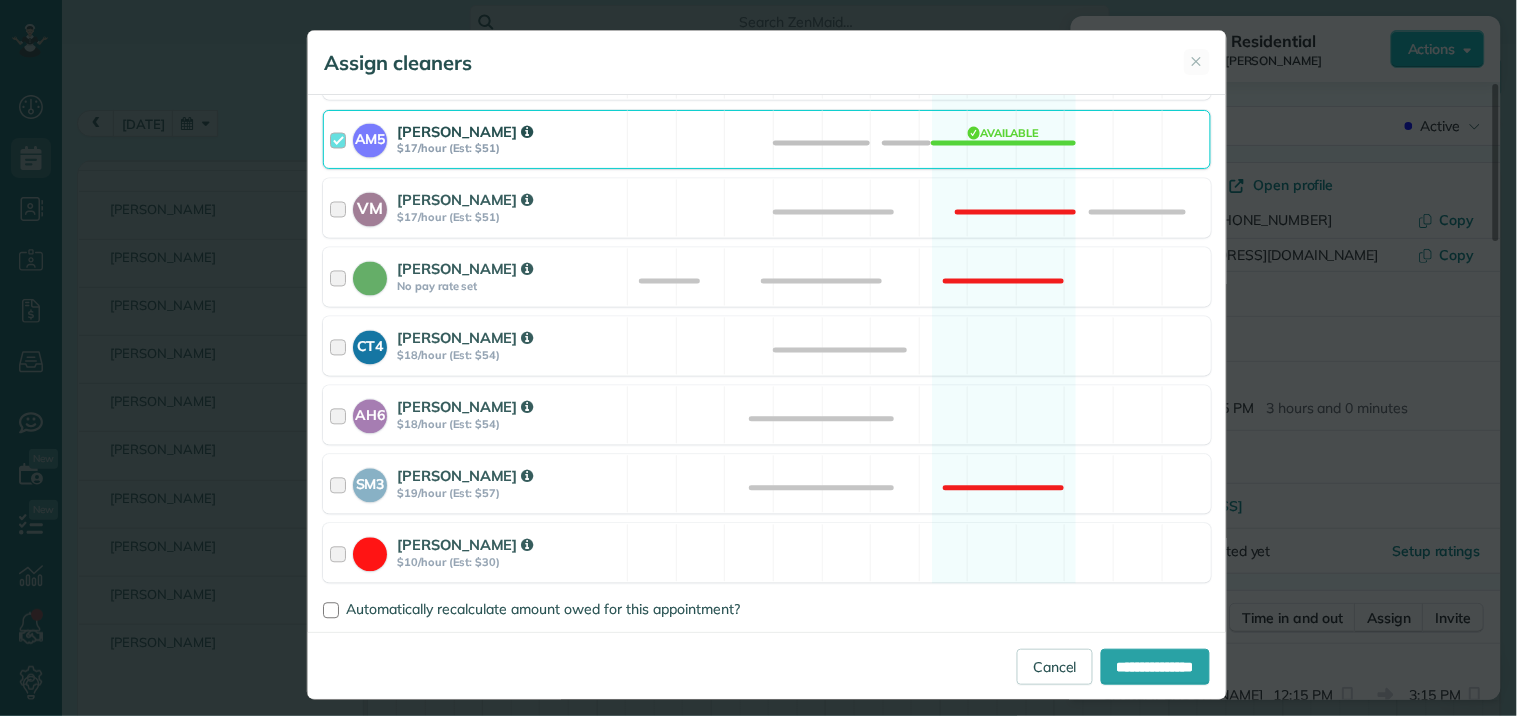 click on "CT4
[PERSON_NAME]
$18/hour (Est: $54)
Available" at bounding box center [767, 346] 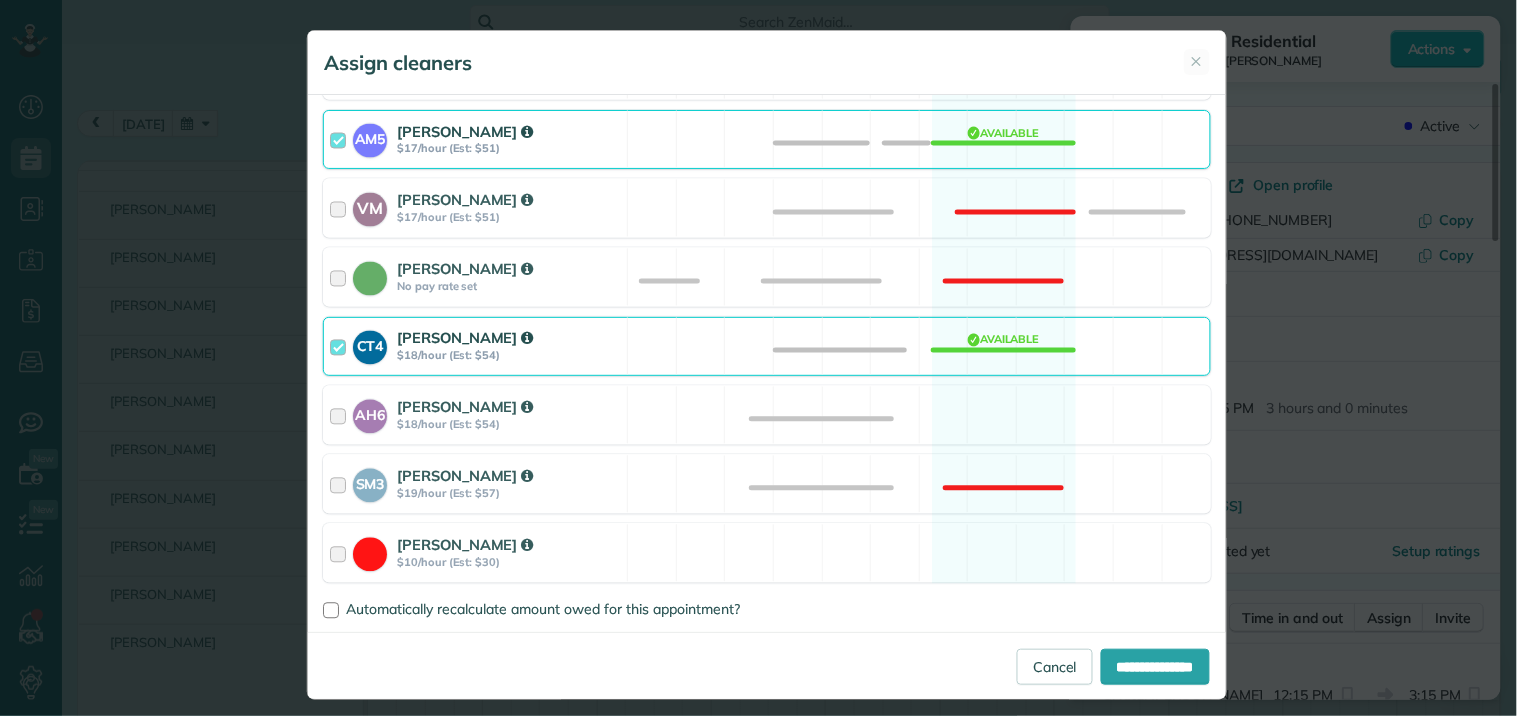 click on "AM5
[PERSON_NAME]
$17/hour (Est: $51)
Available" at bounding box center (767, 139) 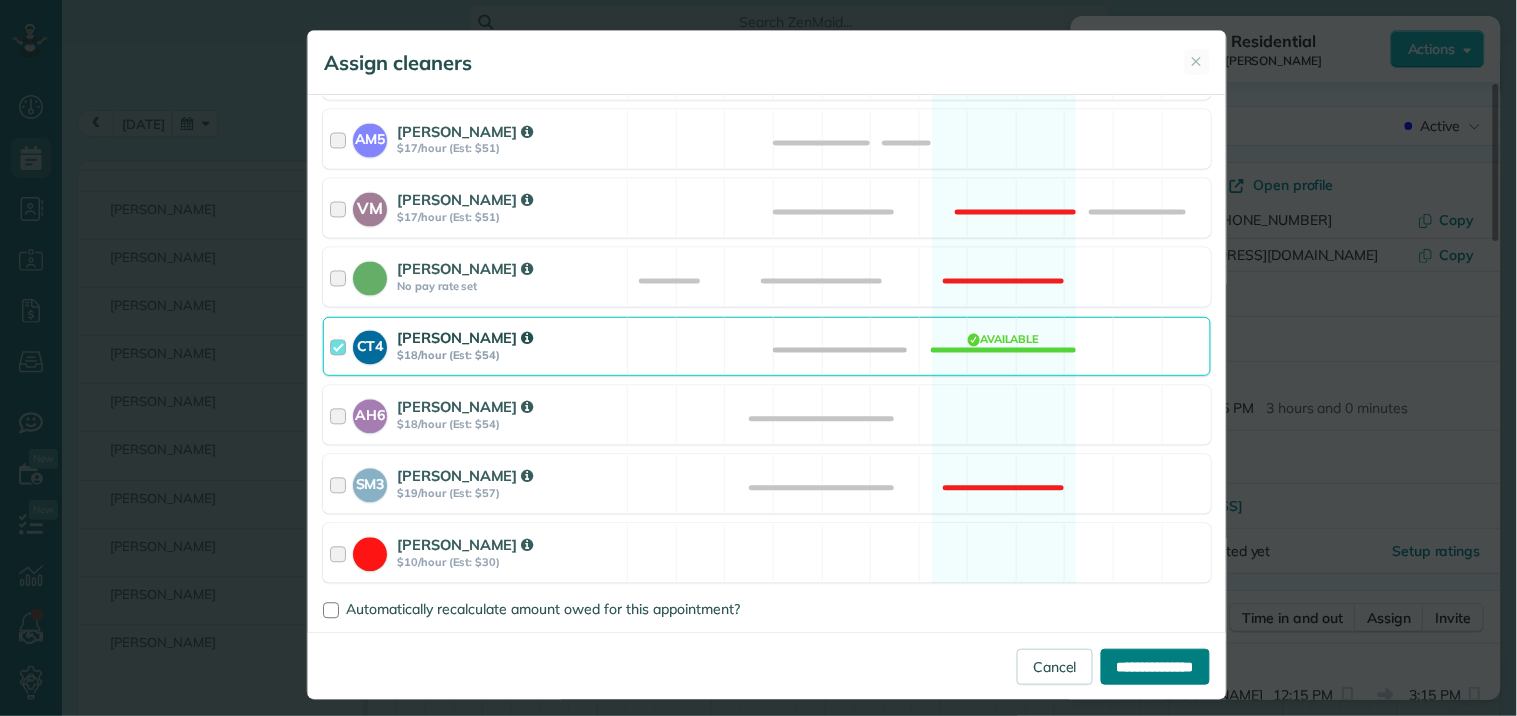 click on "**********" at bounding box center [1155, 667] 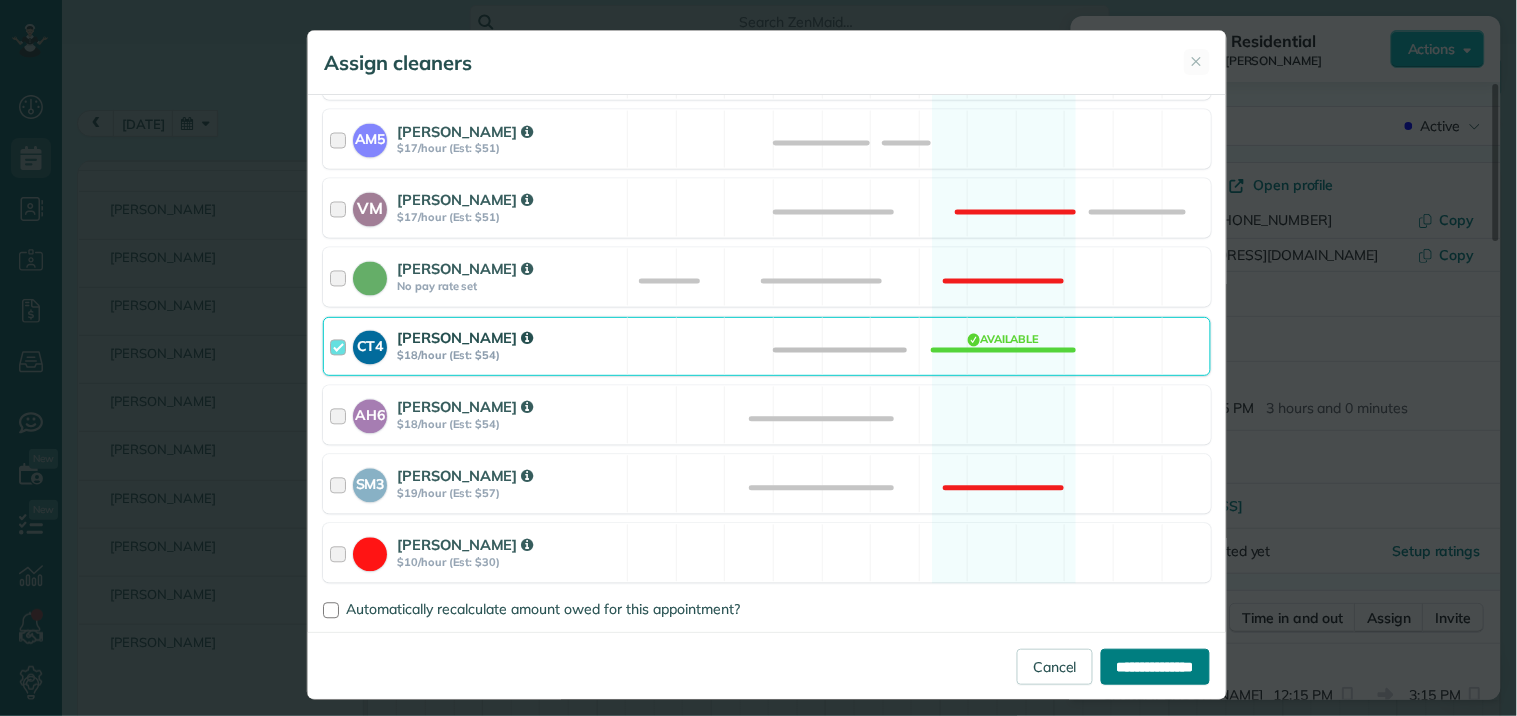 type on "**********" 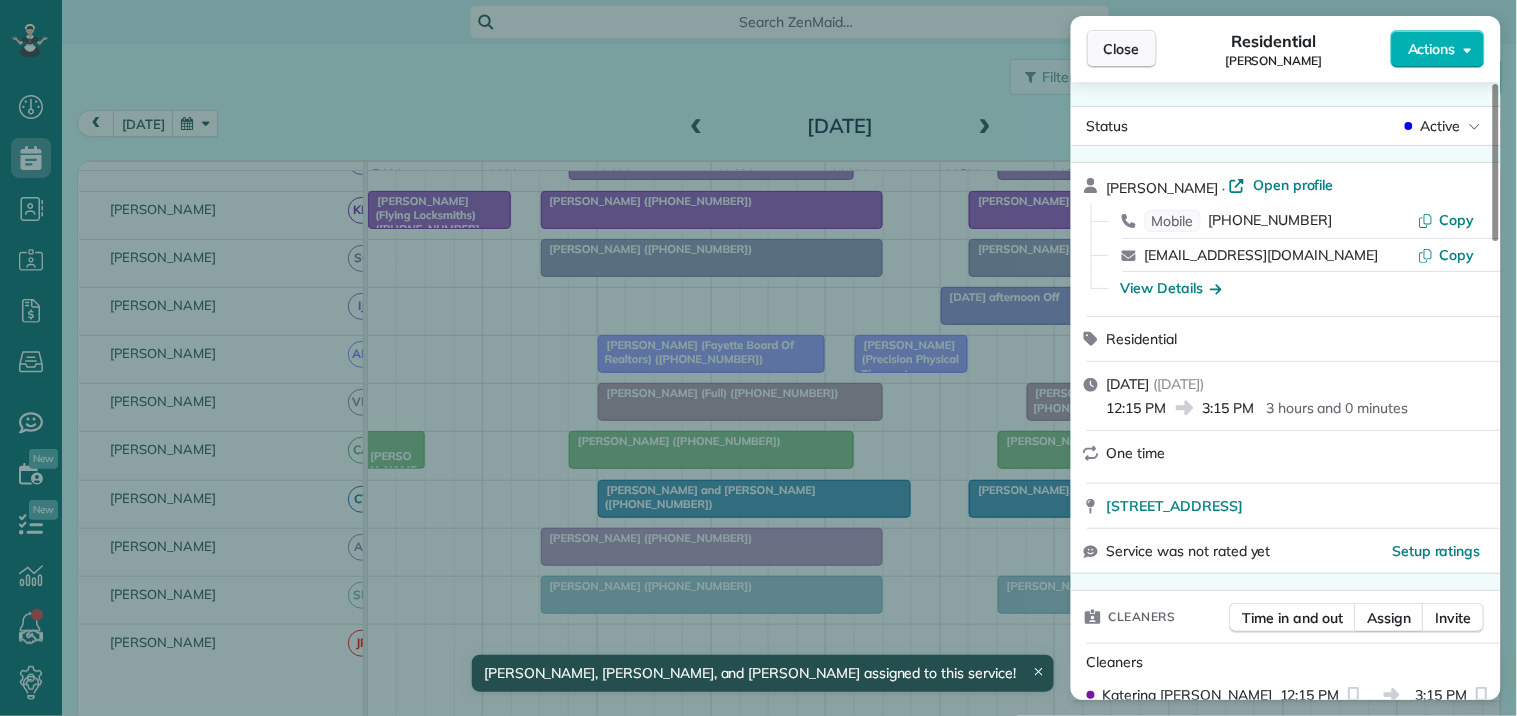 click on "Close" at bounding box center [1122, 49] 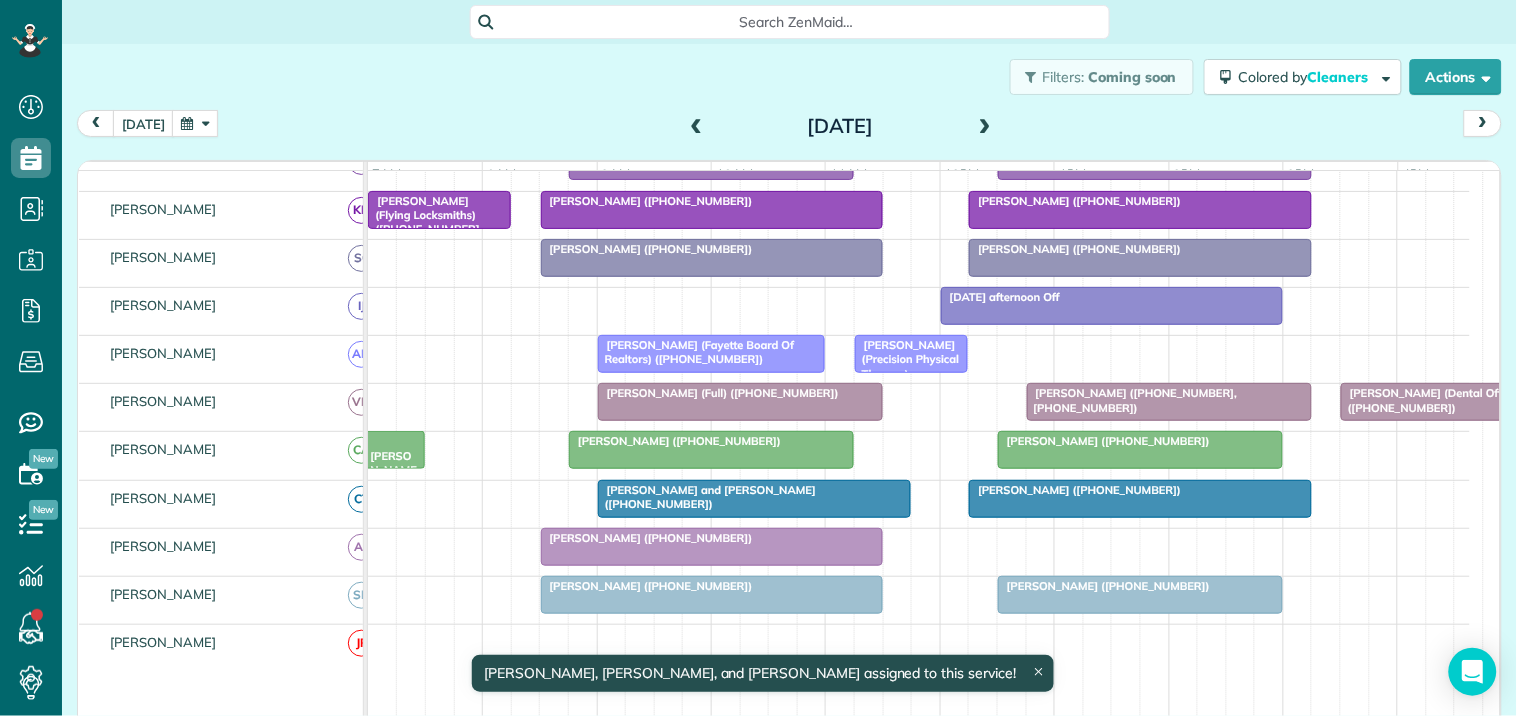 scroll, scrollTop: 236, scrollLeft: 0, axis: vertical 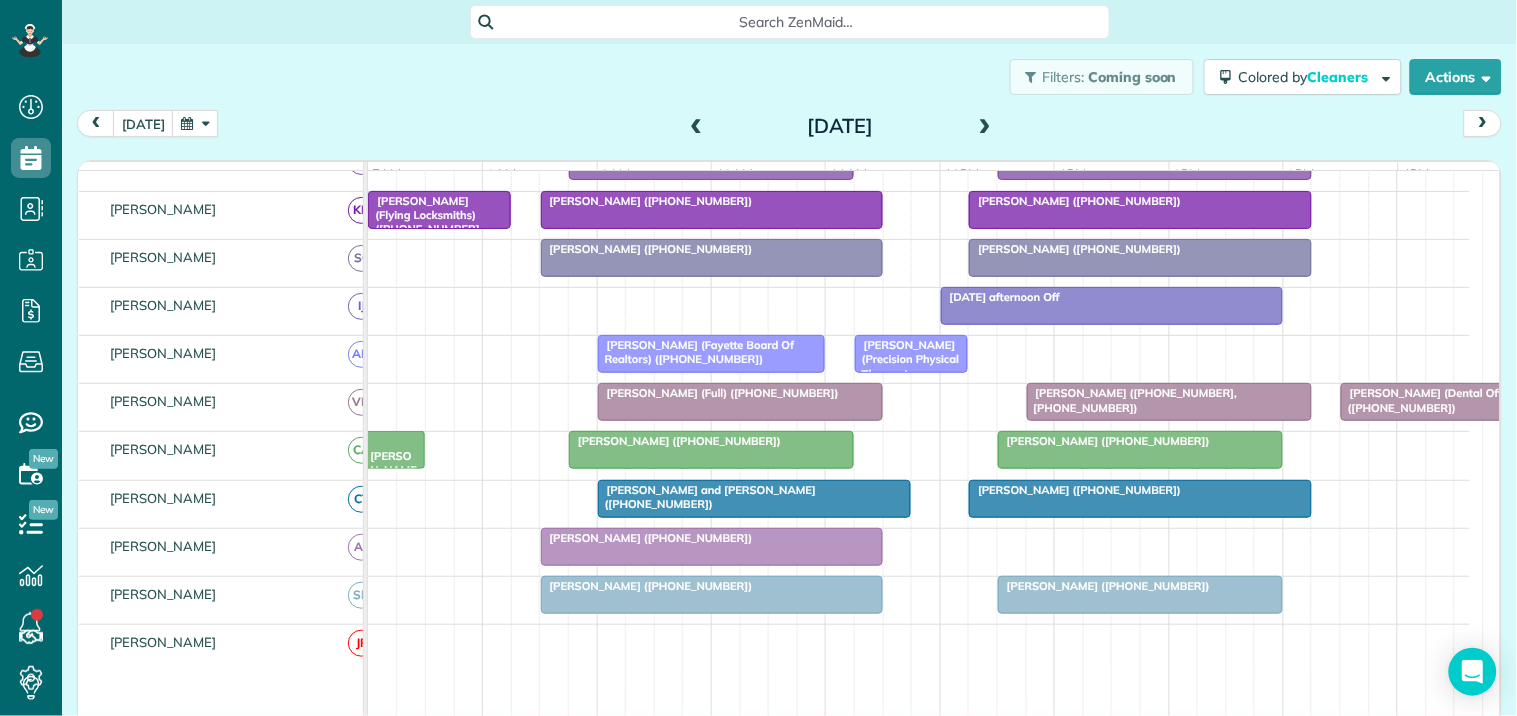 click at bounding box center (697, 127) 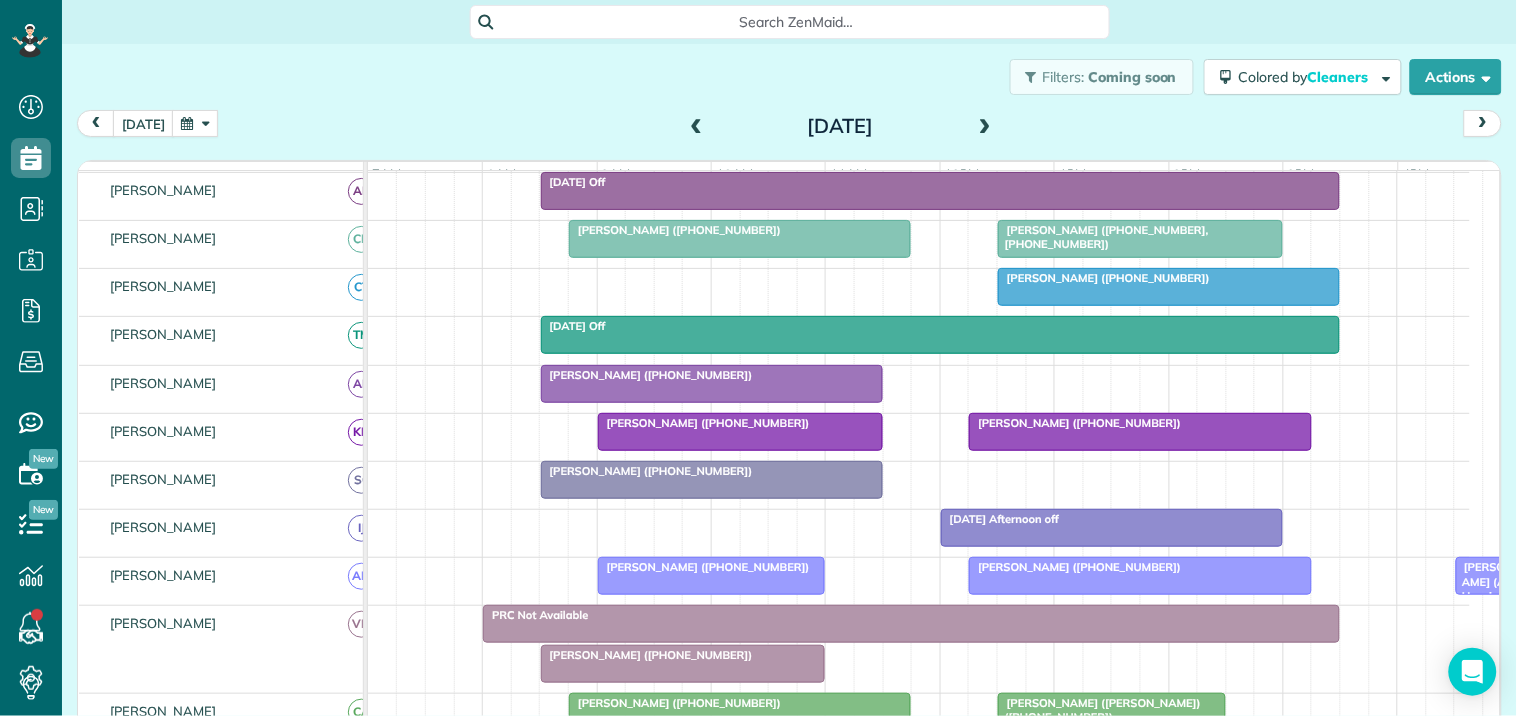 click at bounding box center [740, 432] 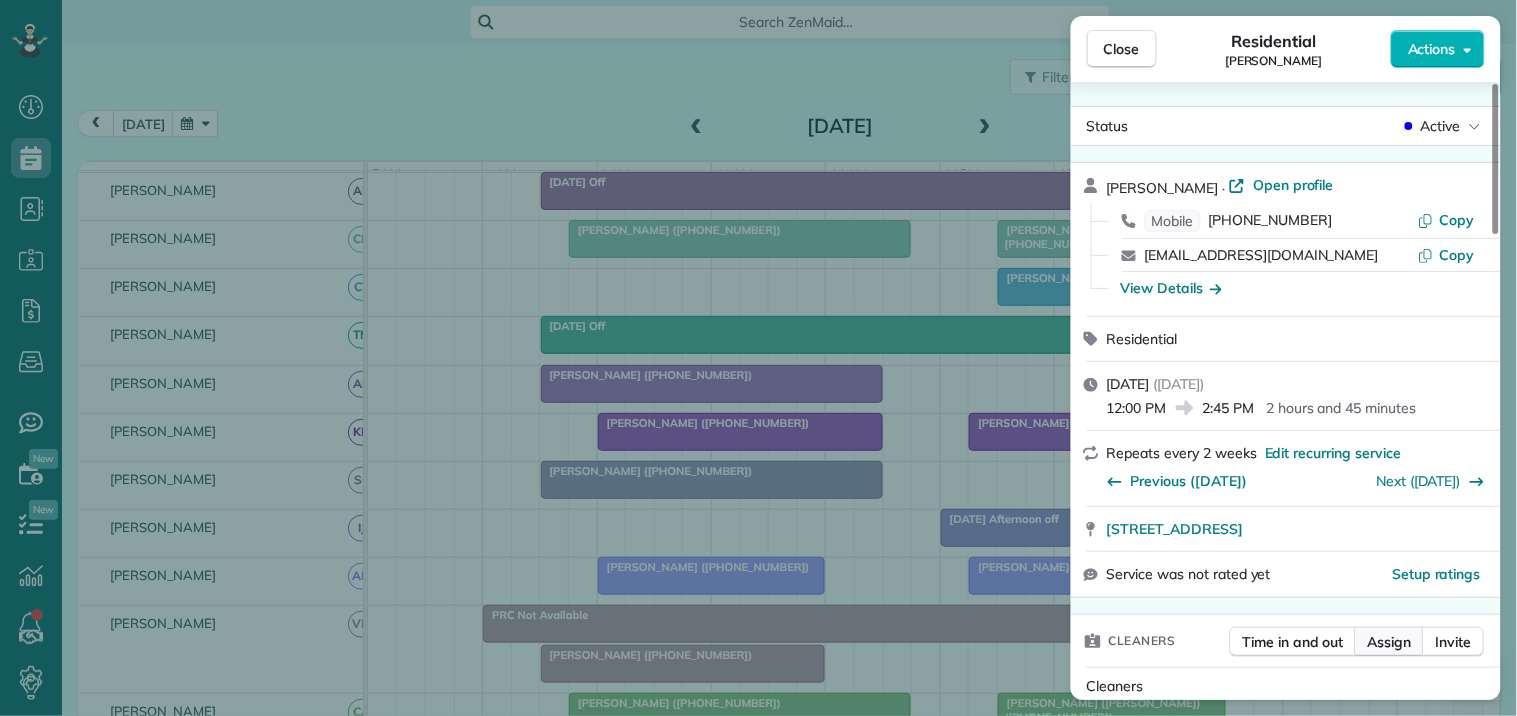 click on "Assign" at bounding box center (1390, 642) 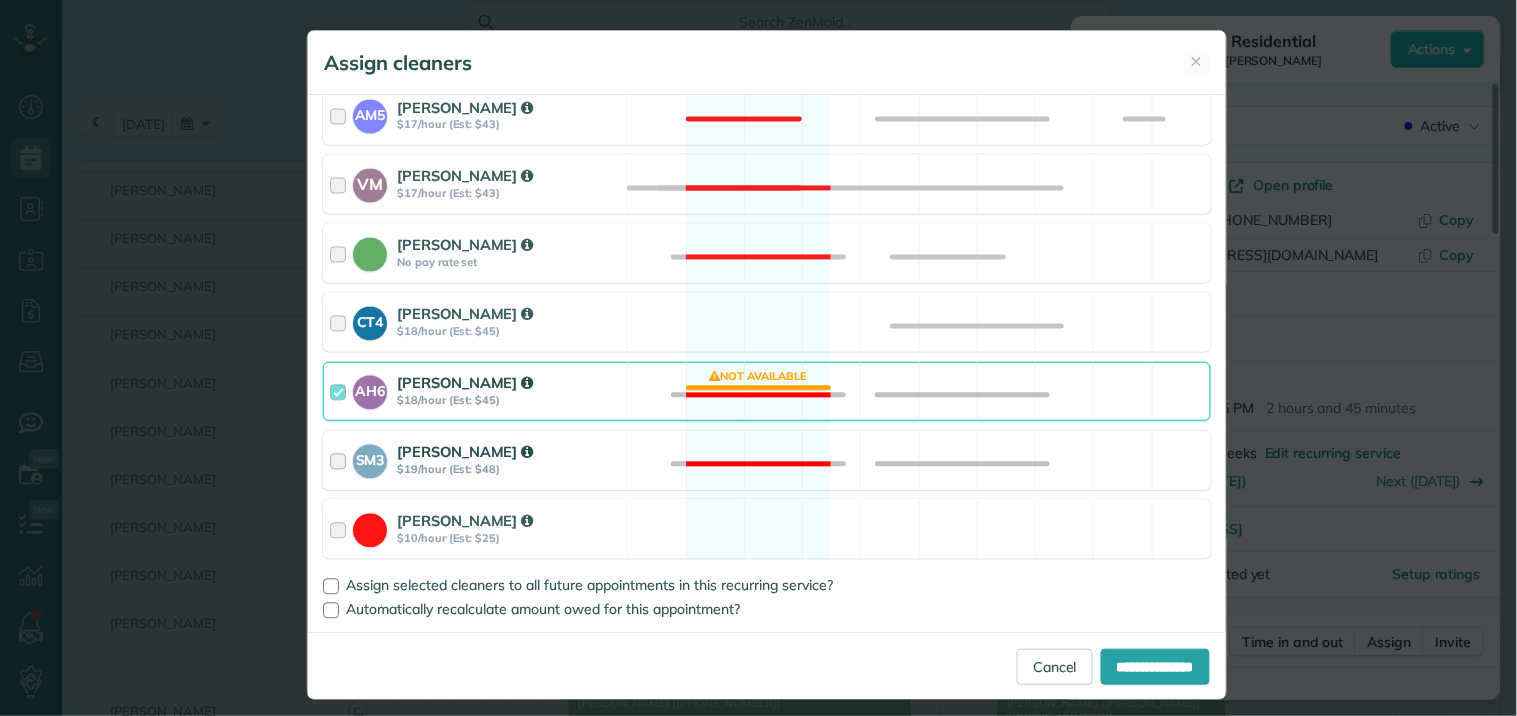click on "SM3
[PERSON_NAME]
$19/hour (Est: $48)
Not available" at bounding box center [767, 460] 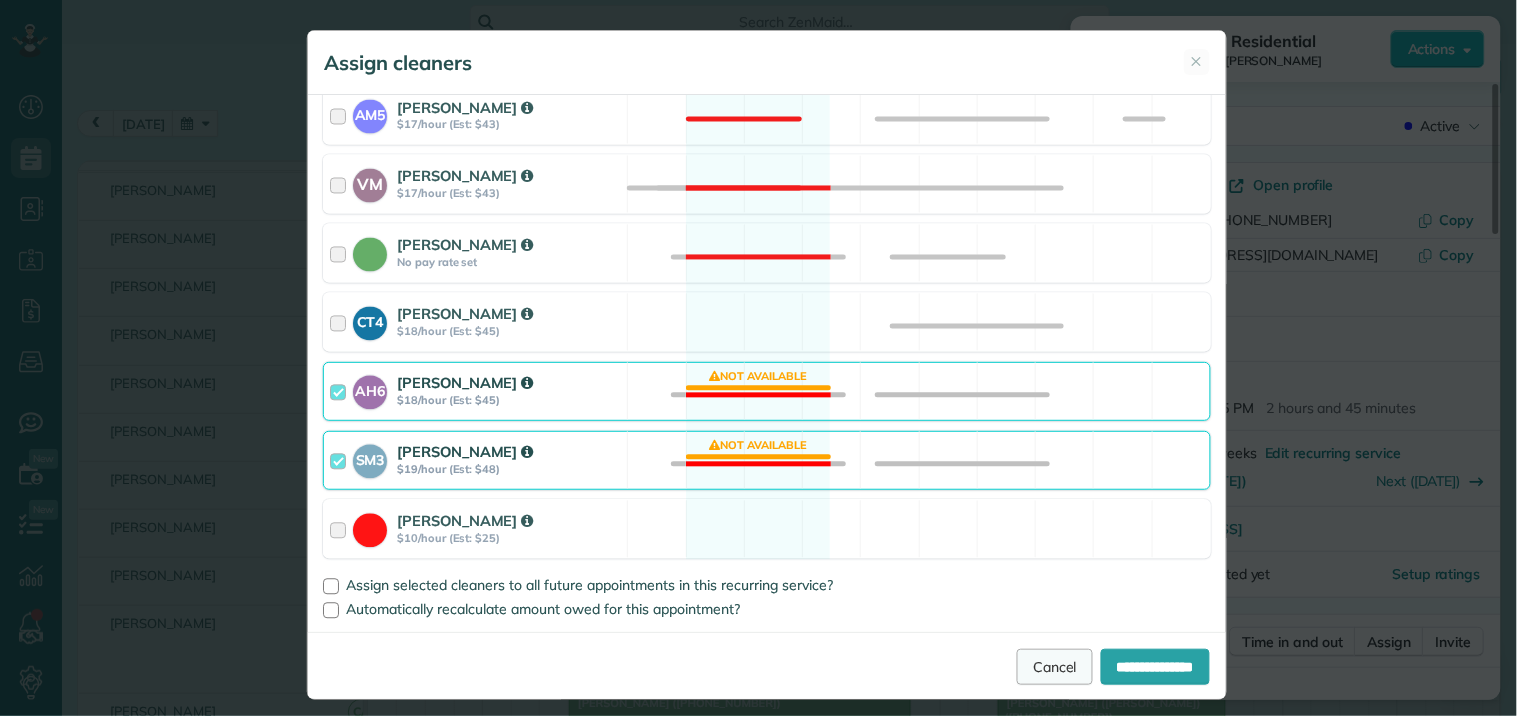 click on "Cancel" at bounding box center [1055, 667] 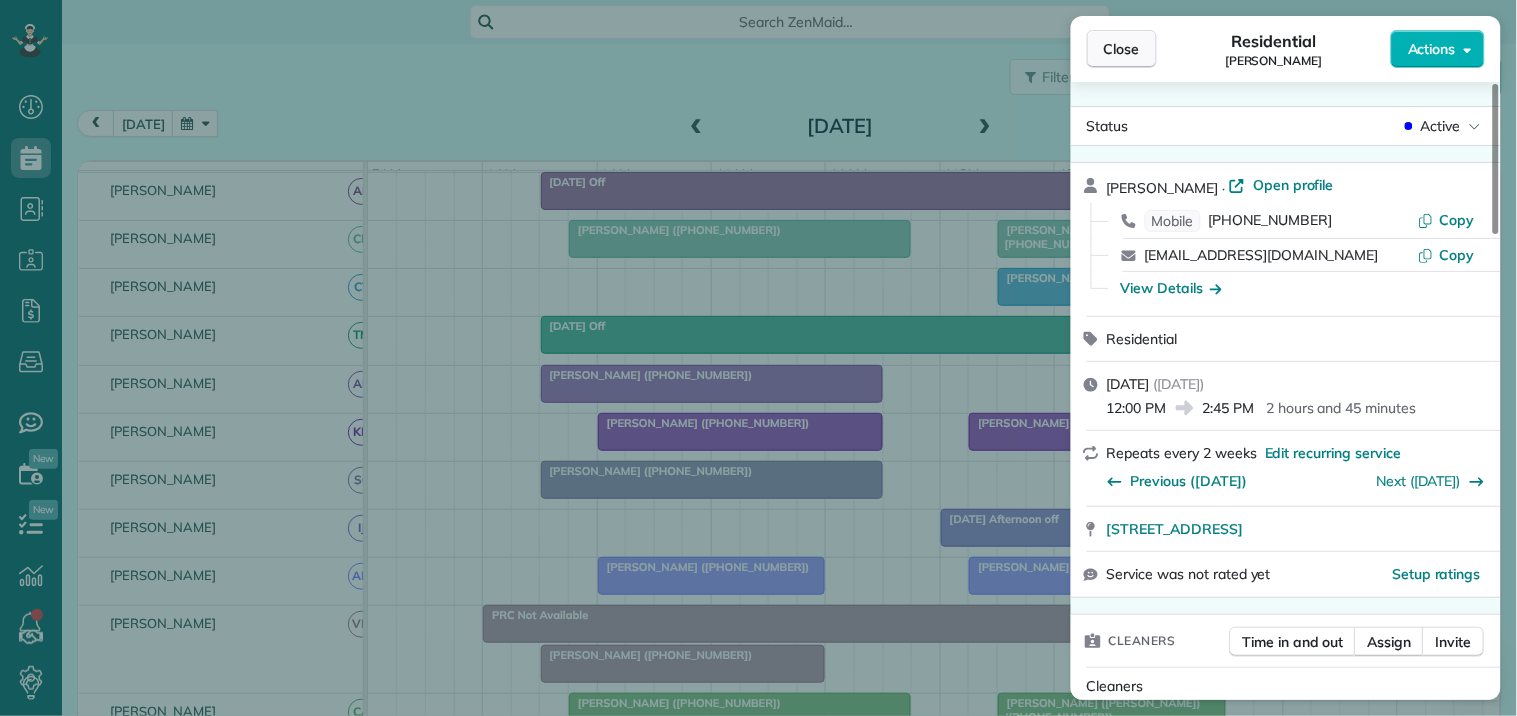 click on "Close" at bounding box center (1122, 49) 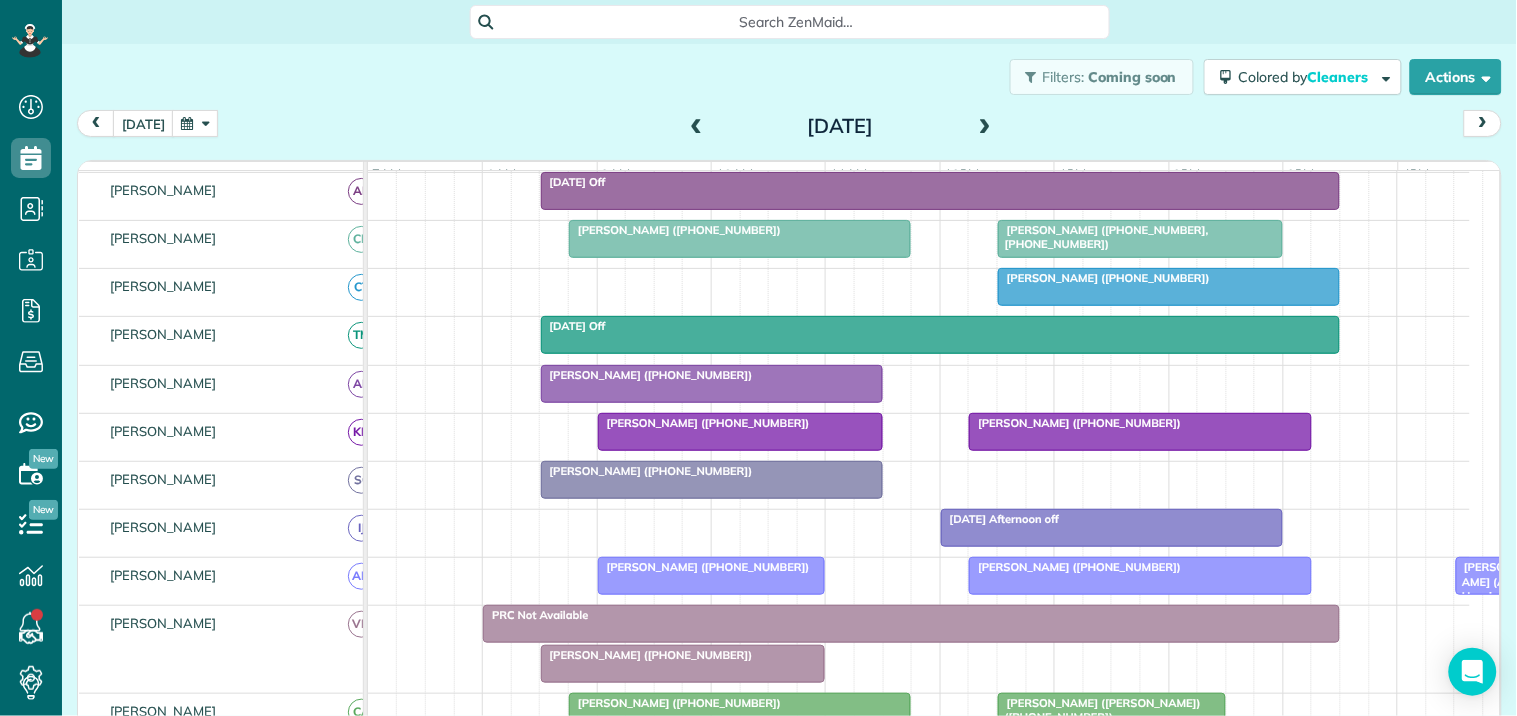 click at bounding box center [740, 432] 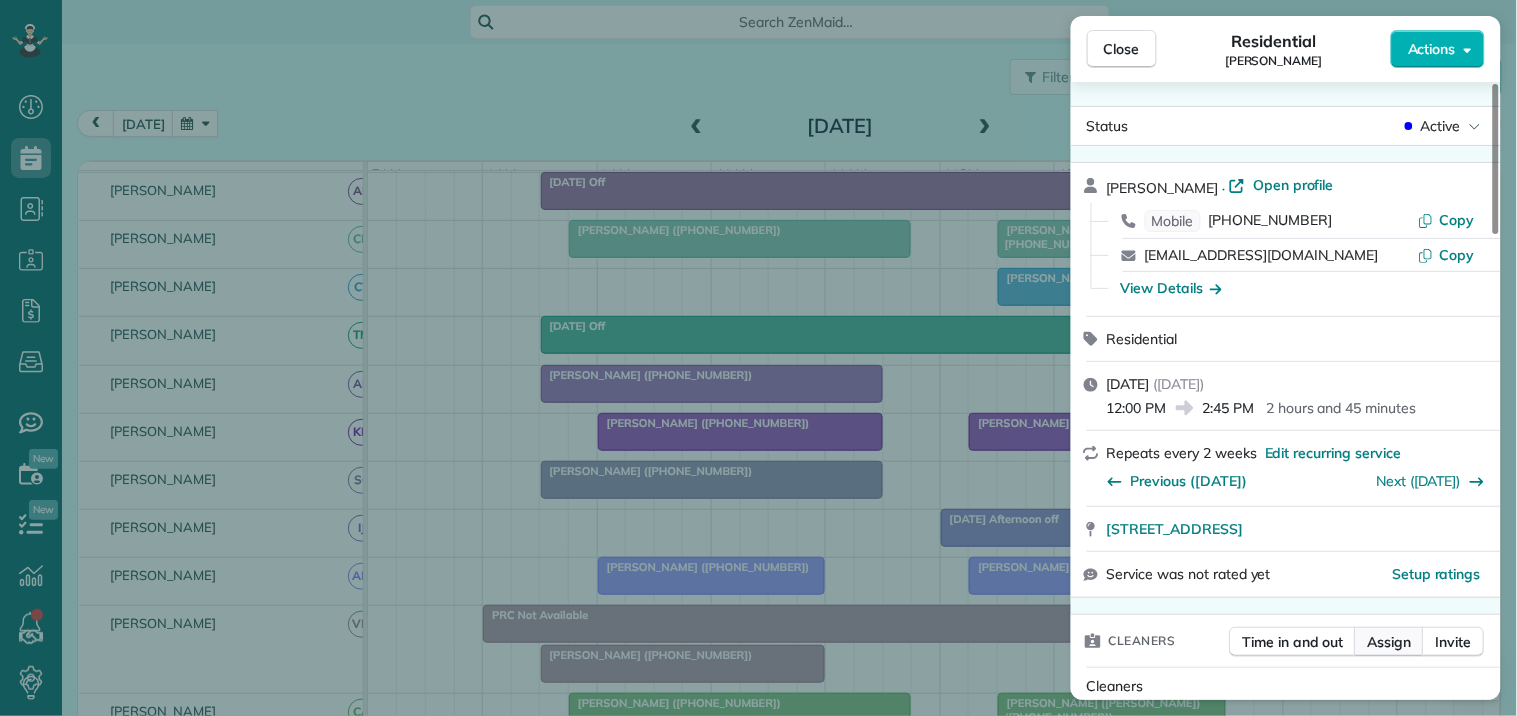 click on "Assign" at bounding box center (1390, 642) 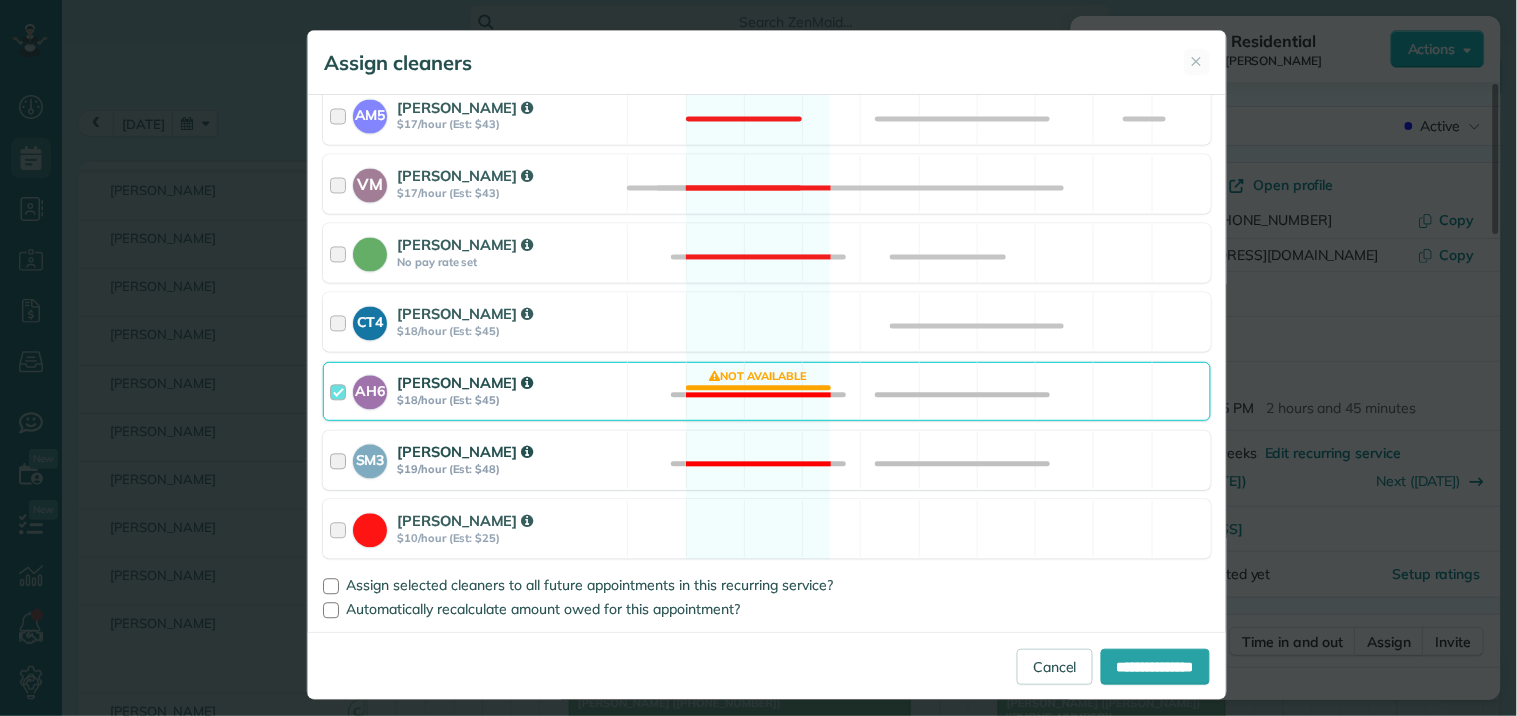 click on "SM3
[PERSON_NAME]
$19/hour (Est: $48)
Not available" at bounding box center (767, 460) 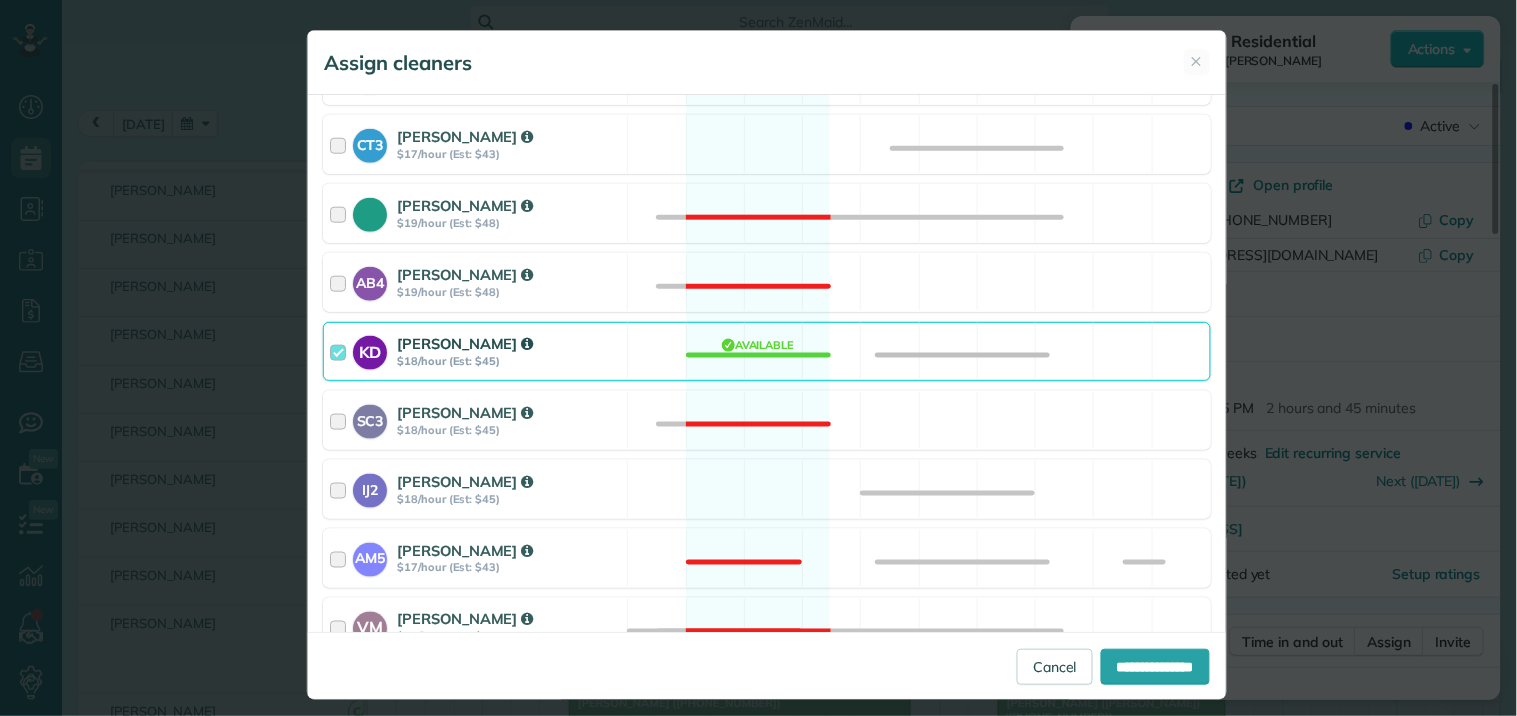 drag, startPoint x: 738, startPoint y: 351, endPoint x: 806, endPoint y: 363, distance: 69.050705 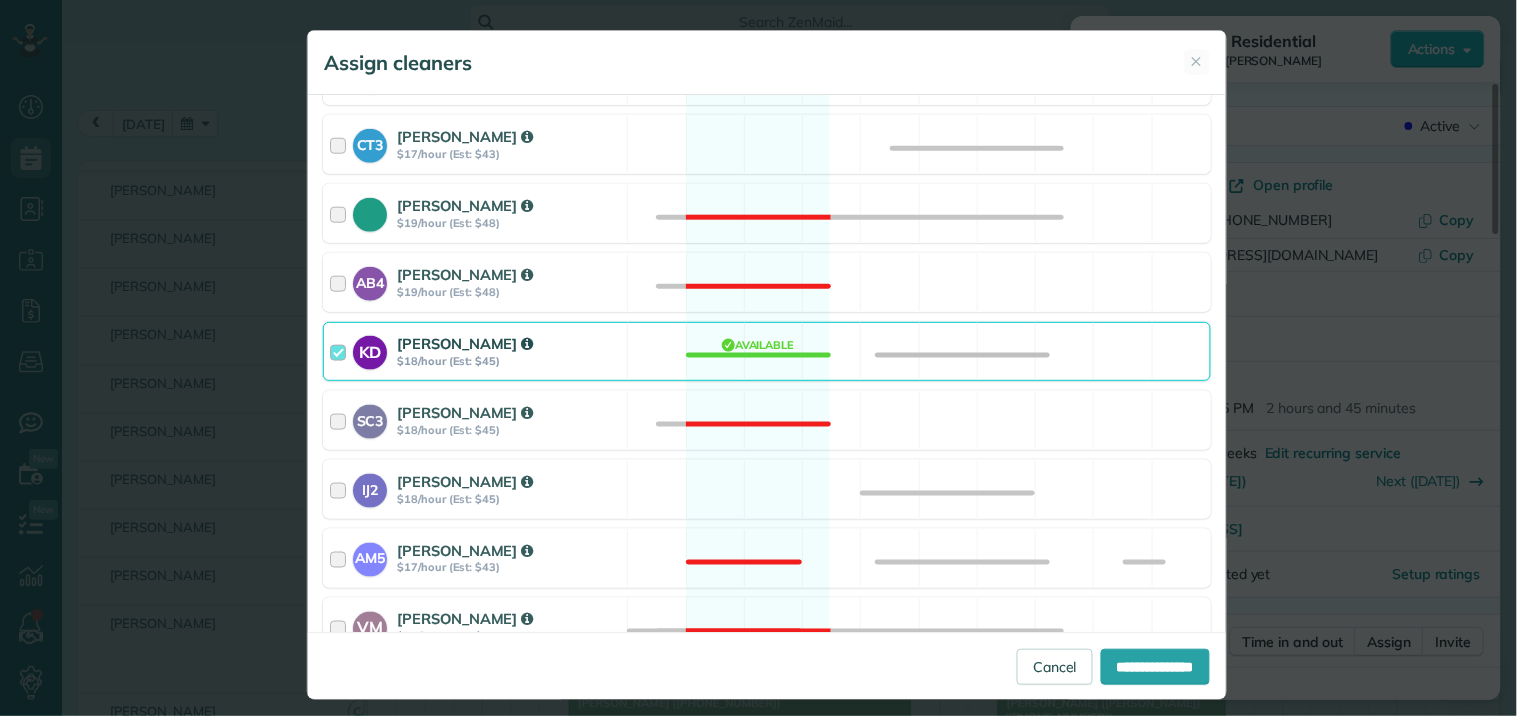 click on "KD
[PERSON_NAME]
$18/hour (Est: $45)
Available" at bounding box center [767, 351] 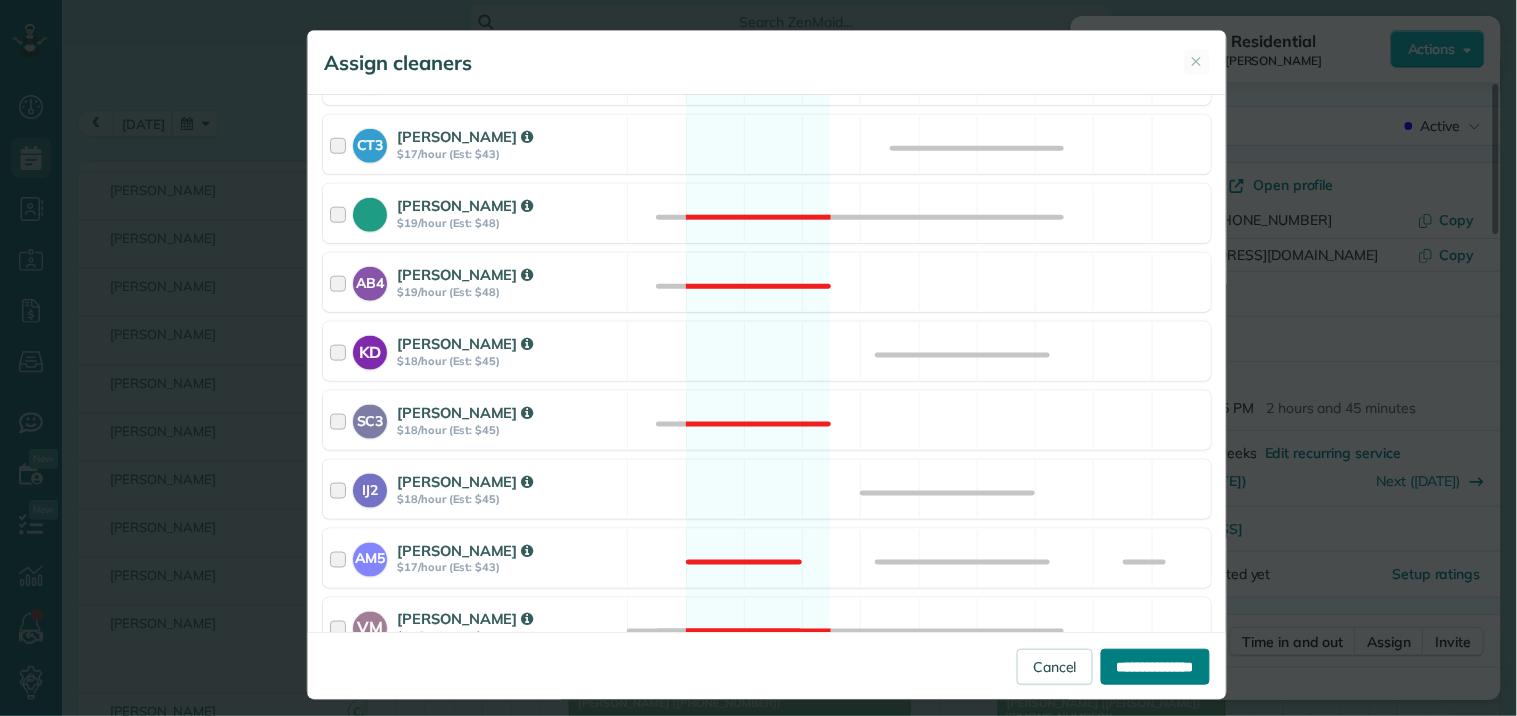 click on "**********" at bounding box center (1155, 667) 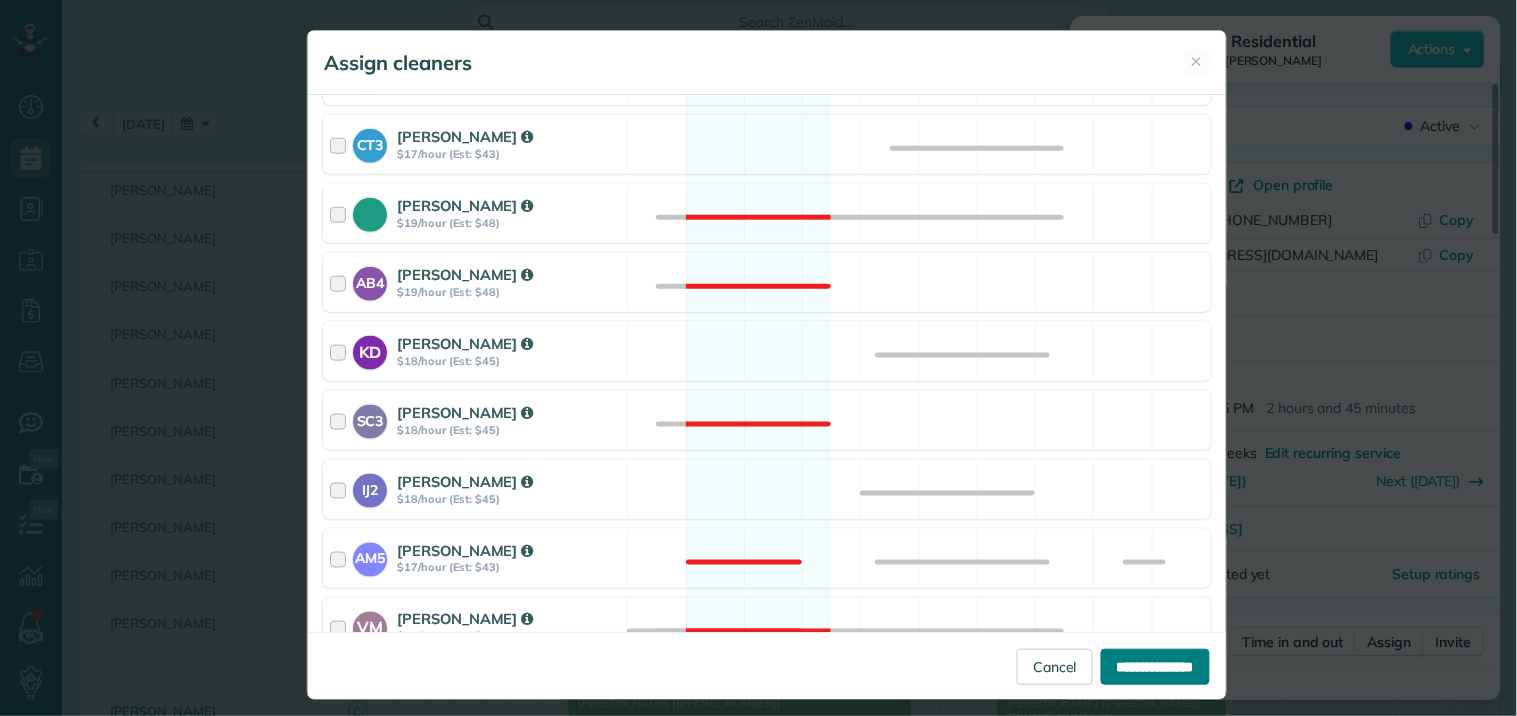 type on "**********" 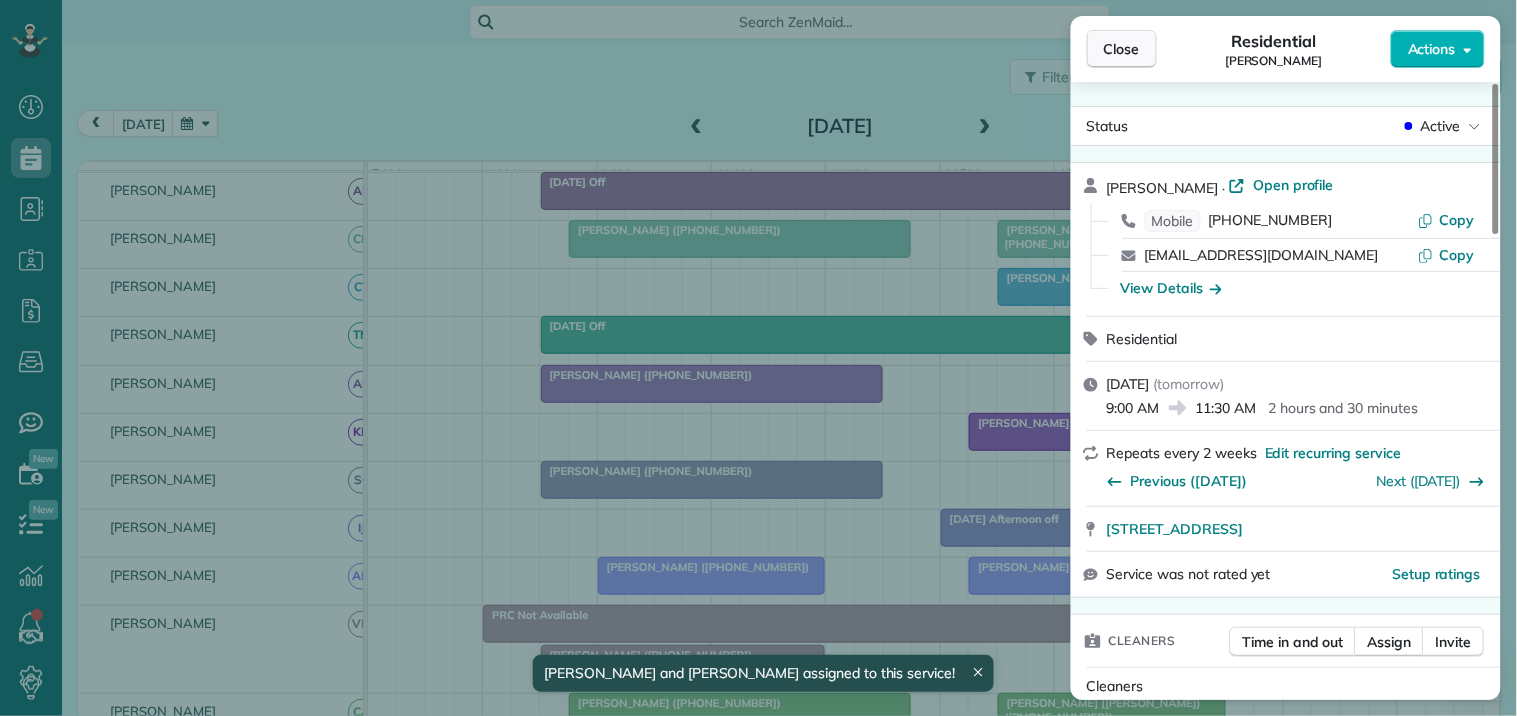 click on "Close" at bounding box center [1122, 49] 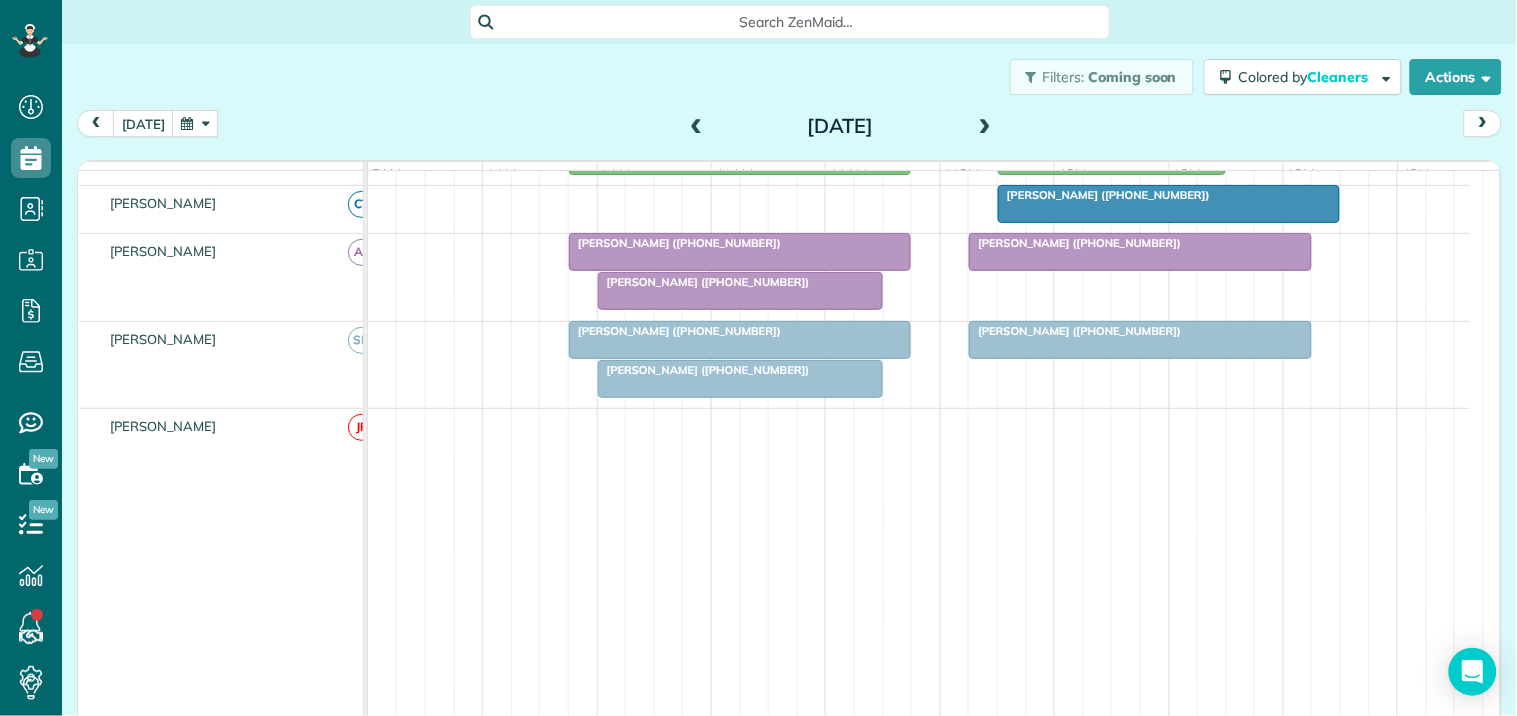 click on "[PERSON_NAME] ([PHONE_NUMBER])" at bounding box center (740, 243) 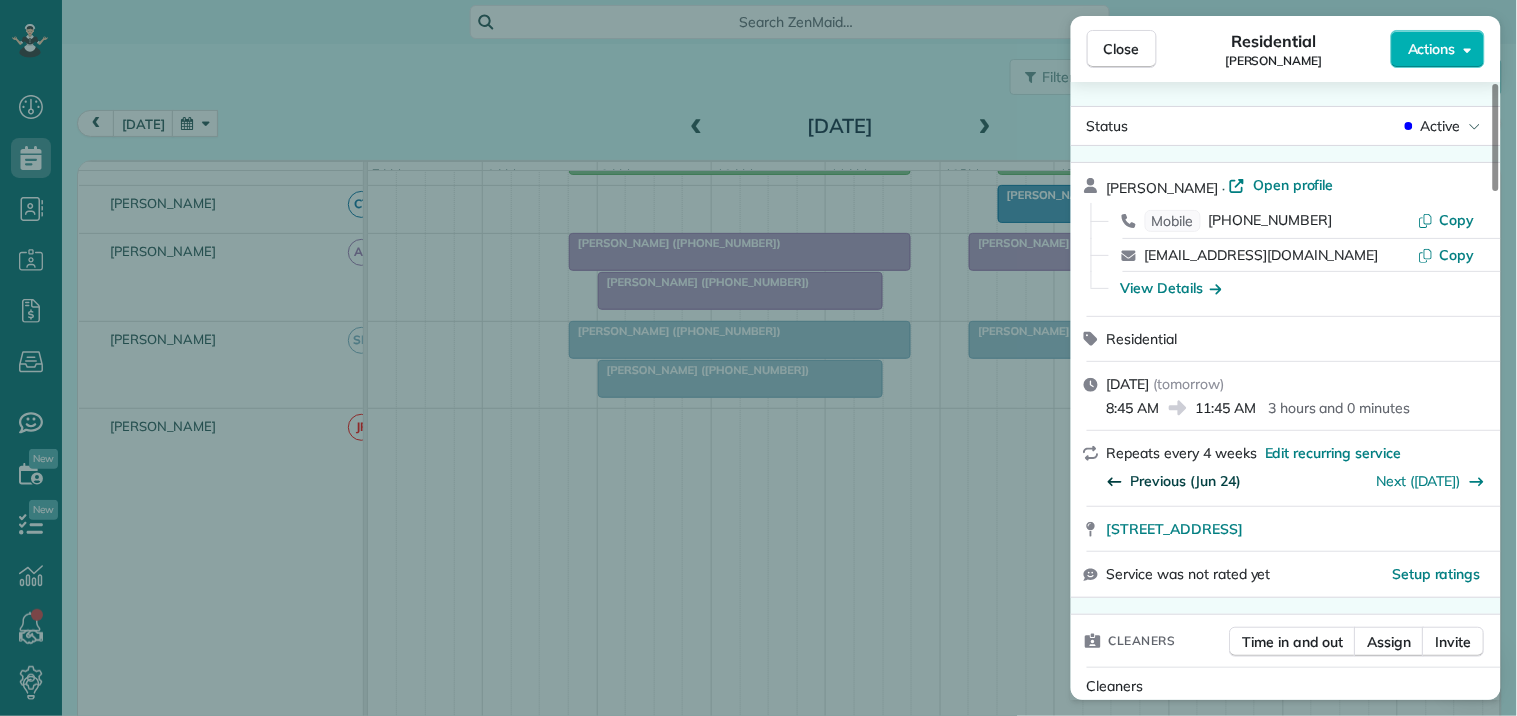 click on "Previous (Jun 24)" at bounding box center [1186, 481] 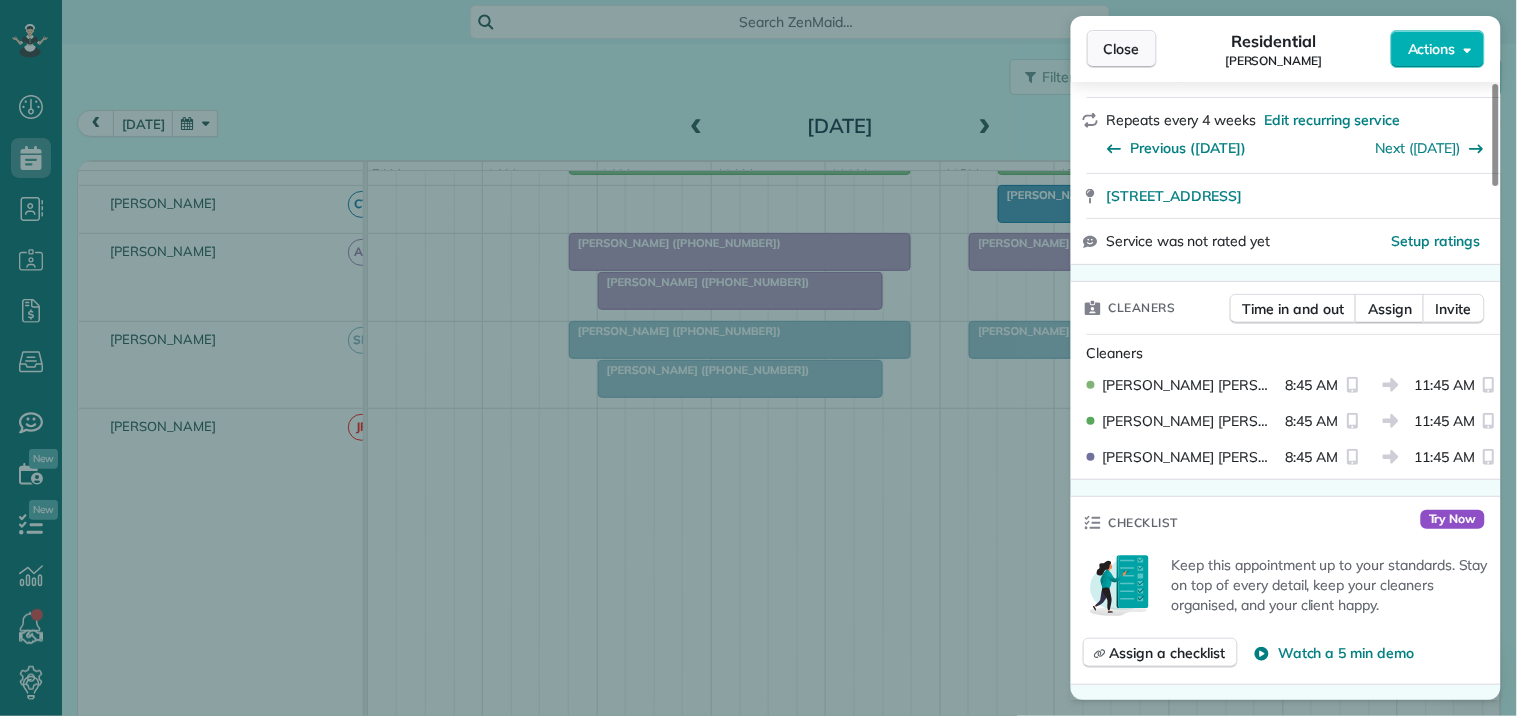 click on "Close" at bounding box center [1122, 49] 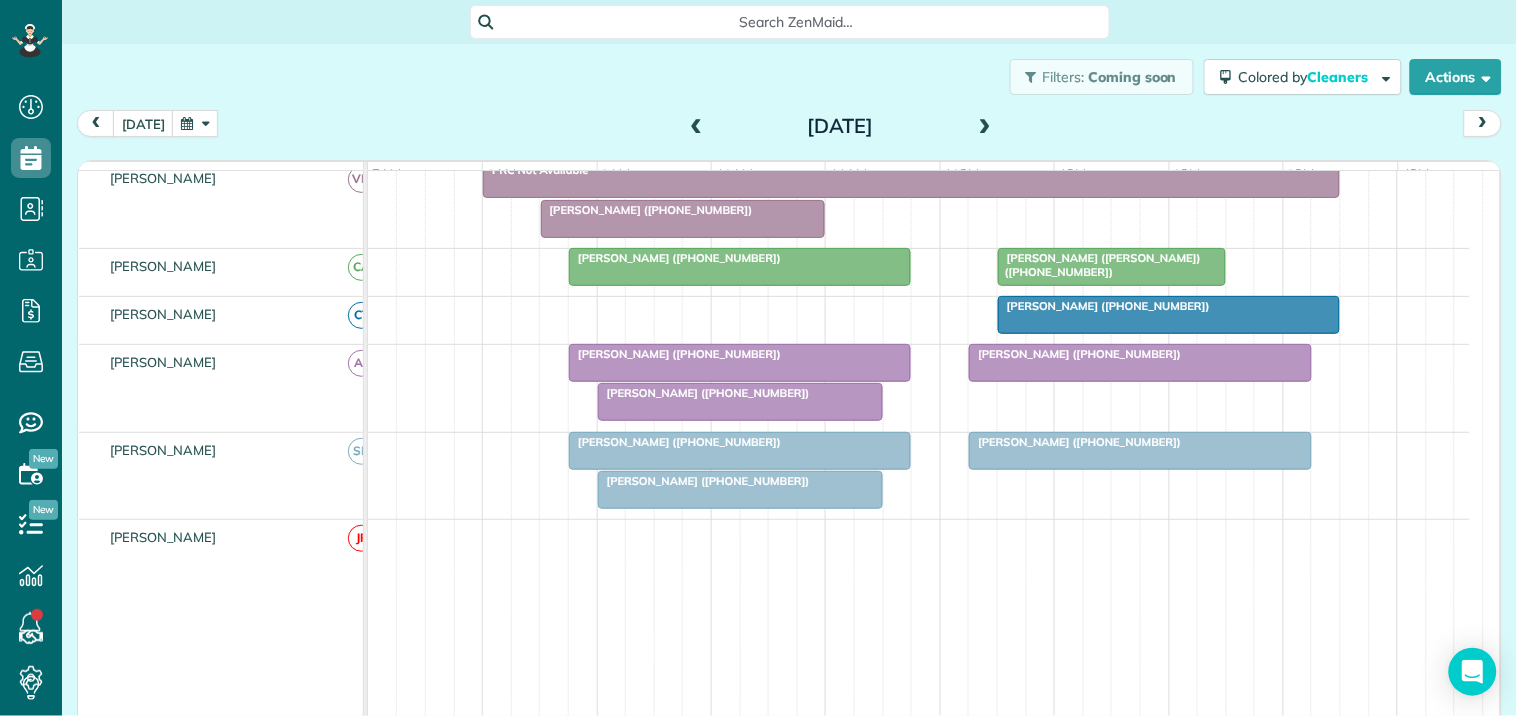 click at bounding box center (740, 451) 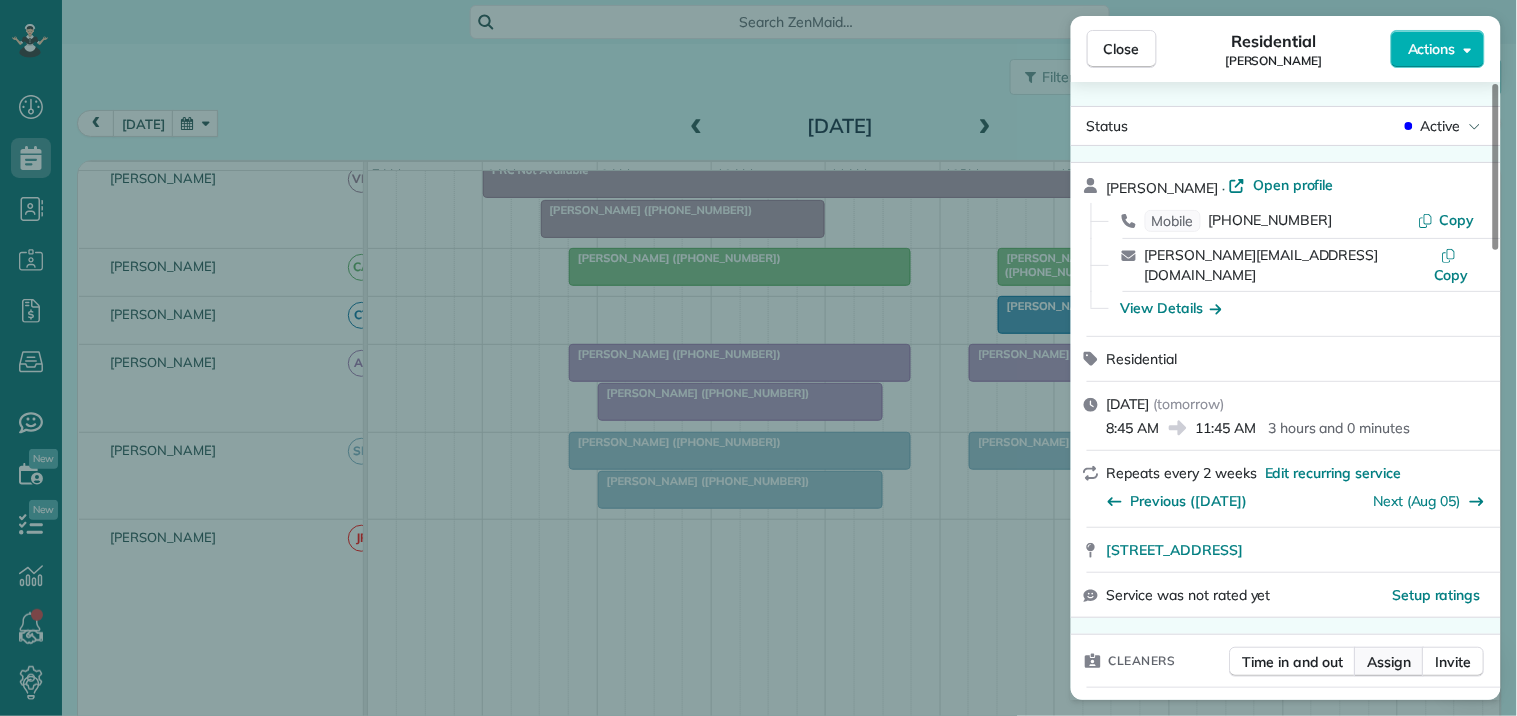 click on "Assign" at bounding box center (1390, 662) 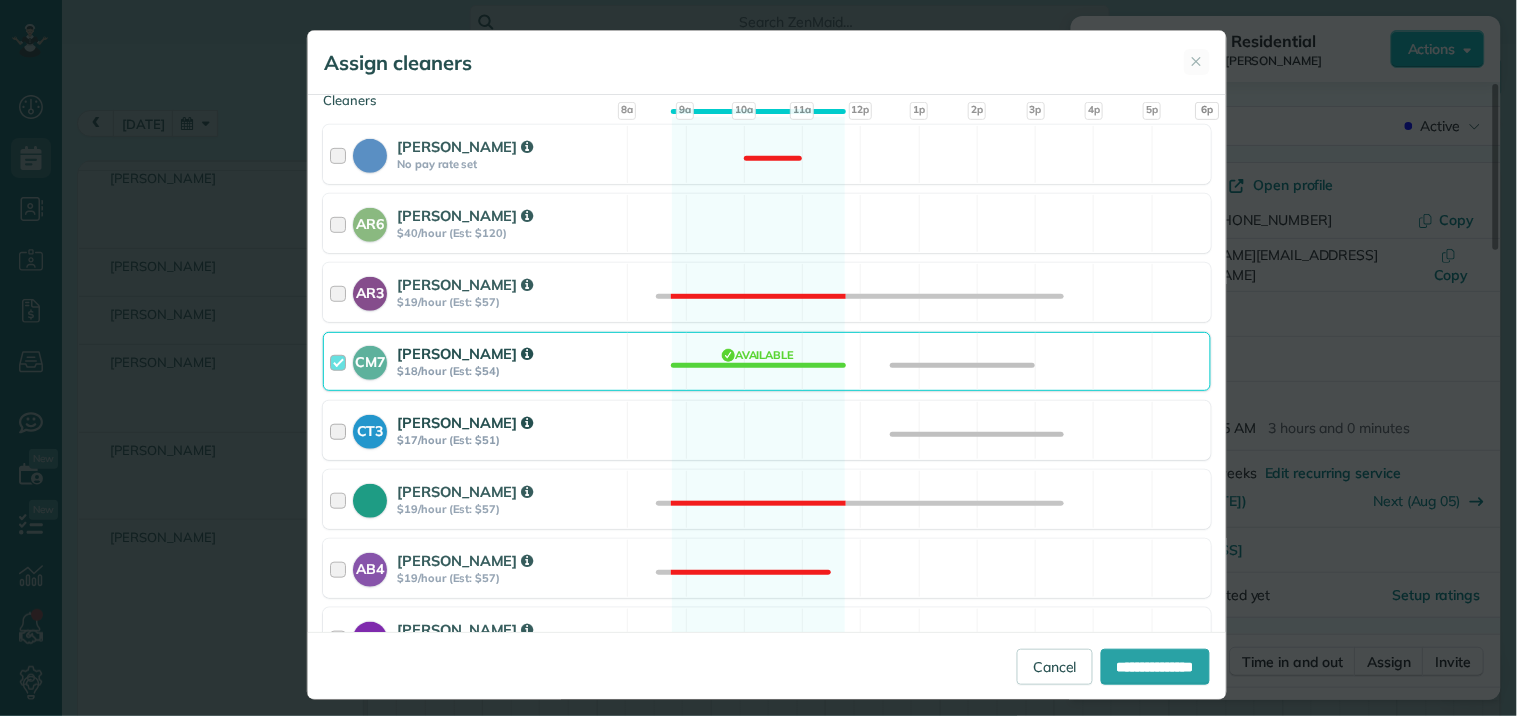 click on "CT3
[PERSON_NAME]
$17/hour (Est: $51)
Available" at bounding box center [767, 430] 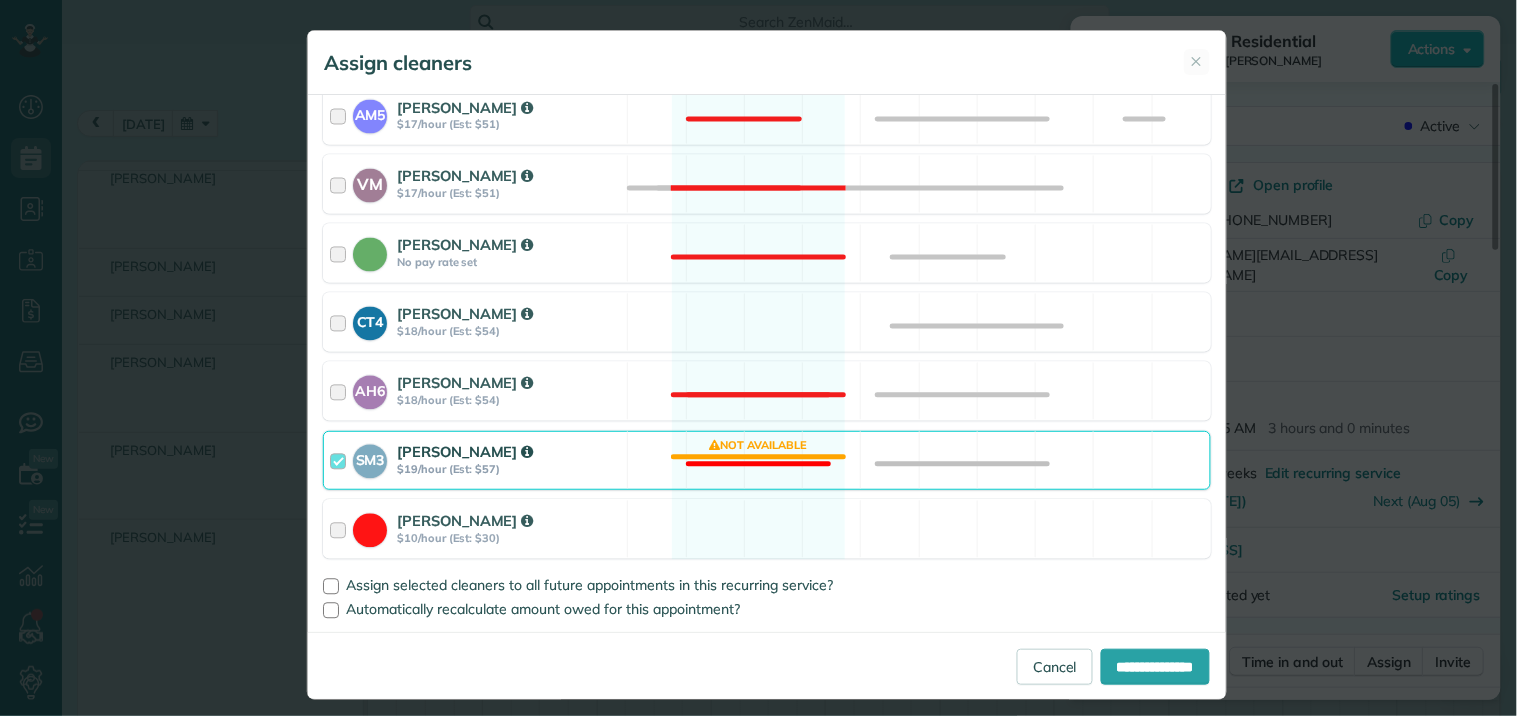 click on "SM3
[PERSON_NAME]
$19/hour (Est: $57)
Not available" at bounding box center [767, 460] 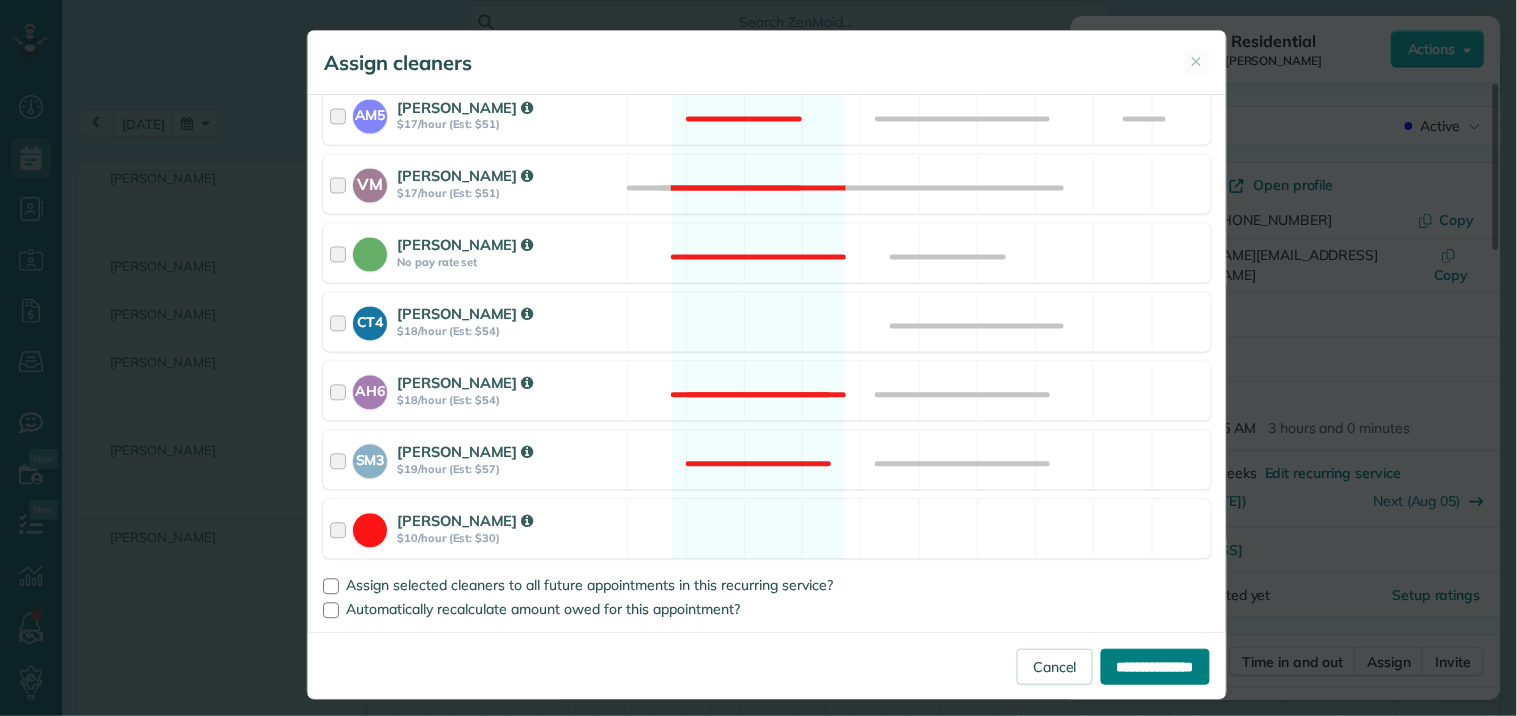 click on "**********" at bounding box center [1155, 667] 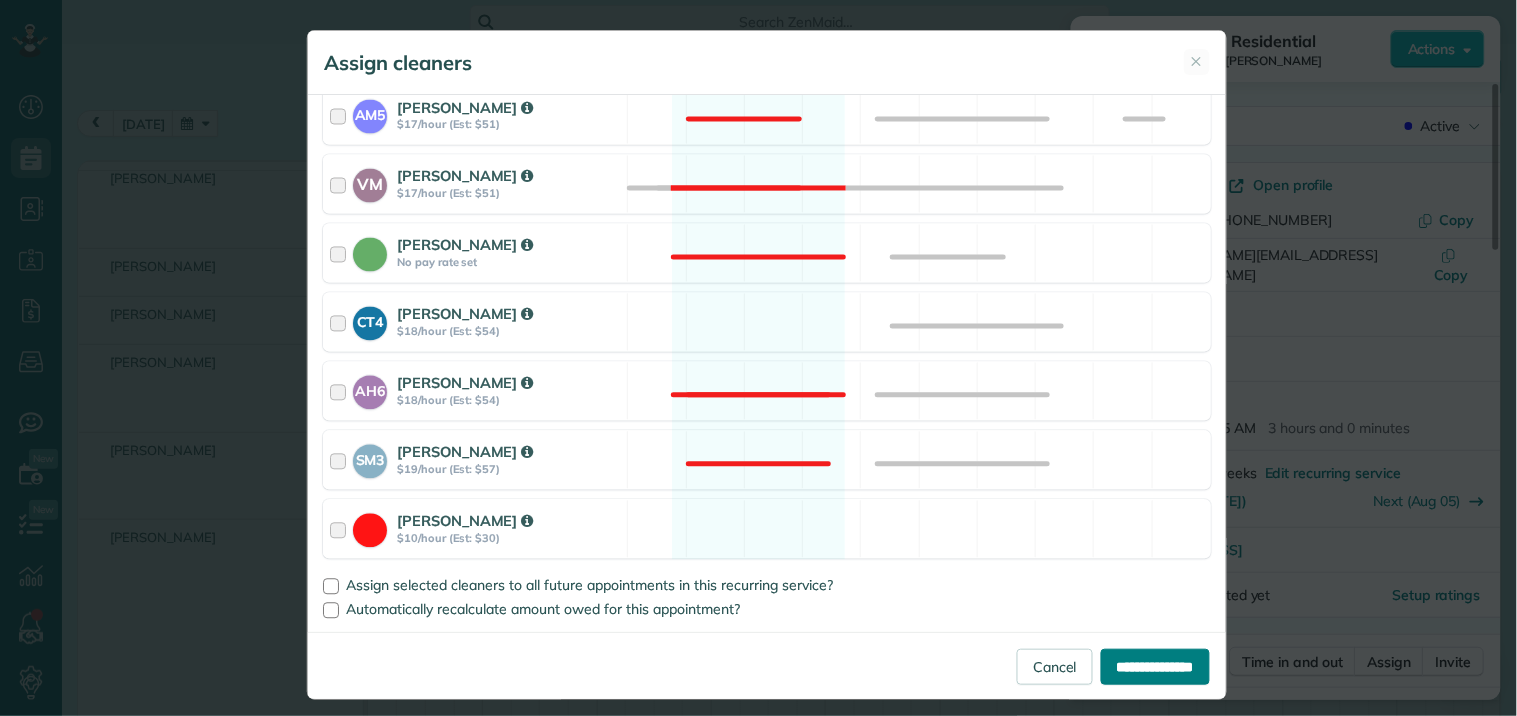type on "**********" 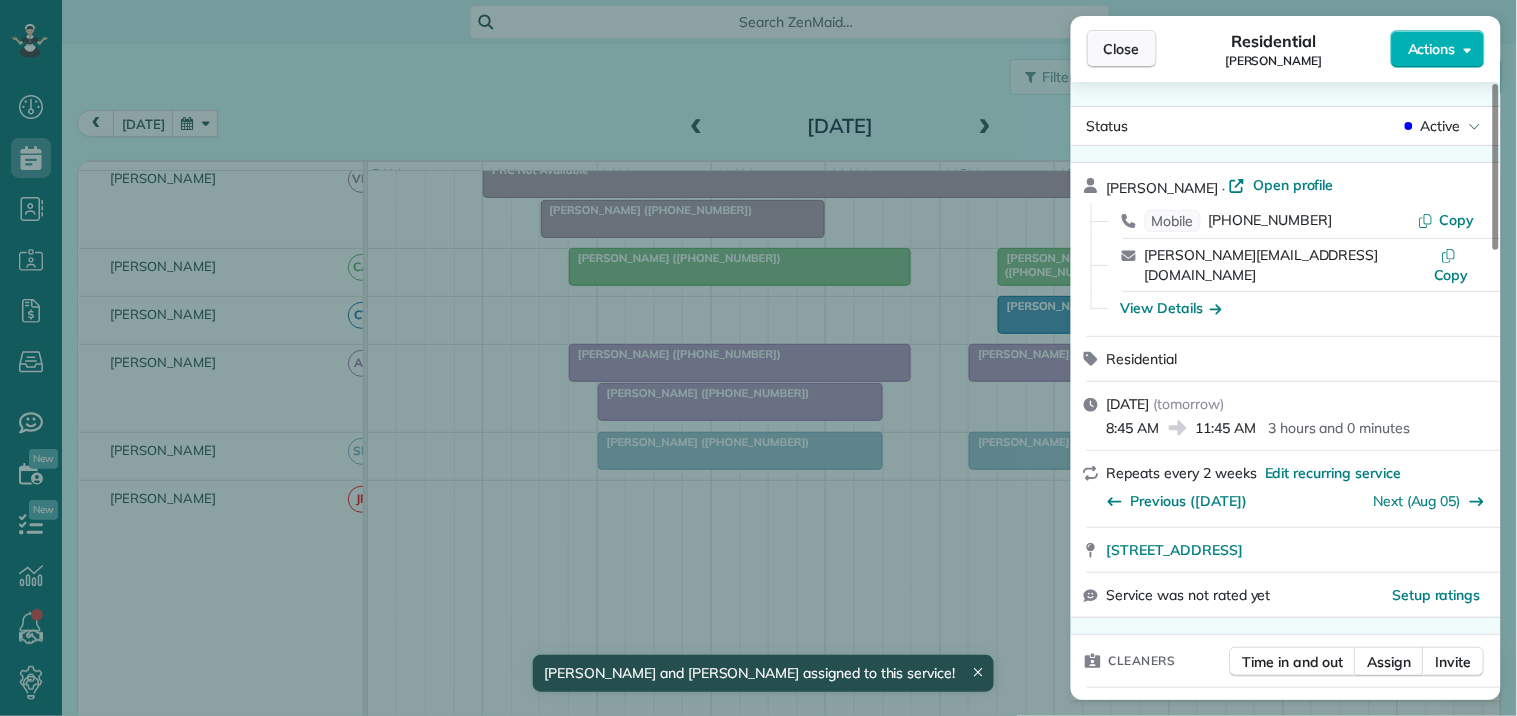 click on "Close" at bounding box center [1122, 49] 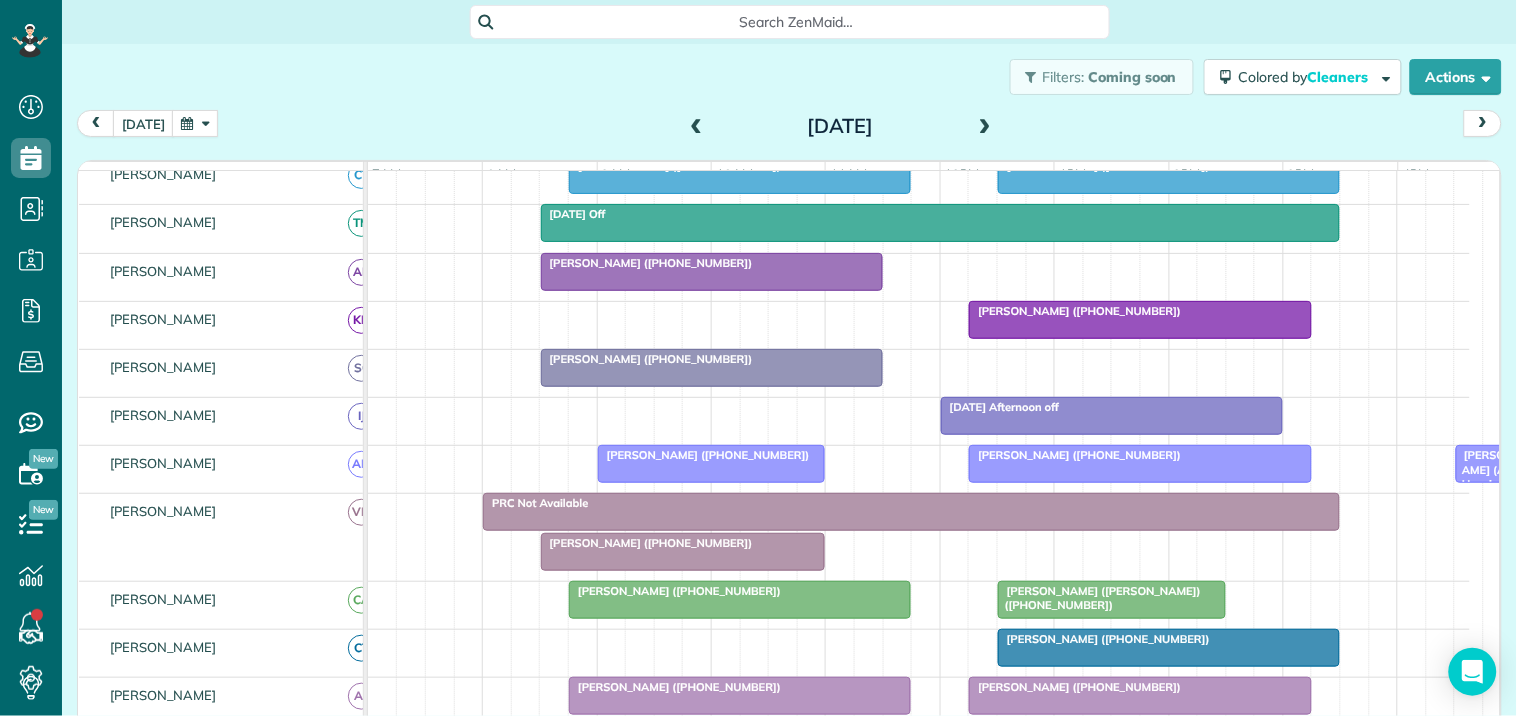 click on "[PERSON_NAME] ([PHONE_NUMBER])" at bounding box center [712, 359] 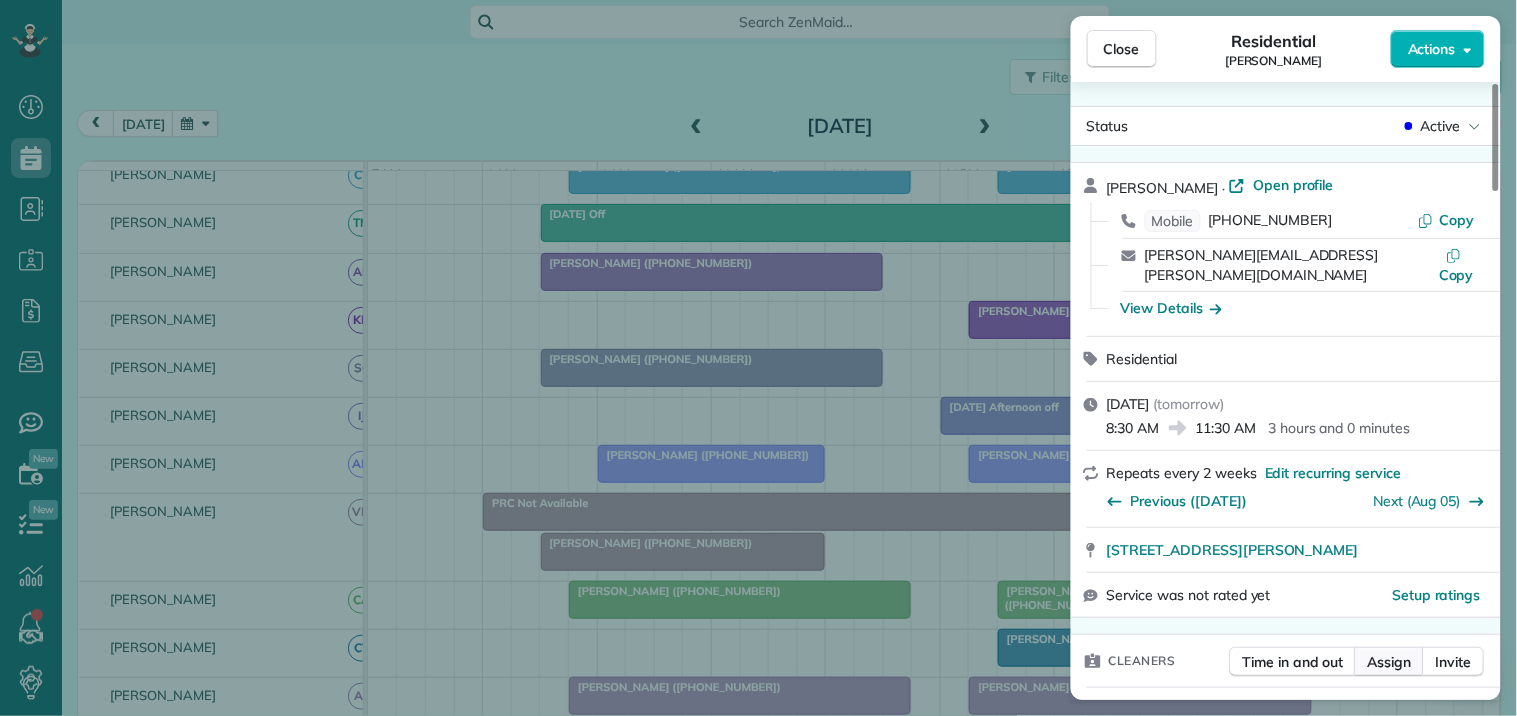 click on "Assign" at bounding box center [1390, 662] 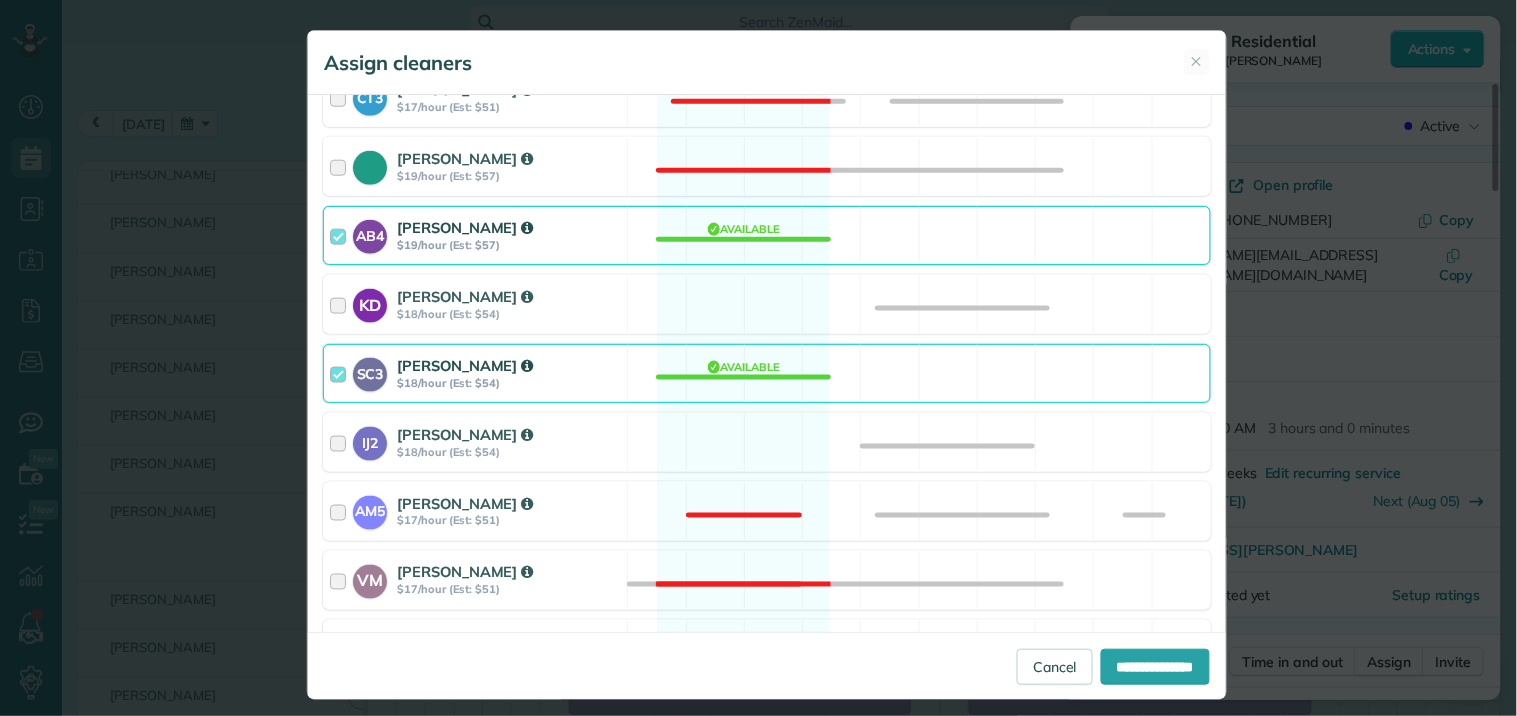 click on "SC3
[PERSON_NAME]
$18/hour (Est: $54)
Available" at bounding box center [767, 373] 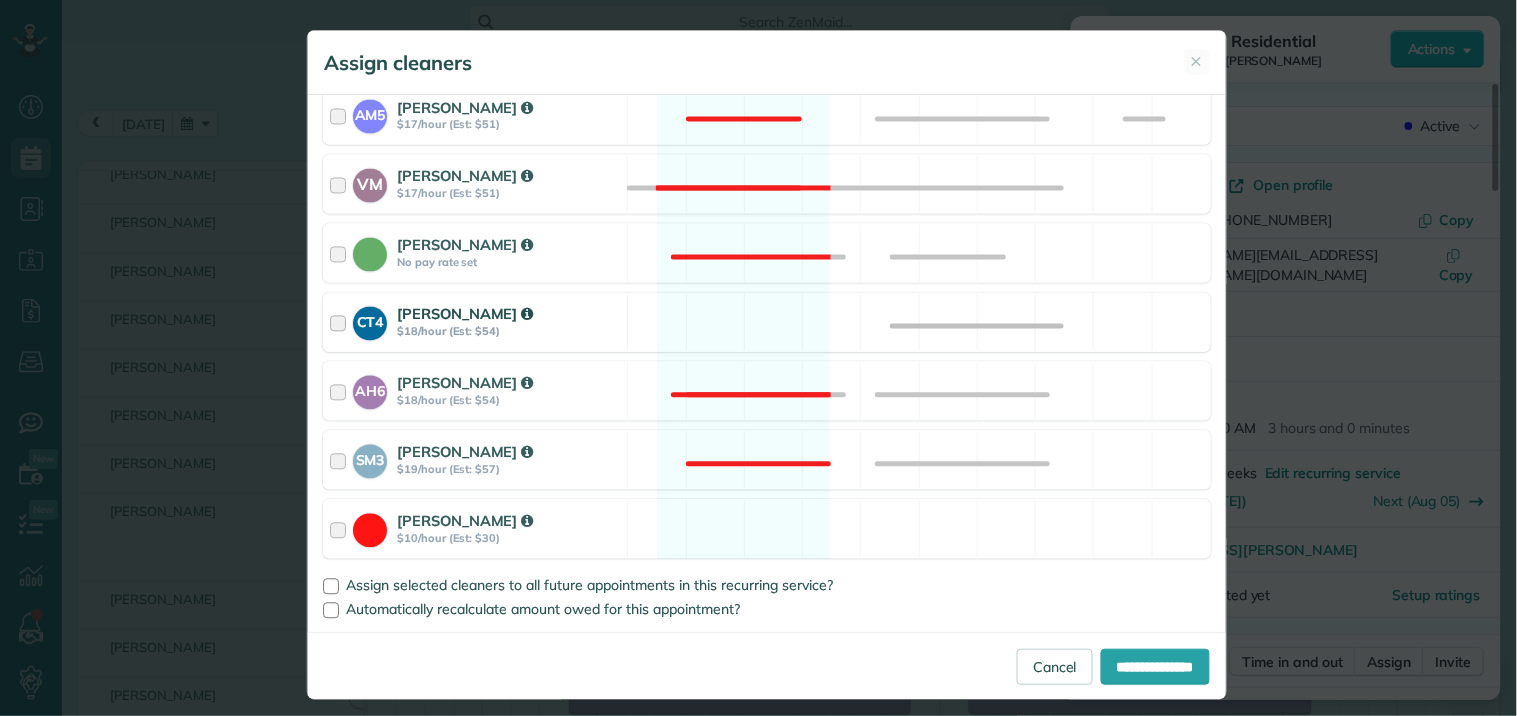 click on "CT4
[PERSON_NAME]
$18/hour (Est: $54)
Available" at bounding box center (767, 322) 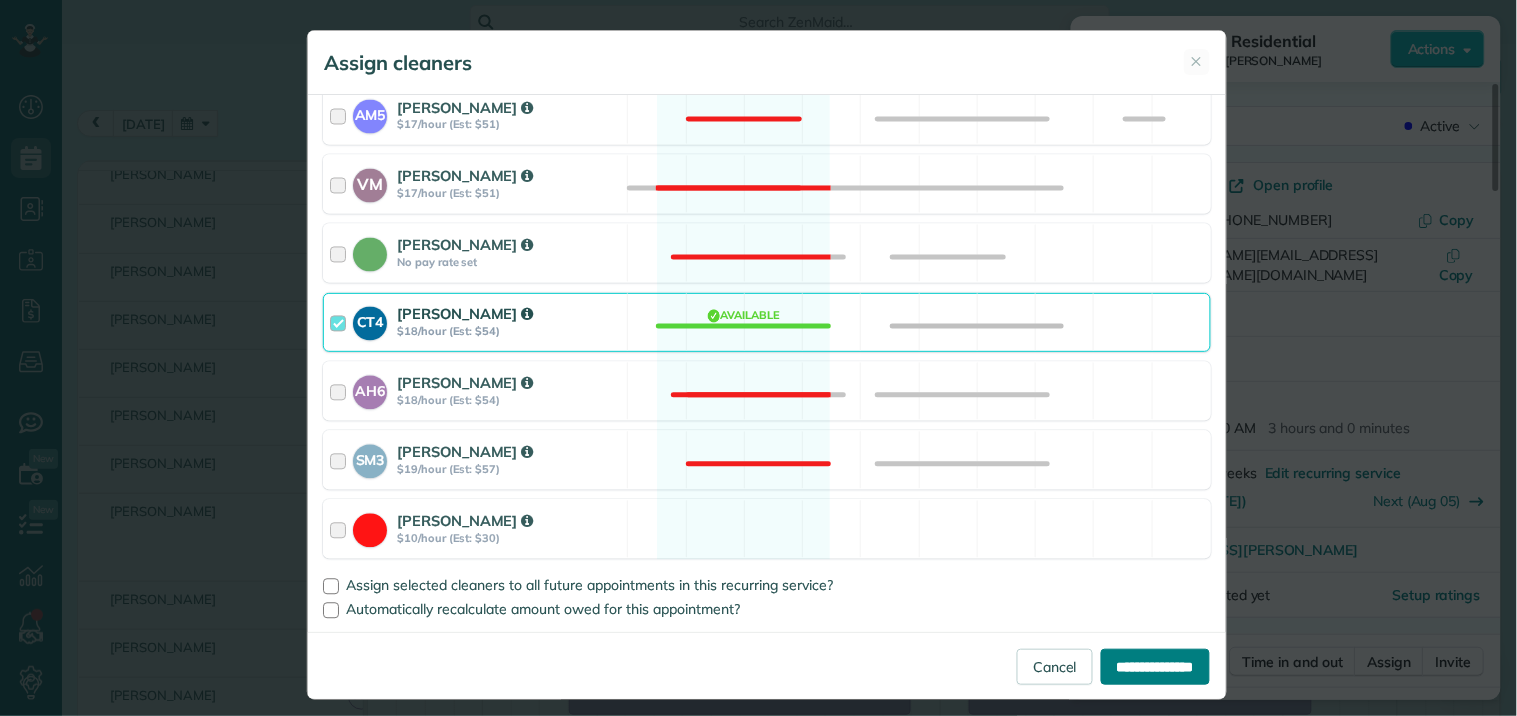 click on "**********" at bounding box center [1155, 667] 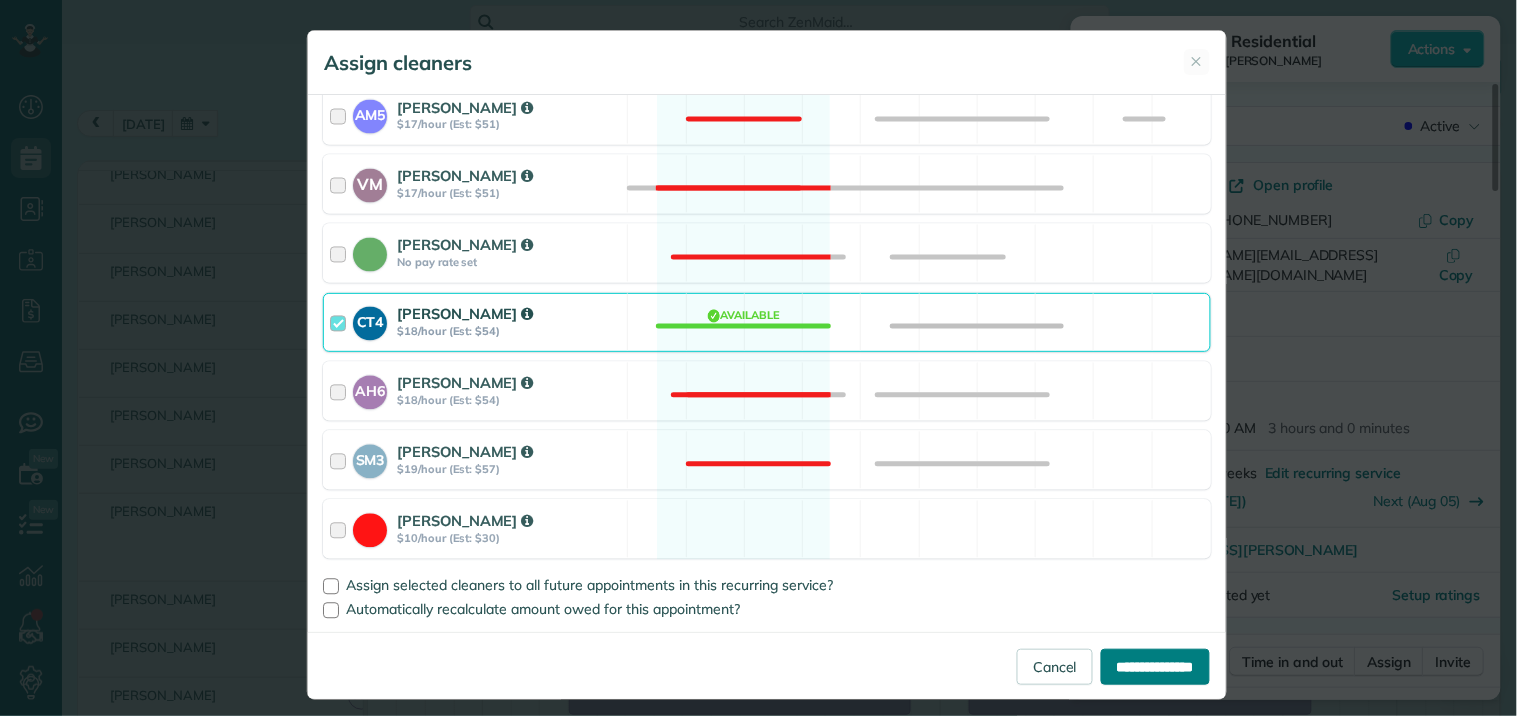 type on "**********" 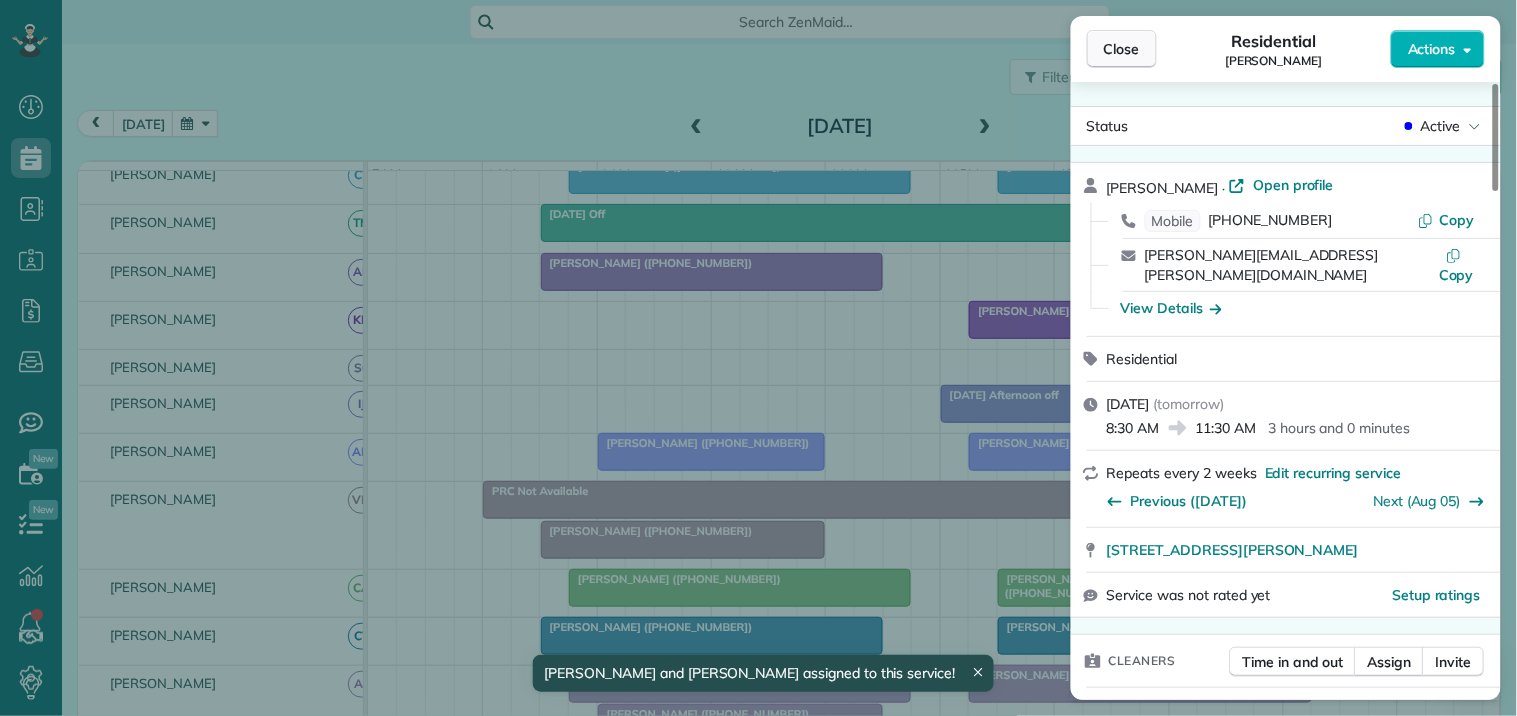click on "Close" at bounding box center [1122, 49] 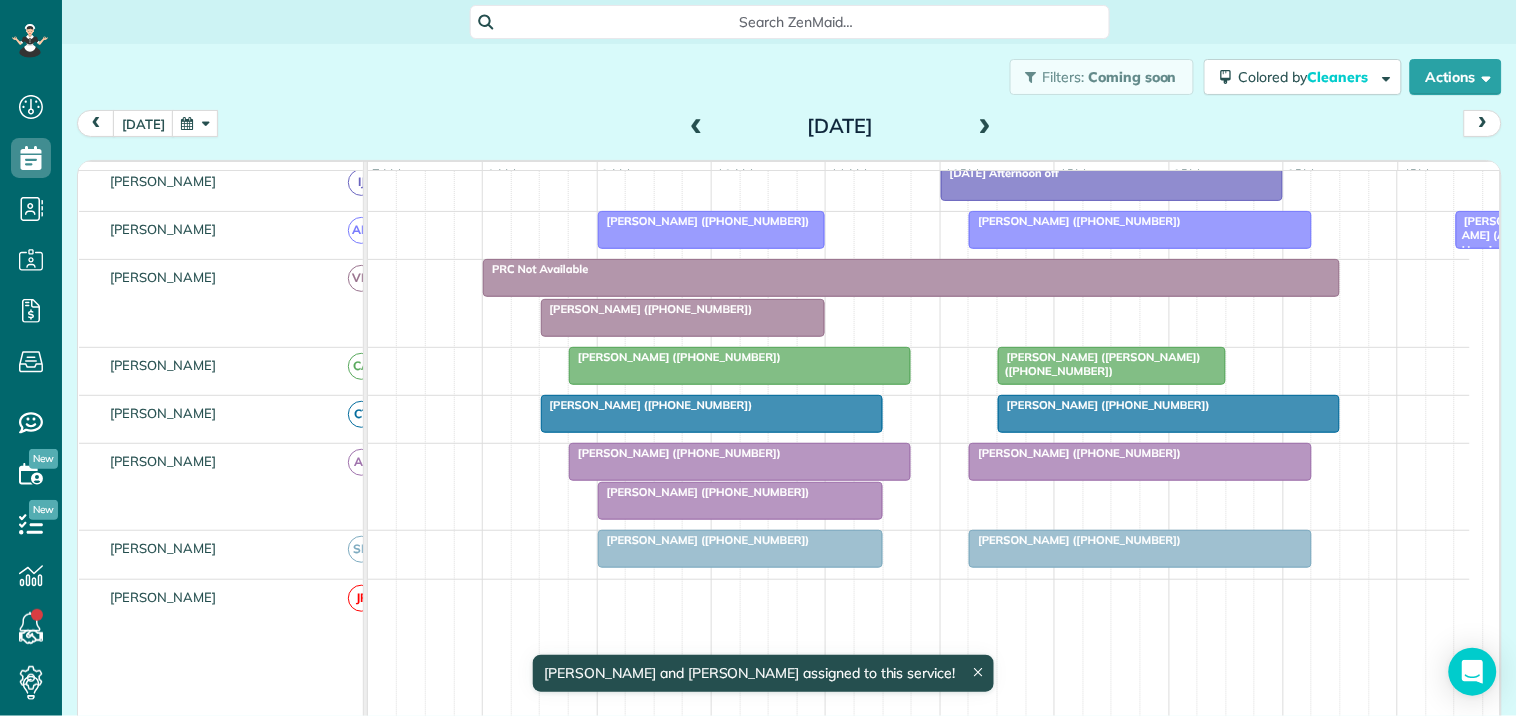 click at bounding box center [740, 462] 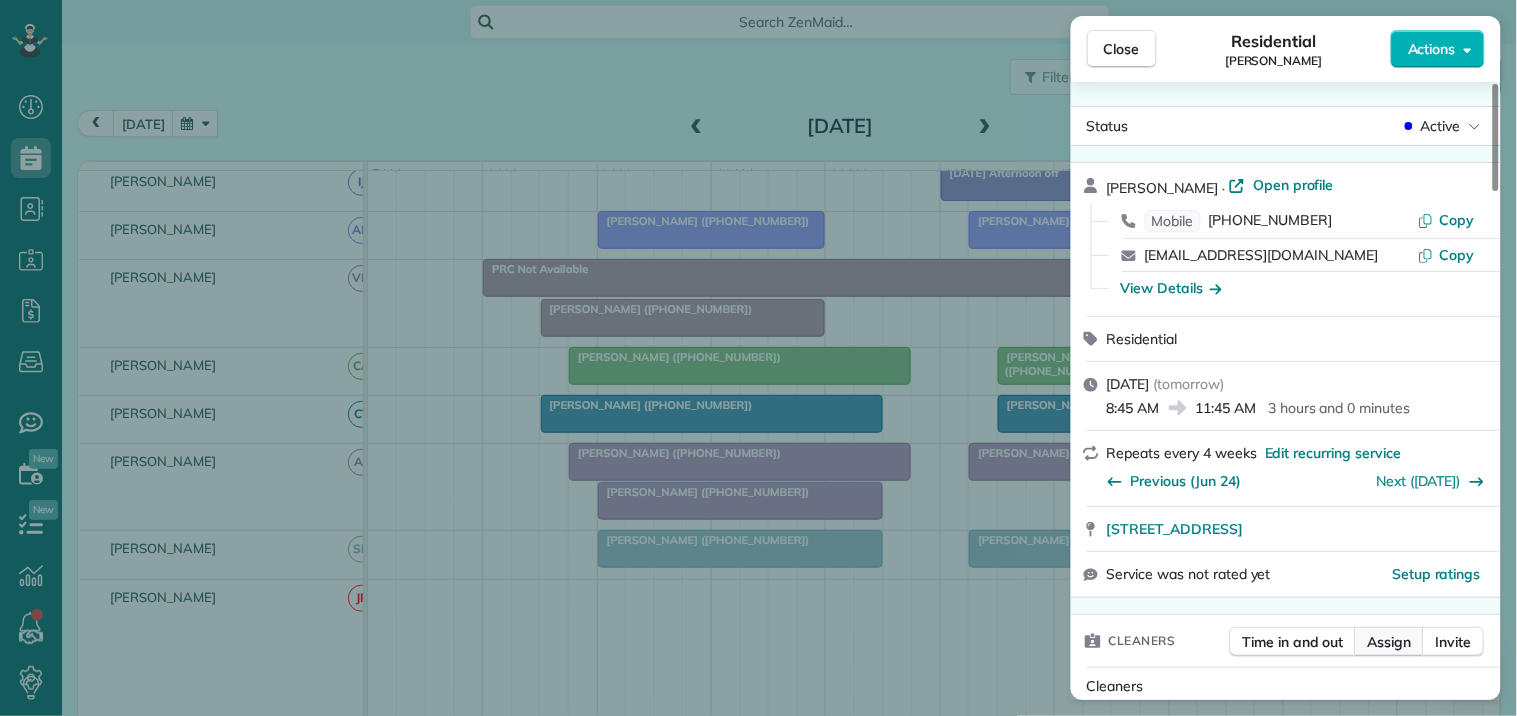 click on "Assign" at bounding box center [1390, 642] 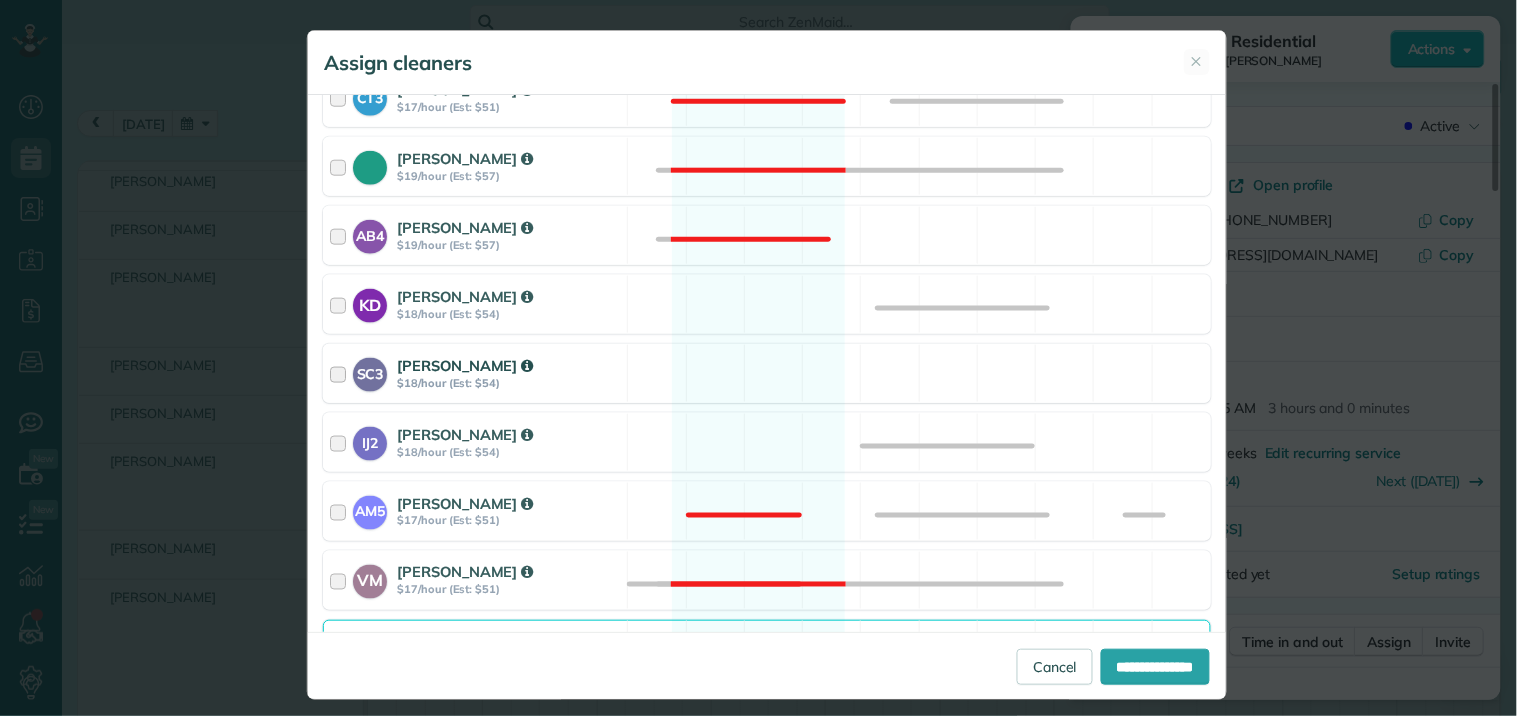 click on "SC3
[PERSON_NAME]
$18/hour (Est: $54)
Available" at bounding box center [767, 373] 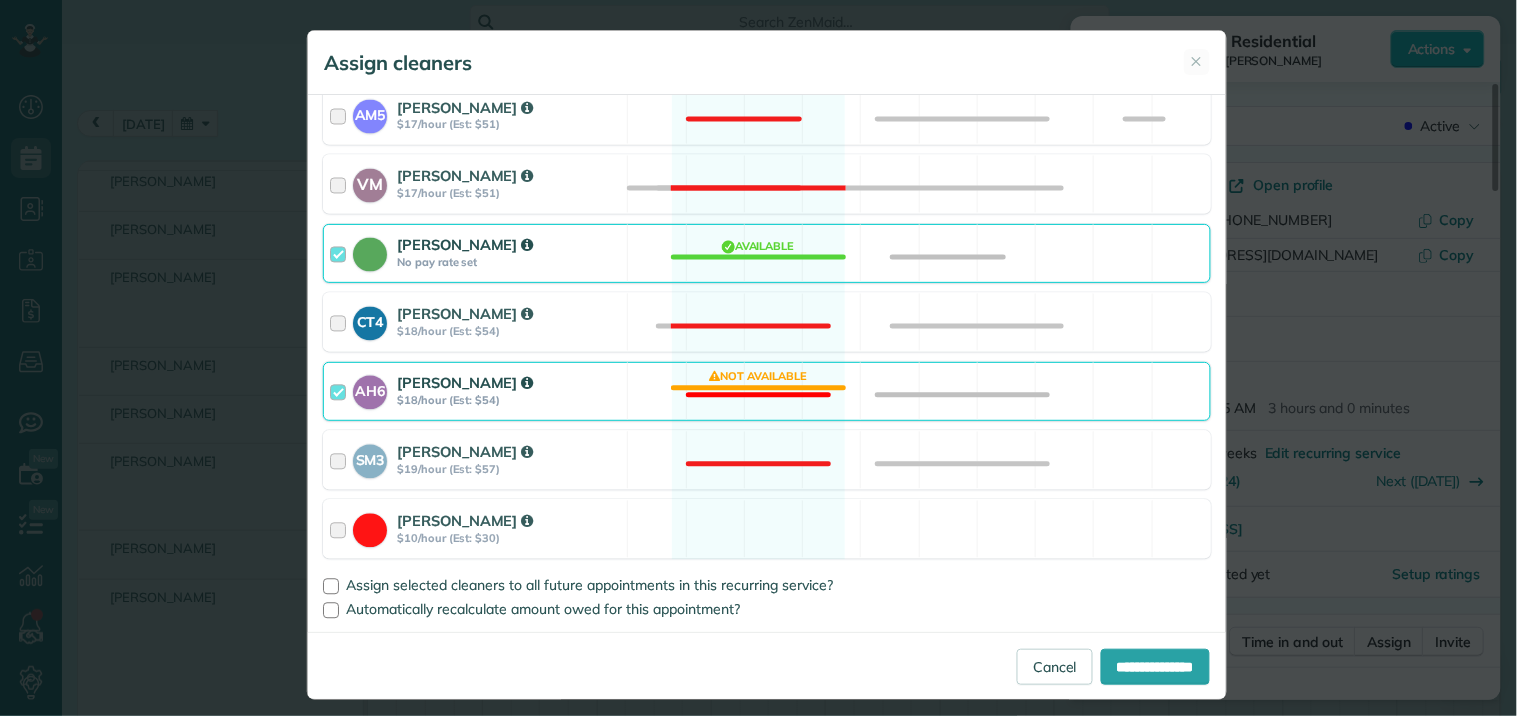 click on "AH6
[PERSON_NAME]
$18/hour (Est: $54)
Not available" at bounding box center [767, 391] 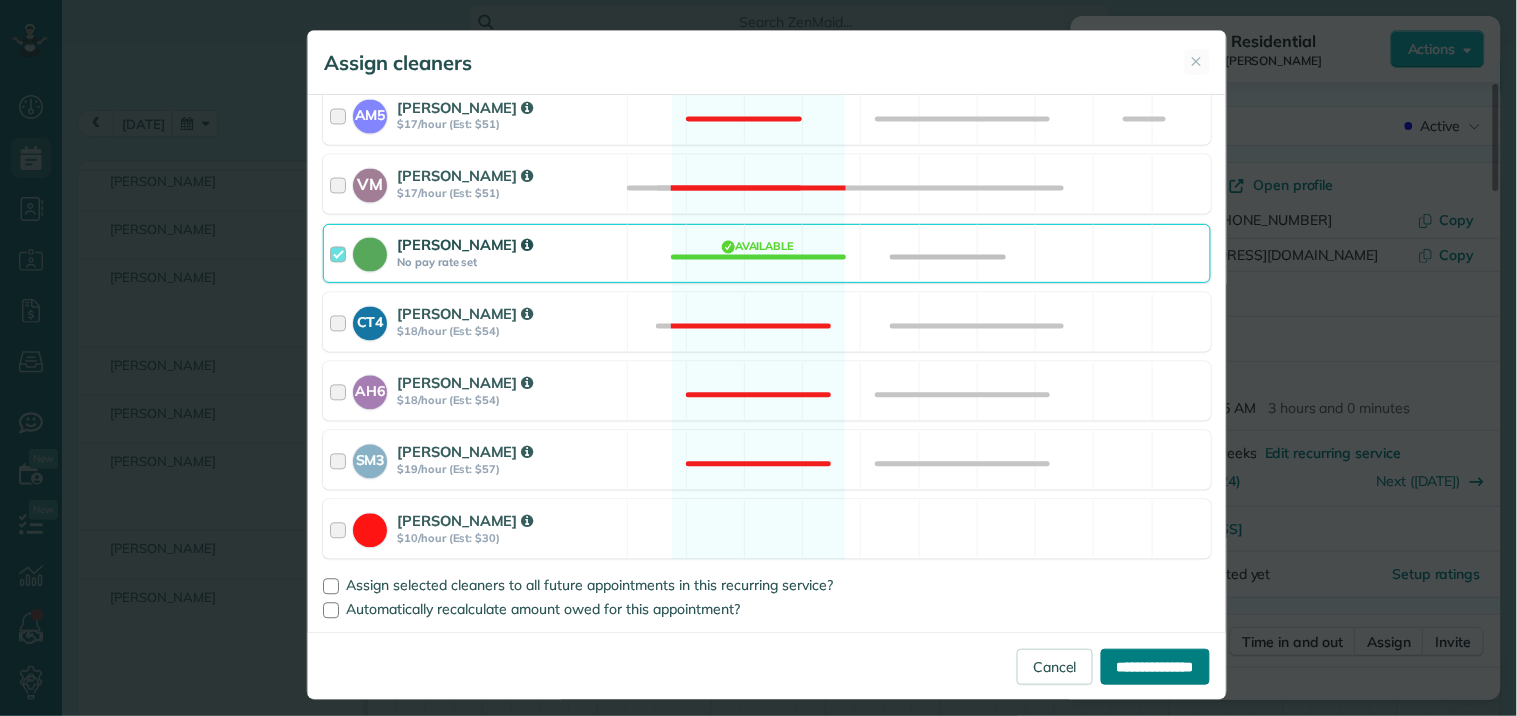 click on "**********" at bounding box center [1155, 667] 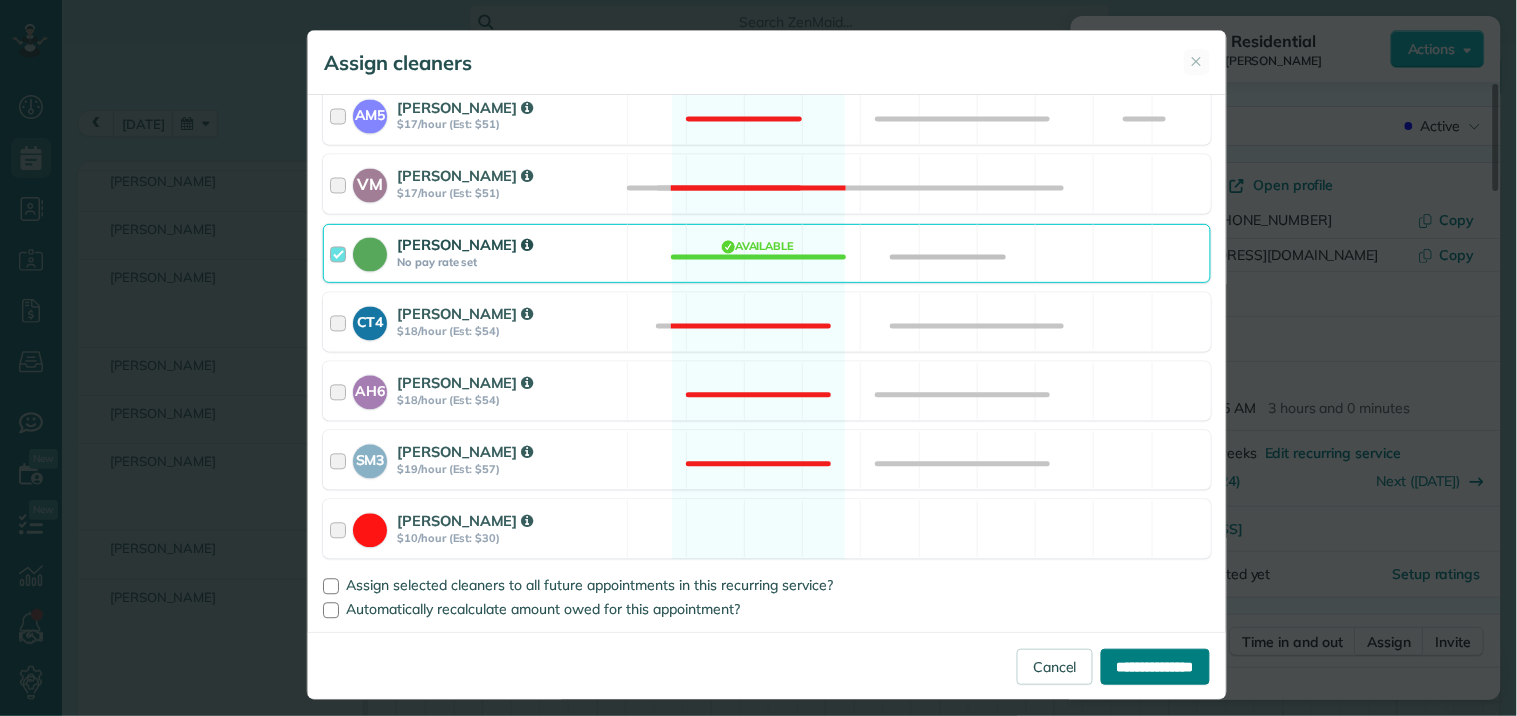 type on "**********" 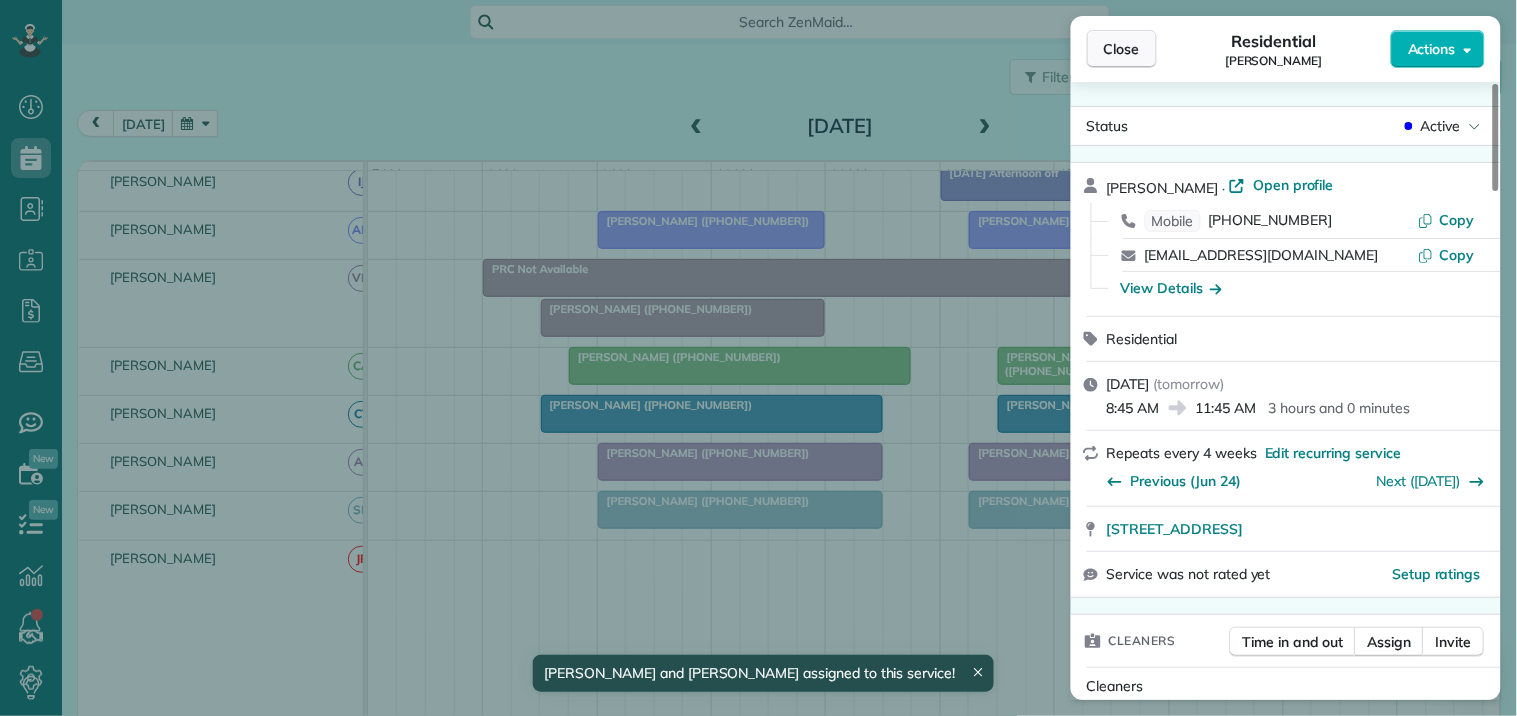 click on "Close" at bounding box center [1122, 49] 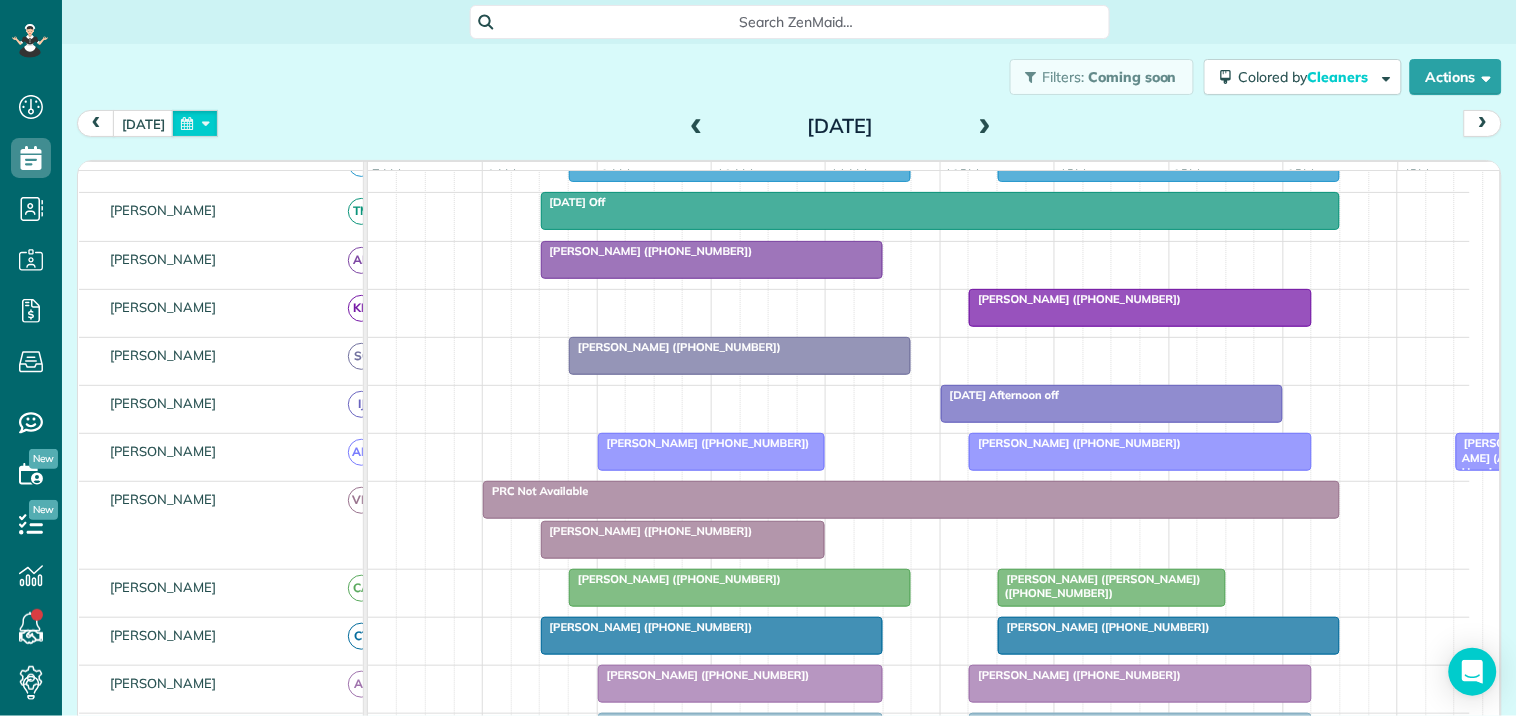 click at bounding box center [195, 123] 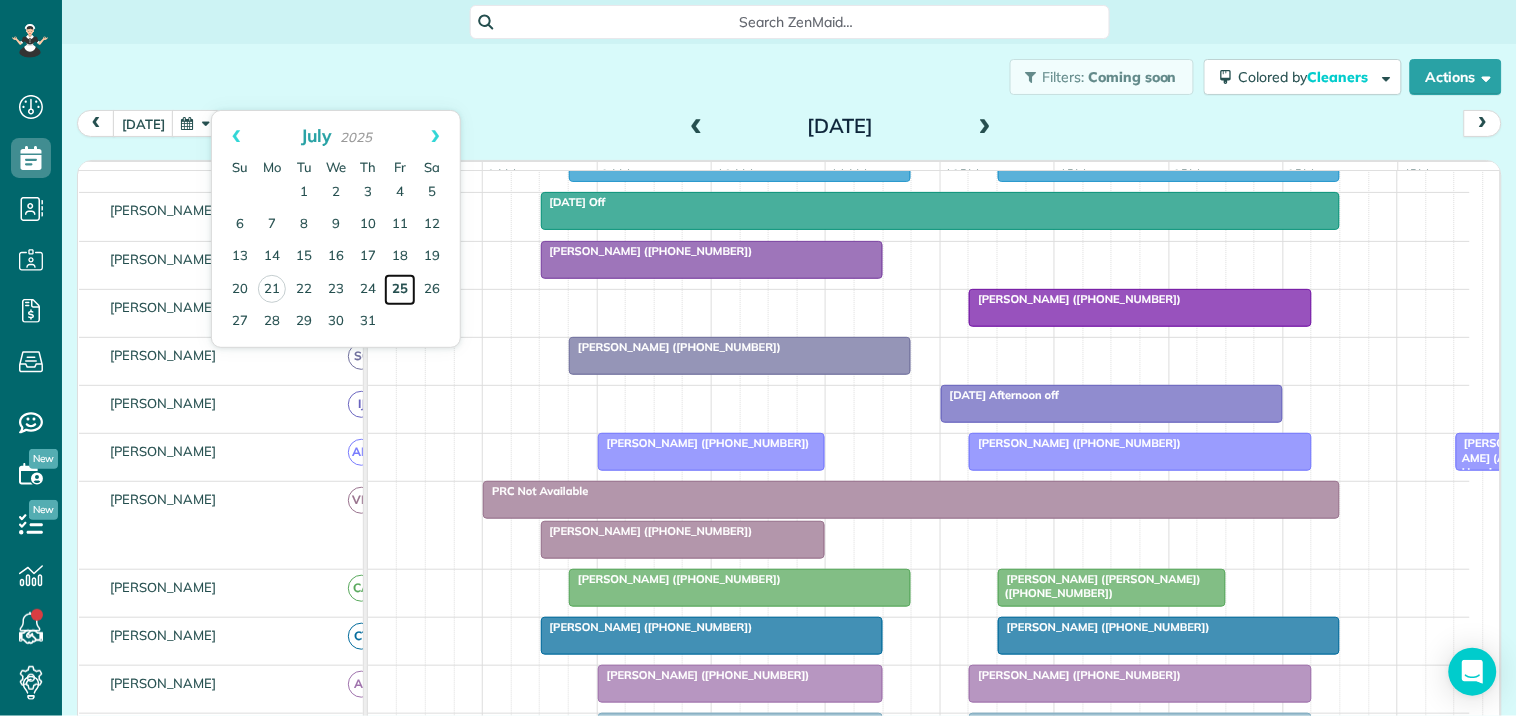 click on "25" at bounding box center (400, 290) 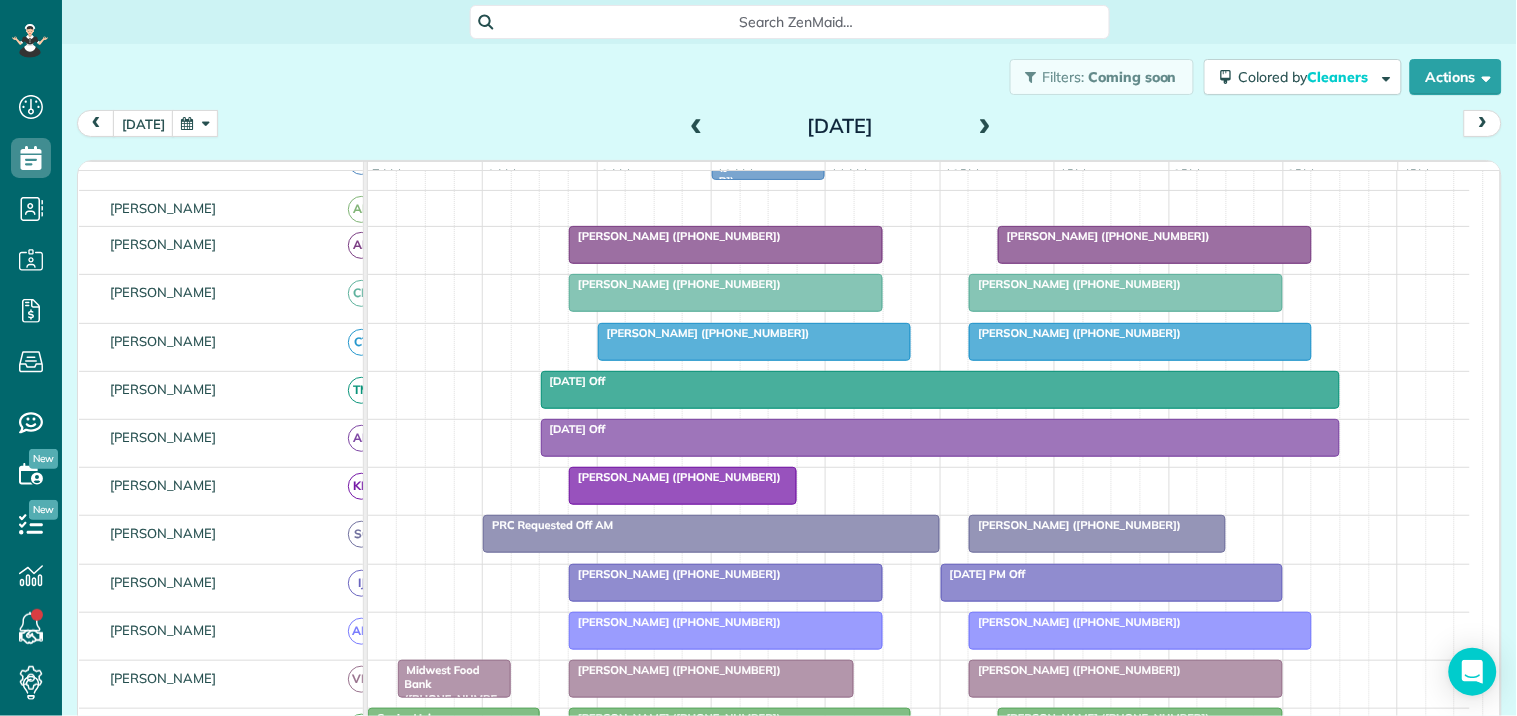 scroll, scrollTop: 451, scrollLeft: 0, axis: vertical 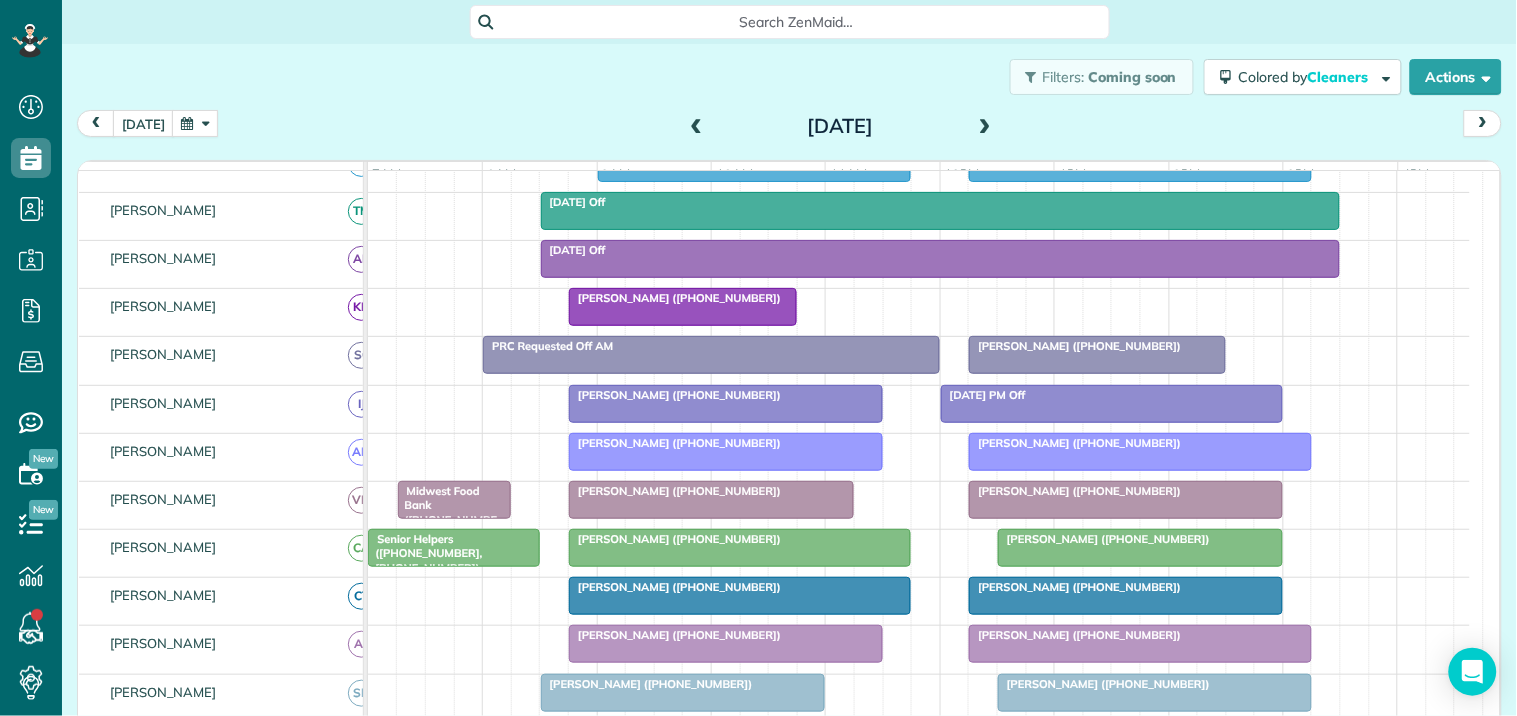 click at bounding box center (697, 127) 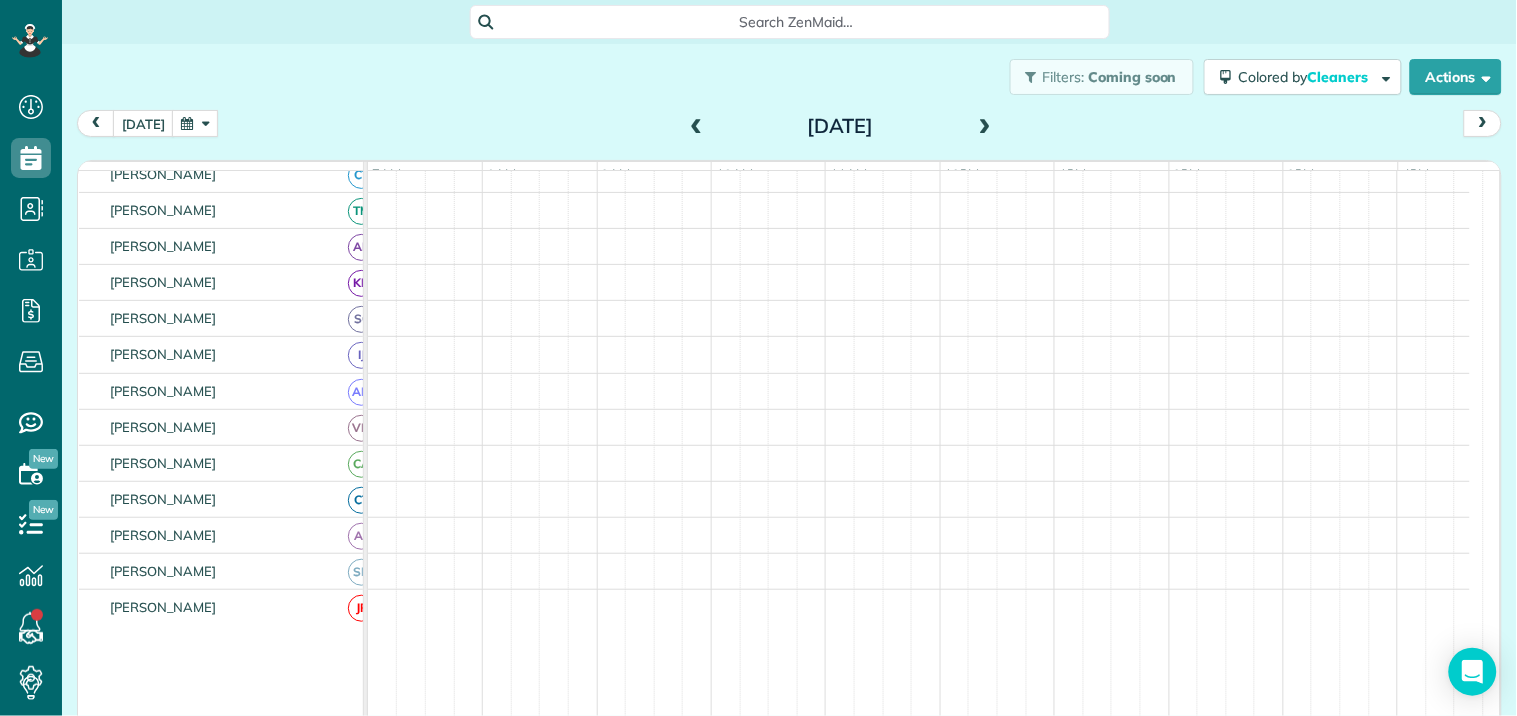 scroll, scrollTop: 438, scrollLeft: 0, axis: vertical 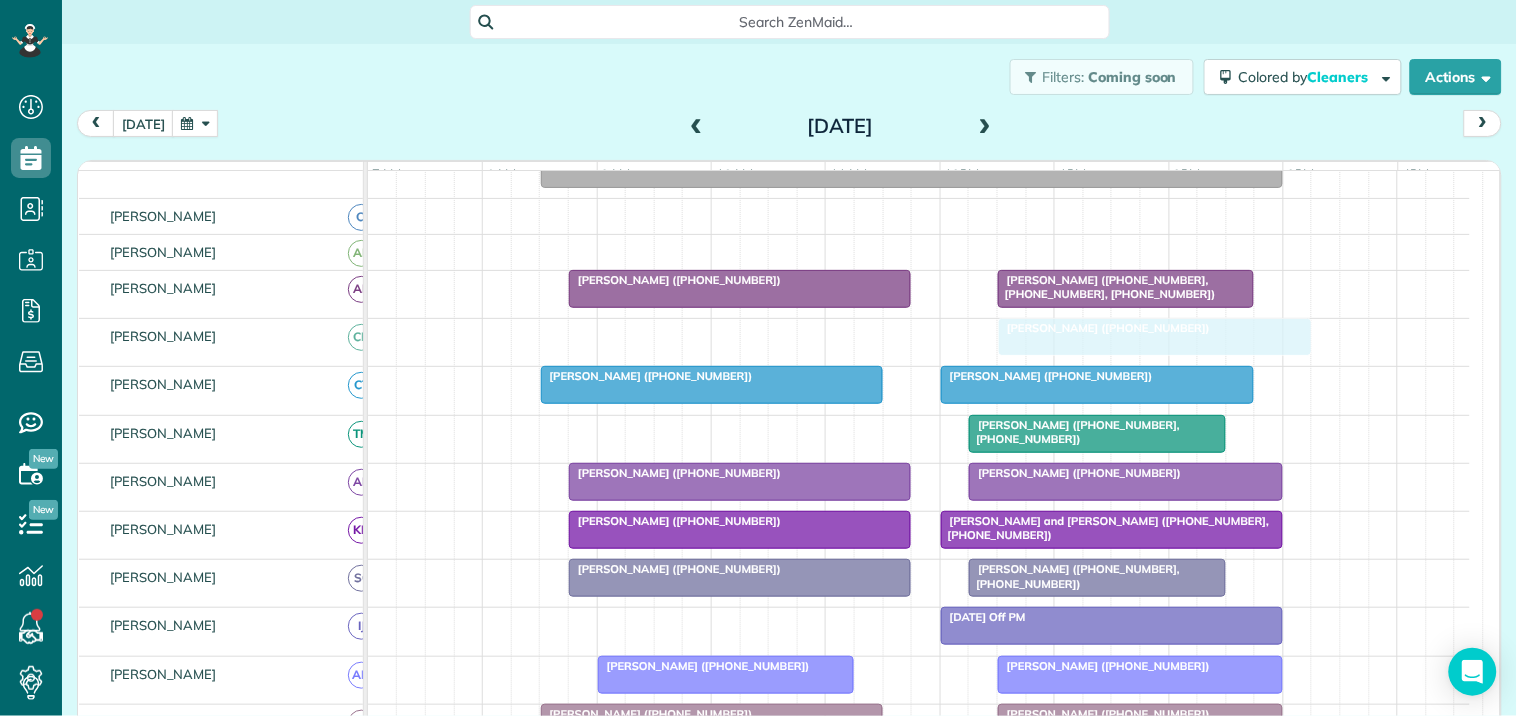 drag, startPoint x: 1120, startPoint y: 363, endPoint x: 1153, endPoint y: 357, distance: 33.54102 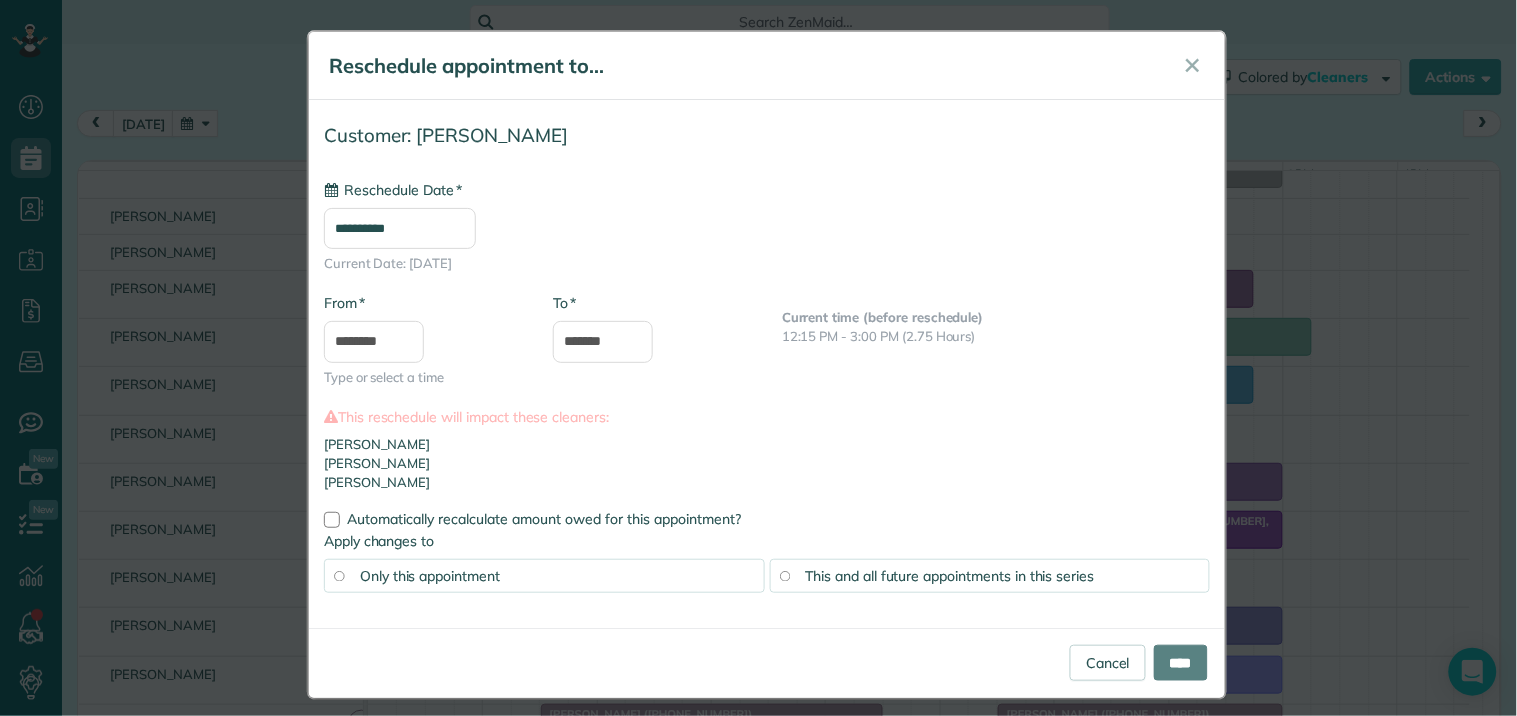 type on "**********" 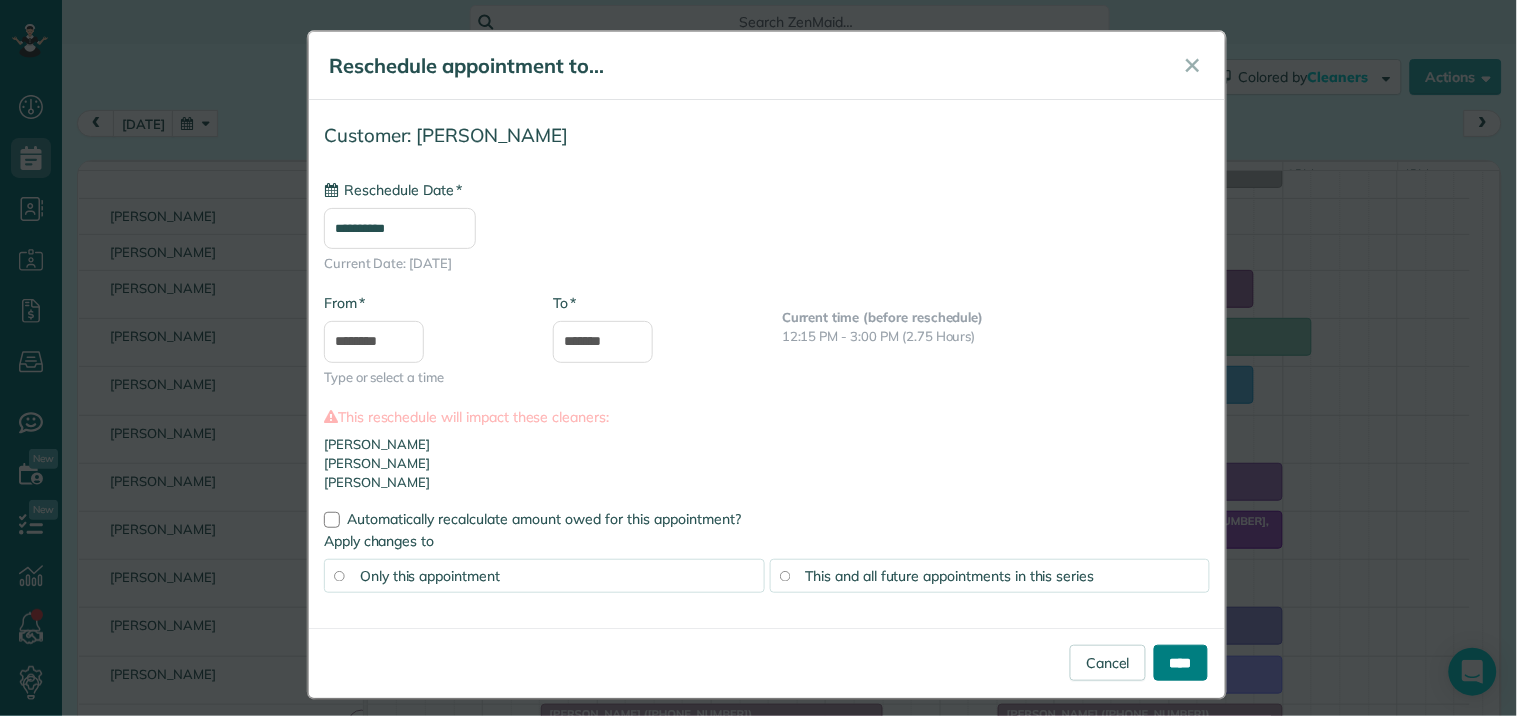 click on "****" at bounding box center [1181, 663] 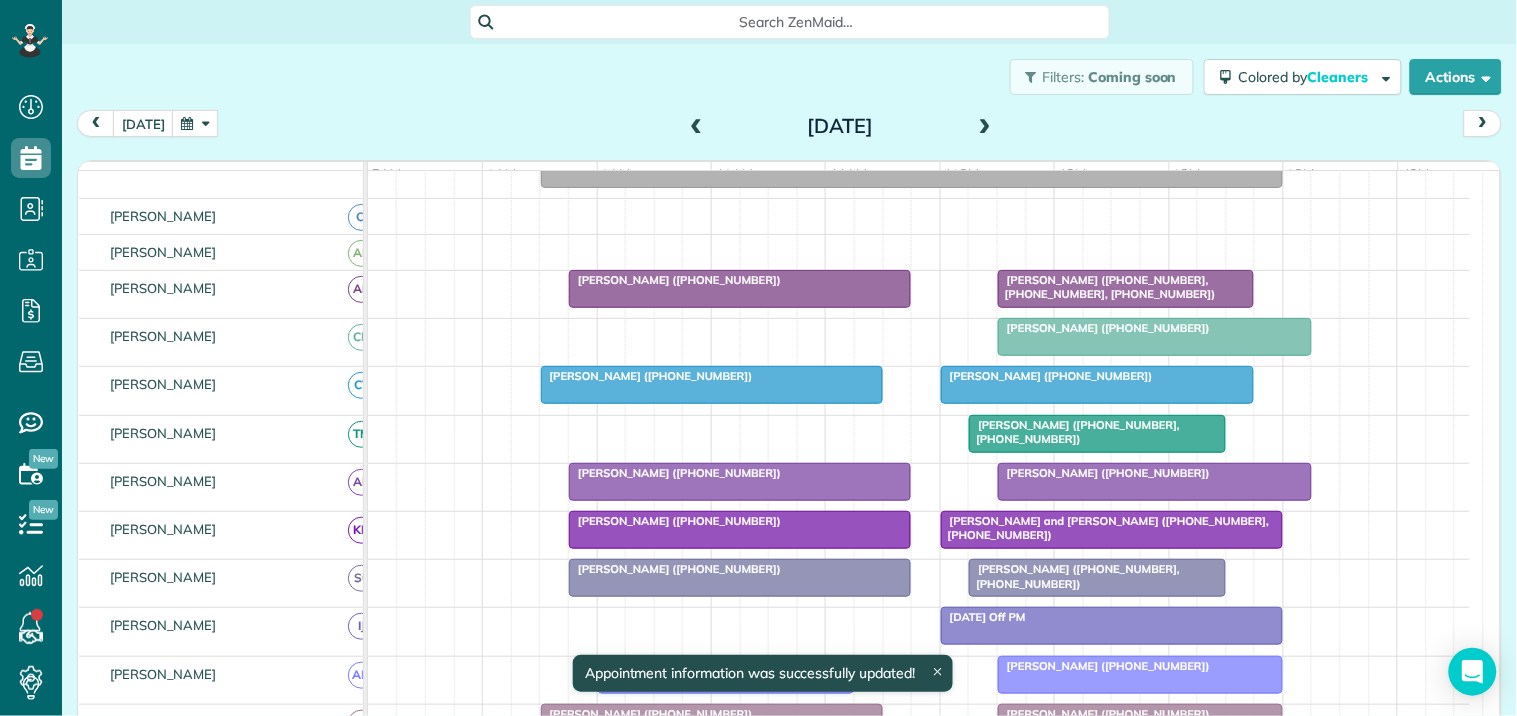 click at bounding box center [697, 127] 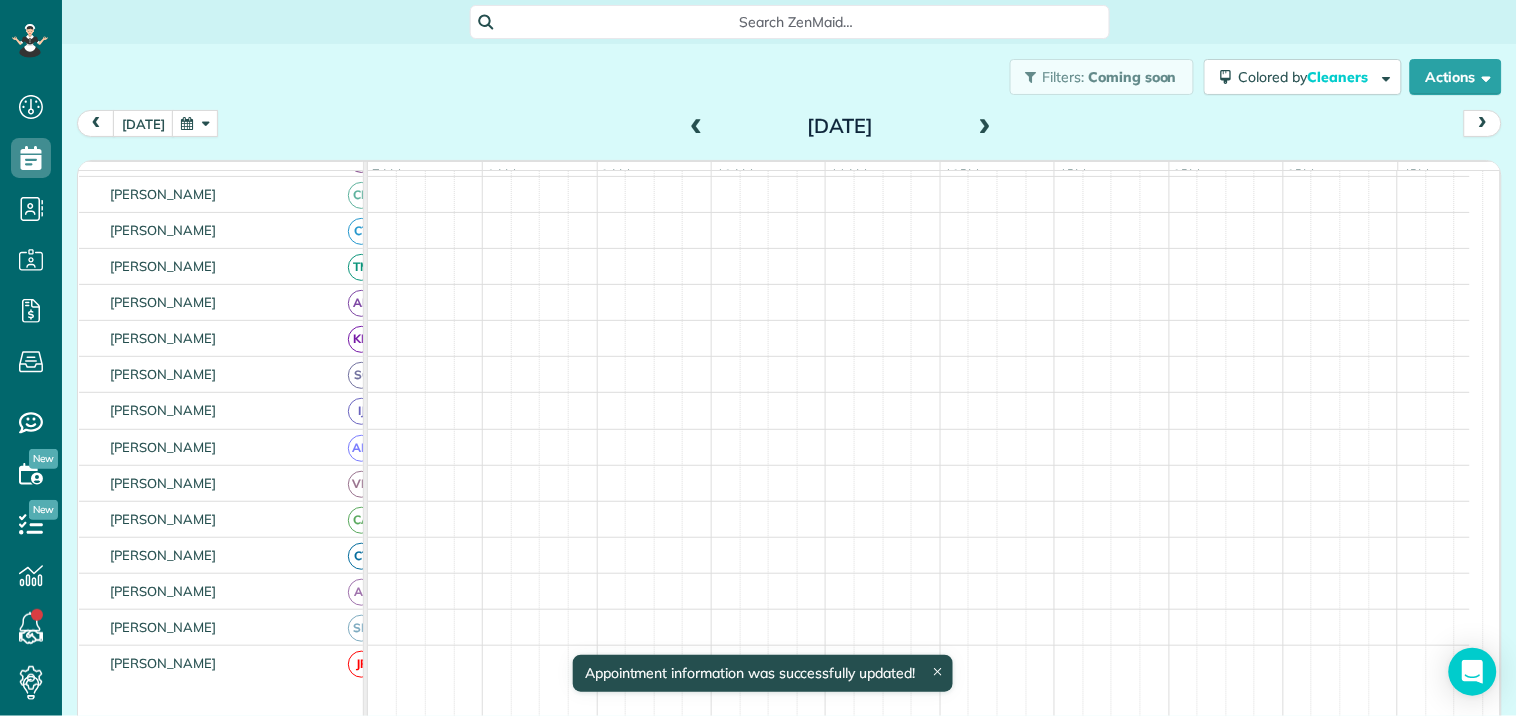 scroll, scrollTop: 86, scrollLeft: 0, axis: vertical 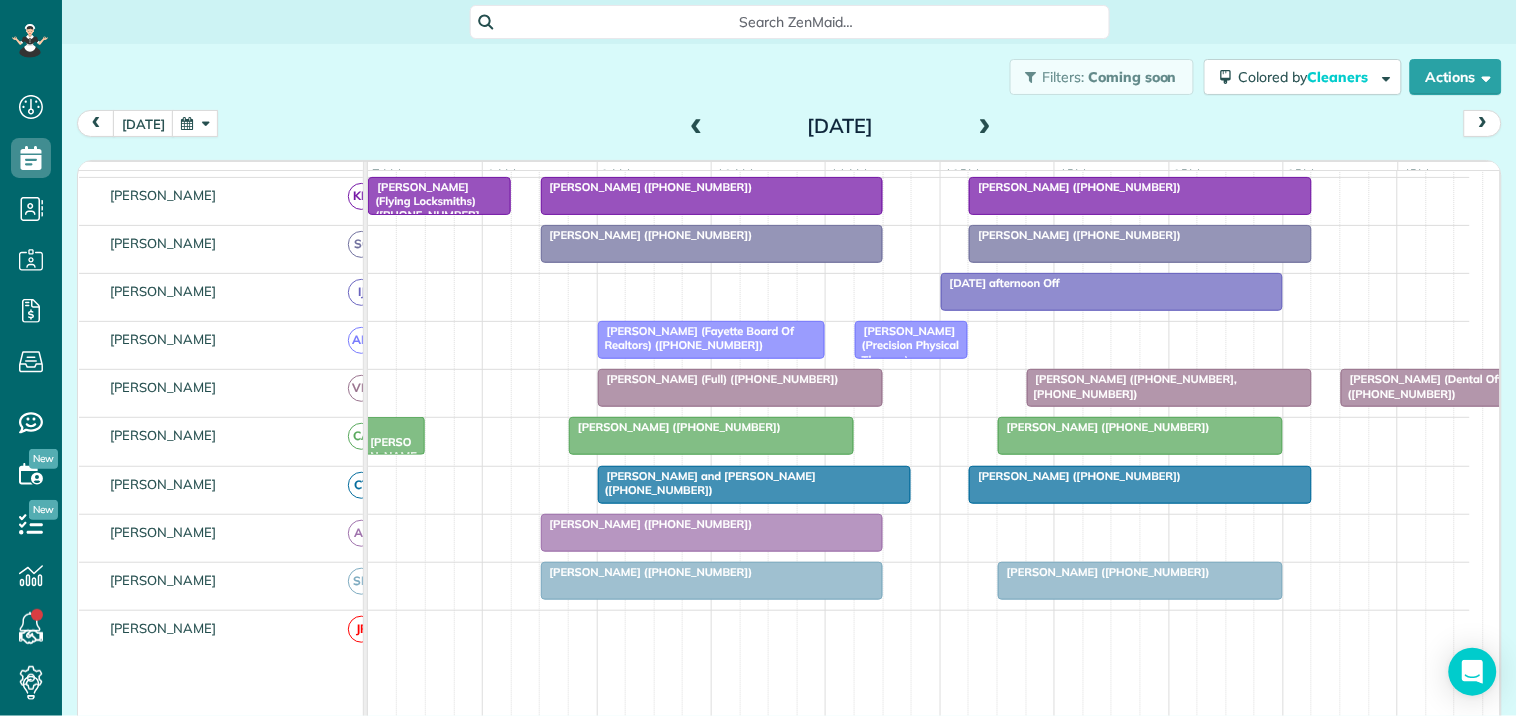 click at bounding box center (697, 127) 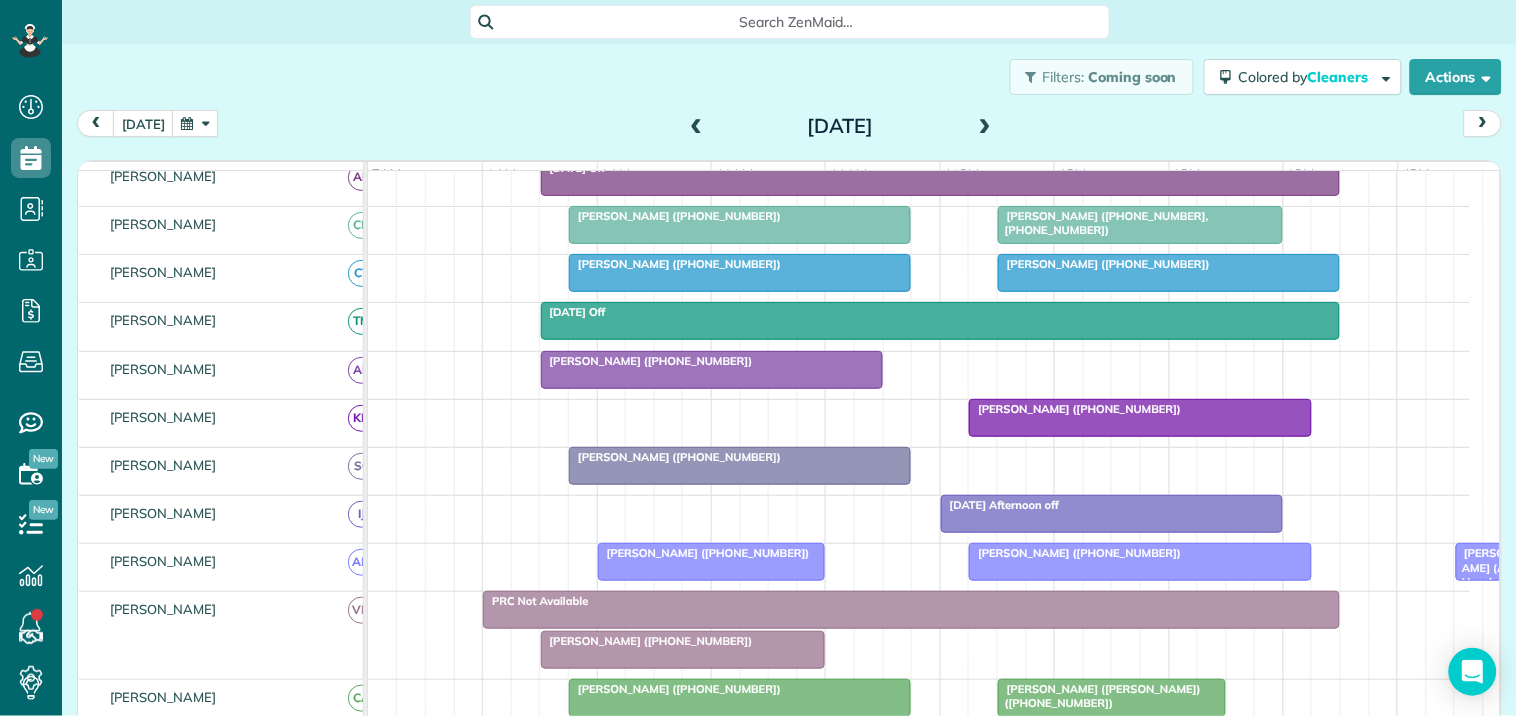 scroll, scrollTop: 413, scrollLeft: 0, axis: vertical 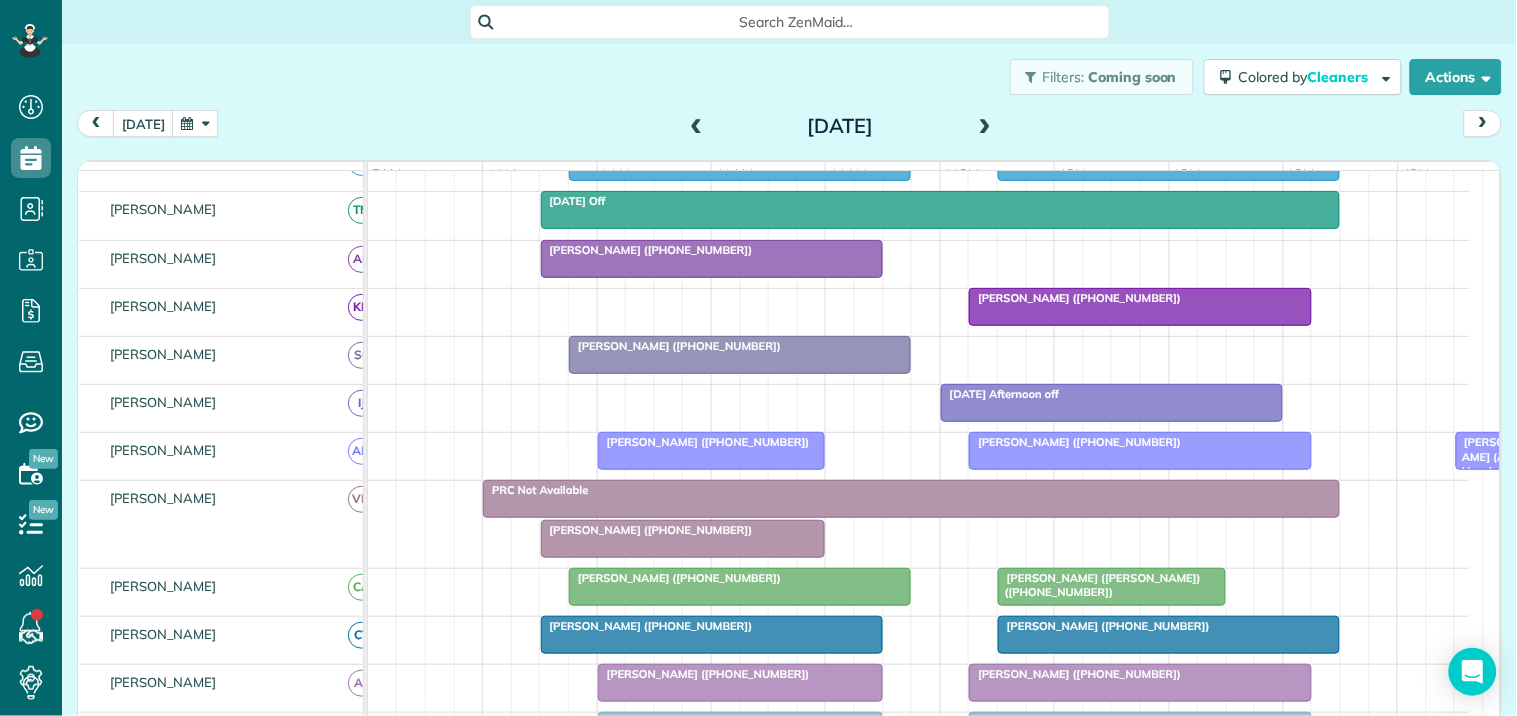 click at bounding box center (985, 127) 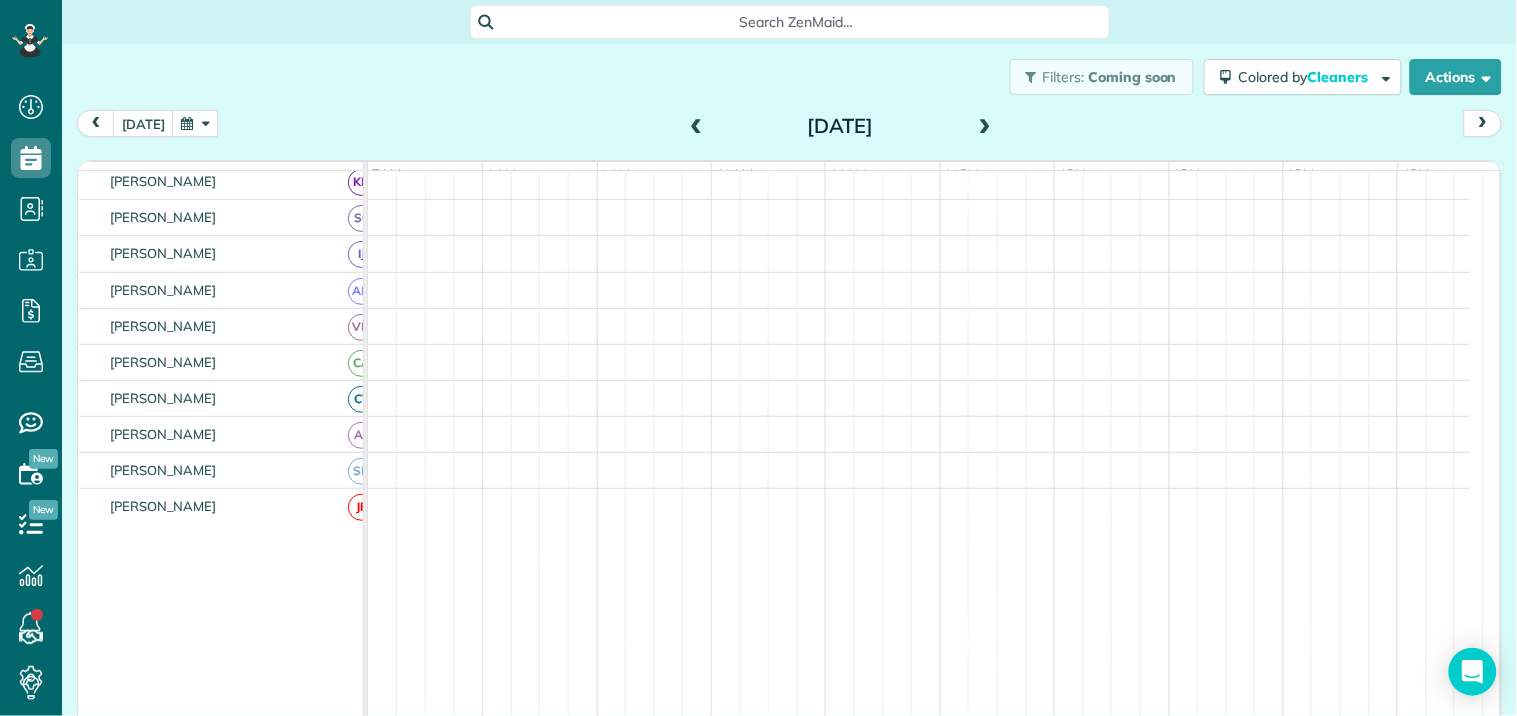 scroll, scrollTop: 273, scrollLeft: 0, axis: vertical 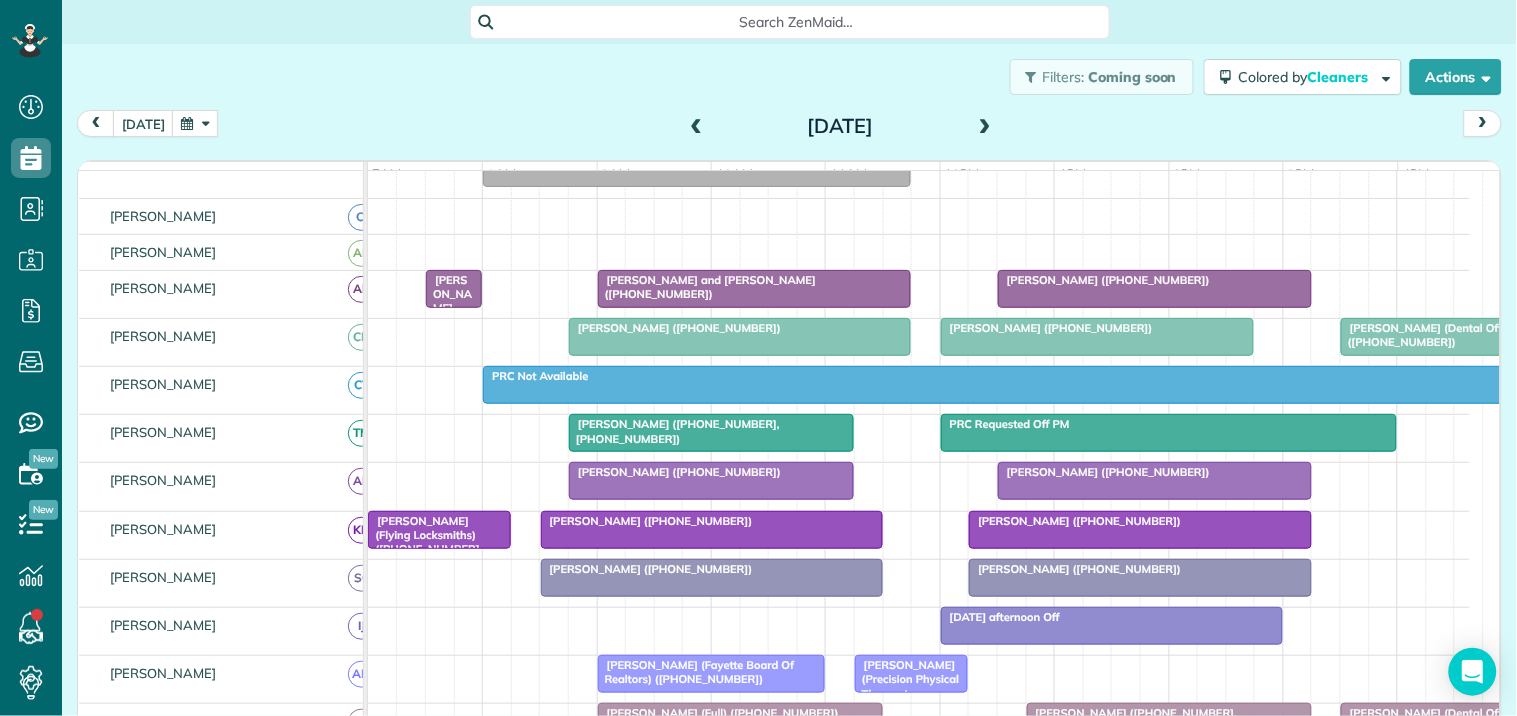 click at bounding box center (697, 127) 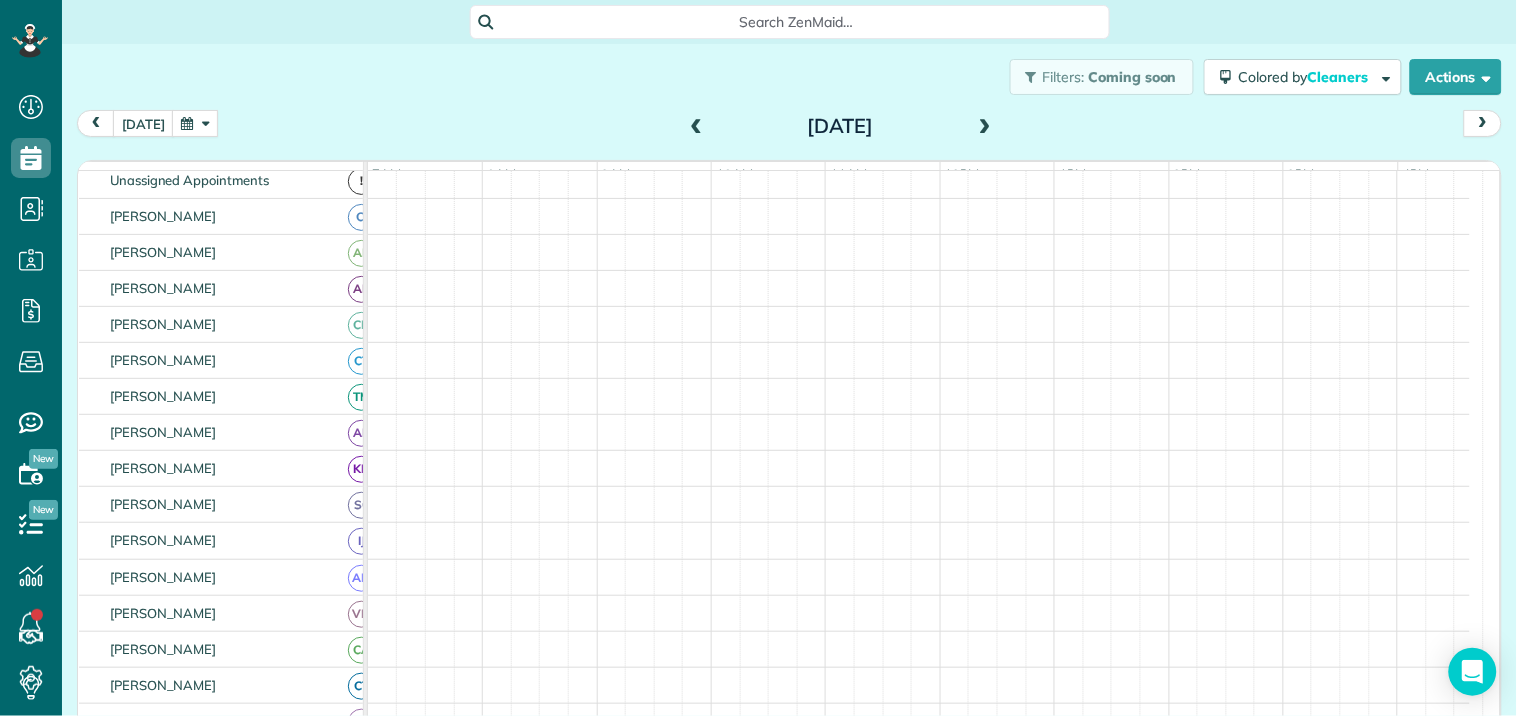 scroll, scrollTop: 138, scrollLeft: 0, axis: vertical 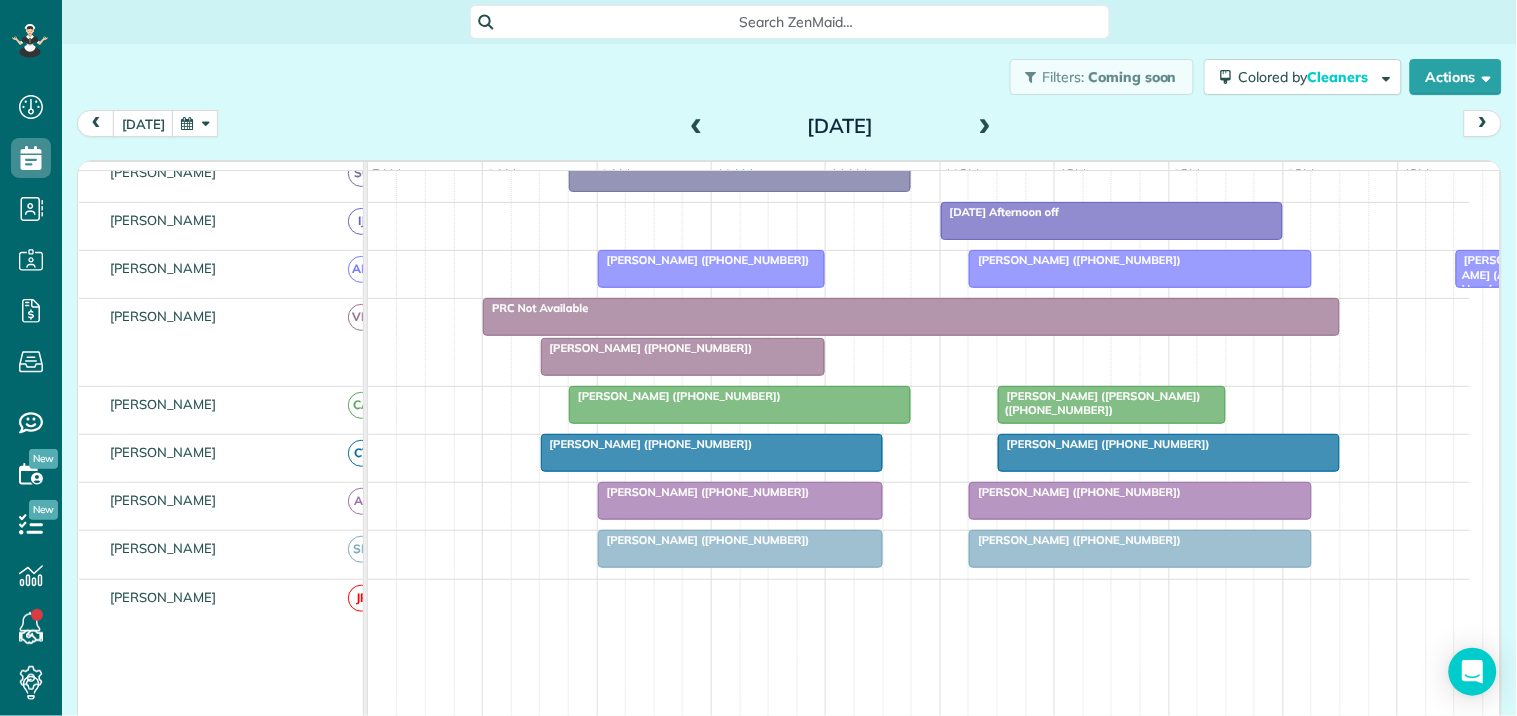 click on "PRC Not Available" at bounding box center (911, 308) 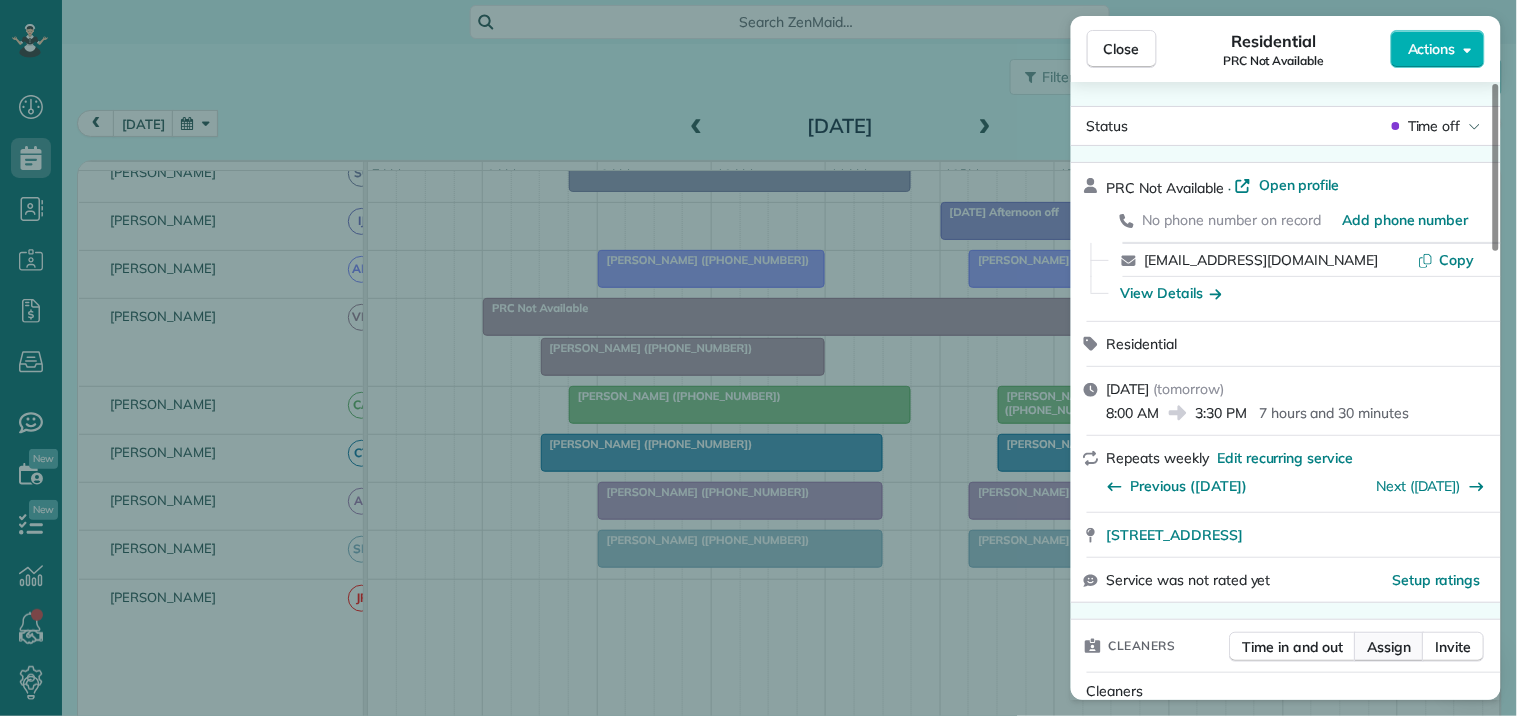 click on "Assign" at bounding box center [1390, 647] 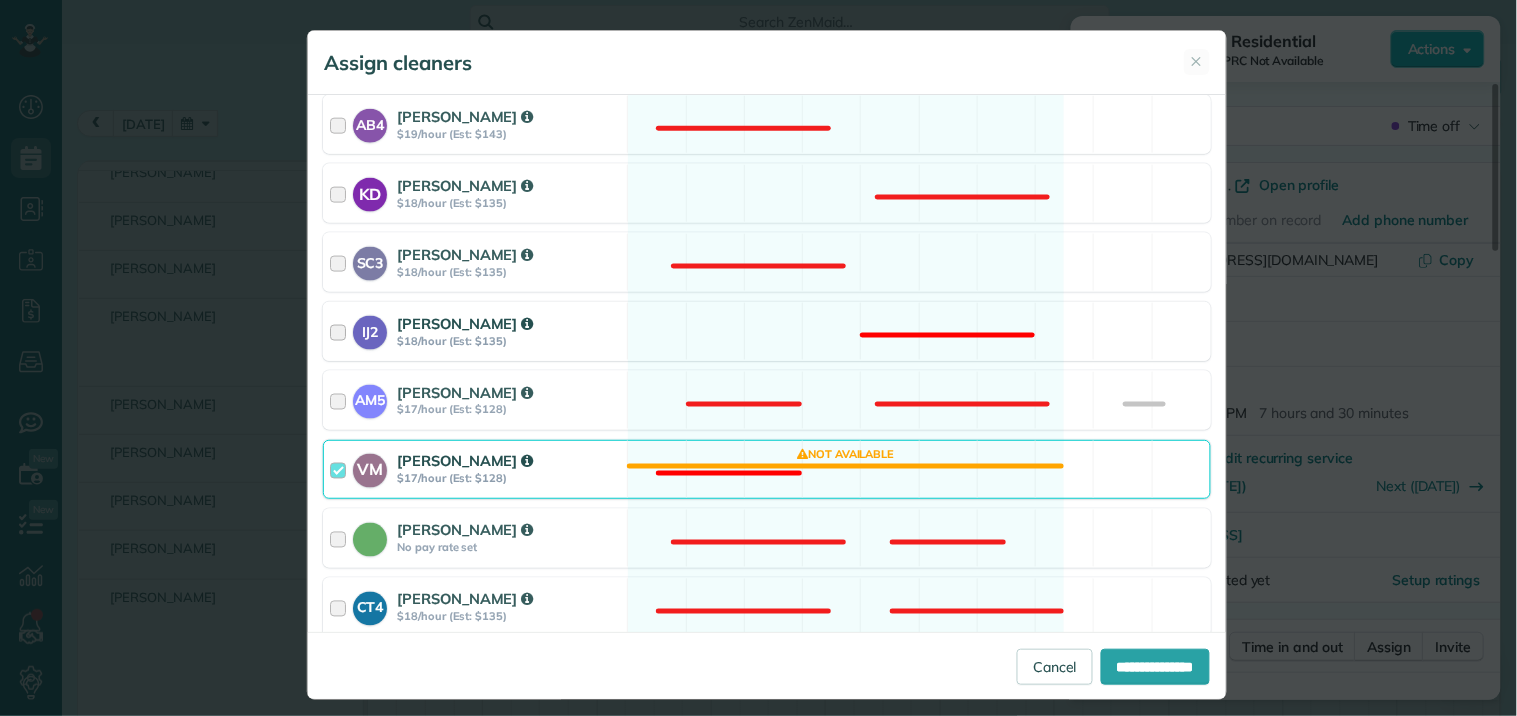 click on "IJ2
[PERSON_NAME]
$18/hour (Est: $135)
Not available" at bounding box center (767, 331) 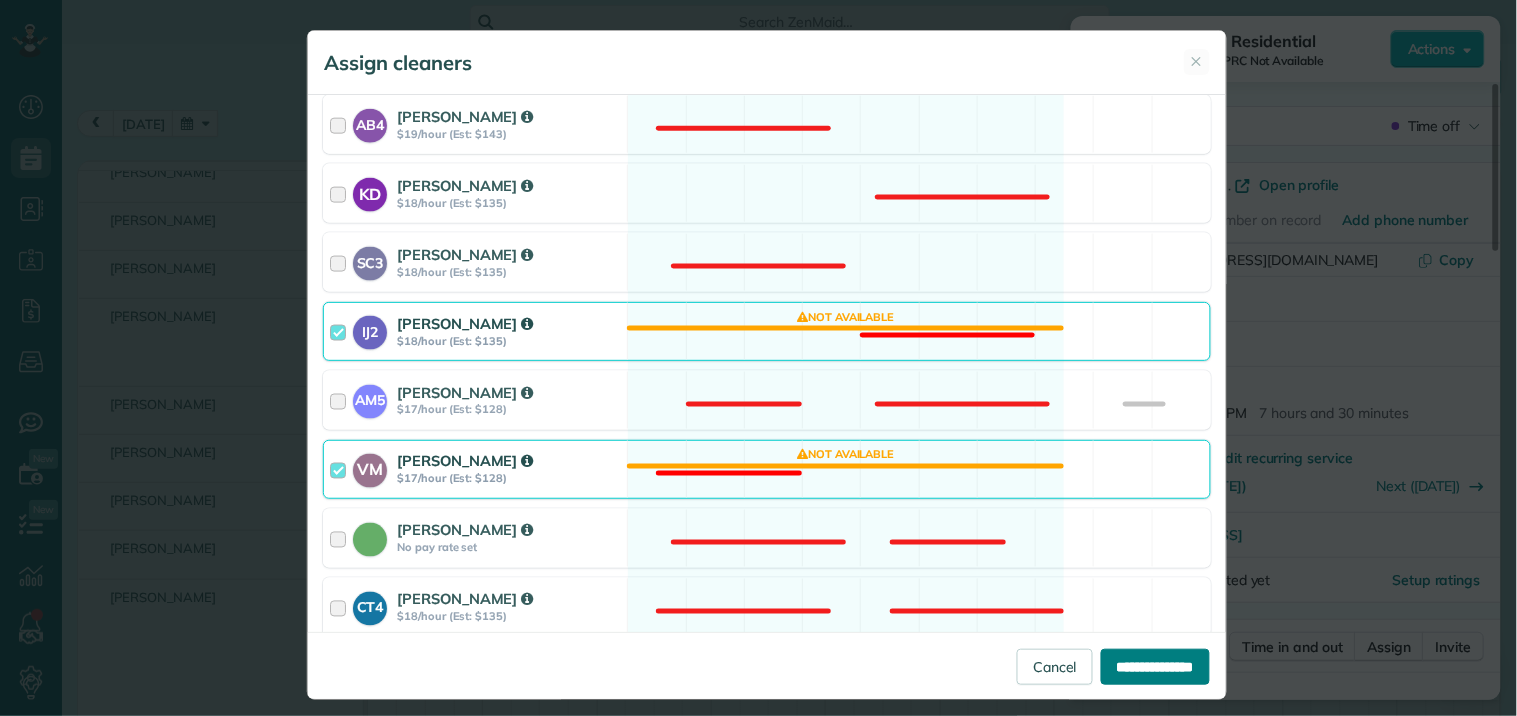 click on "**********" at bounding box center (1155, 667) 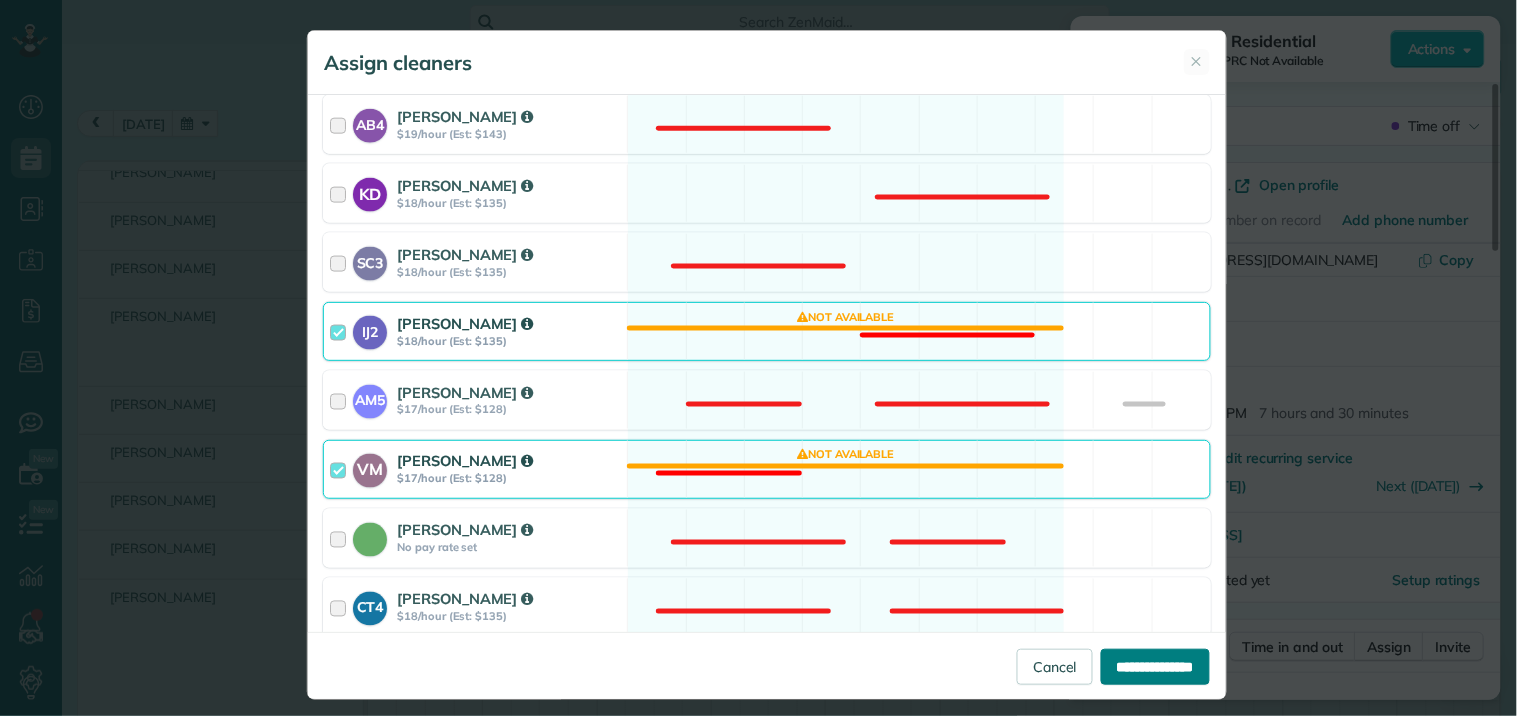 type on "**********" 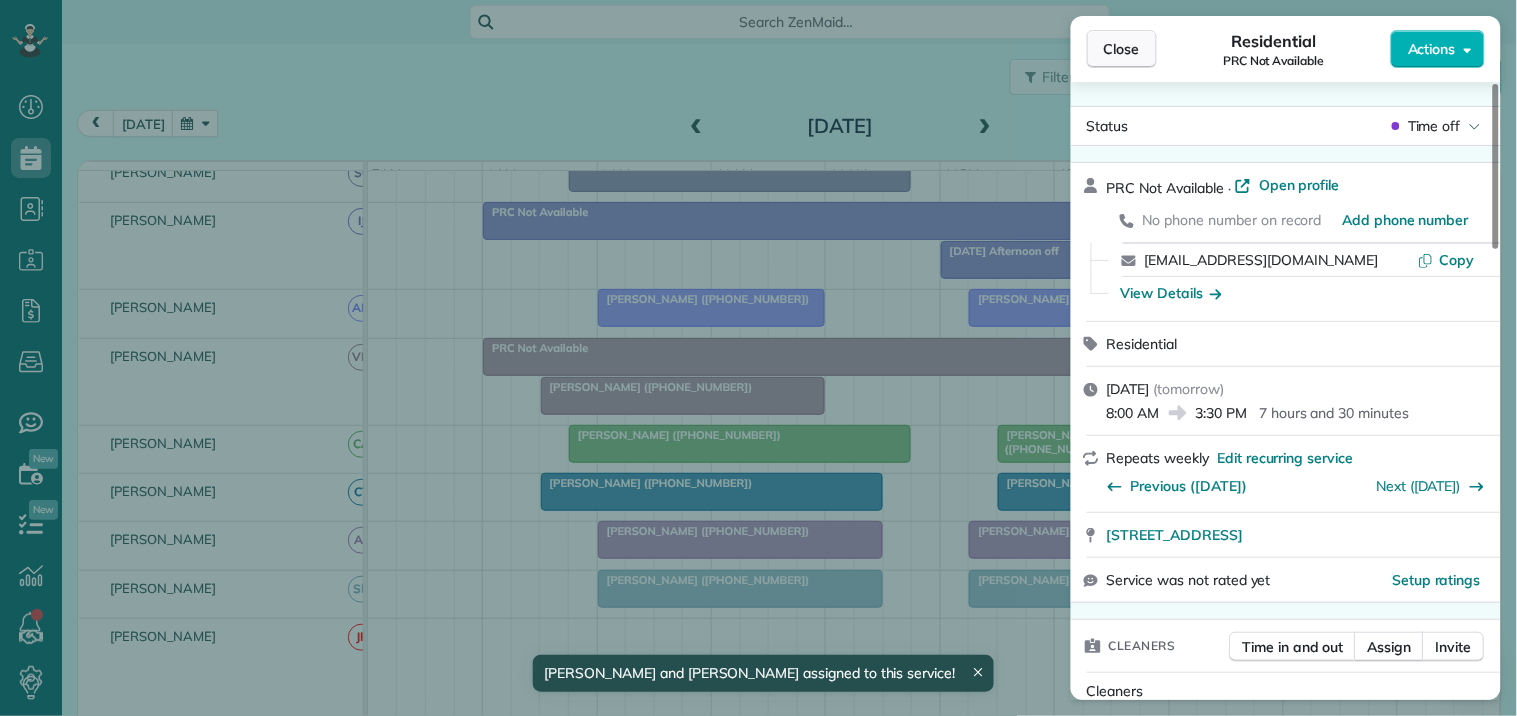 click on "Close" at bounding box center [1122, 49] 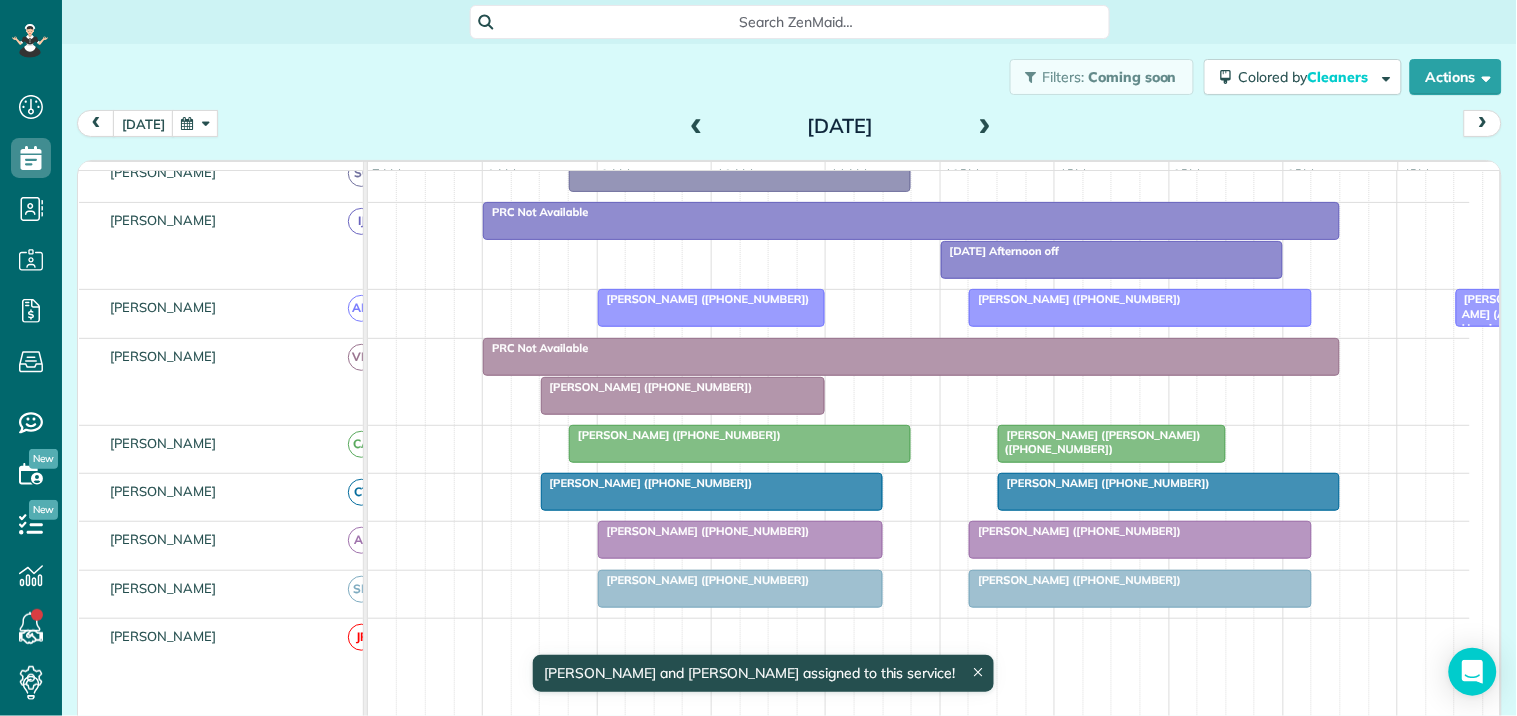 click at bounding box center [1112, 260] 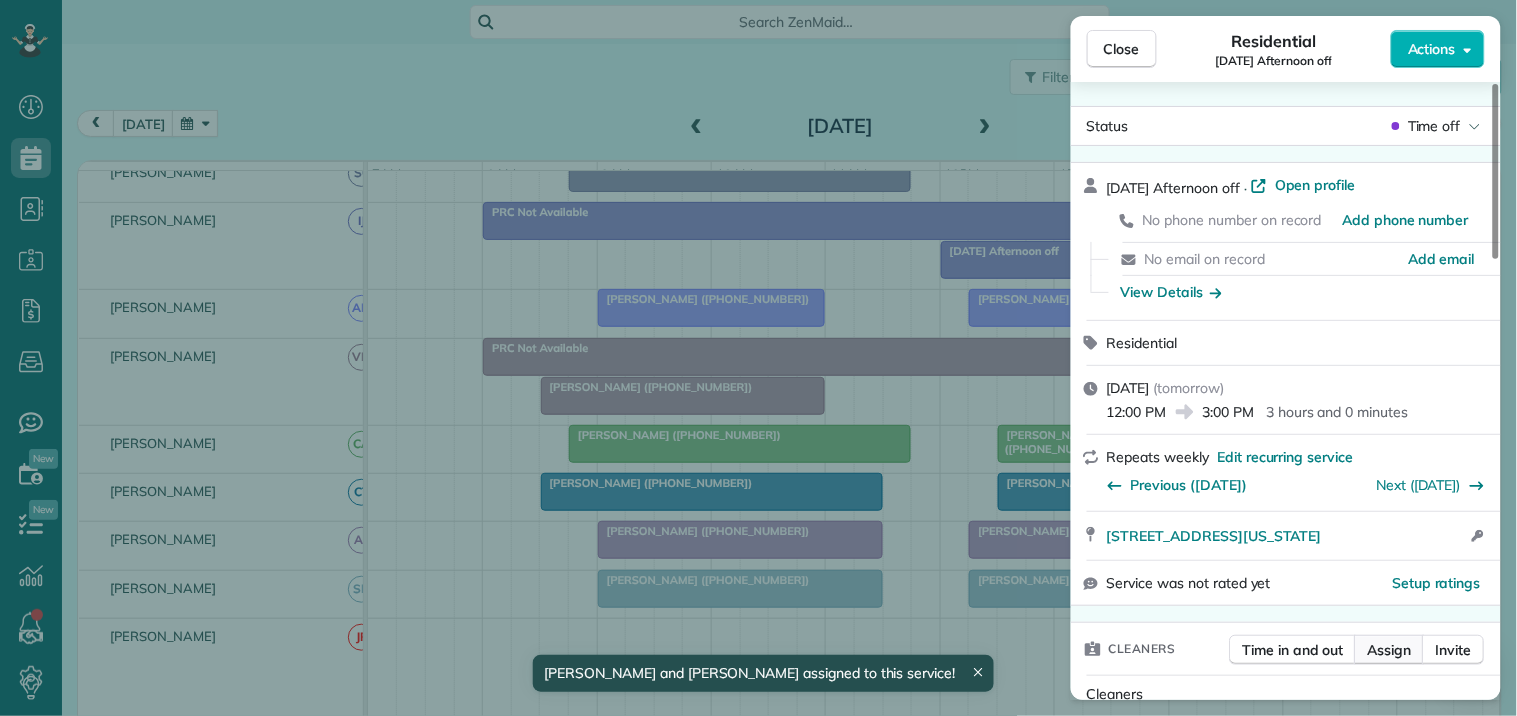 click on "Assign" at bounding box center (1390, 650) 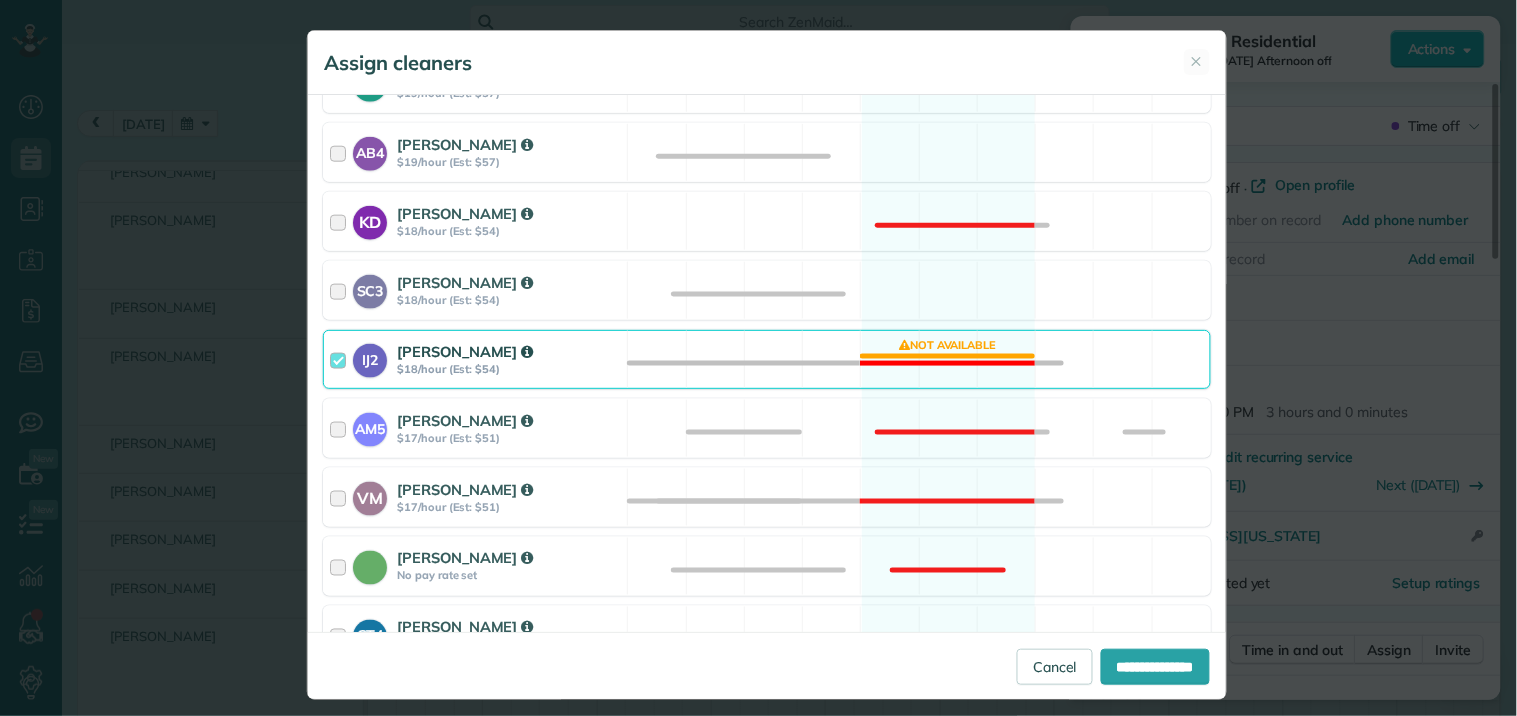 click on "IJ2
[PERSON_NAME]
$18/hour (Est: $54)
Not available" at bounding box center [767, 359] 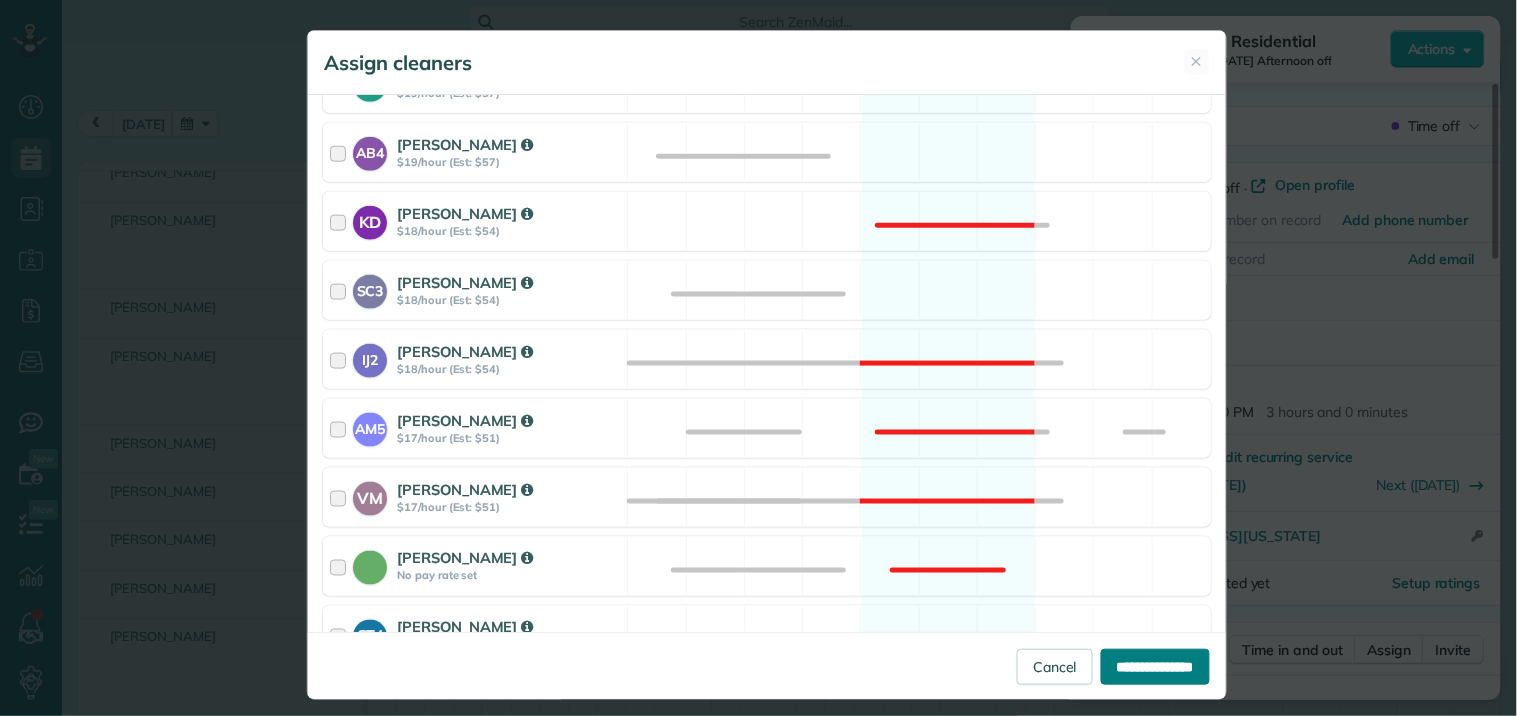 click on "**********" at bounding box center [1155, 667] 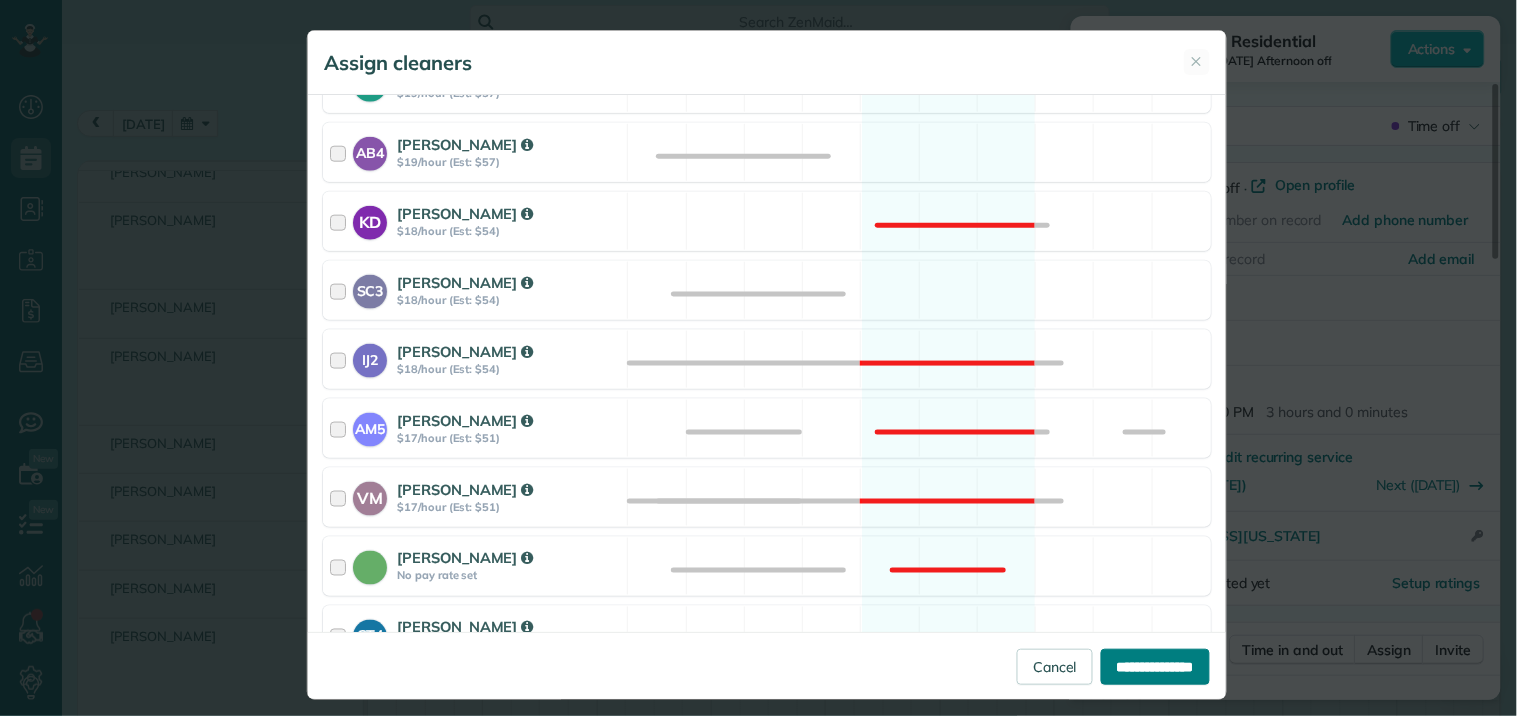 type on "**********" 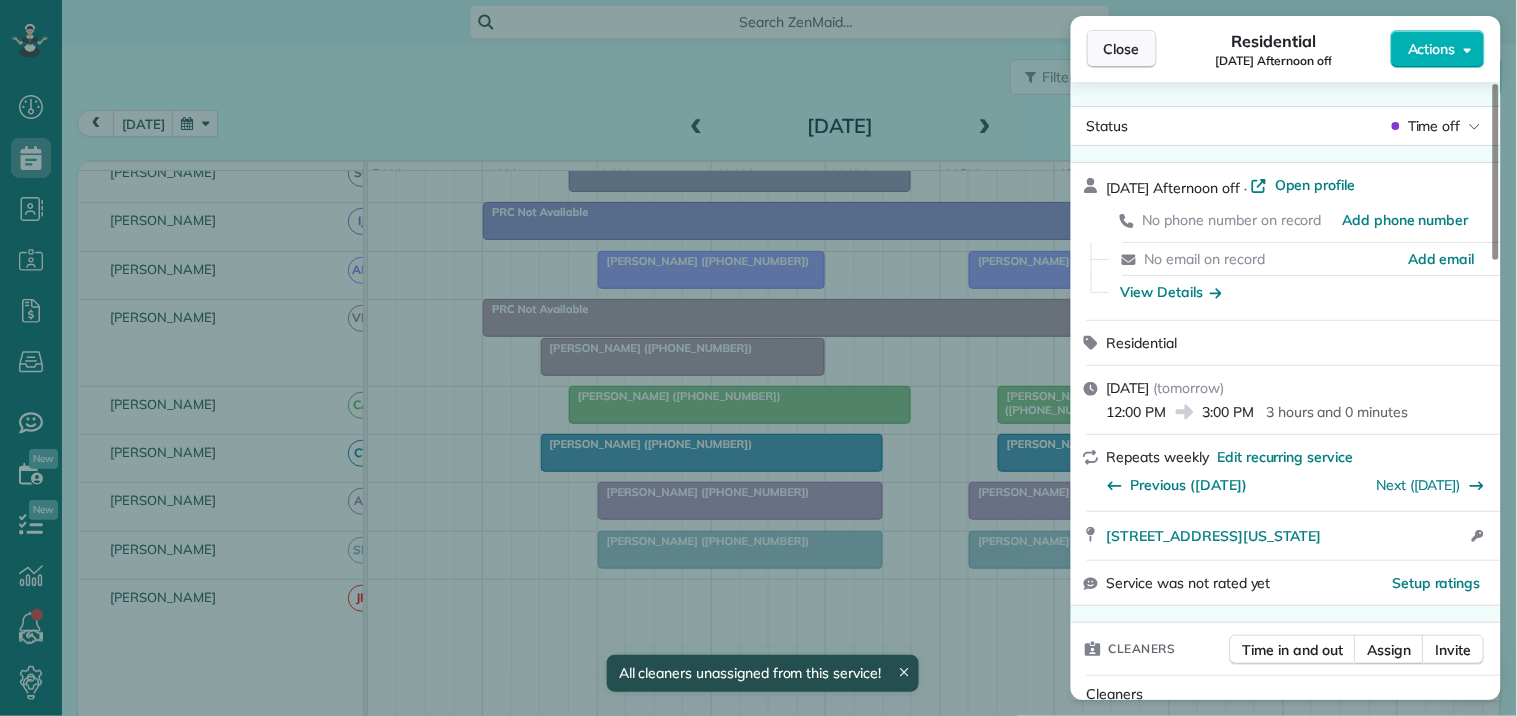 click on "Close" at bounding box center (1122, 49) 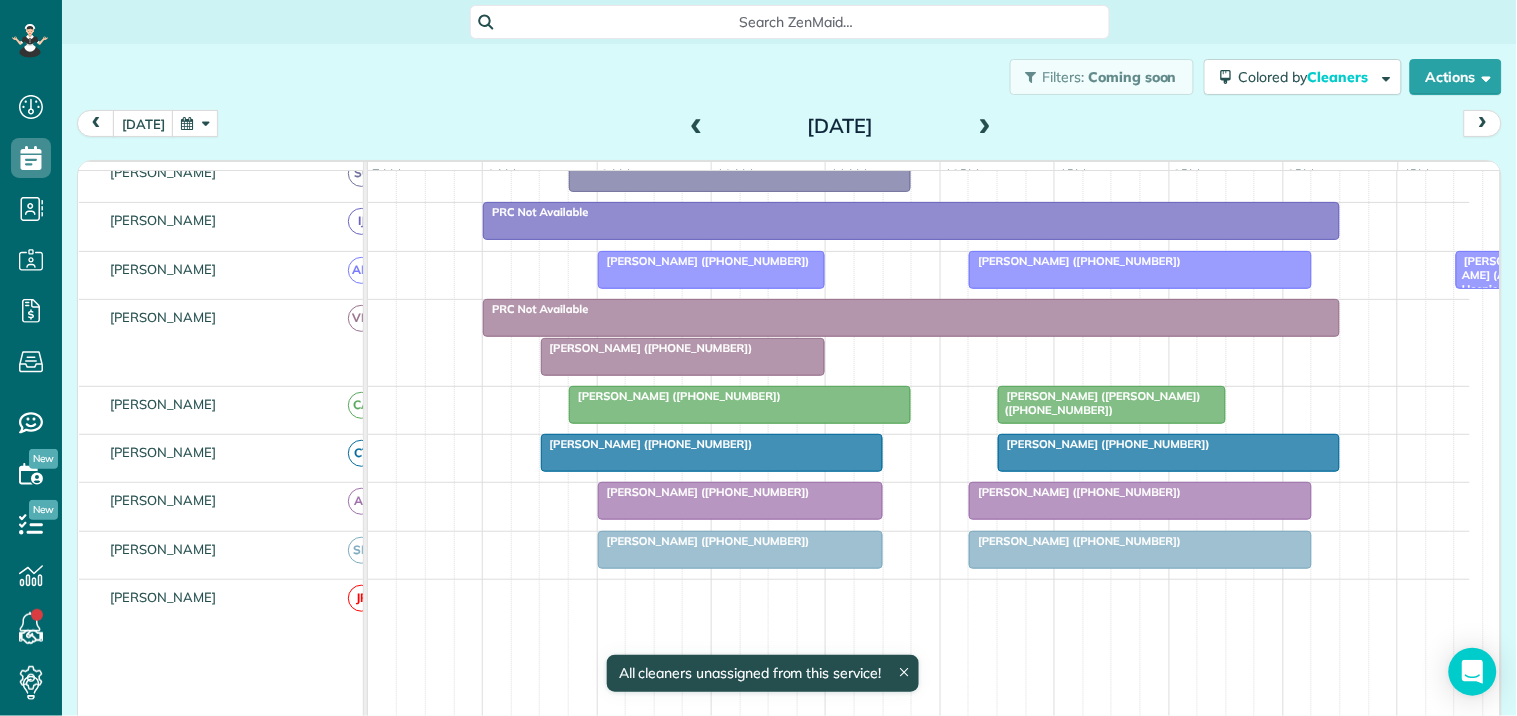 click at bounding box center (985, 127) 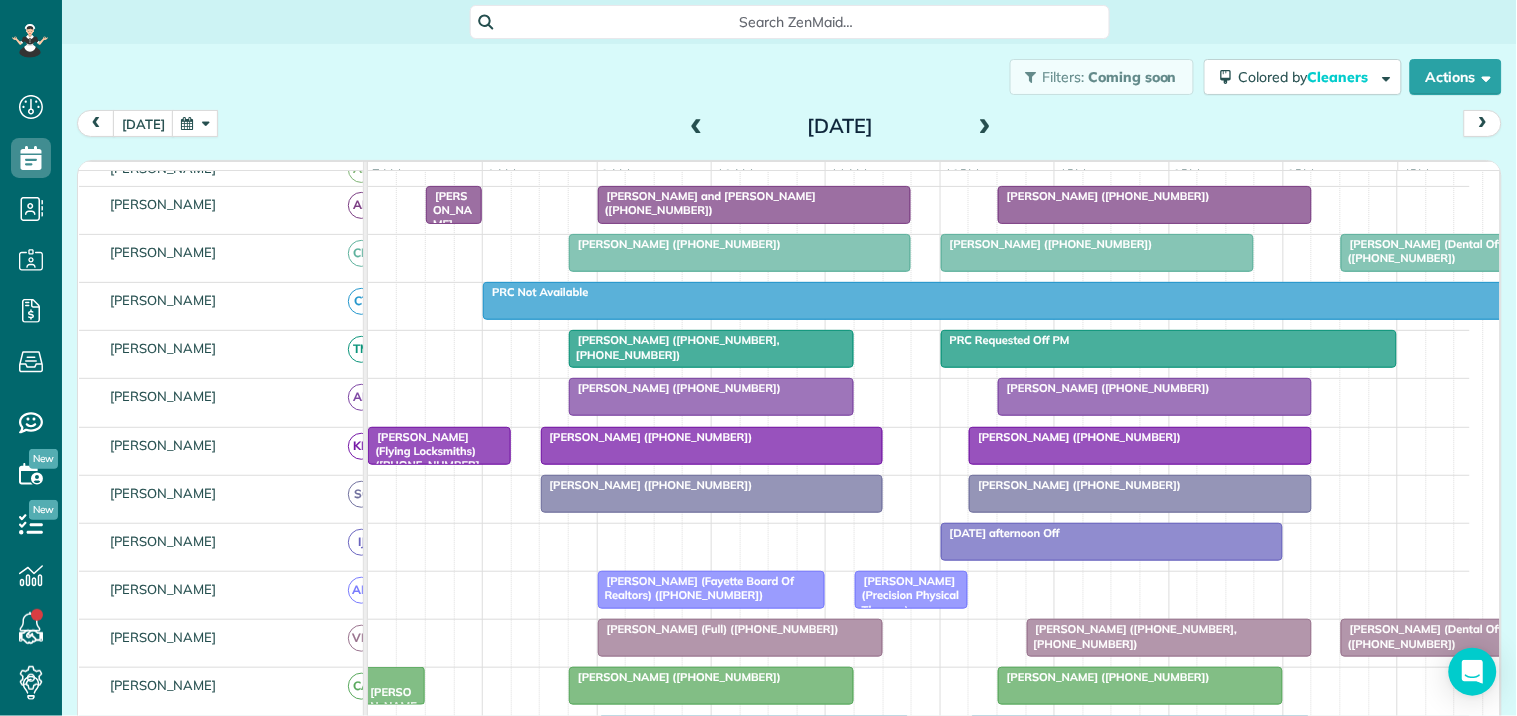 click at bounding box center (997, 301) 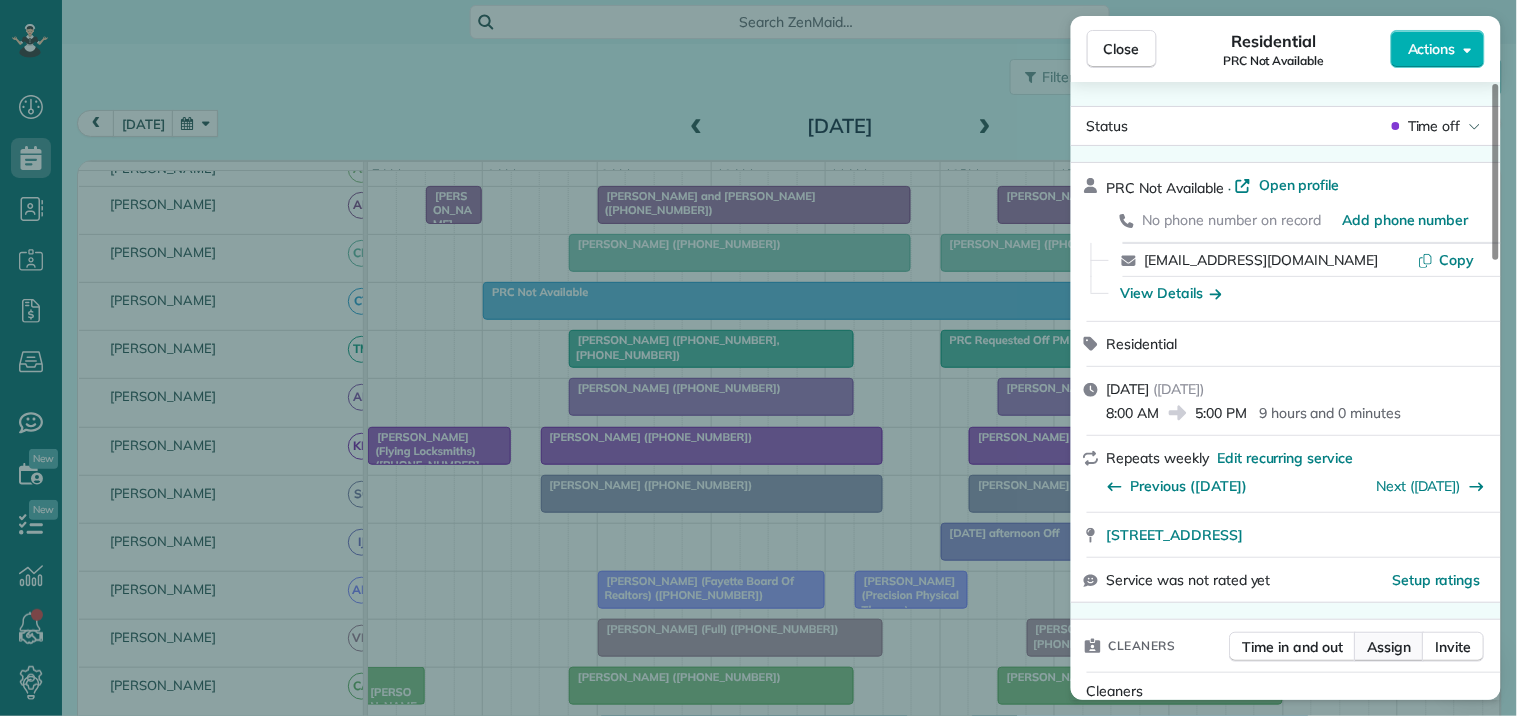 click on "Assign" at bounding box center (1390, 647) 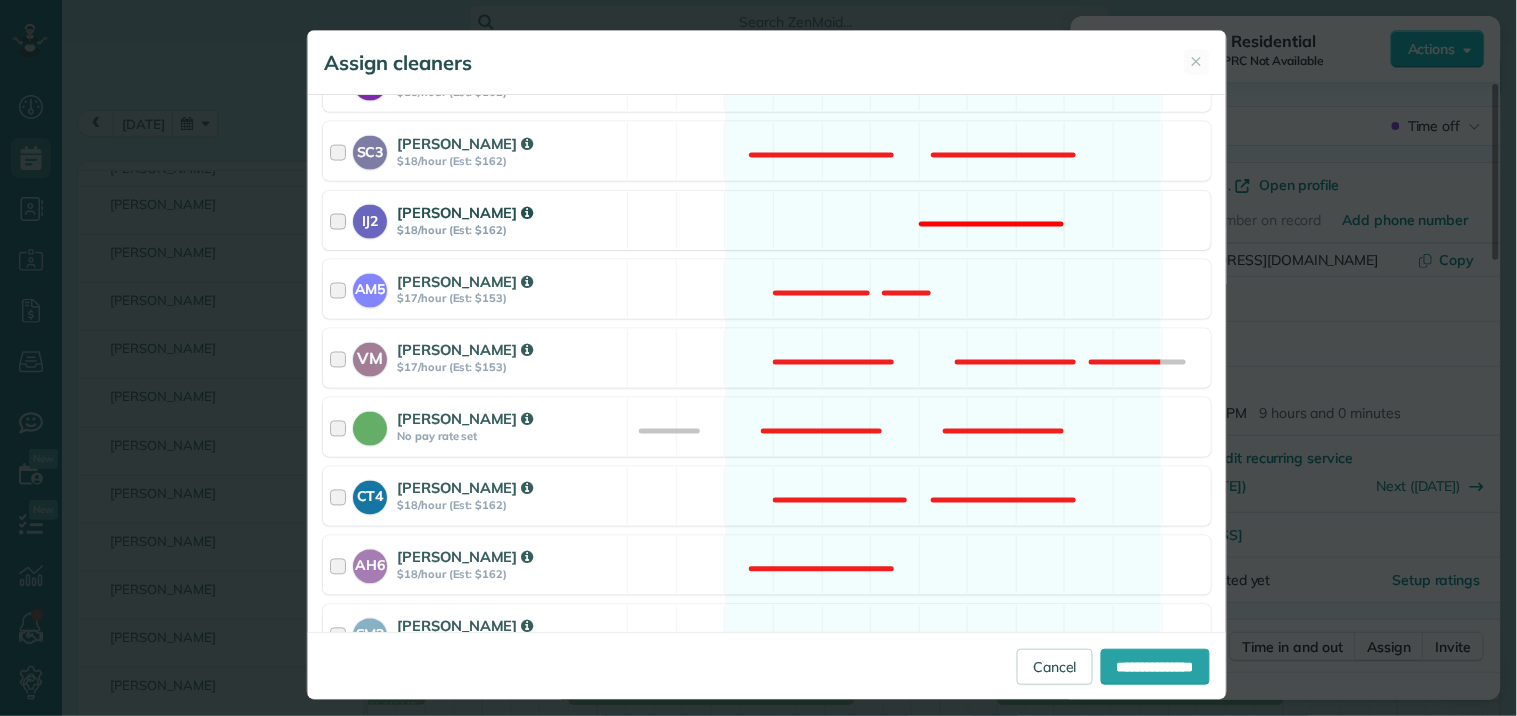 click on "IJ2
[PERSON_NAME]
$18/hour (Est: $162)
Not available" at bounding box center (767, 220) 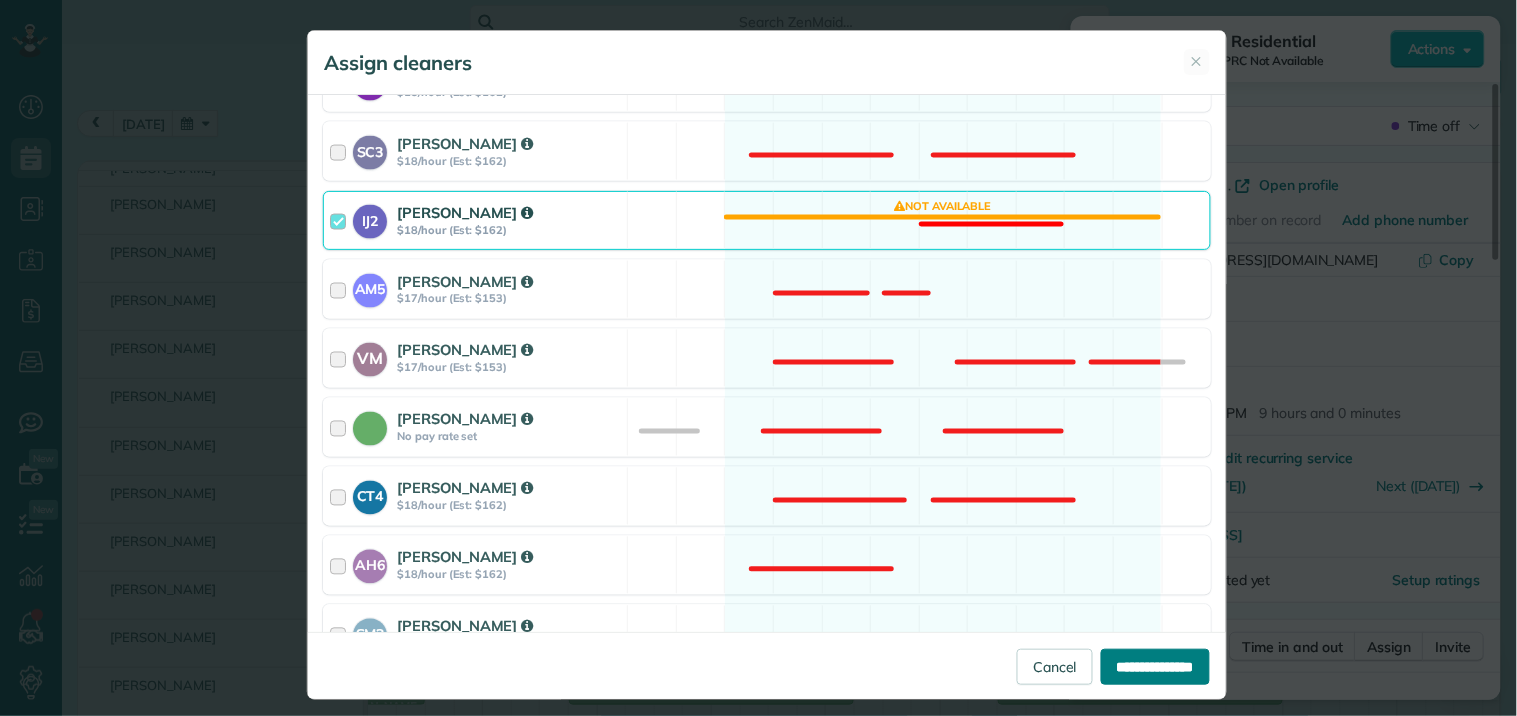 click on "**********" at bounding box center [1155, 667] 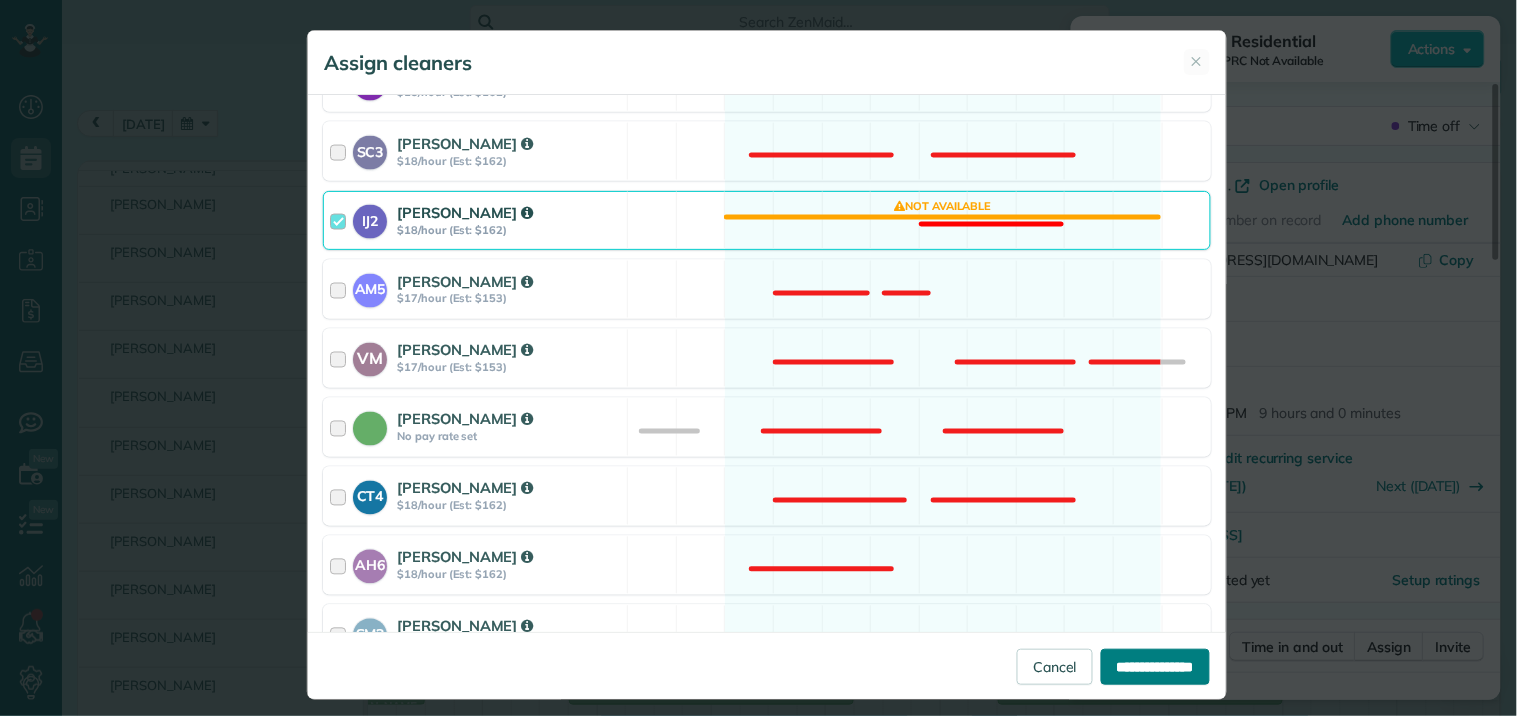 type on "**********" 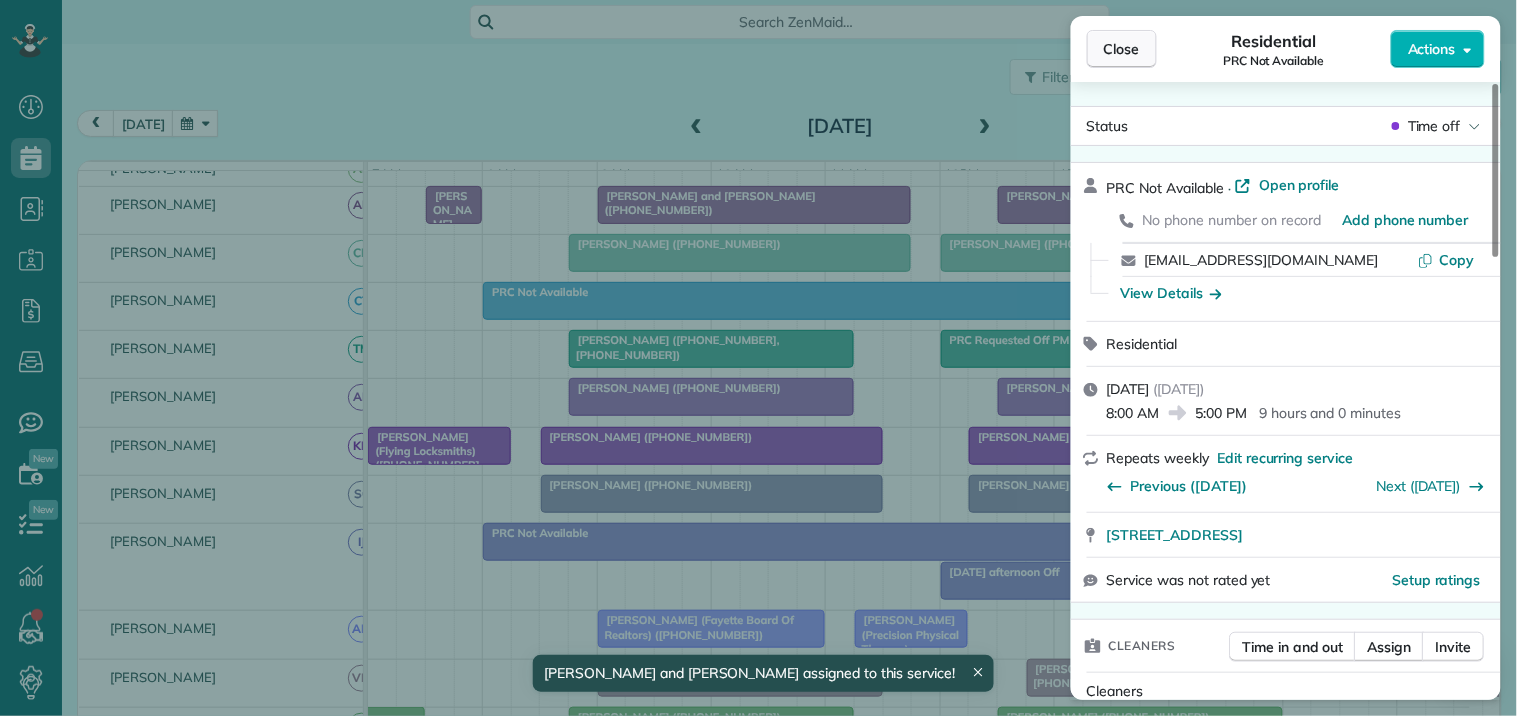 click on "Close" at bounding box center (1122, 49) 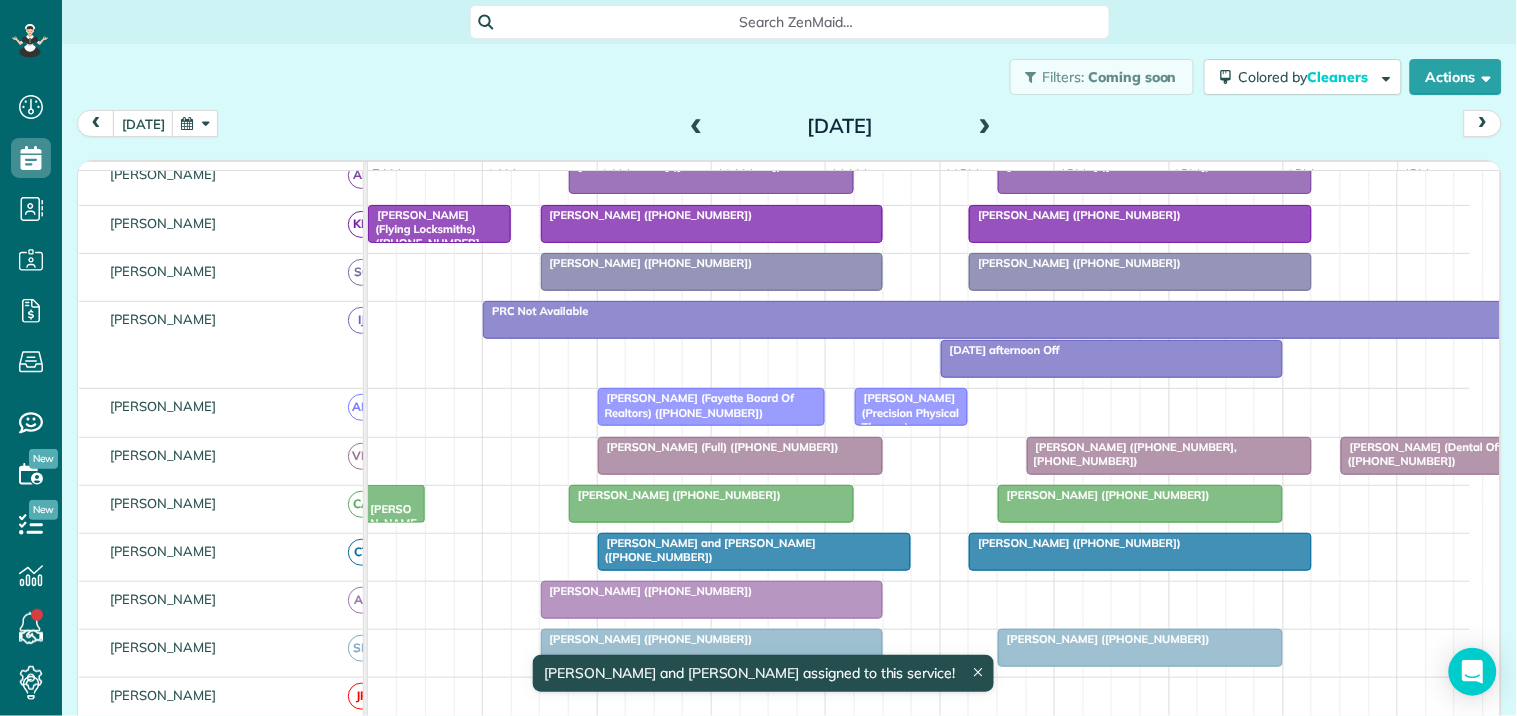click at bounding box center (1112, 359) 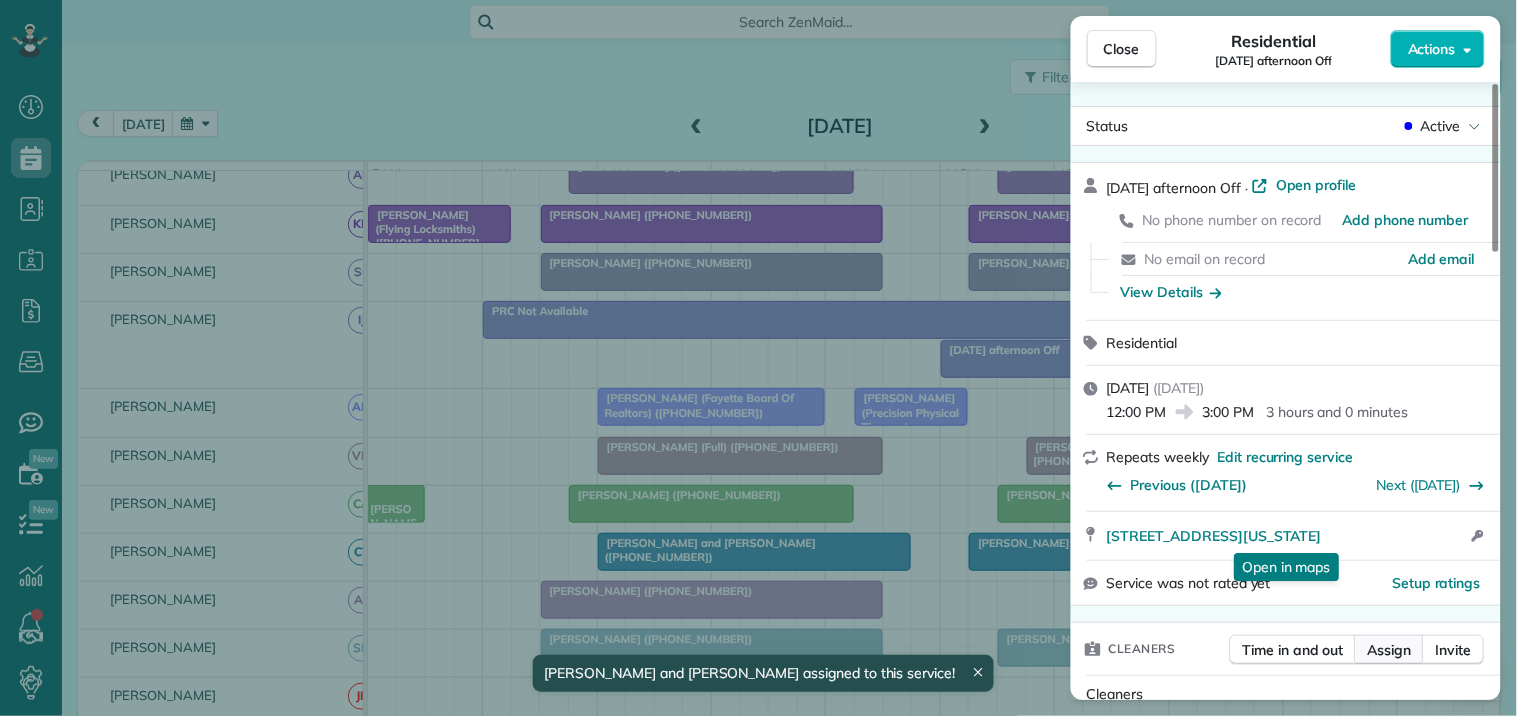 click on "Assign" at bounding box center (1390, 650) 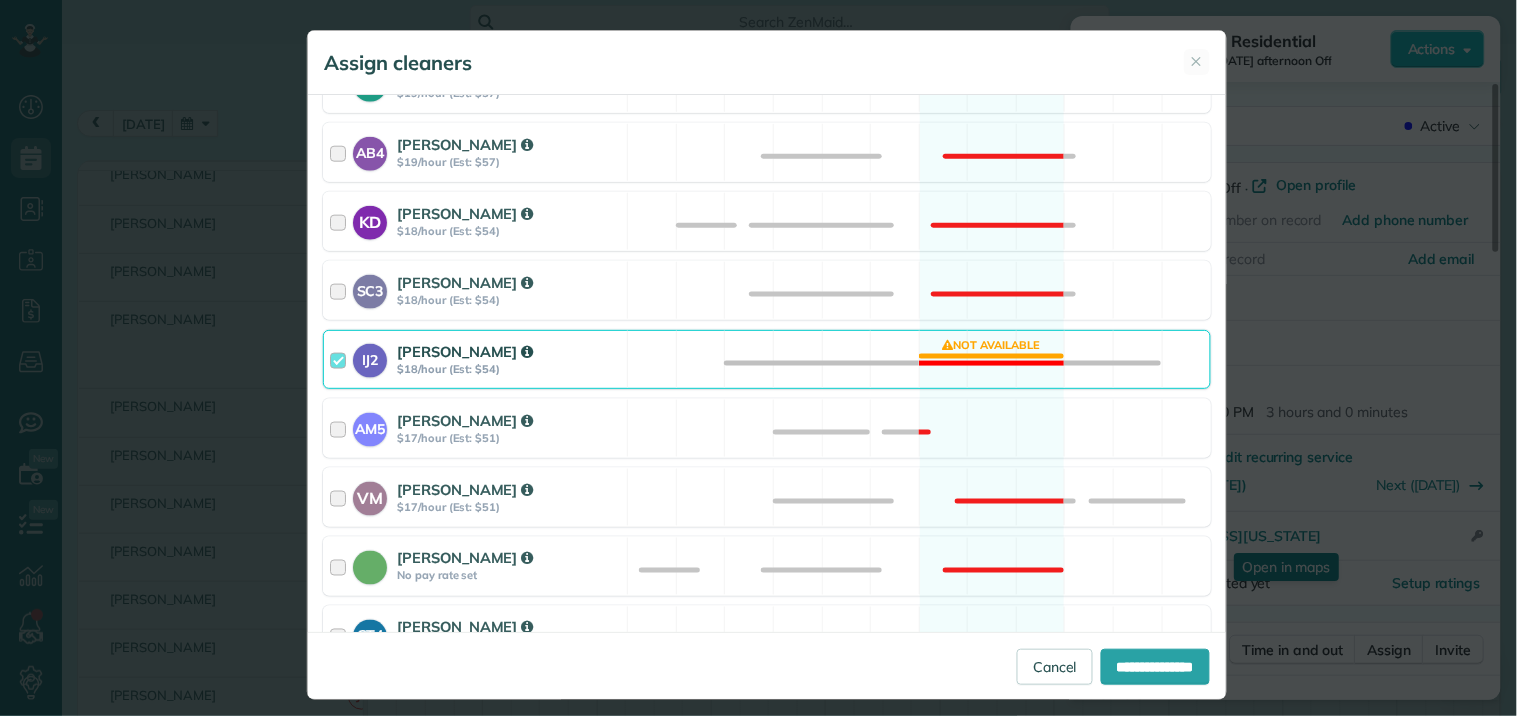 click on "IJ2
[PERSON_NAME]
$18/hour (Est: $54)
Not available" at bounding box center (767, 359) 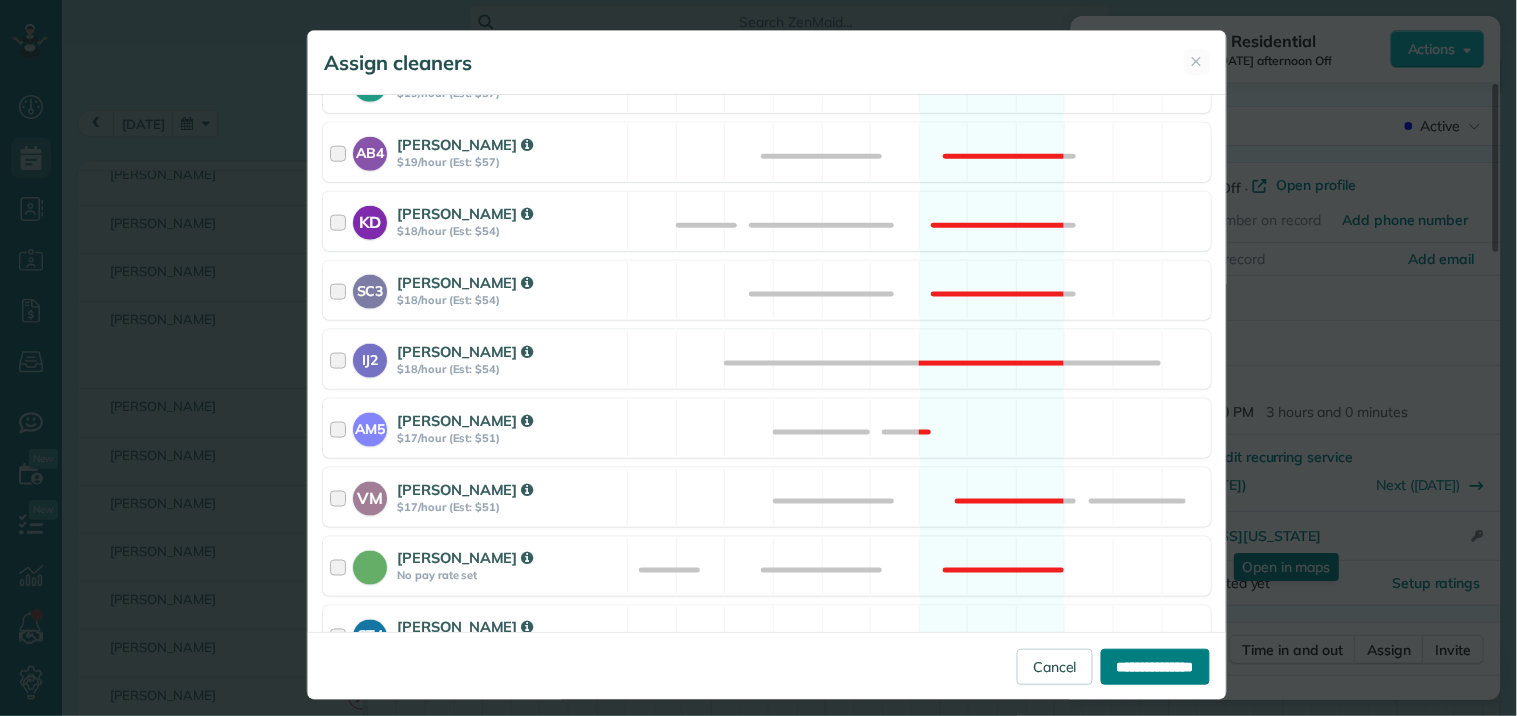 click on "**********" at bounding box center [1155, 667] 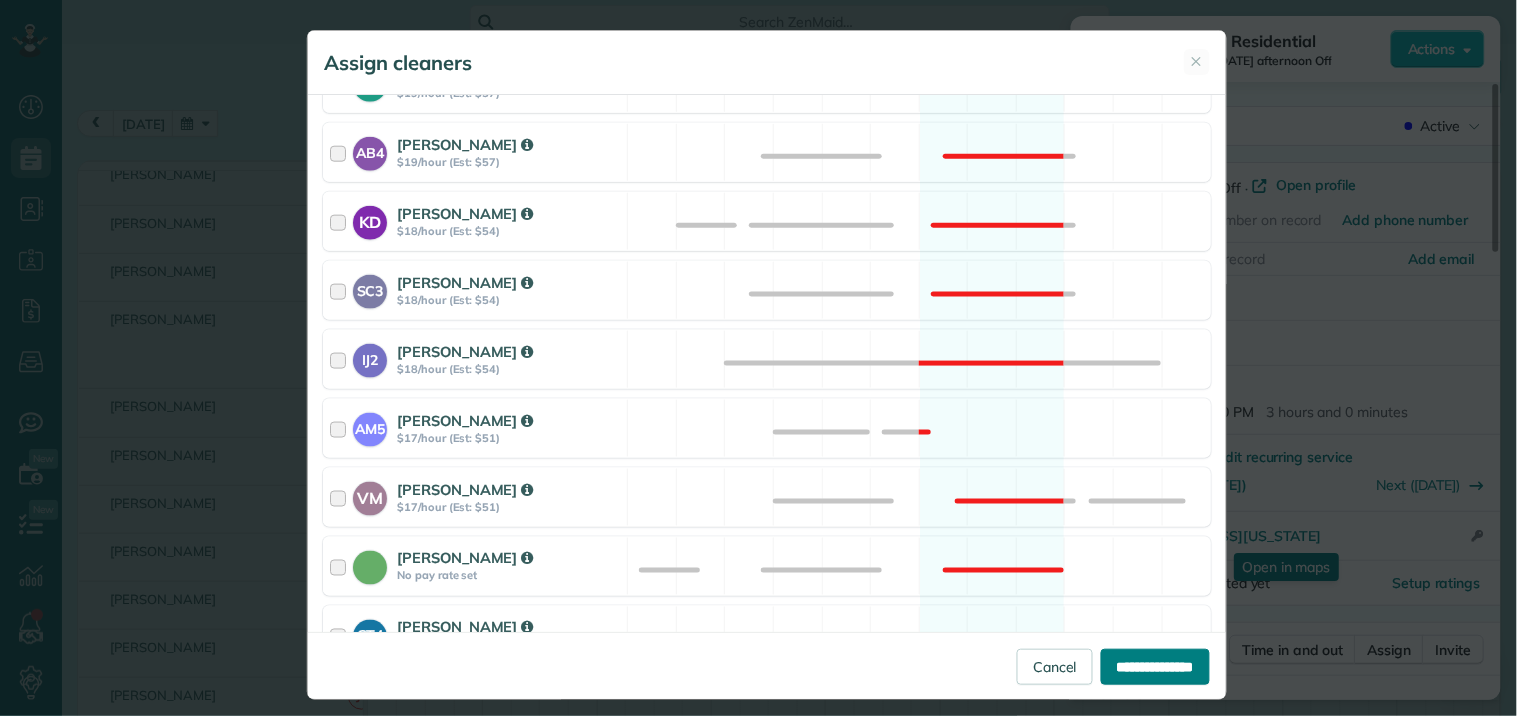 type on "**********" 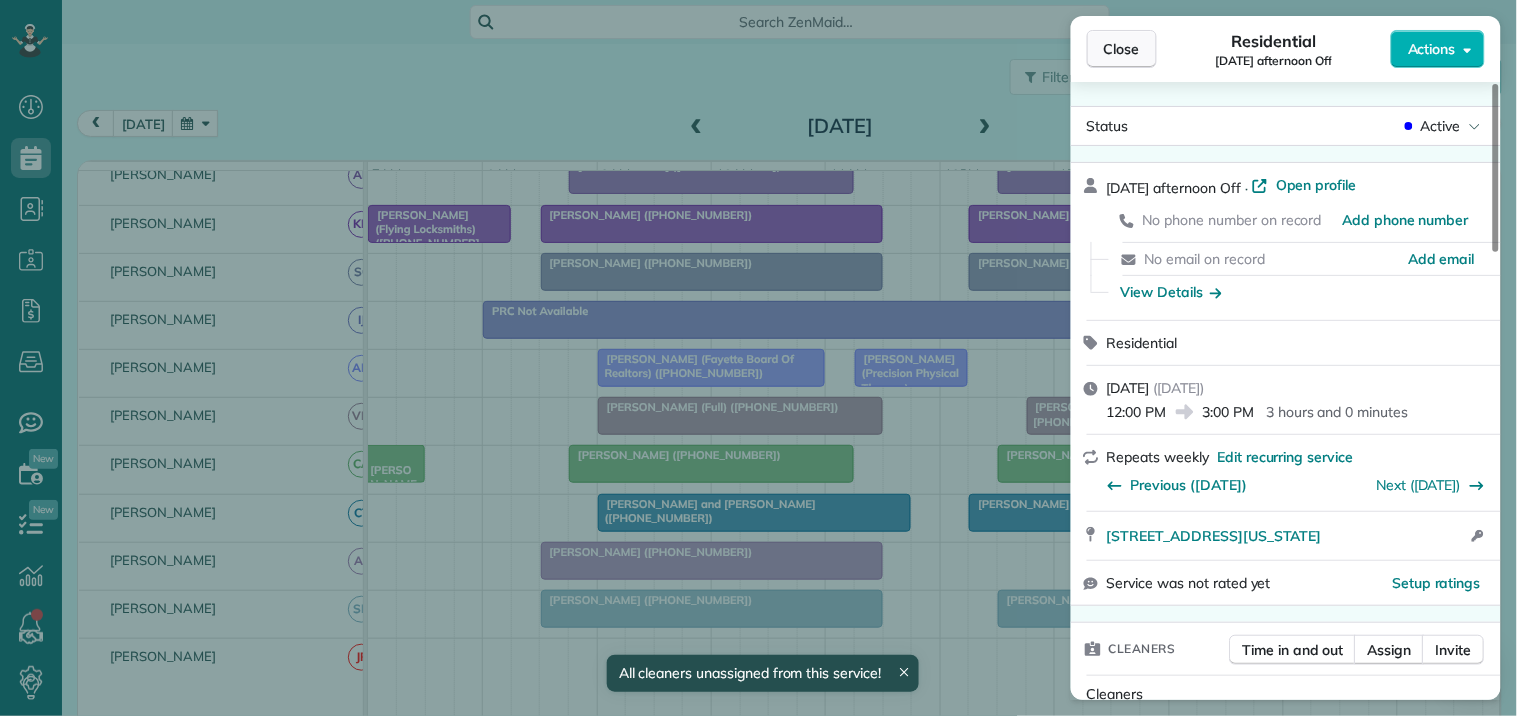 click on "Close" at bounding box center (1122, 49) 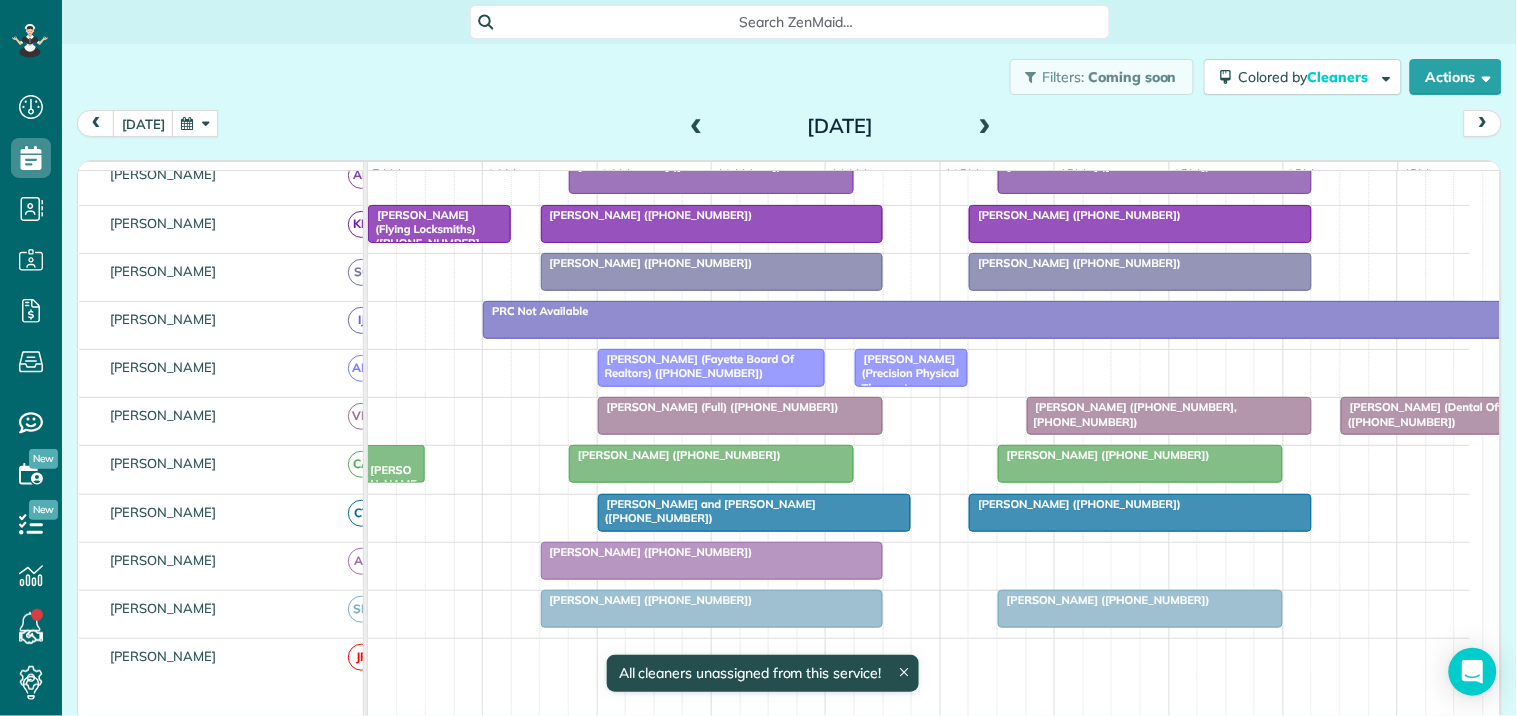 click at bounding box center (985, 127) 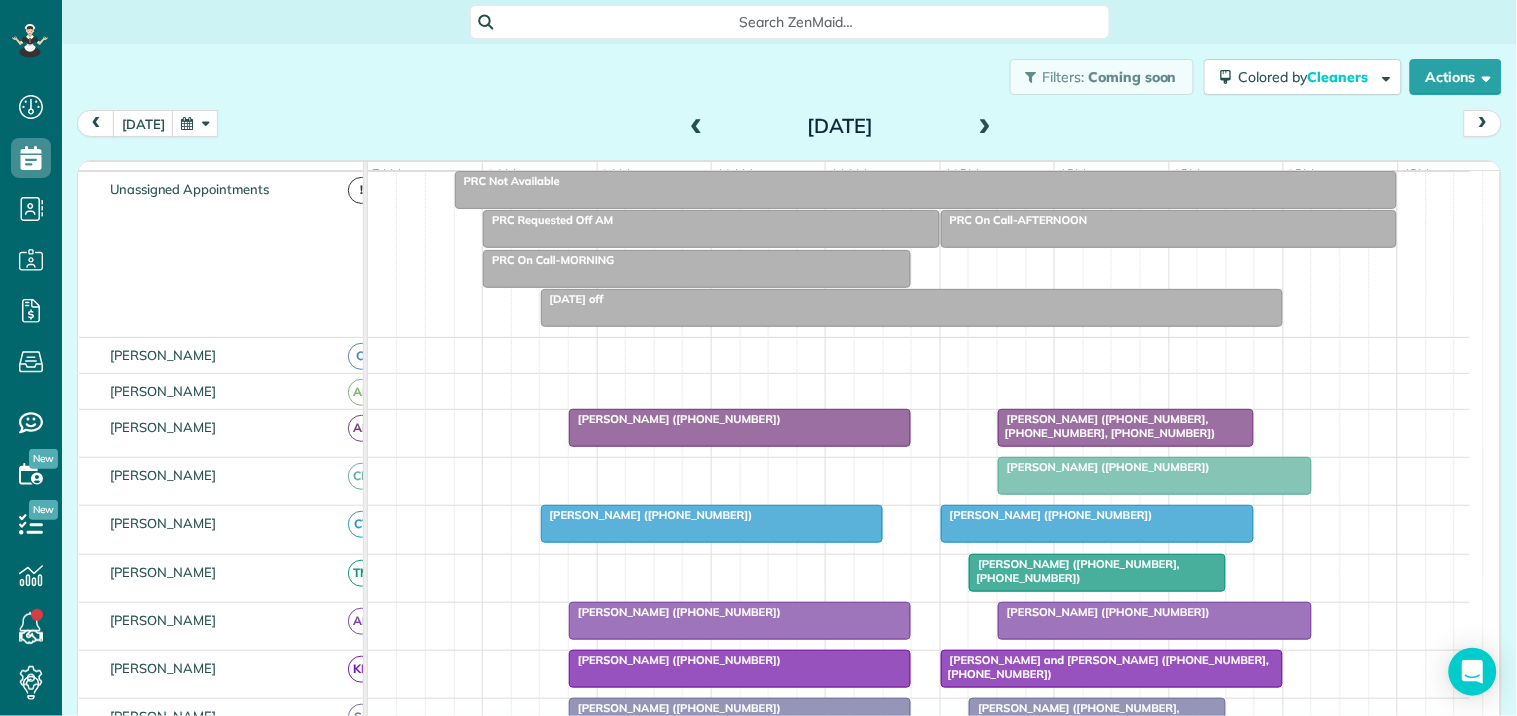 click on "PRC Not Available" at bounding box center (926, 181) 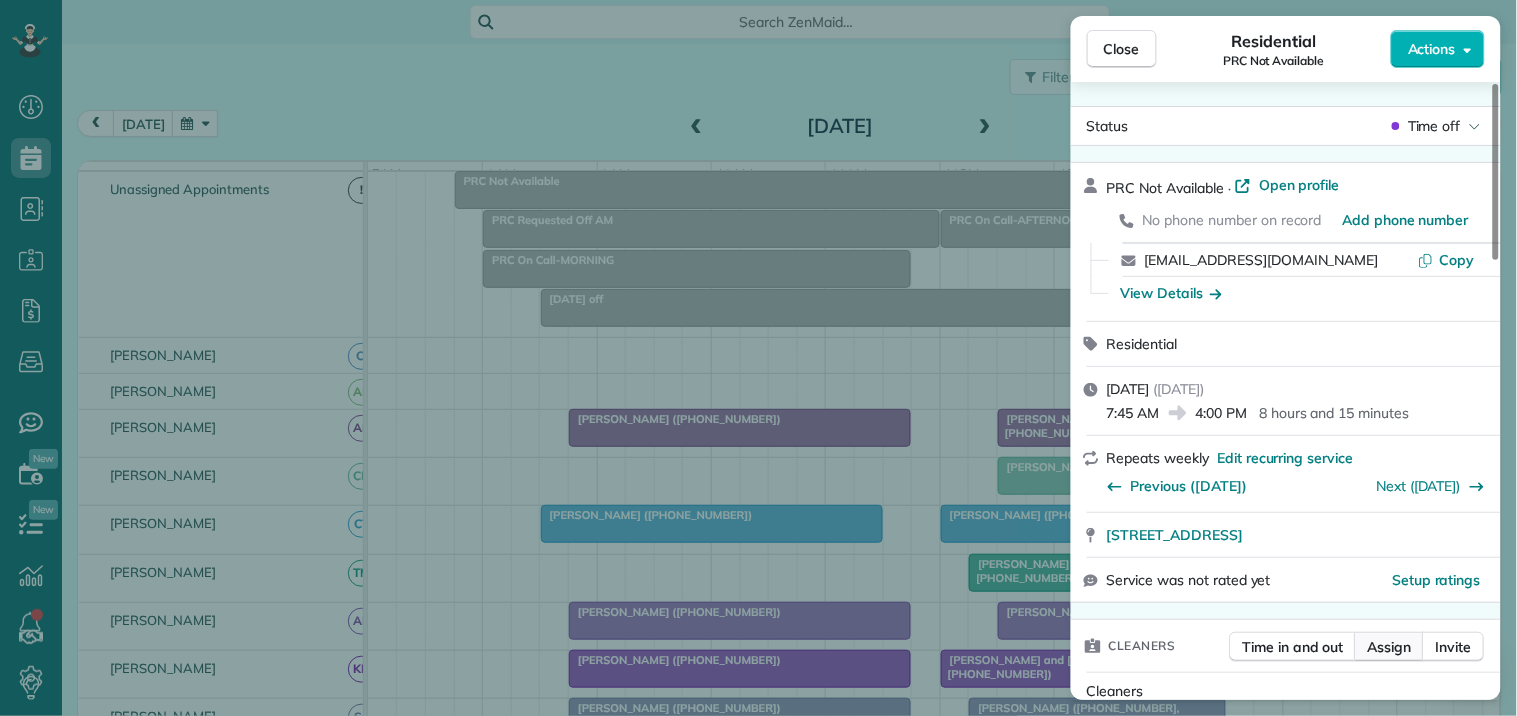 click on "Assign" at bounding box center (1390, 647) 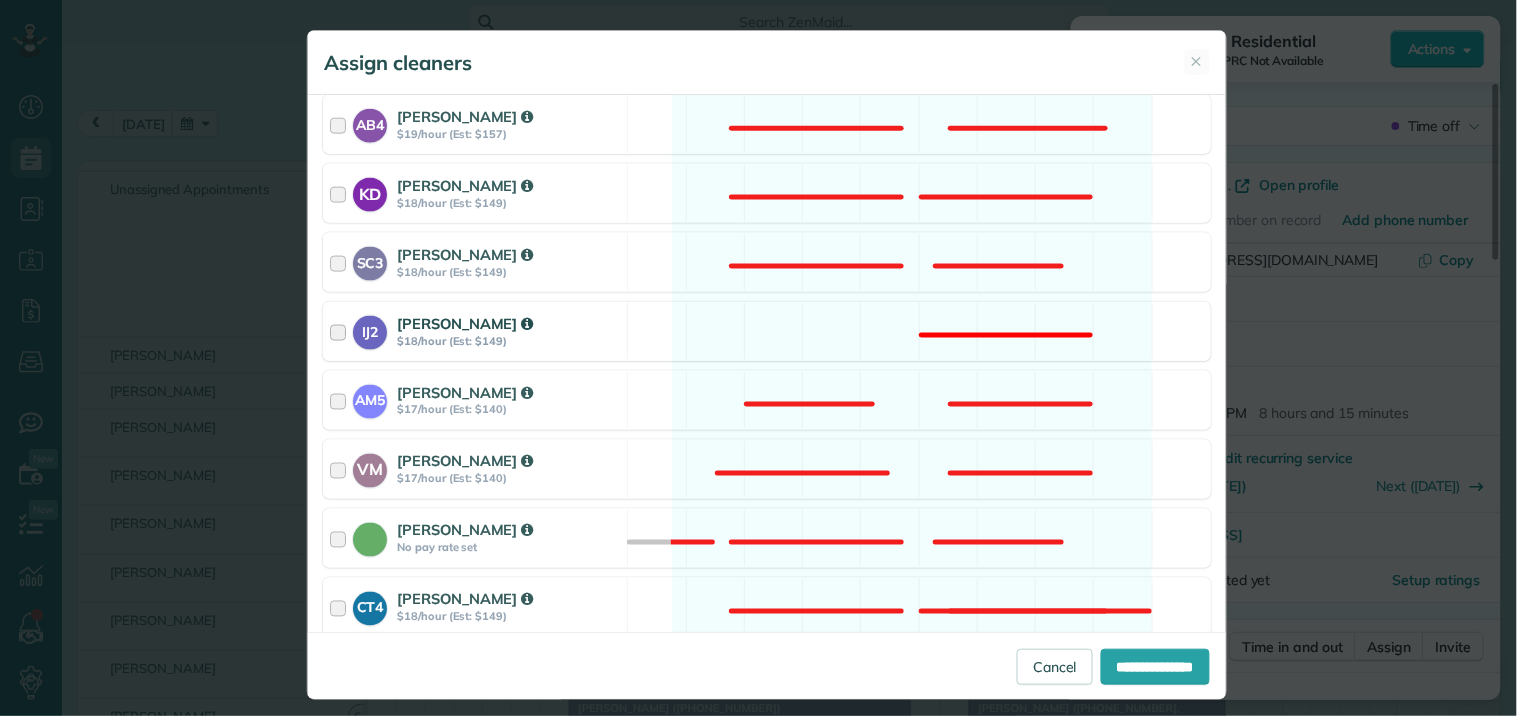 click on "IJ2
[PERSON_NAME]
$18/hour (Est: $149)
Not available" at bounding box center [767, 331] 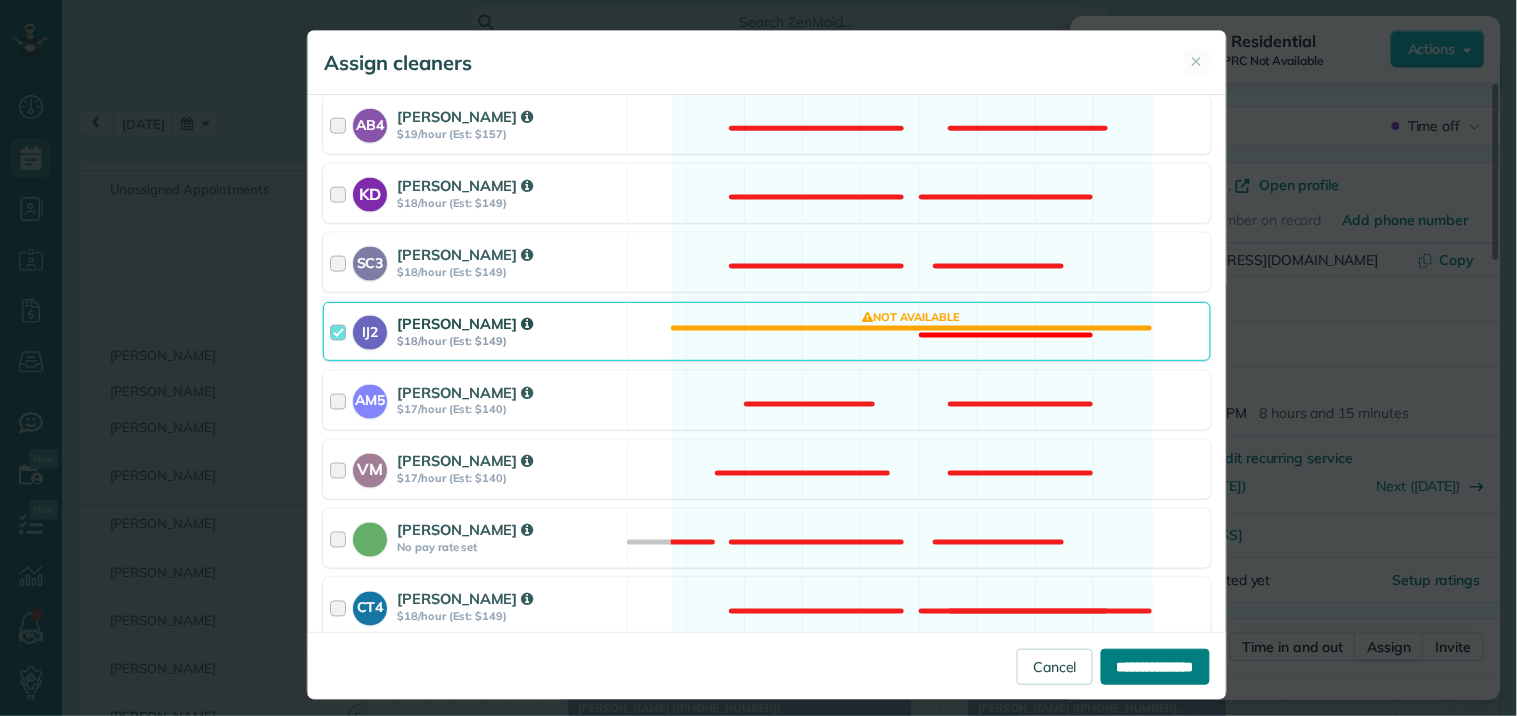 click on "**********" at bounding box center [1155, 667] 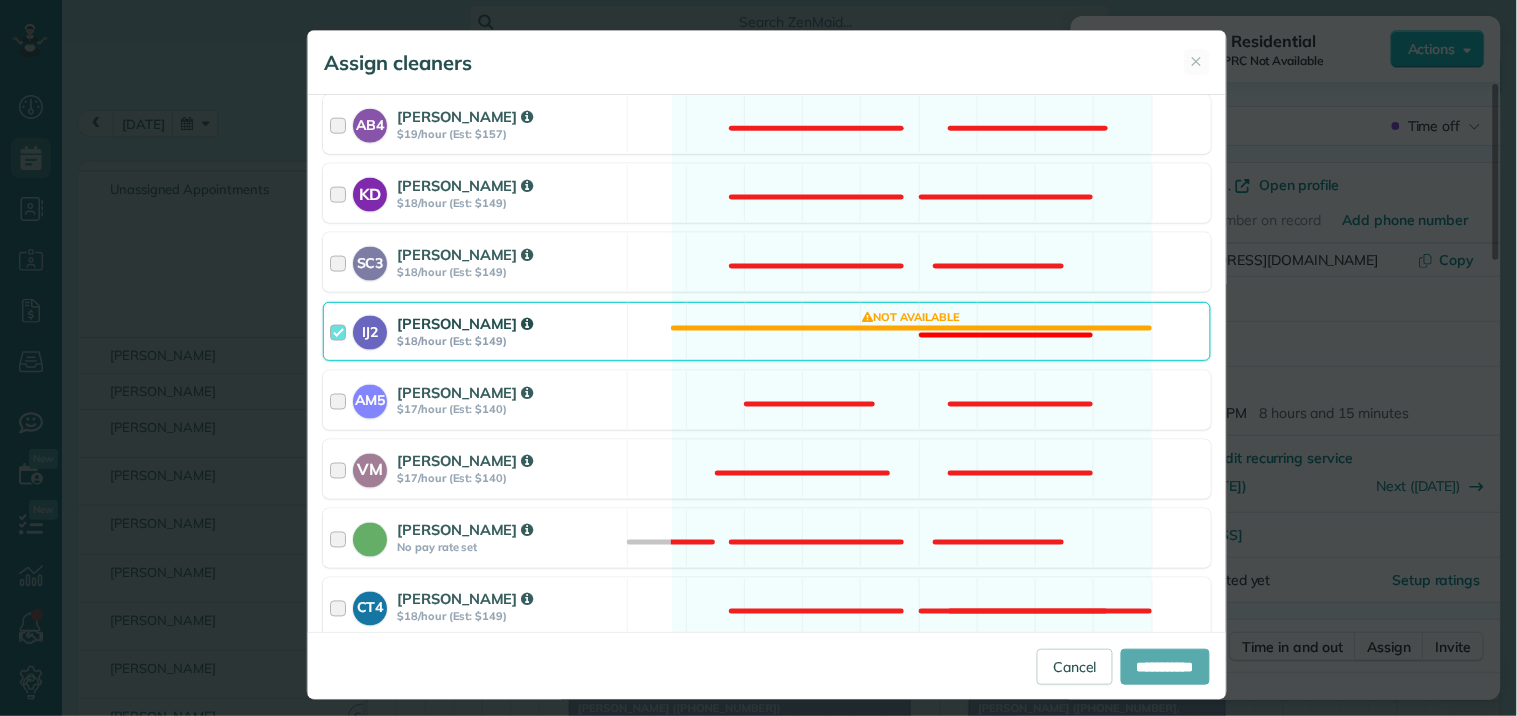type on "**********" 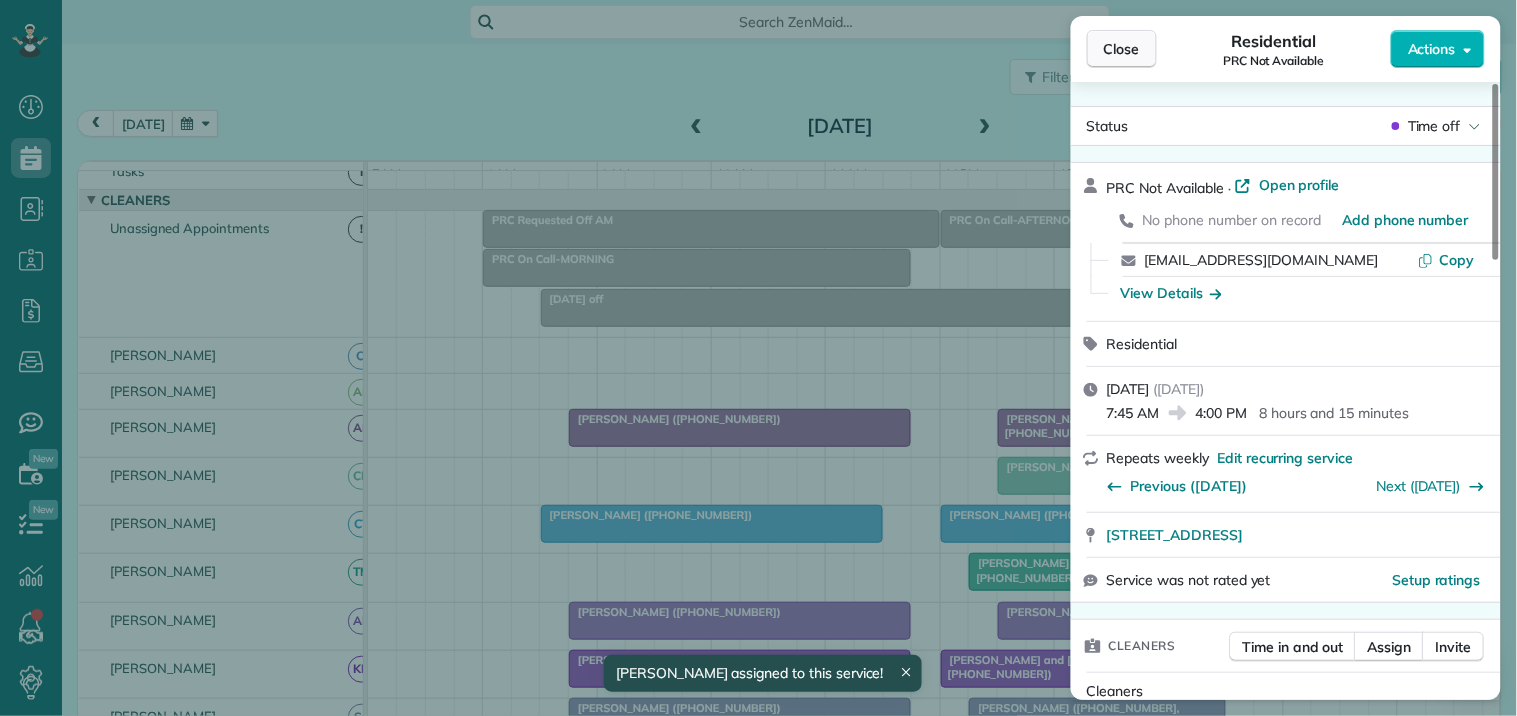 click on "Close" at bounding box center [1122, 49] 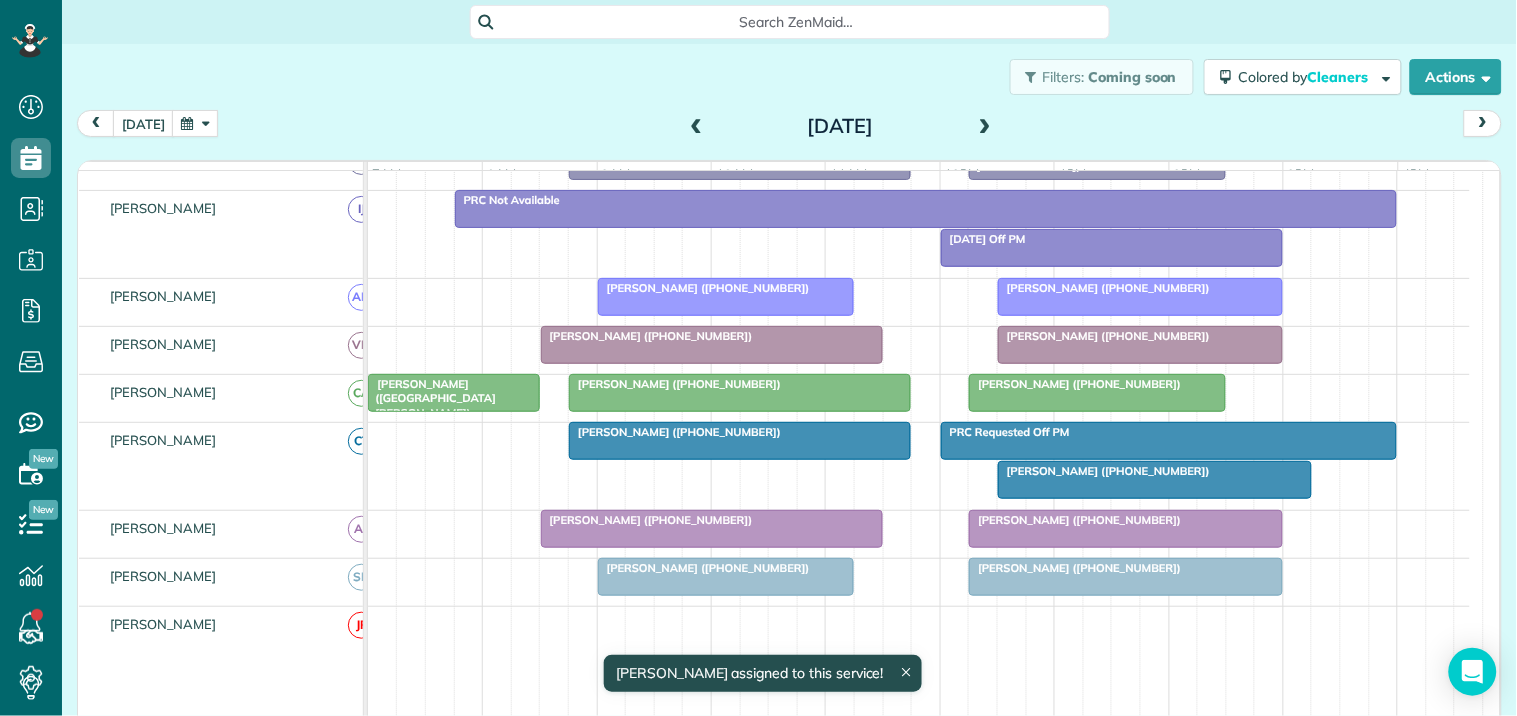 click on "[DATE] Off PM" at bounding box center (1112, 239) 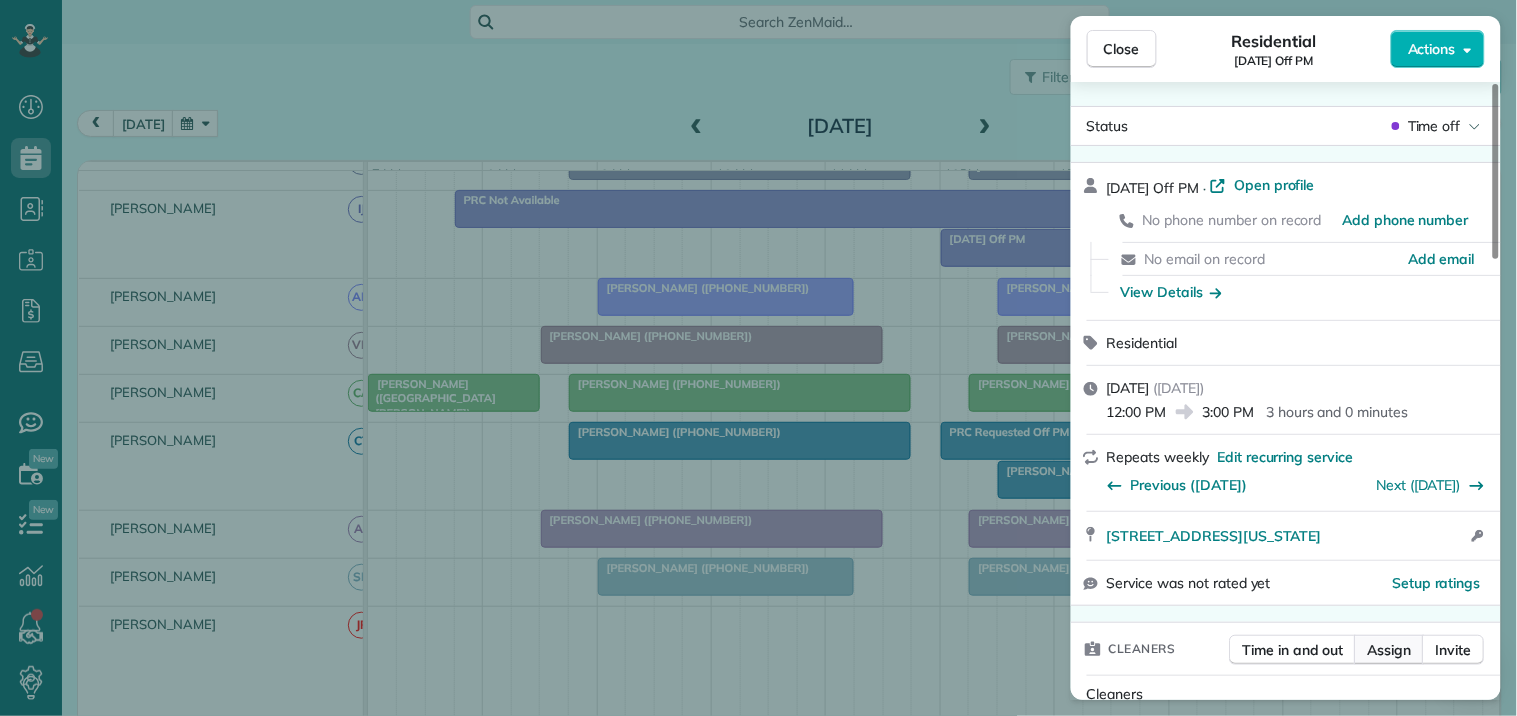 click on "Assign" at bounding box center (1390, 650) 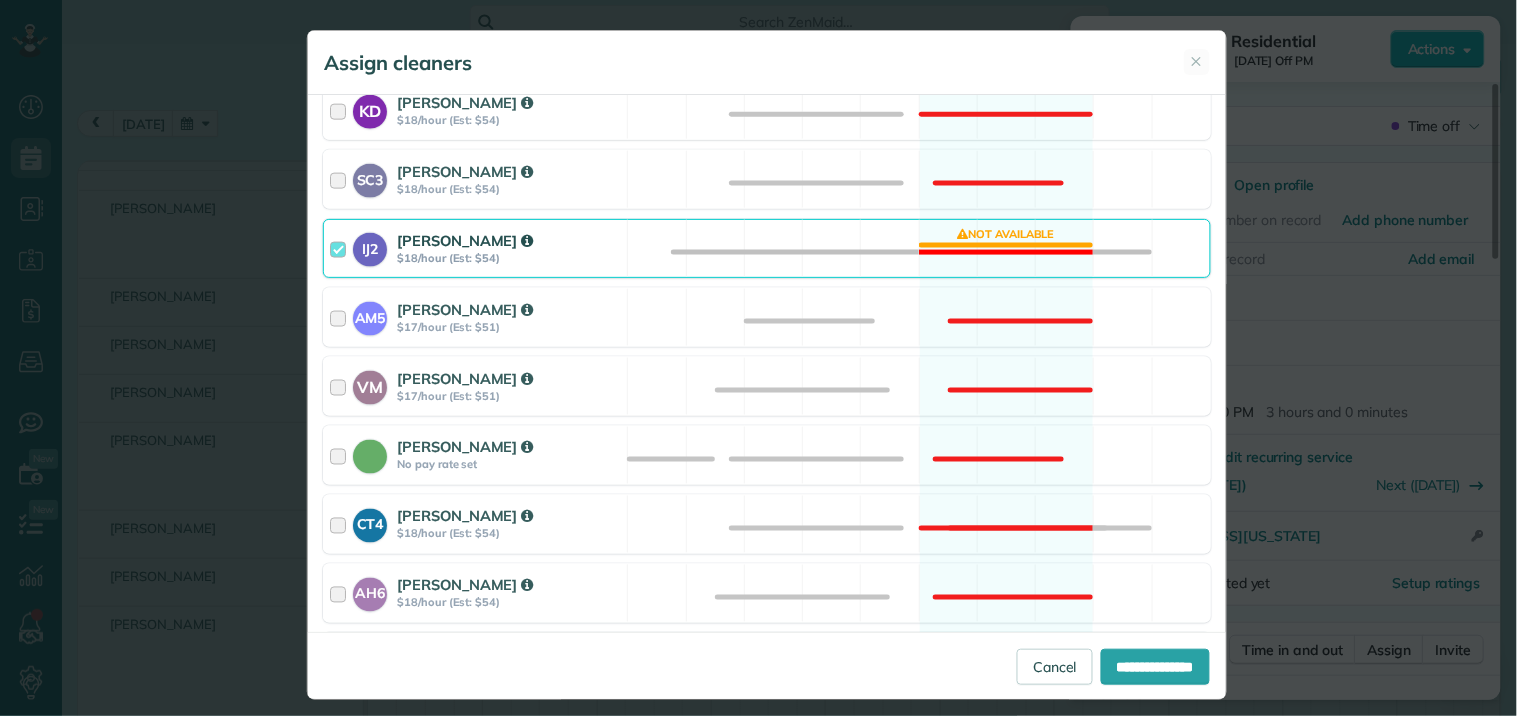 click on "IJ2
[PERSON_NAME]
$18/hour (Est: $54)
Not available" at bounding box center [767, 248] 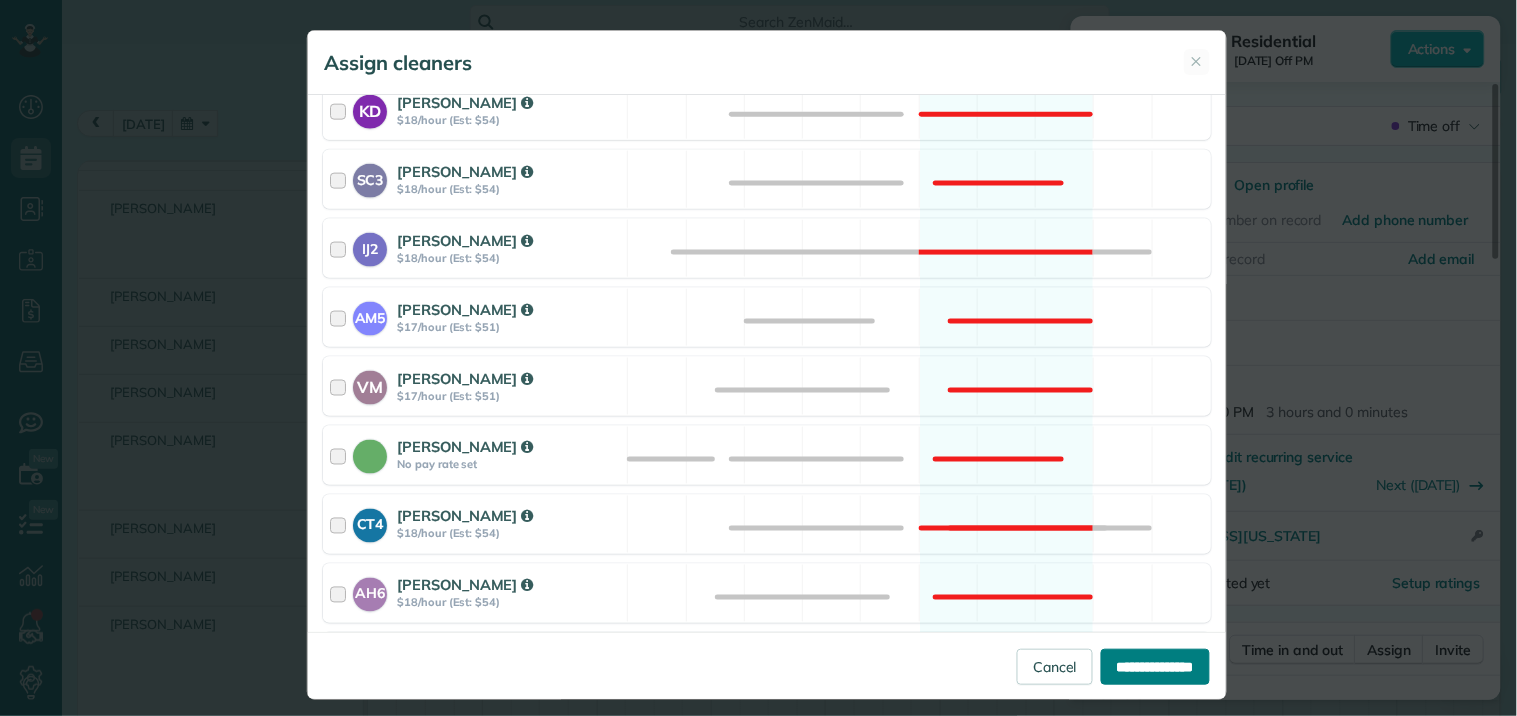 click on "**********" at bounding box center (1155, 667) 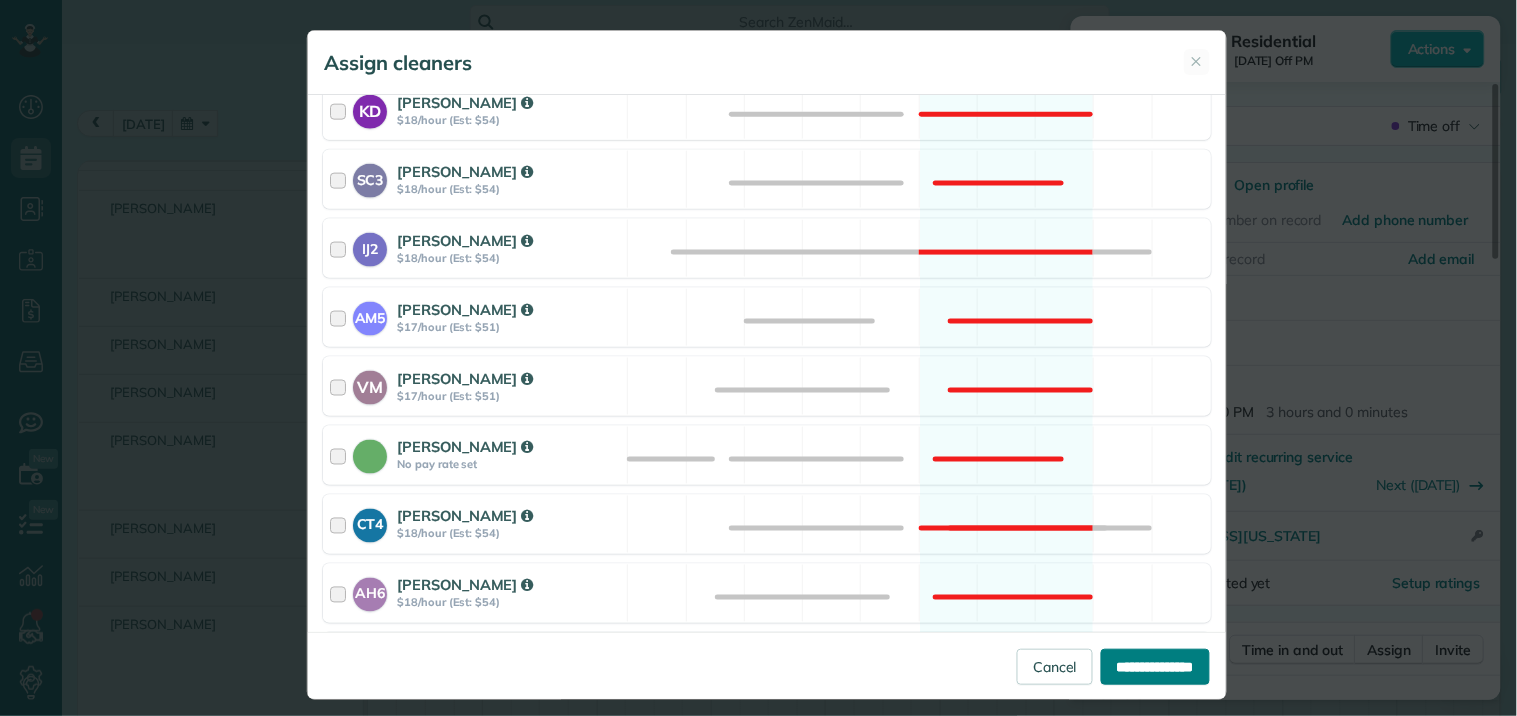 type on "**********" 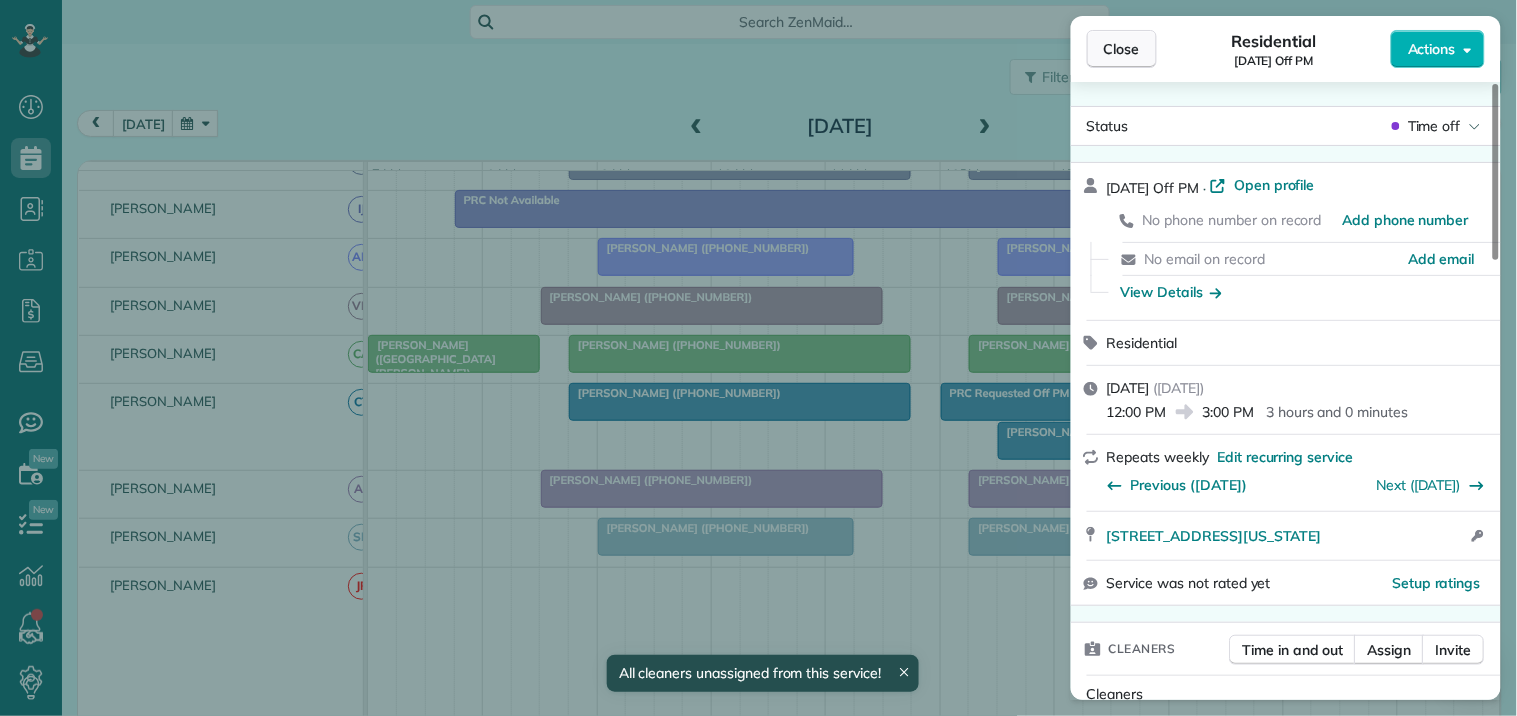 click on "Close" at bounding box center (1122, 49) 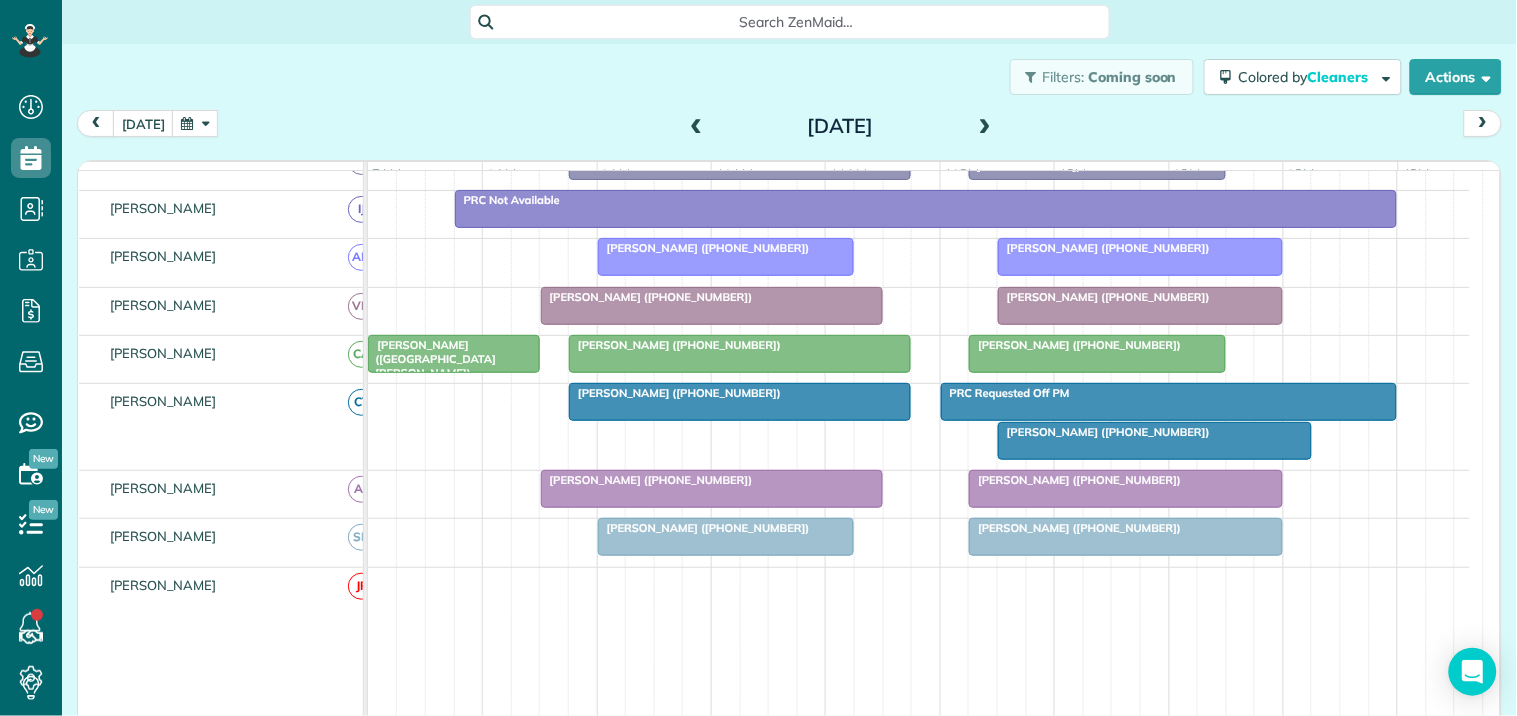 click at bounding box center [985, 127] 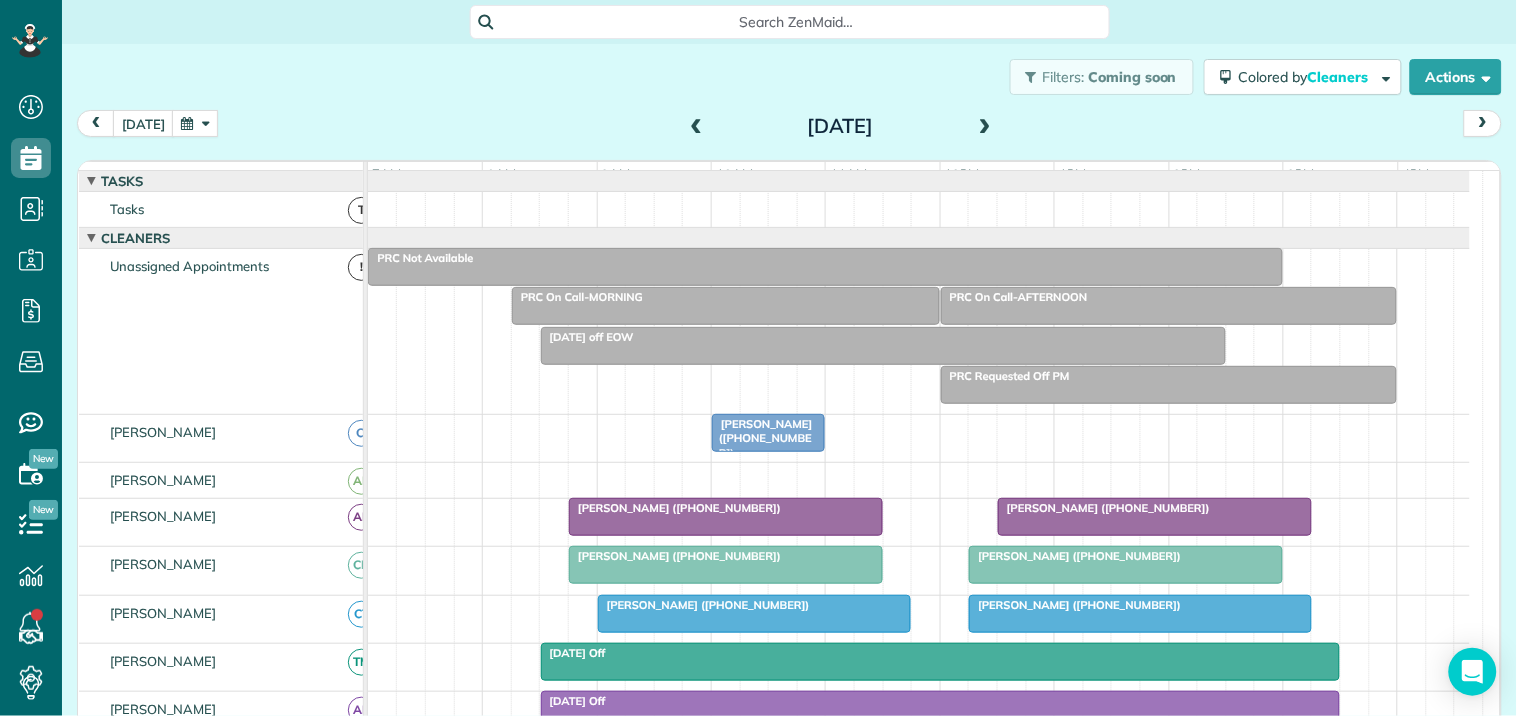 click at bounding box center [825, 267] 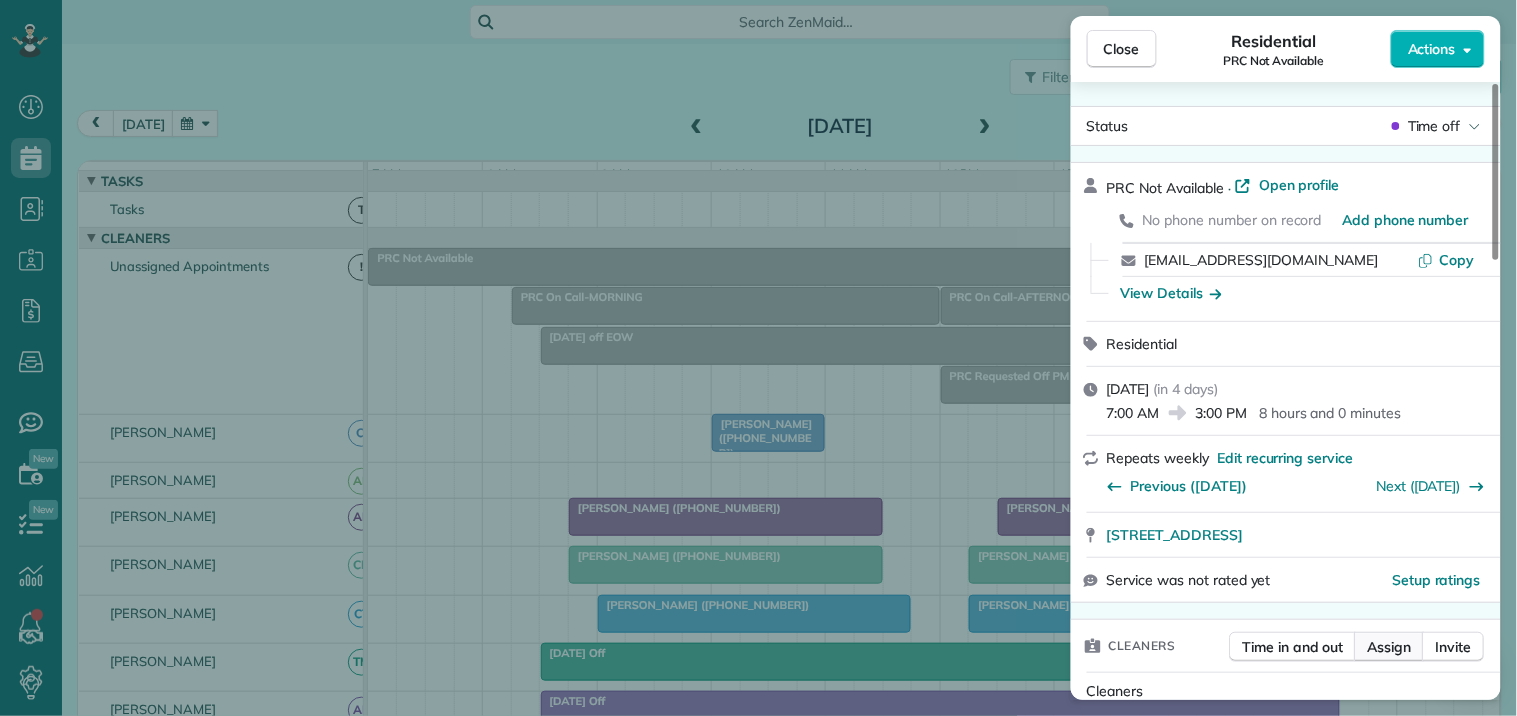 click on "Assign" at bounding box center (1390, 647) 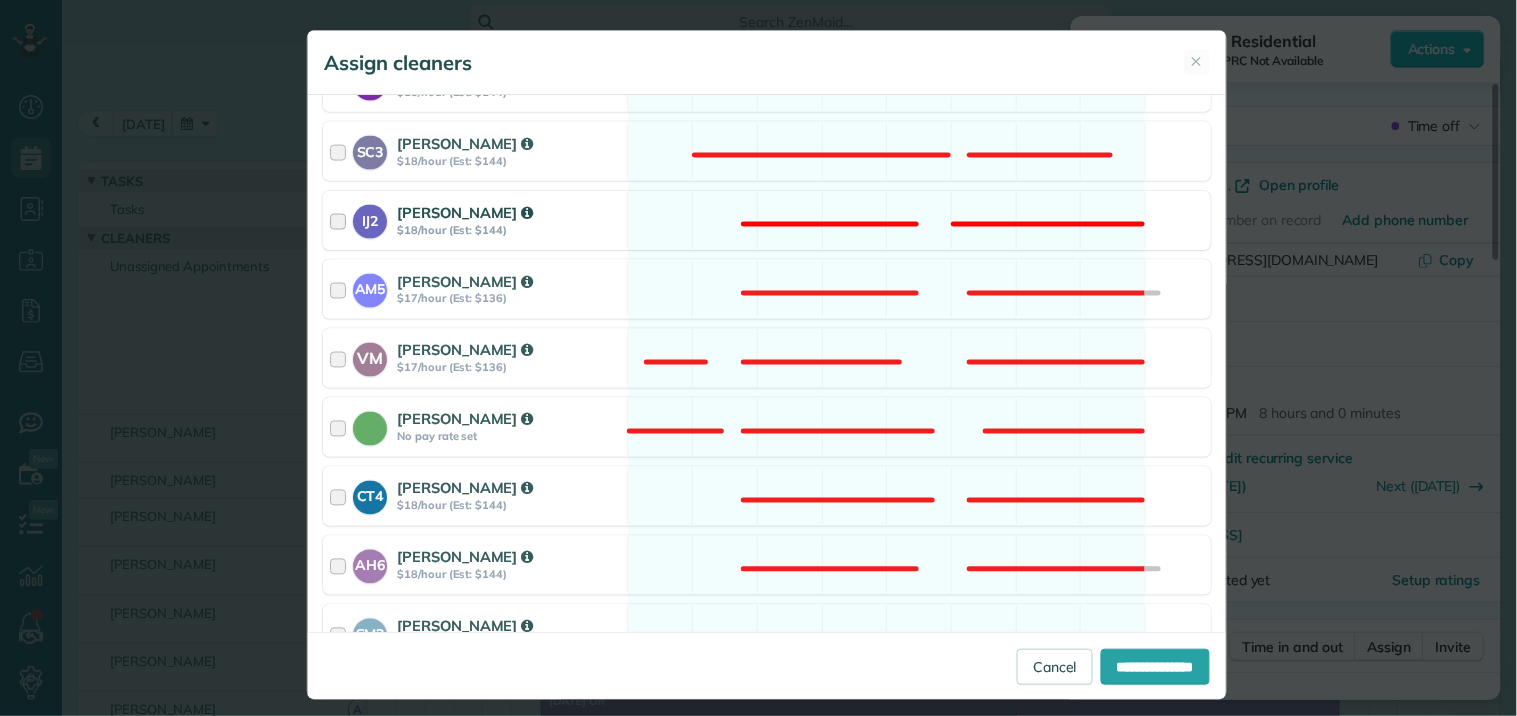 click on "IJ2
[PERSON_NAME]
$18/hour (Est: $144)
Not available" at bounding box center (767, 220) 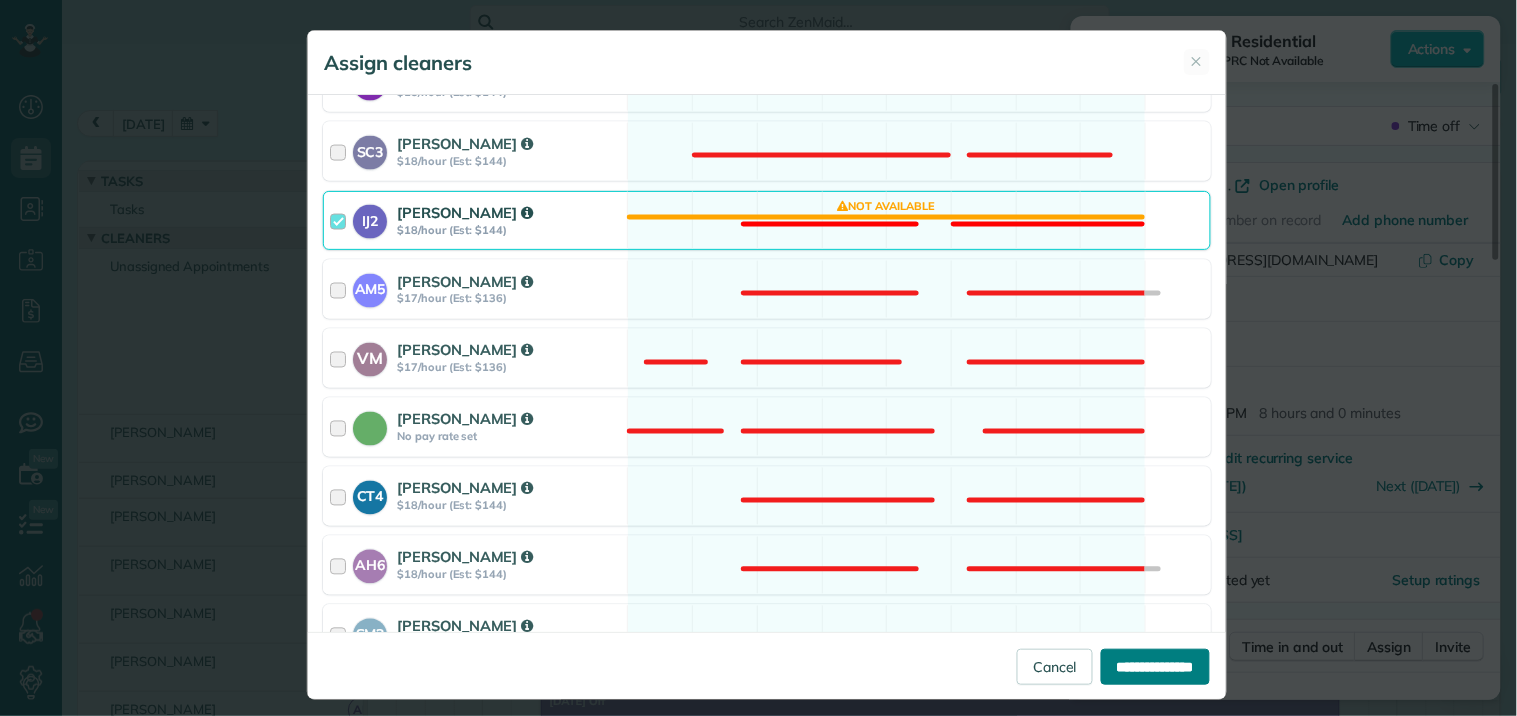click on "**********" at bounding box center [1155, 667] 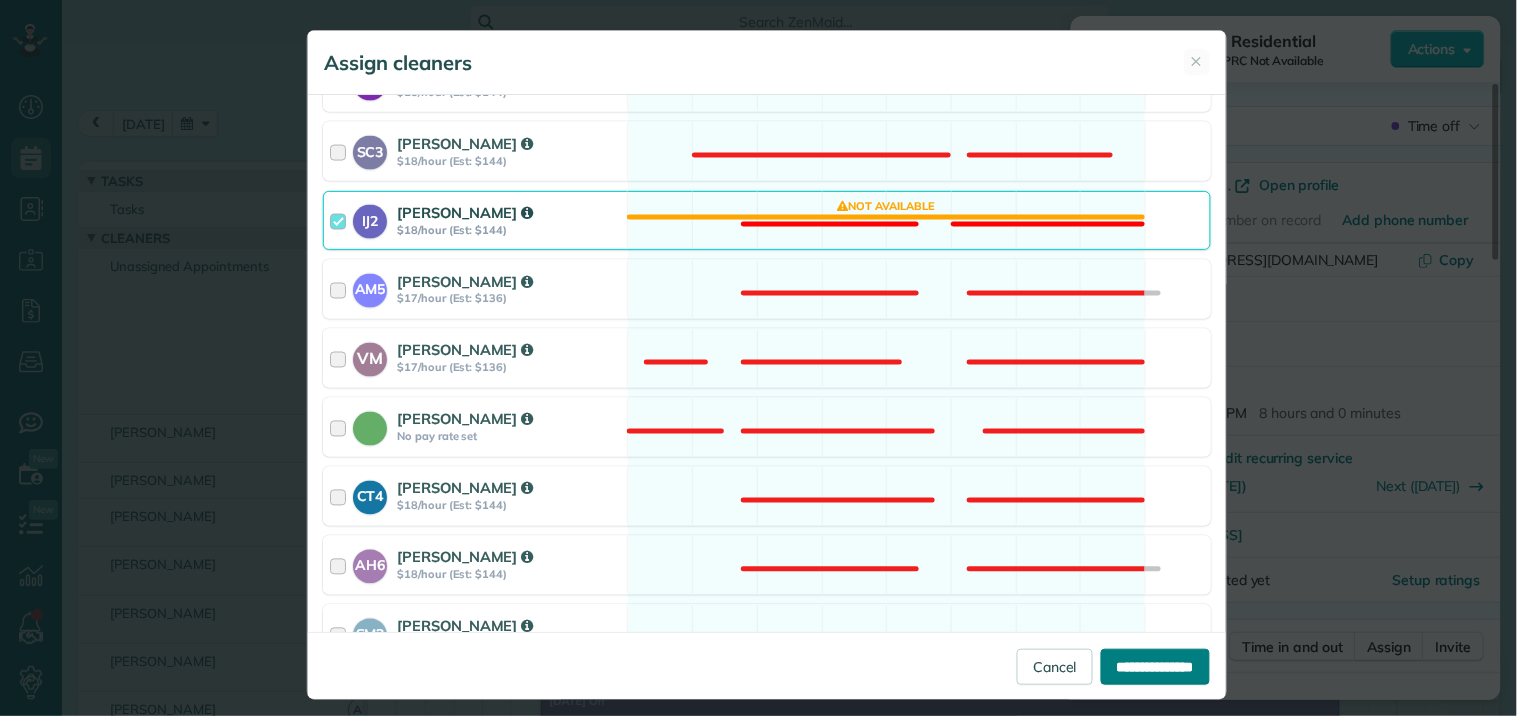 type on "**********" 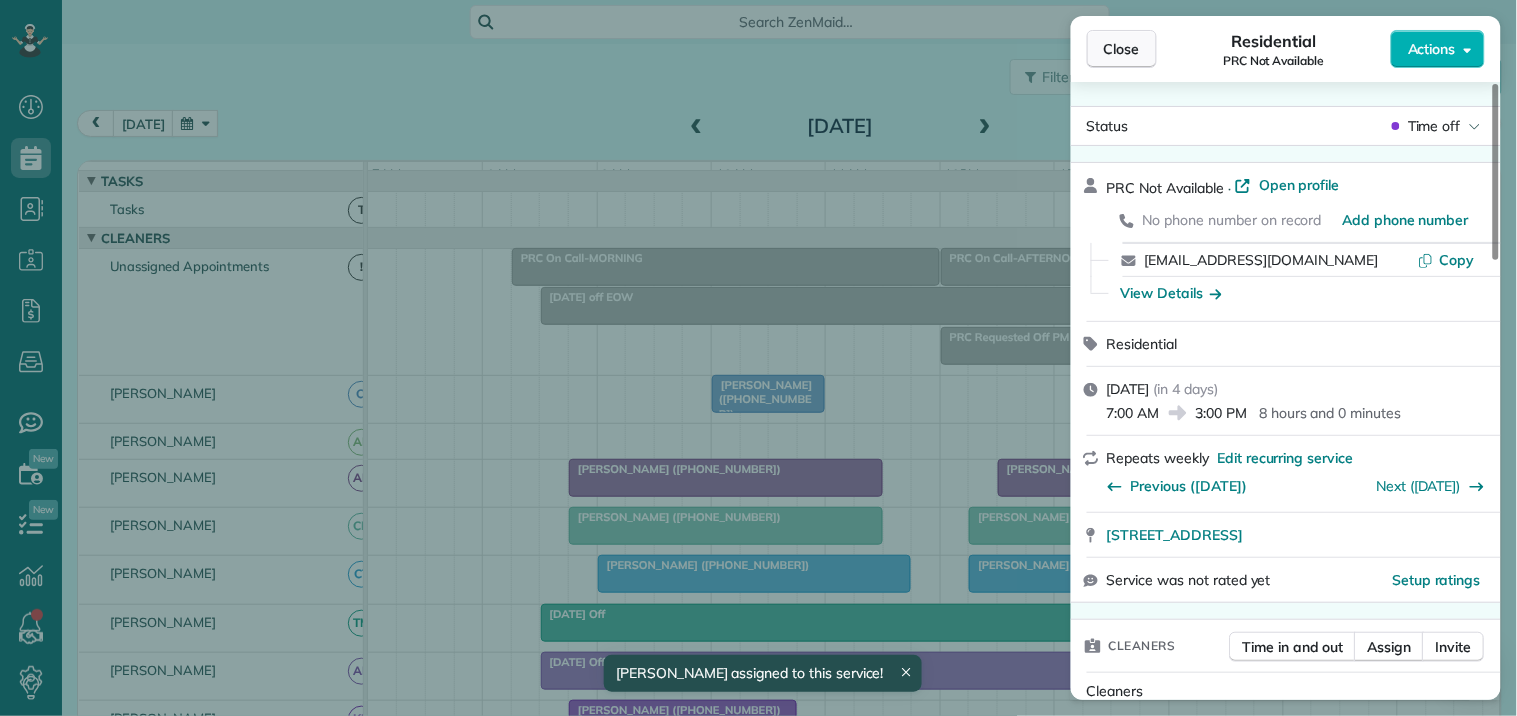 click on "Close" at bounding box center [1122, 49] 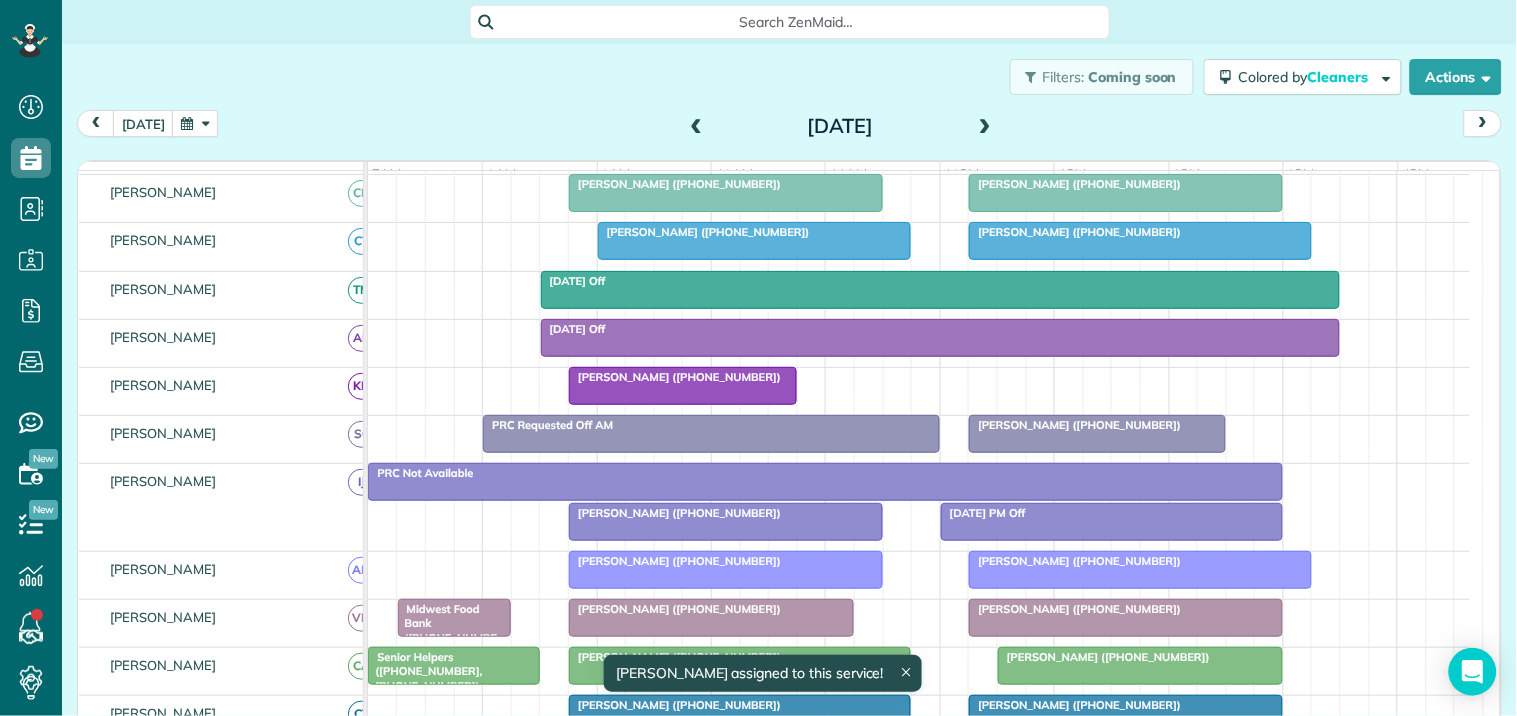click on "[PERSON_NAME] ([PHONE_NUMBER])" at bounding box center [726, 513] 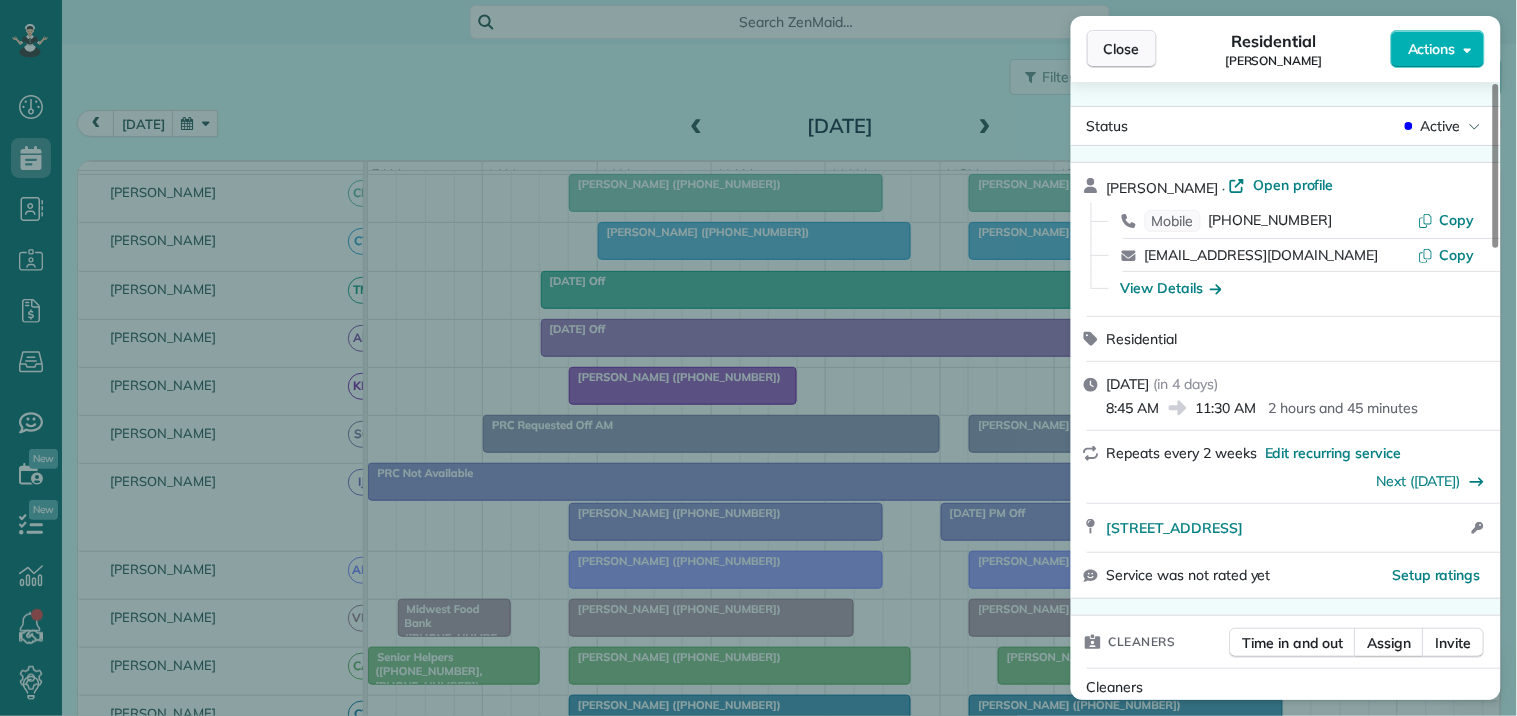 click on "Close" at bounding box center [1122, 49] 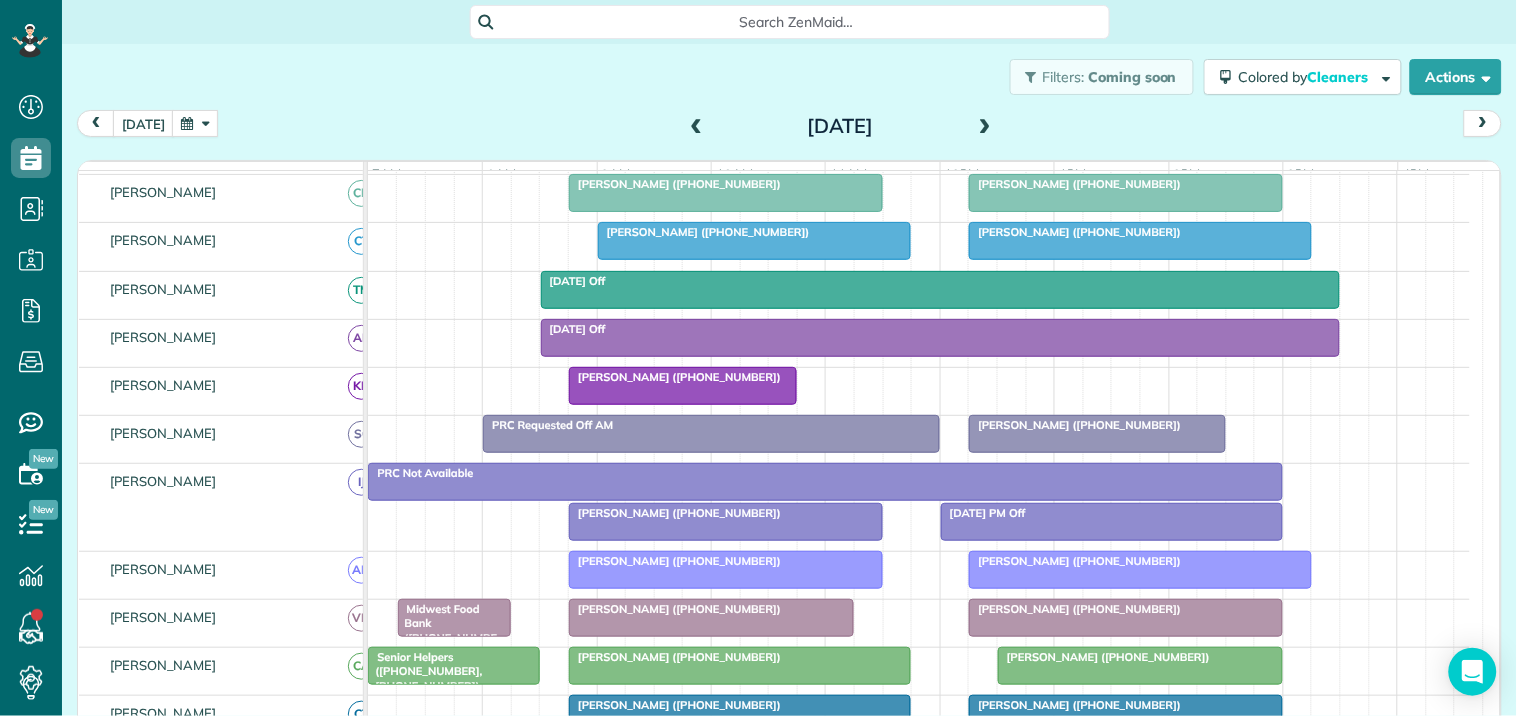 click at bounding box center [1112, 522] 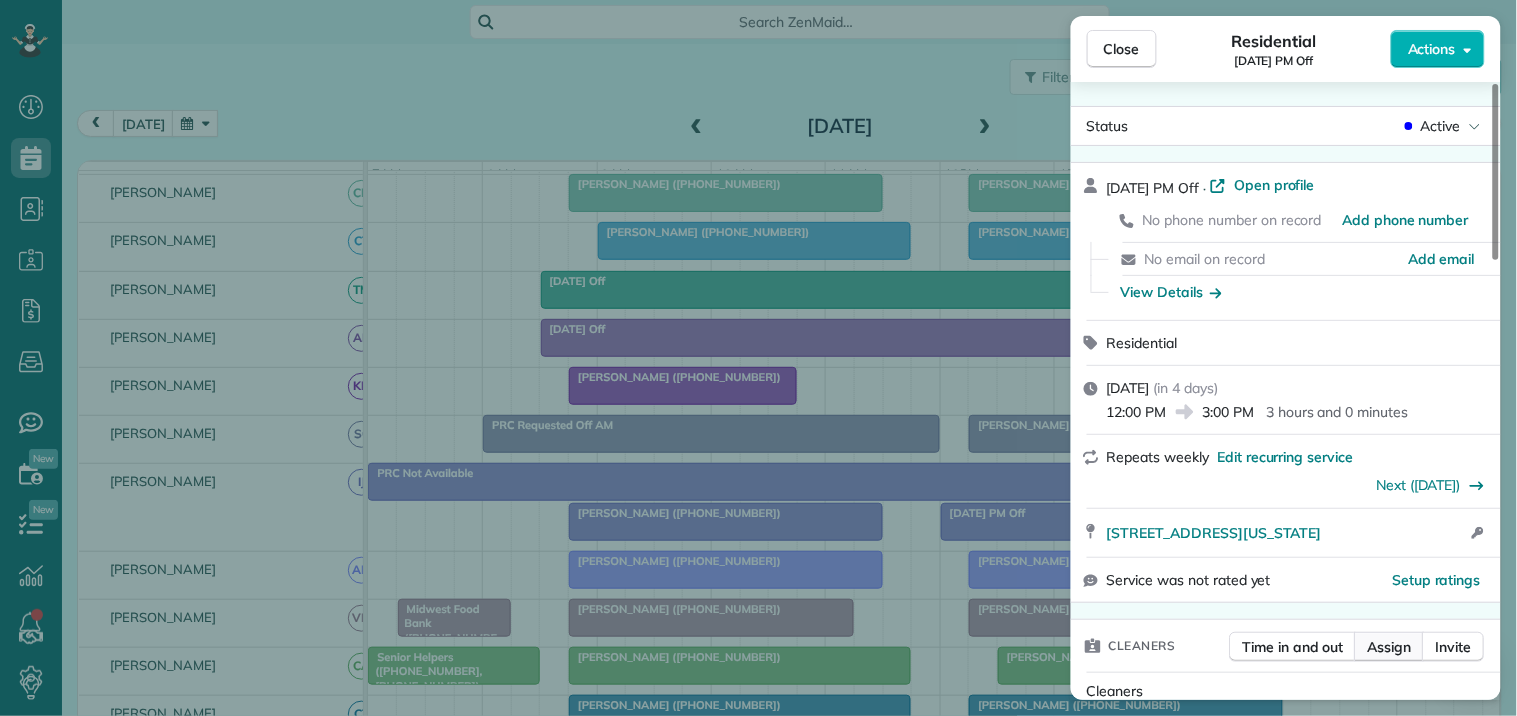 click on "Assign" at bounding box center (1390, 647) 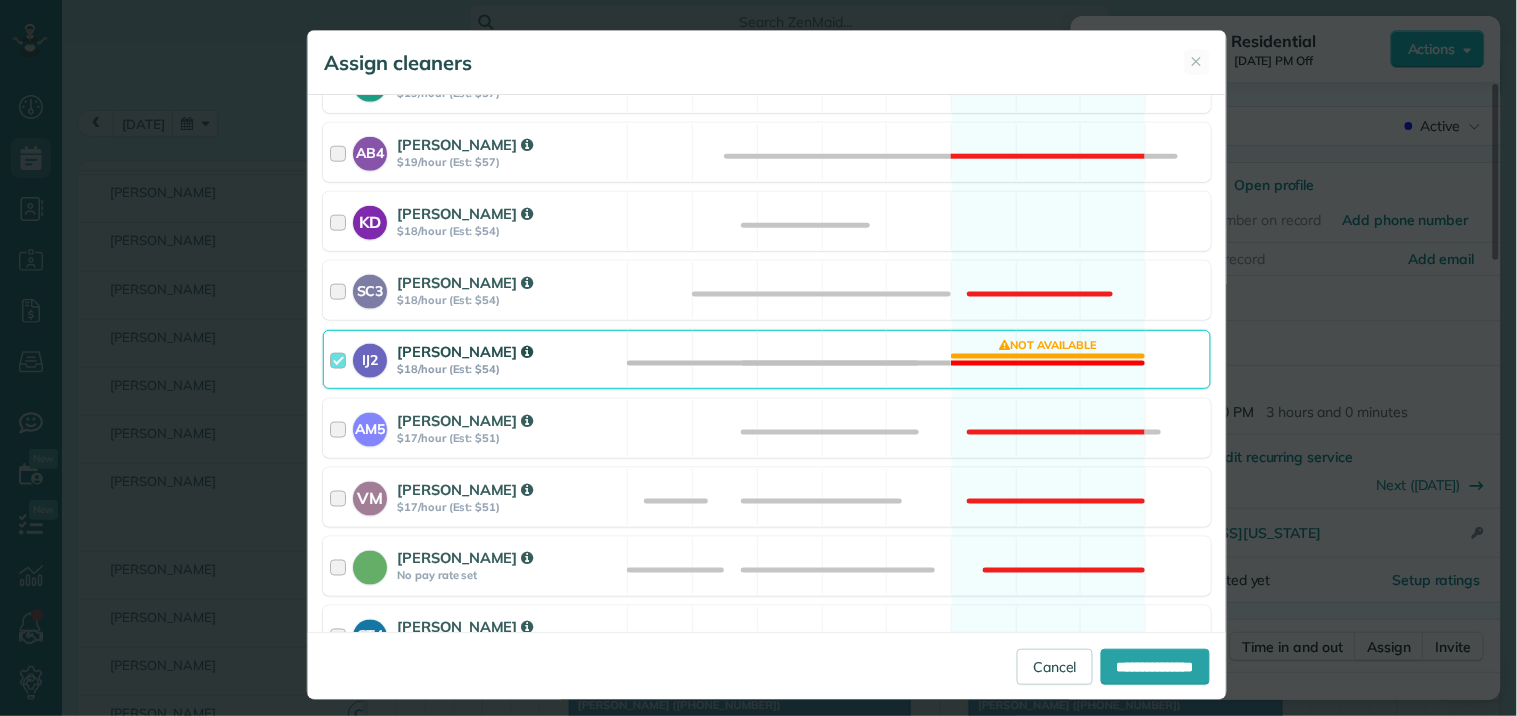 click on "IJ2
[PERSON_NAME]
$18/hour (Est: $54)
Not available" at bounding box center [767, 359] 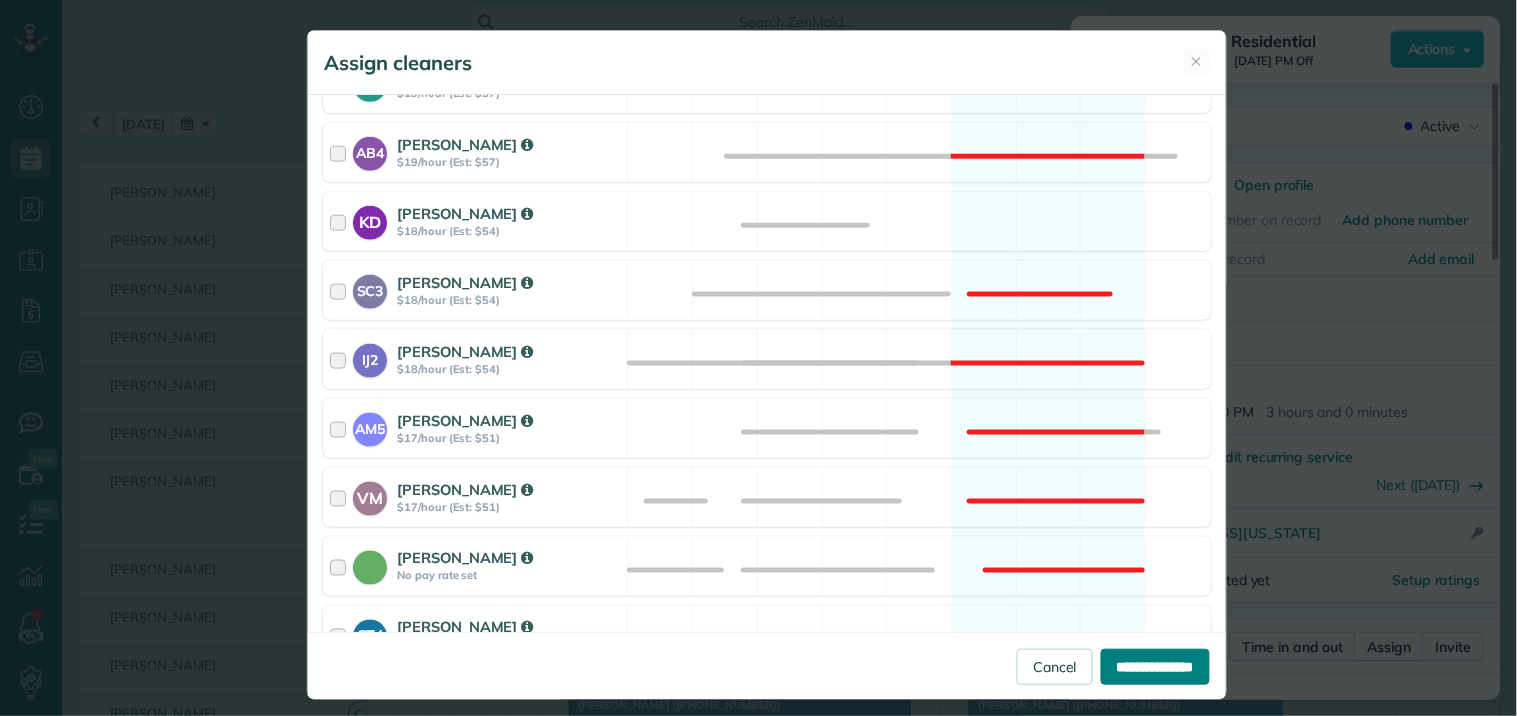 click on "**********" at bounding box center [1155, 667] 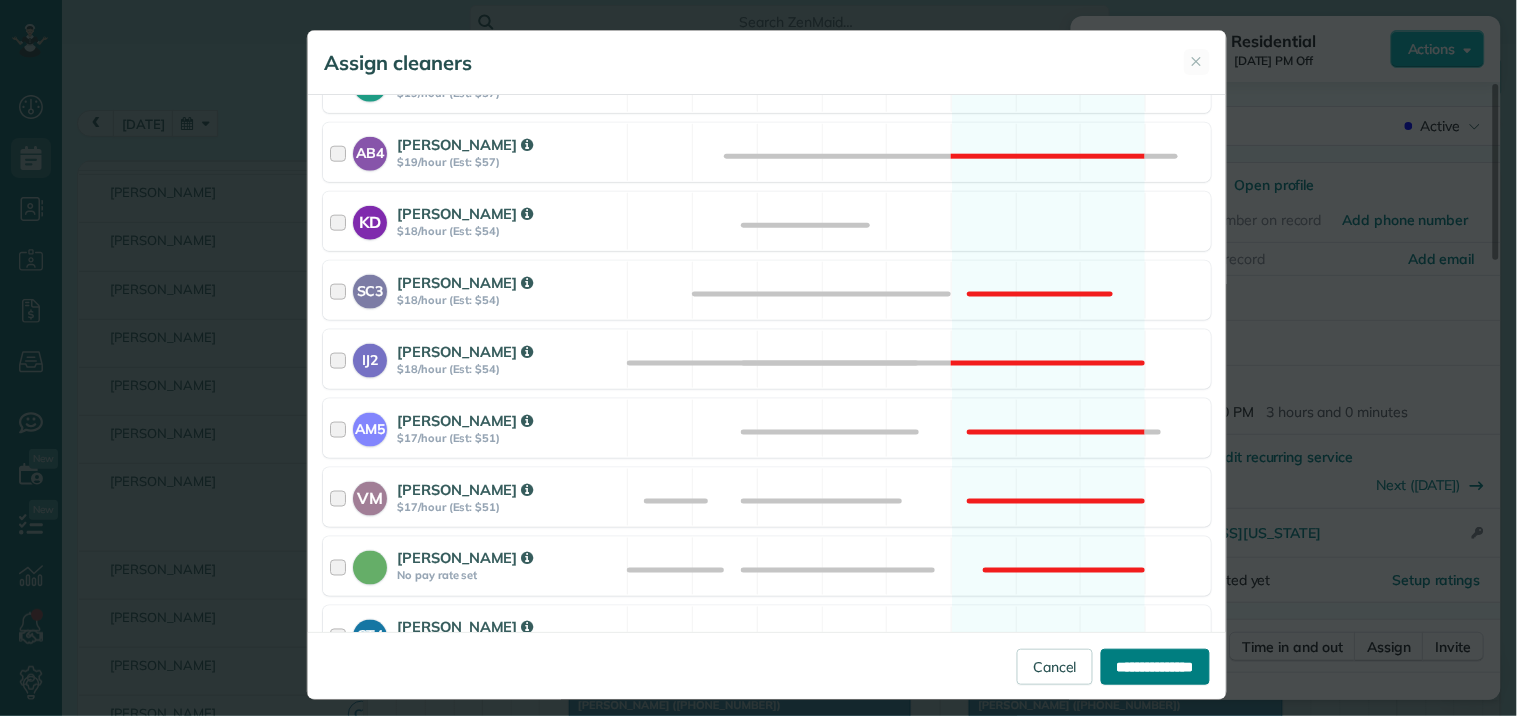 type on "**********" 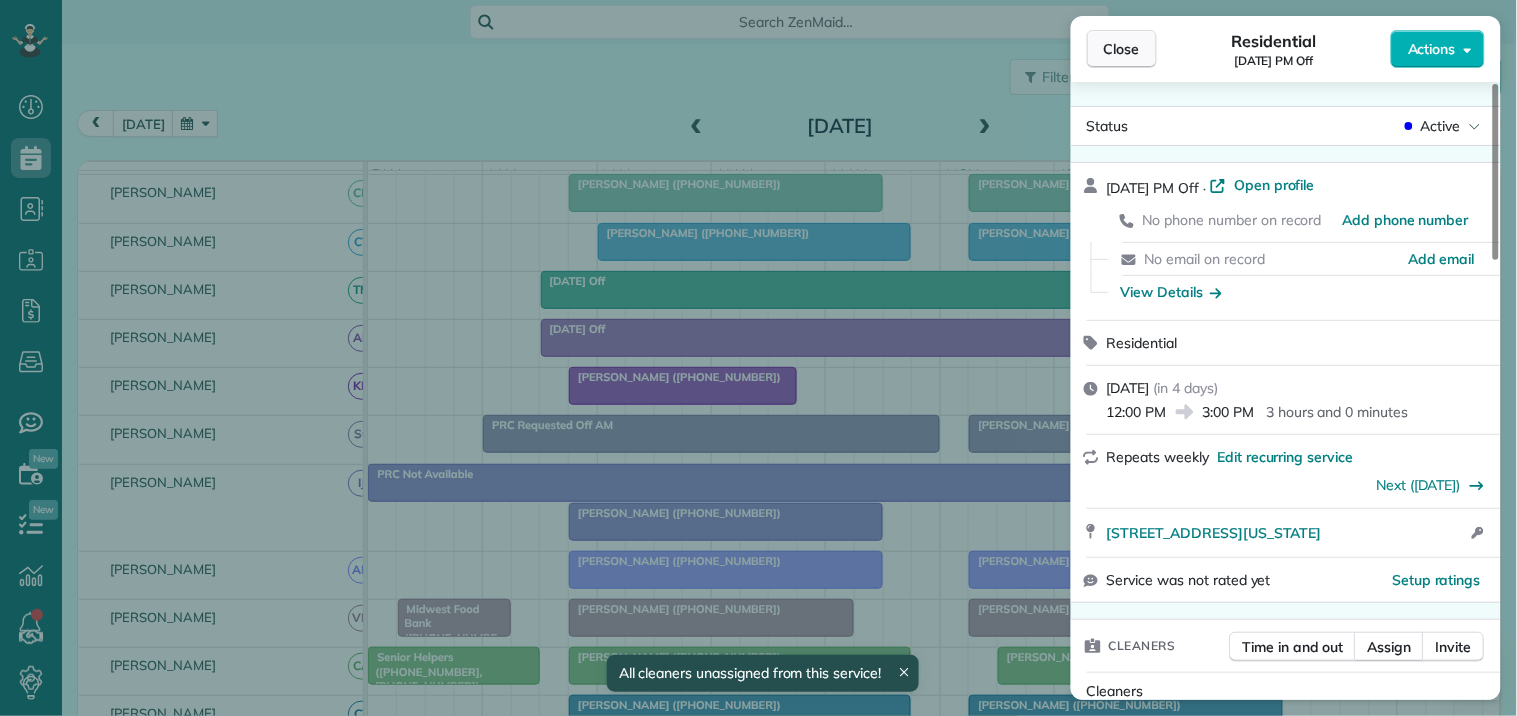 click on "Close" at bounding box center [1122, 49] 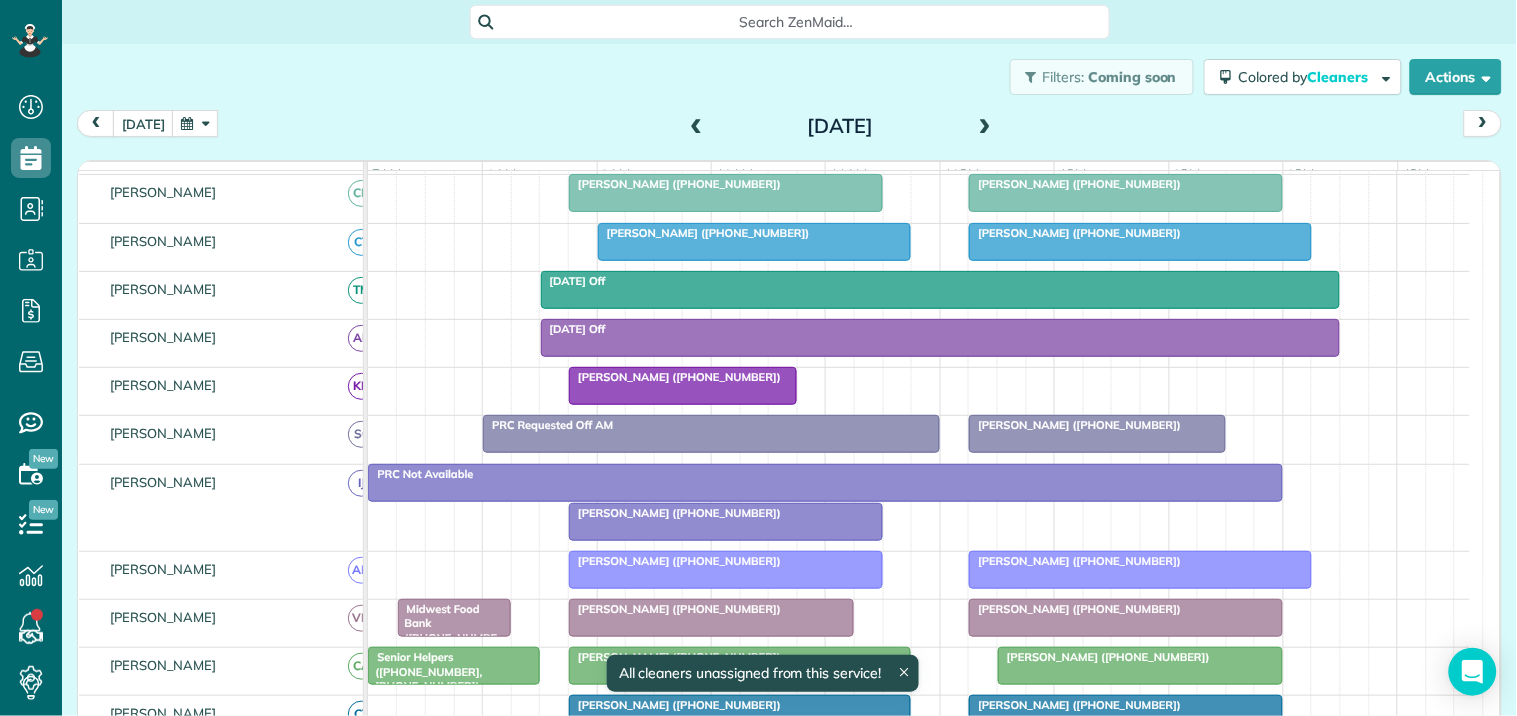 click at bounding box center (683, 386) 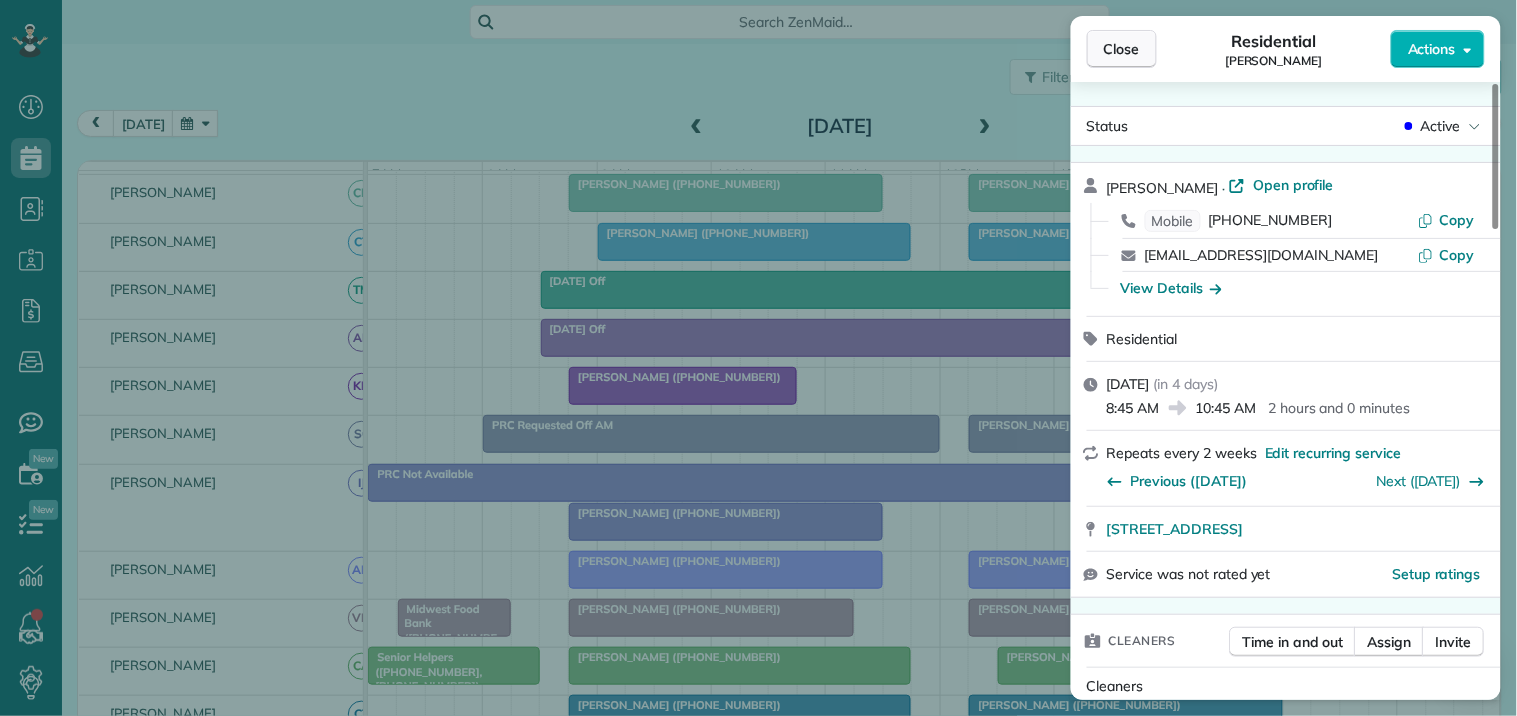 click on "Close" at bounding box center [1122, 49] 